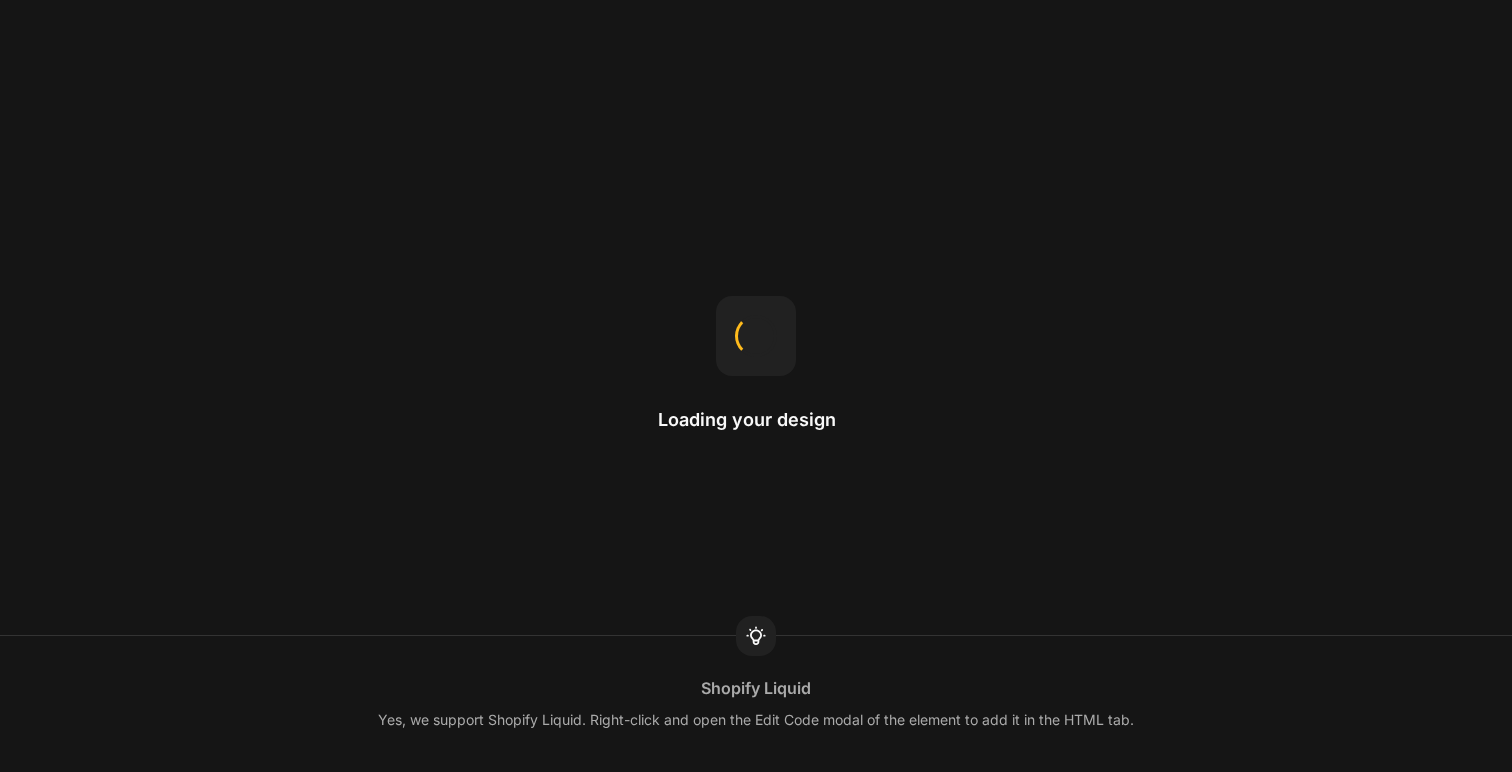 scroll, scrollTop: 0, scrollLeft: 0, axis: both 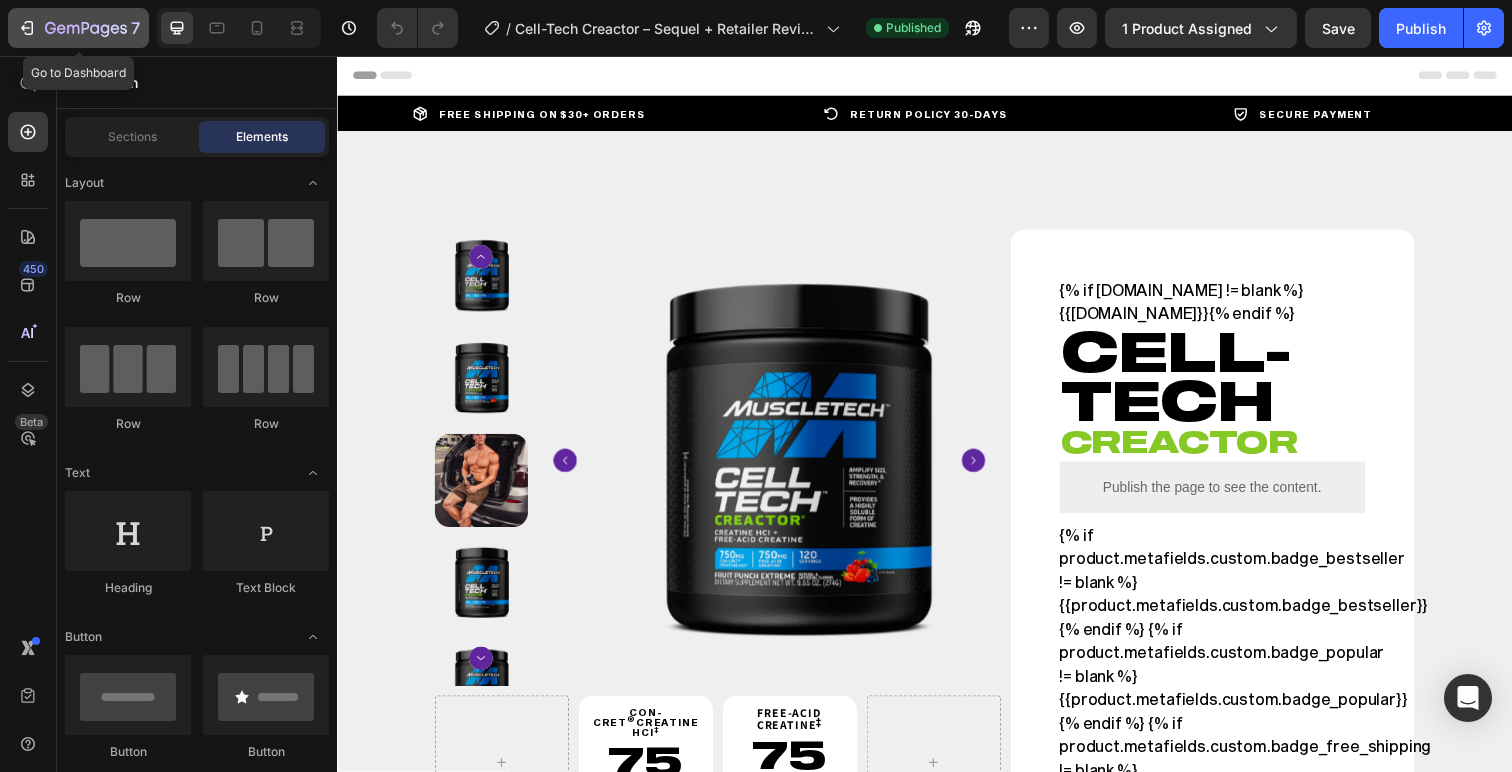 click 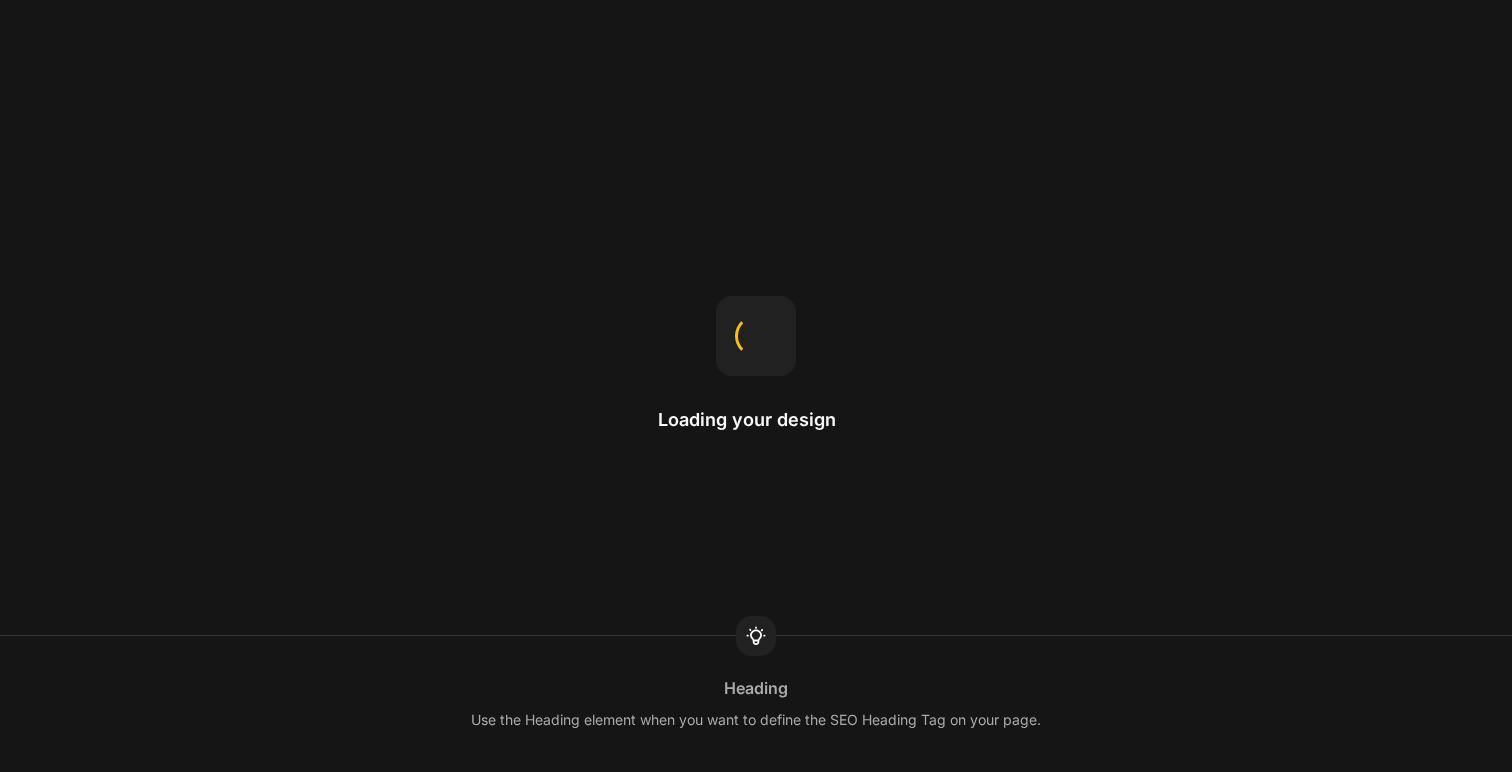 scroll, scrollTop: 0, scrollLeft: 0, axis: both 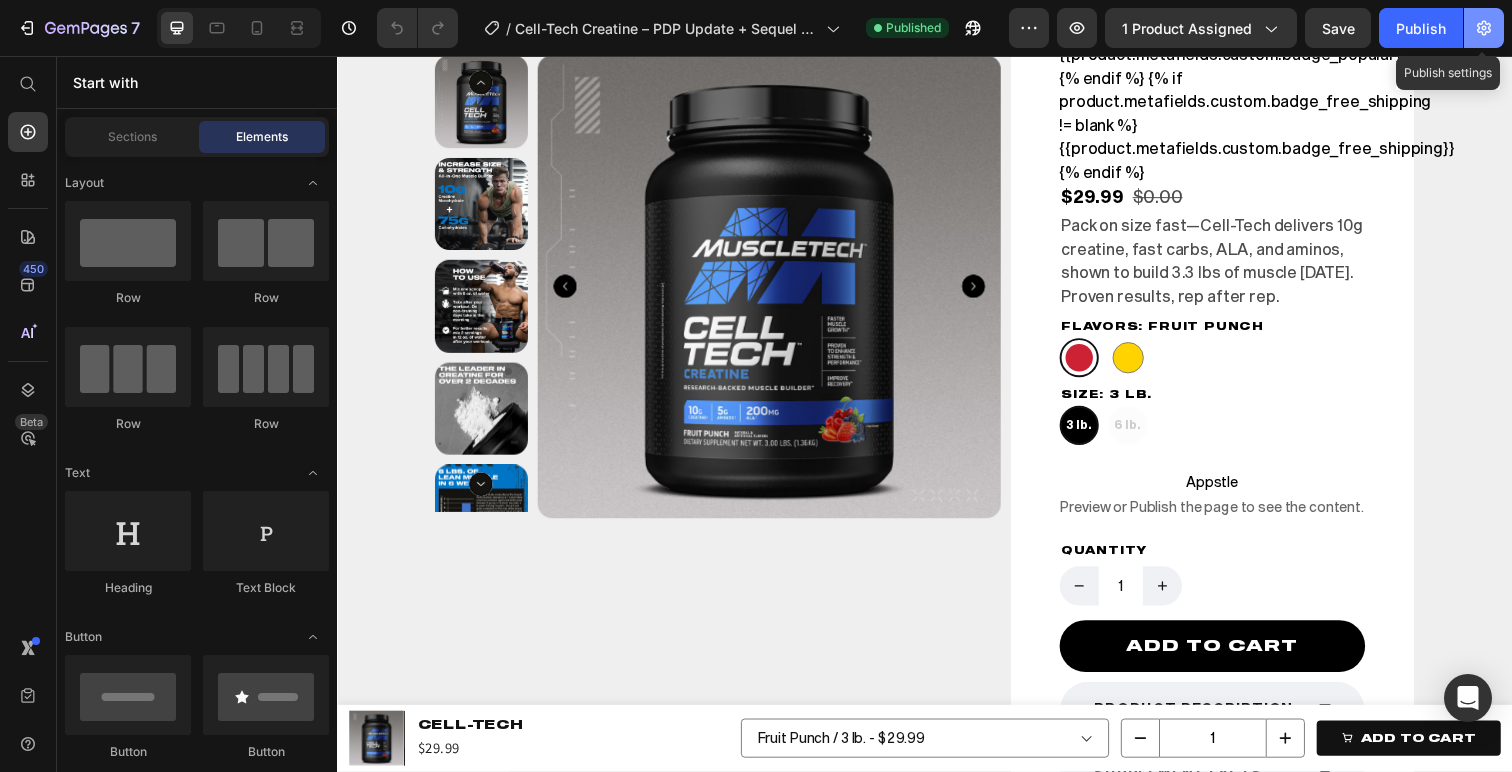 click 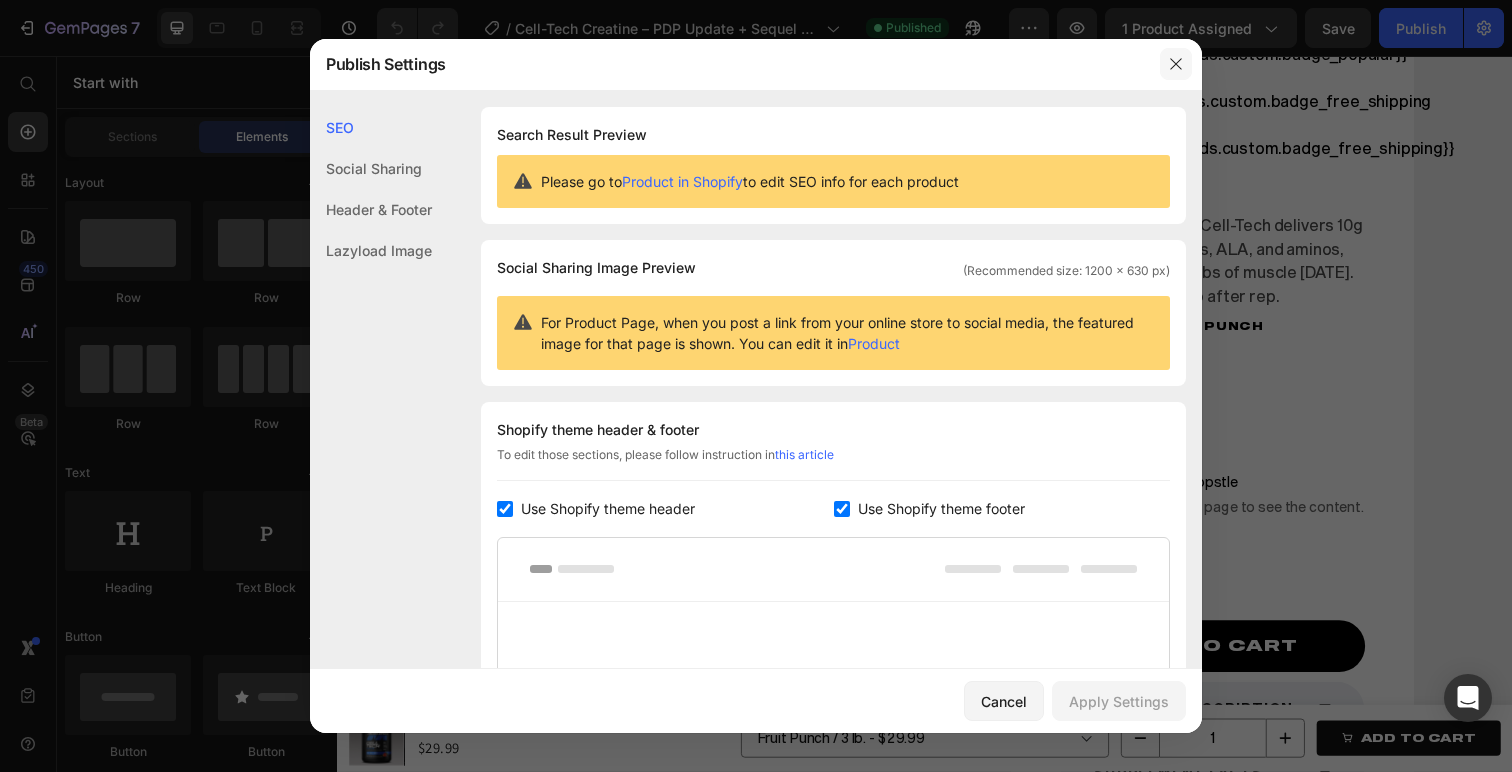 drag, startPoint x: 1177, startPoint y: 68, endPoint x: 857, endPoint y: 12, distance: 324.86304 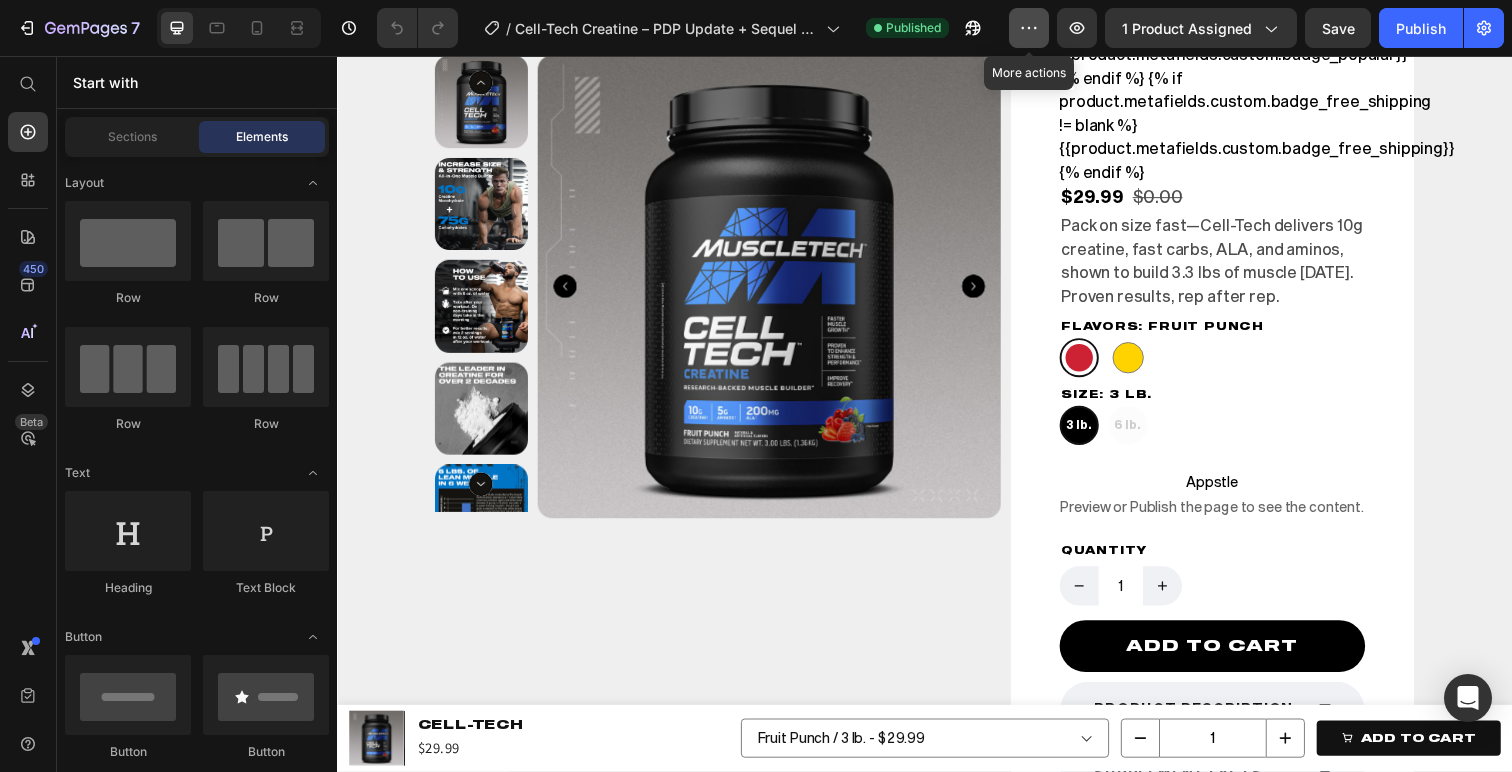 click 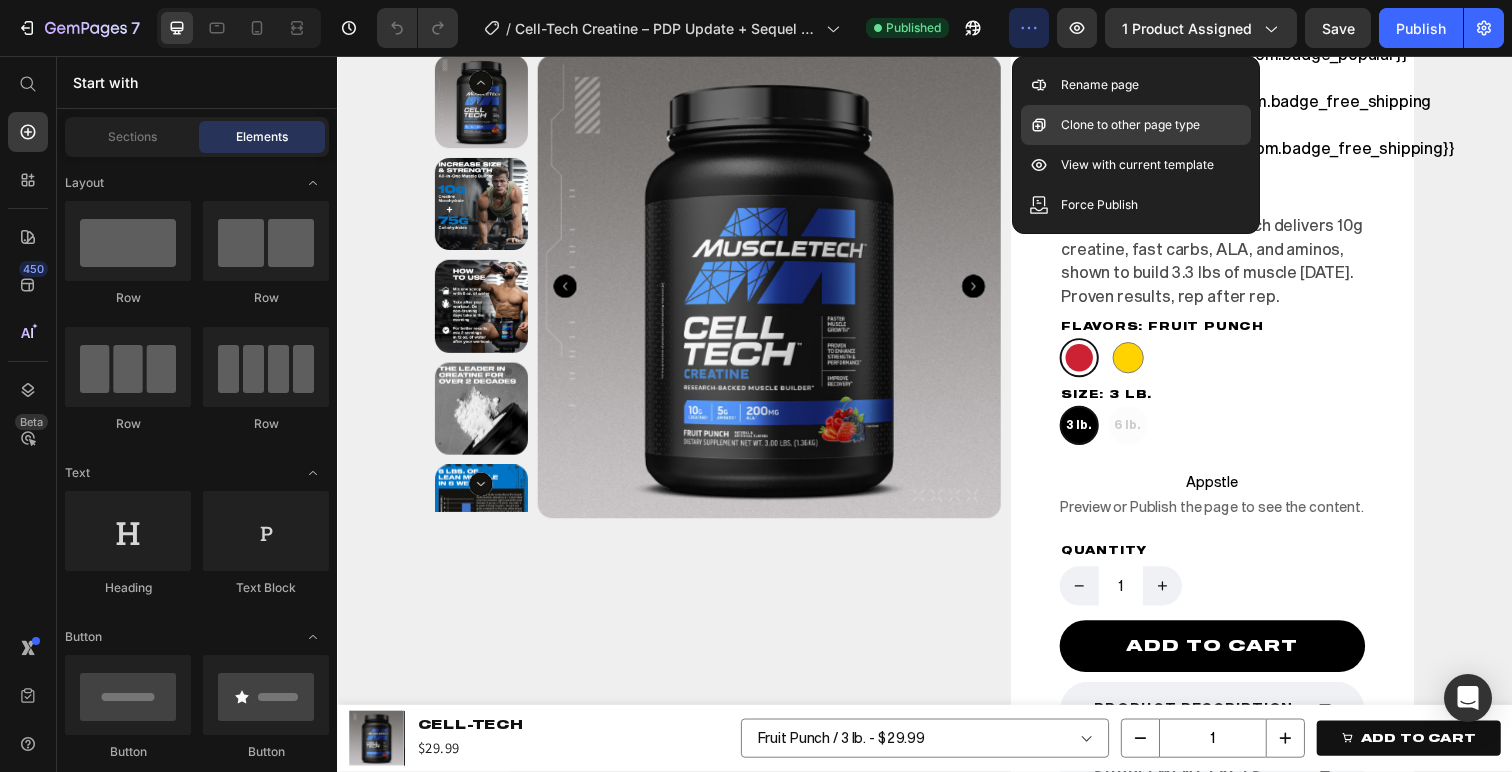 click on "Clone to other page type" at bounding box center [1130, 125] 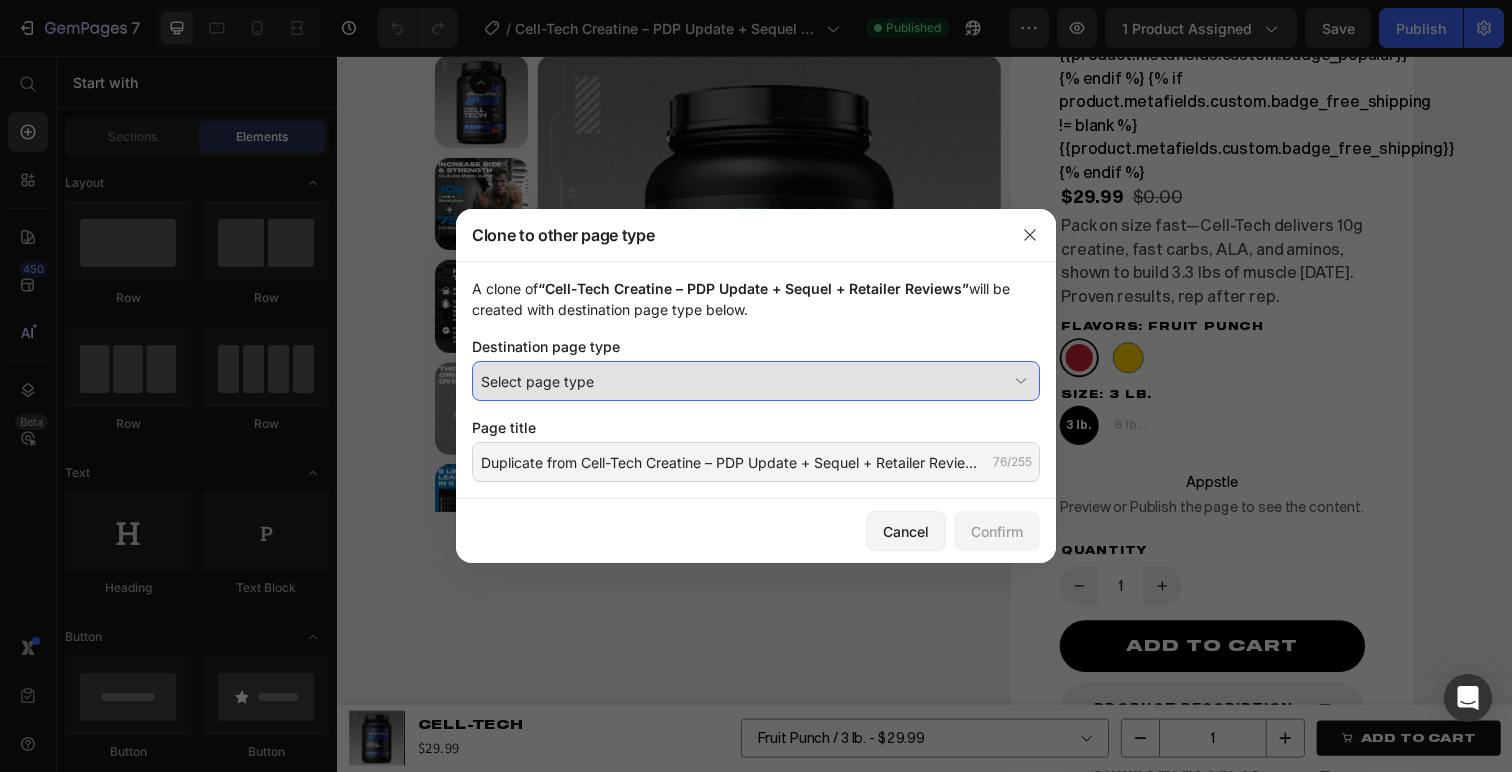 click on "Select page type" at bounding box center (744, 381) 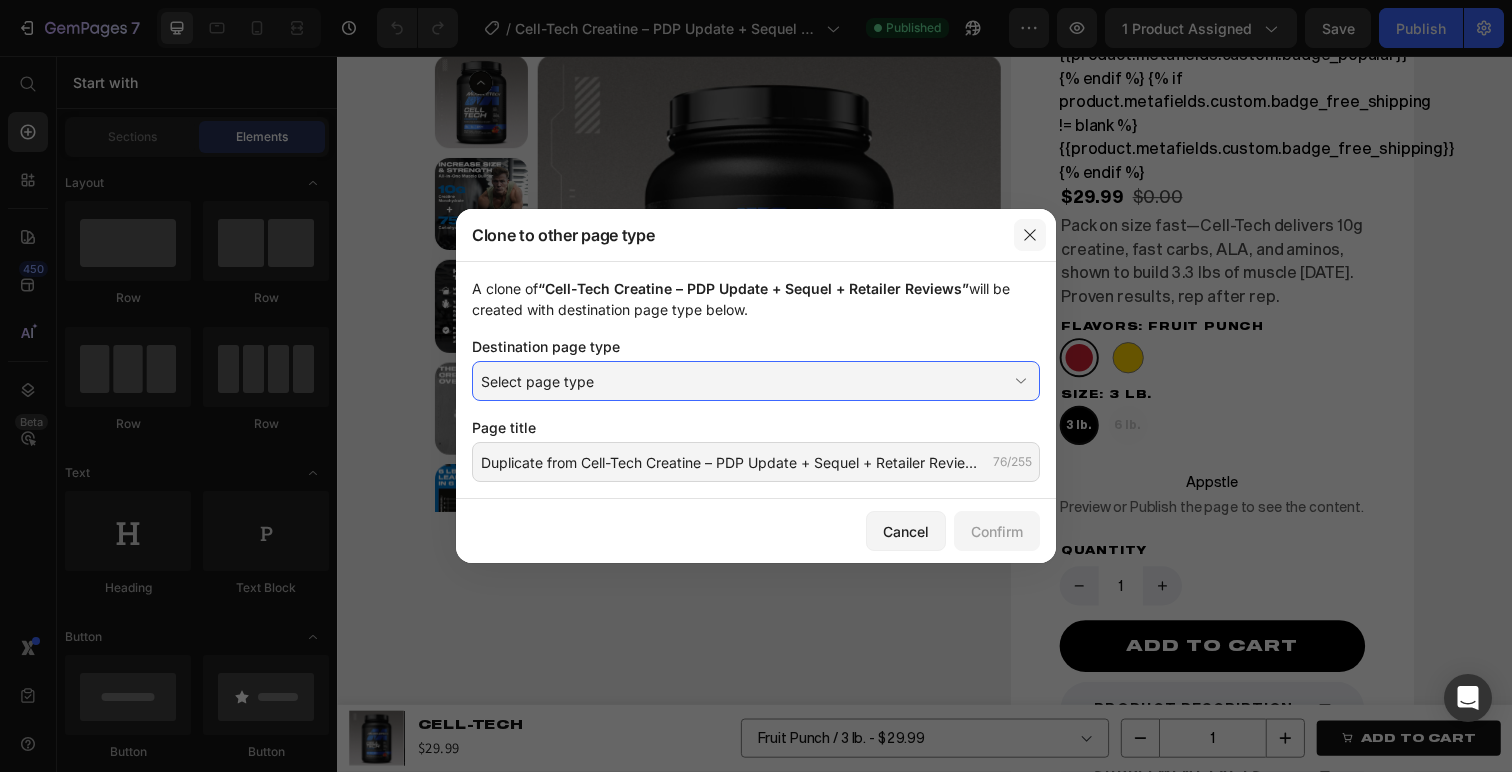 drag, startPoint x: 1026, startPoint y: 234, endPoint x: 704, endPoint y: 183, distance: 326.0138 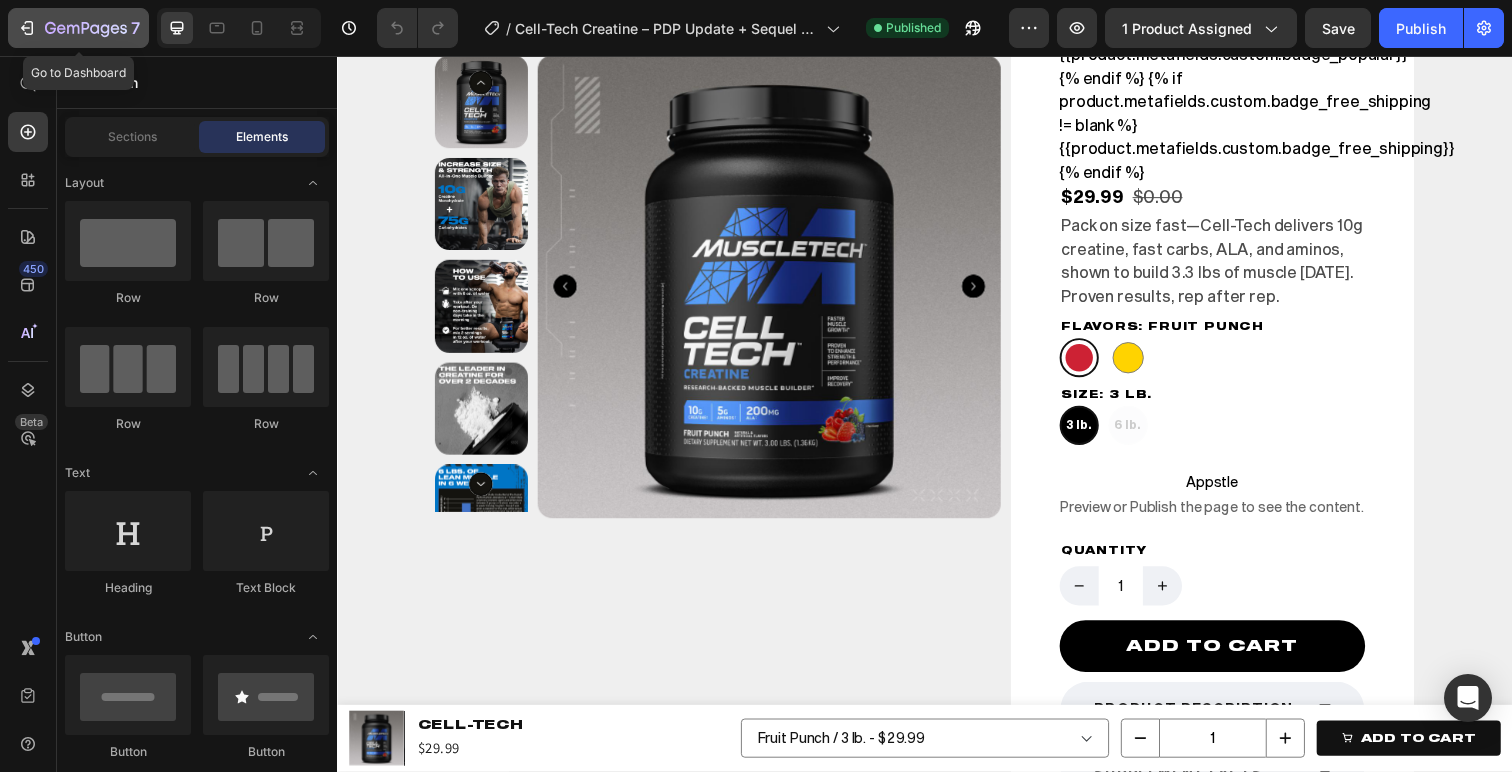 click on "7" at bounding box center [78, 28] 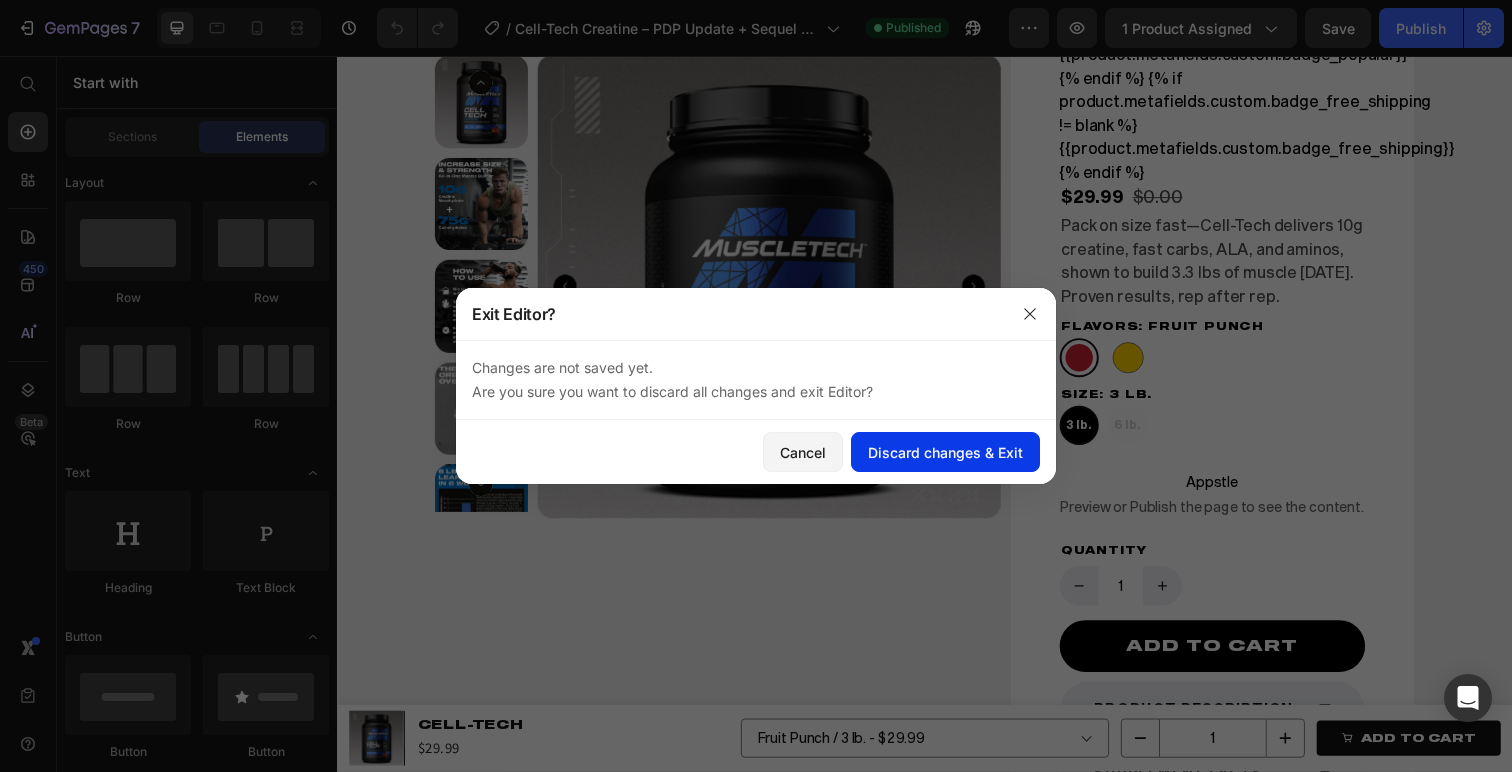 click on "Discard changes & Exit" at bounding box center (945, 452) 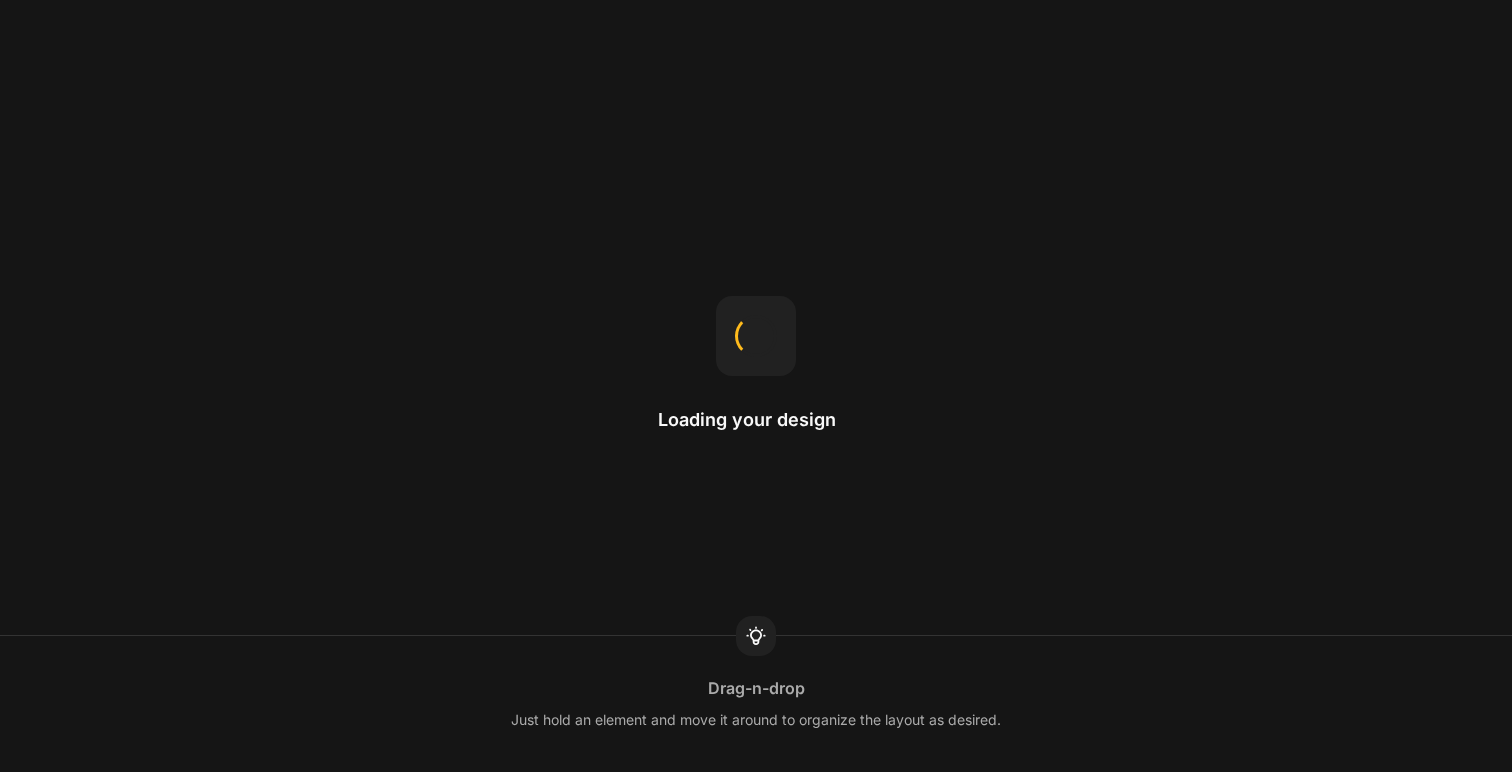 scroll, scrollTop: 0, scrollLeft: 0, axis: both 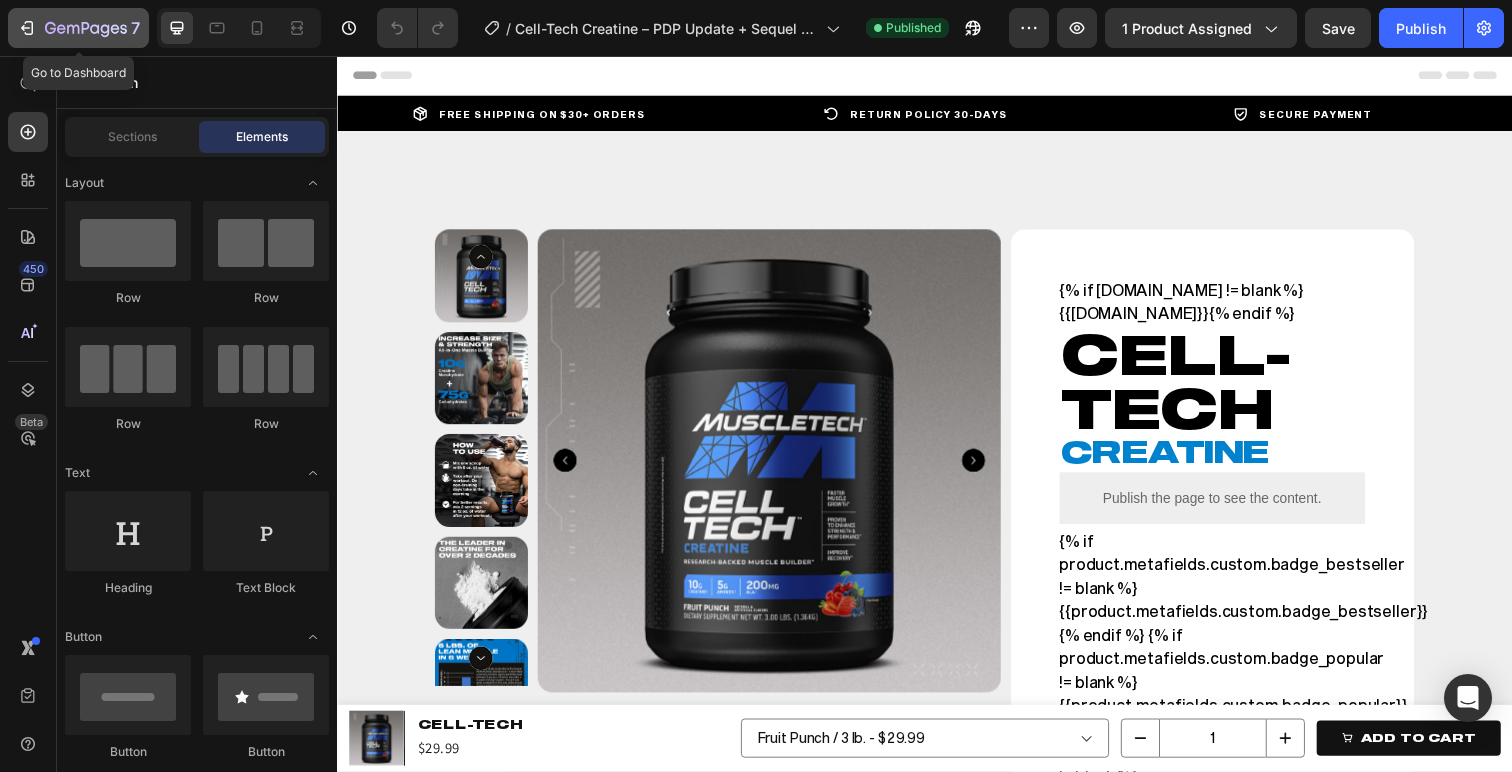 click 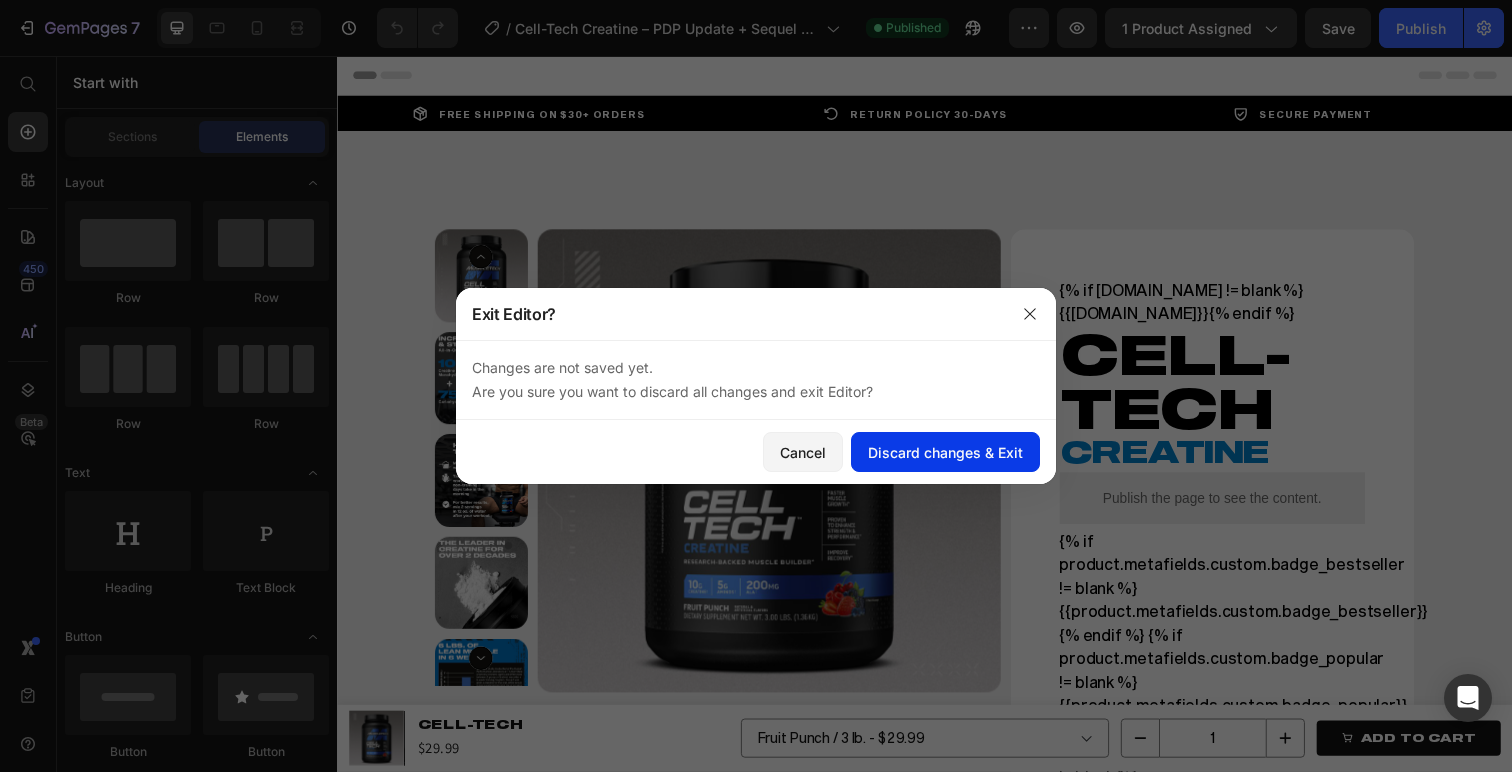 click on "Discard changes & Exit" at bounding box center (945, 452) 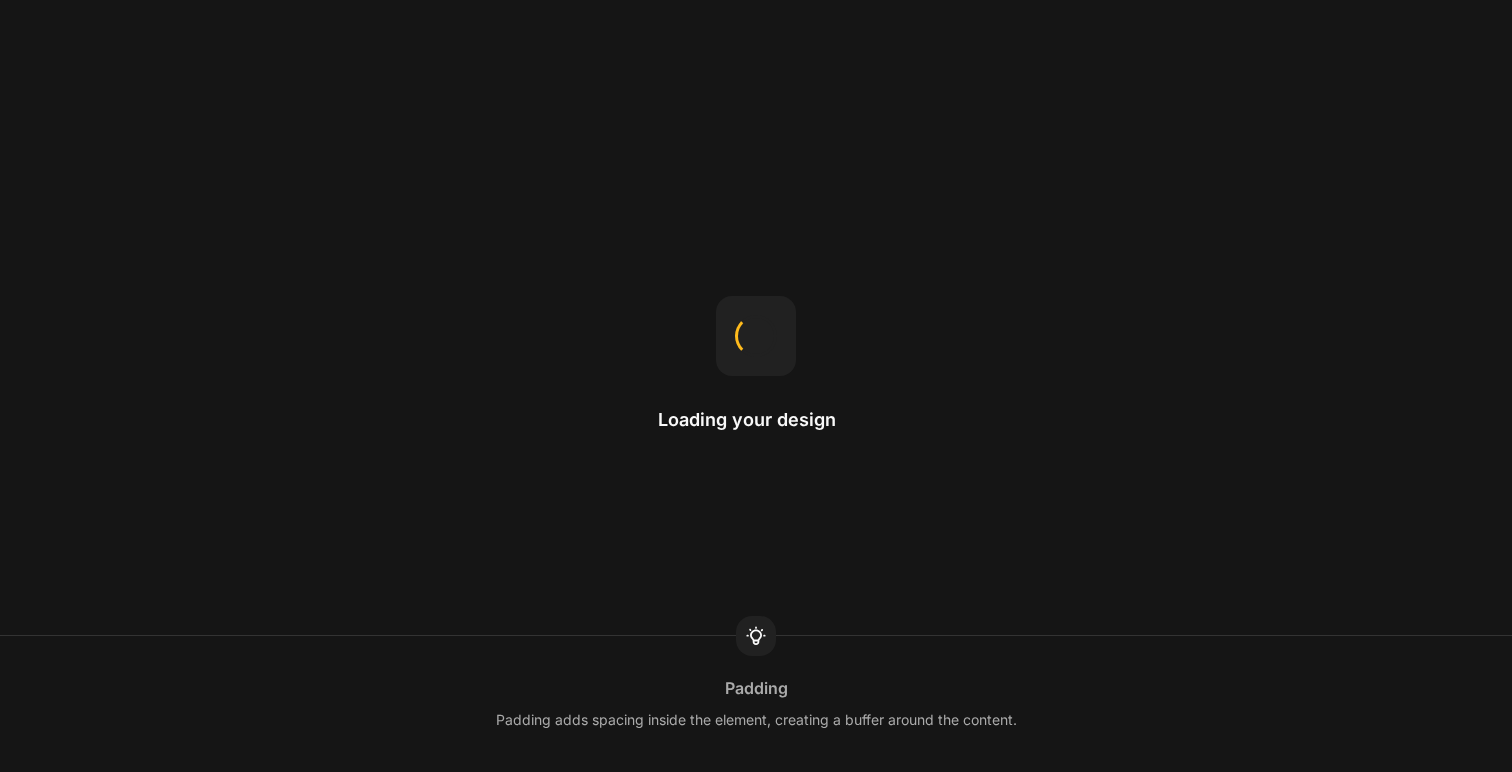 scroll, scrollTop: 0, scrollLeft: 0, axis: both 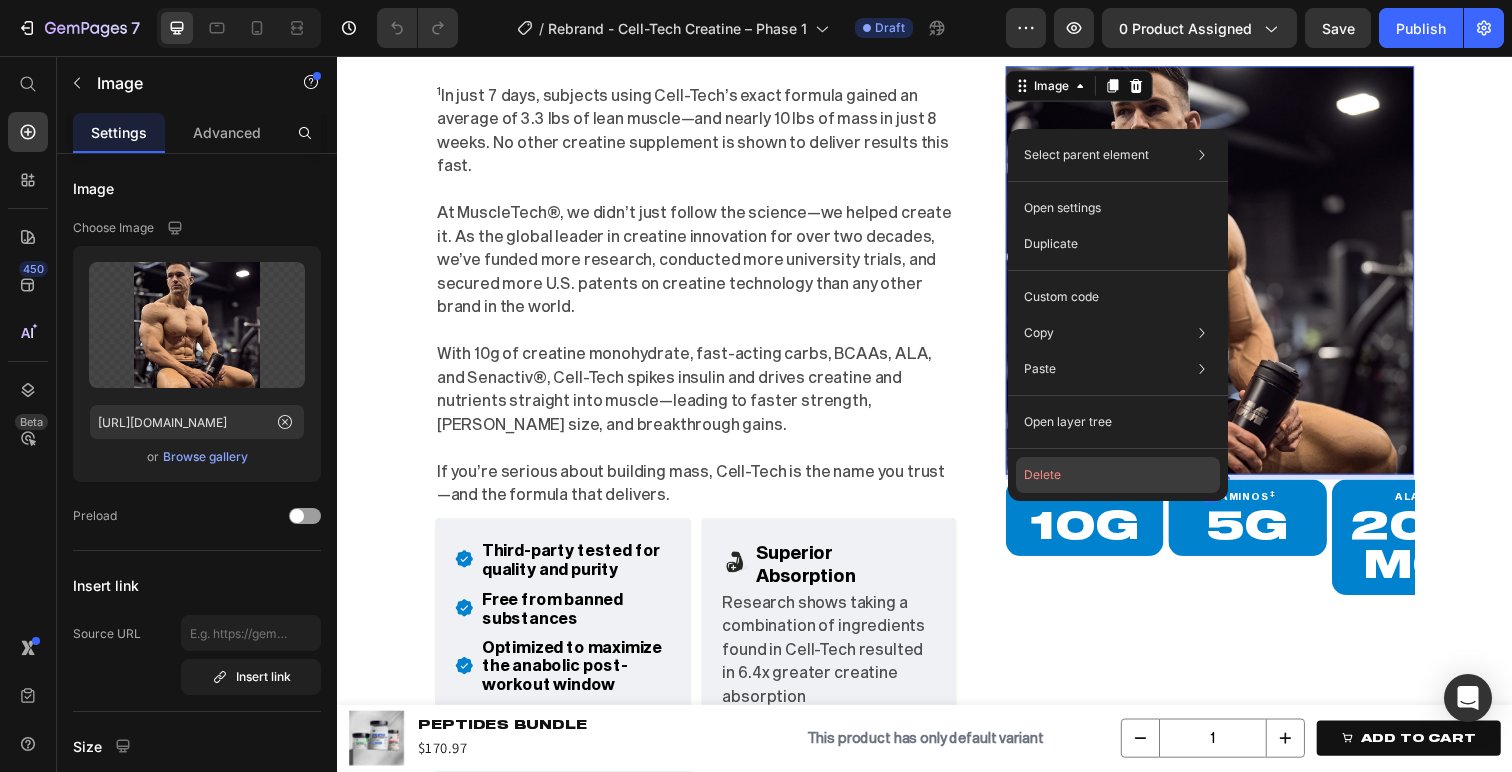 click on "Delete" 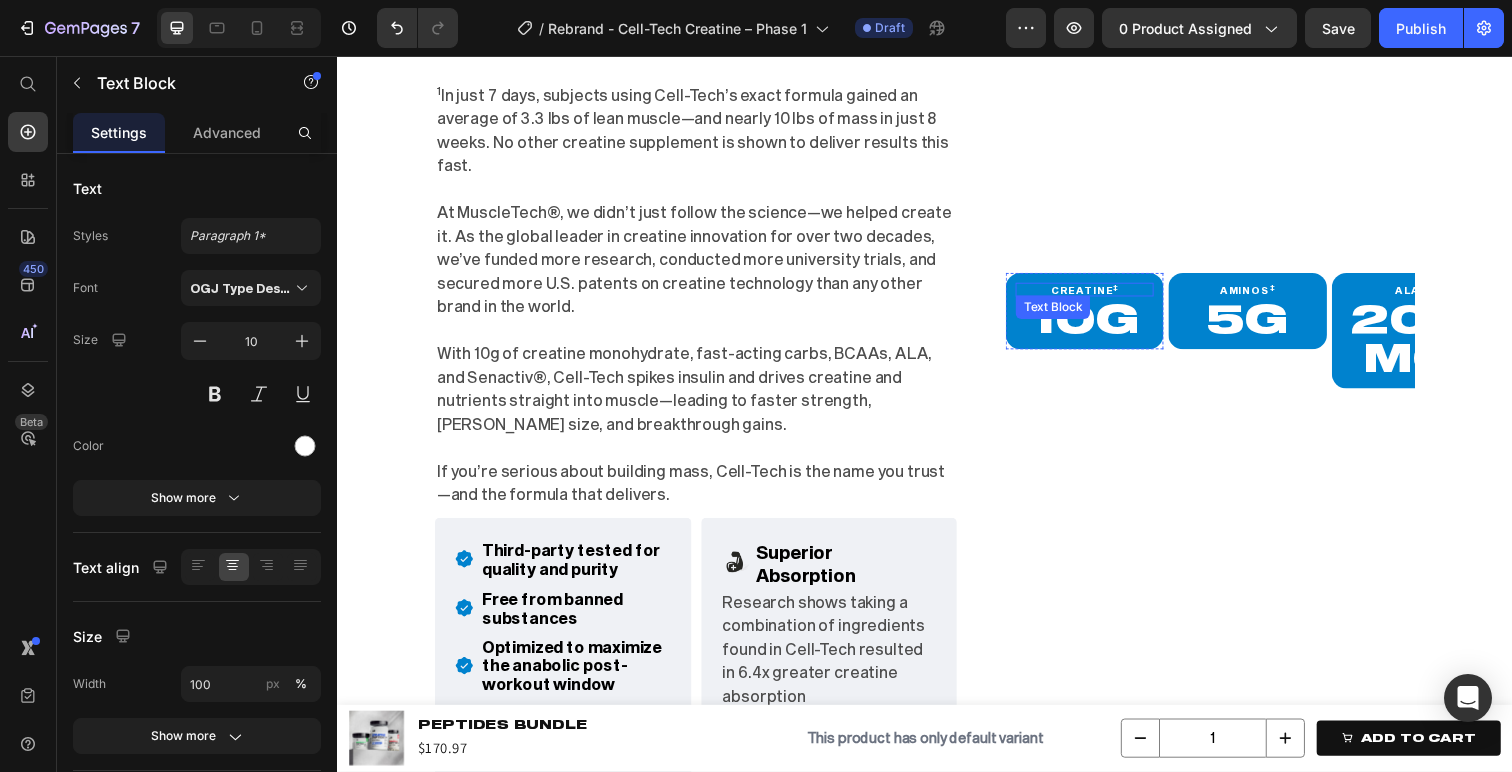 click on "Text Block" at bounding box center (1068, 313) 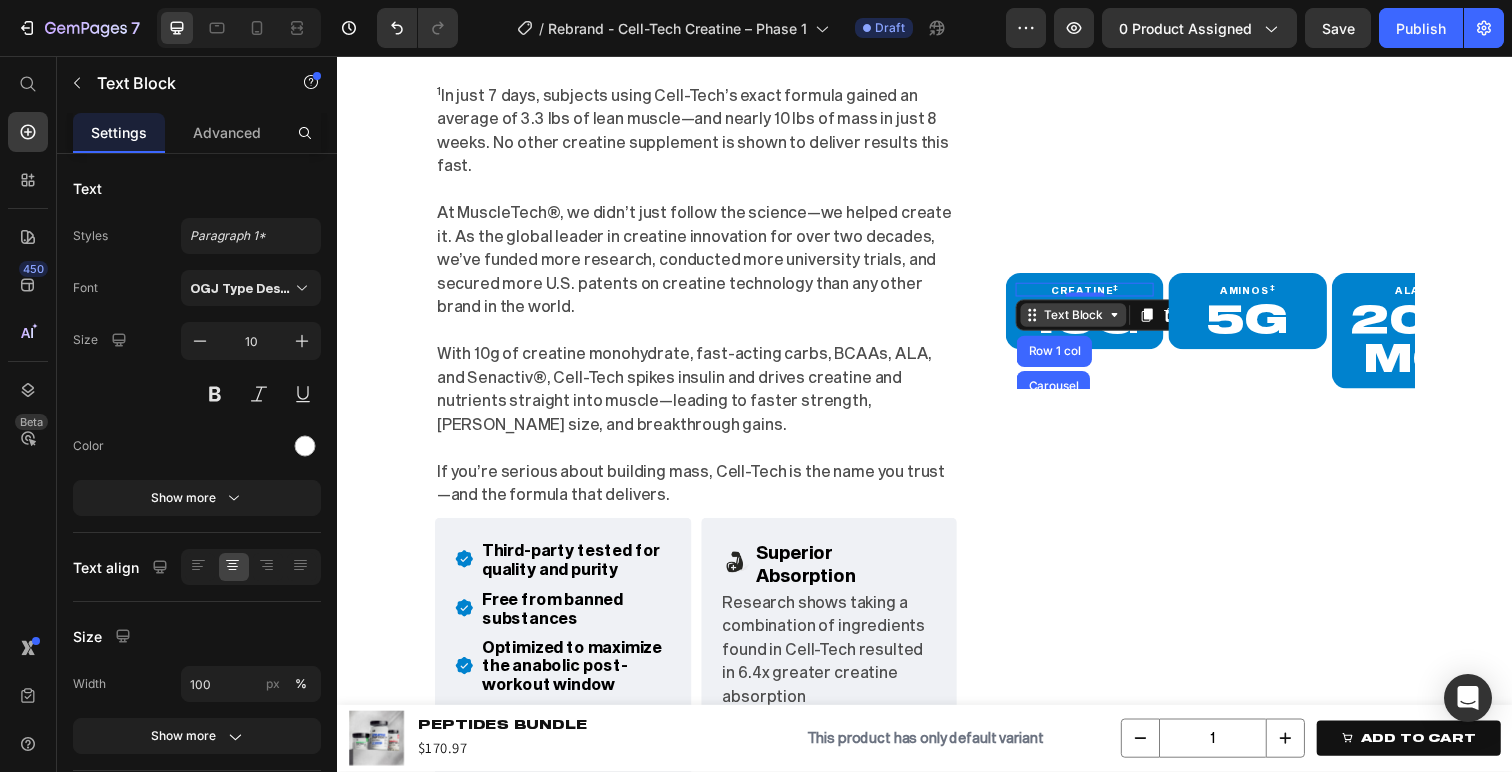 click on "Text Block" at bounding box center (1089, 321) 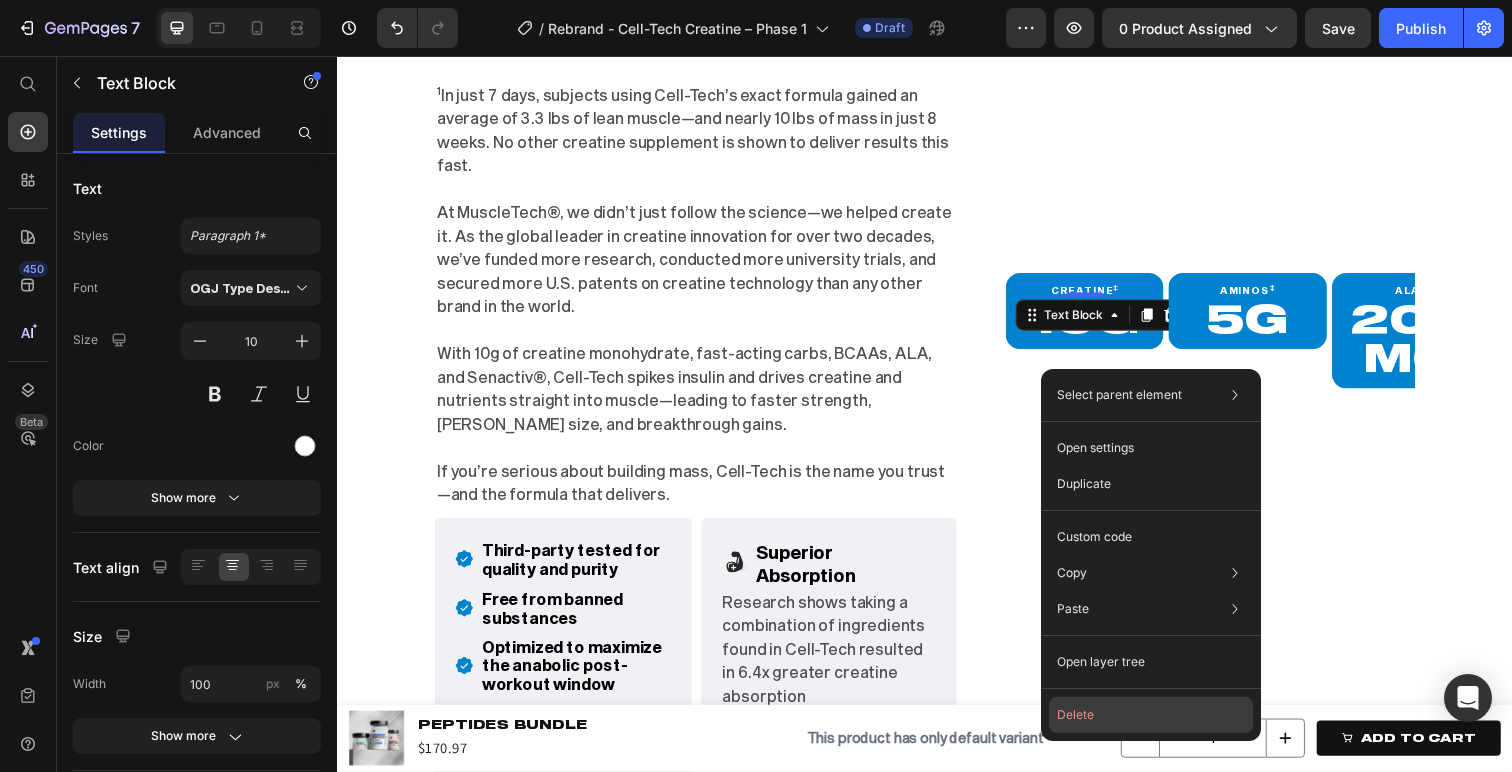 drag, startPoint x: 1063, startPoint y: 712, endPoint x: 742, endPoint y: 429, distance: 427.93692 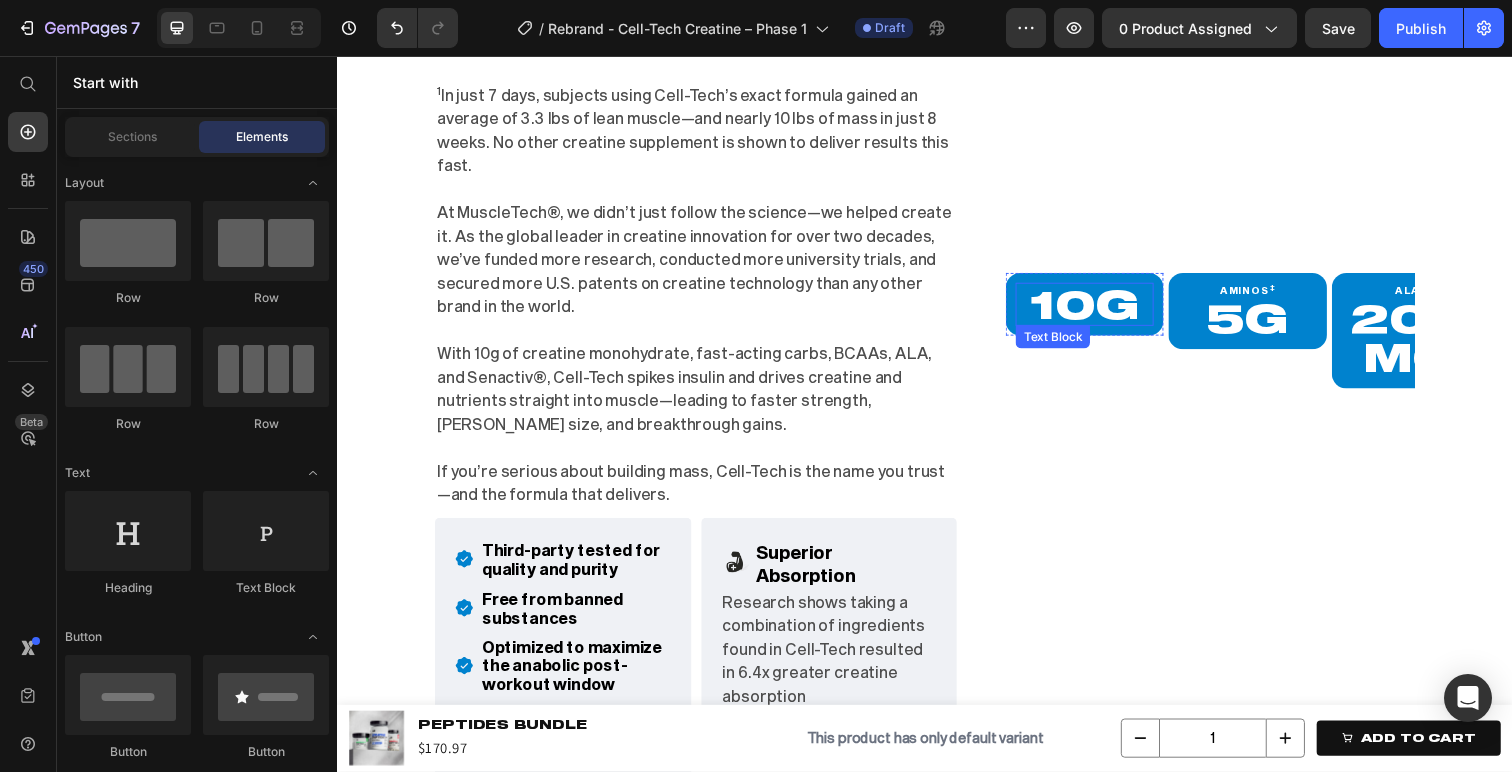 click on "10 G" at bounding box center (1100, 310) 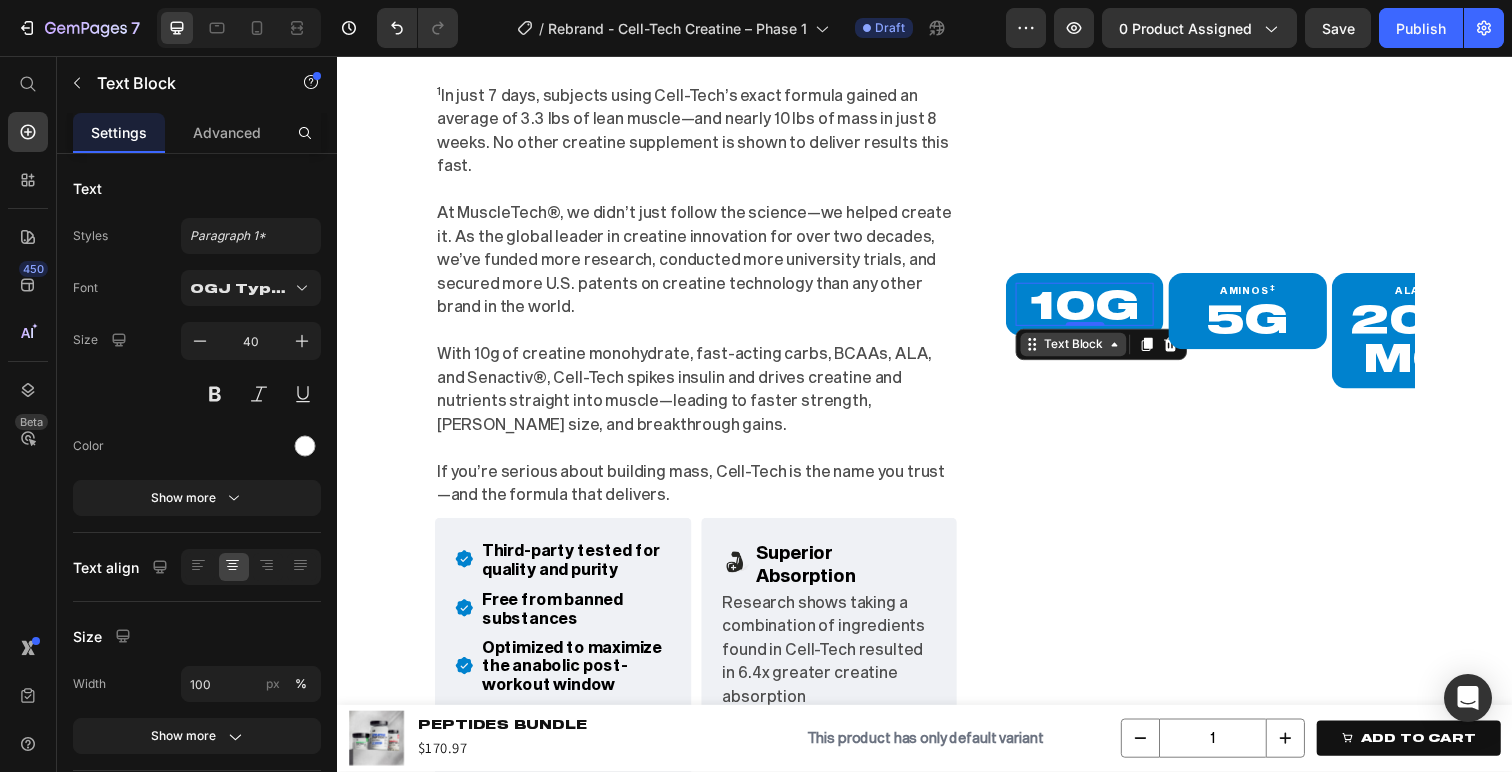 click on "Text Block" at bounding box center (1089, 351) 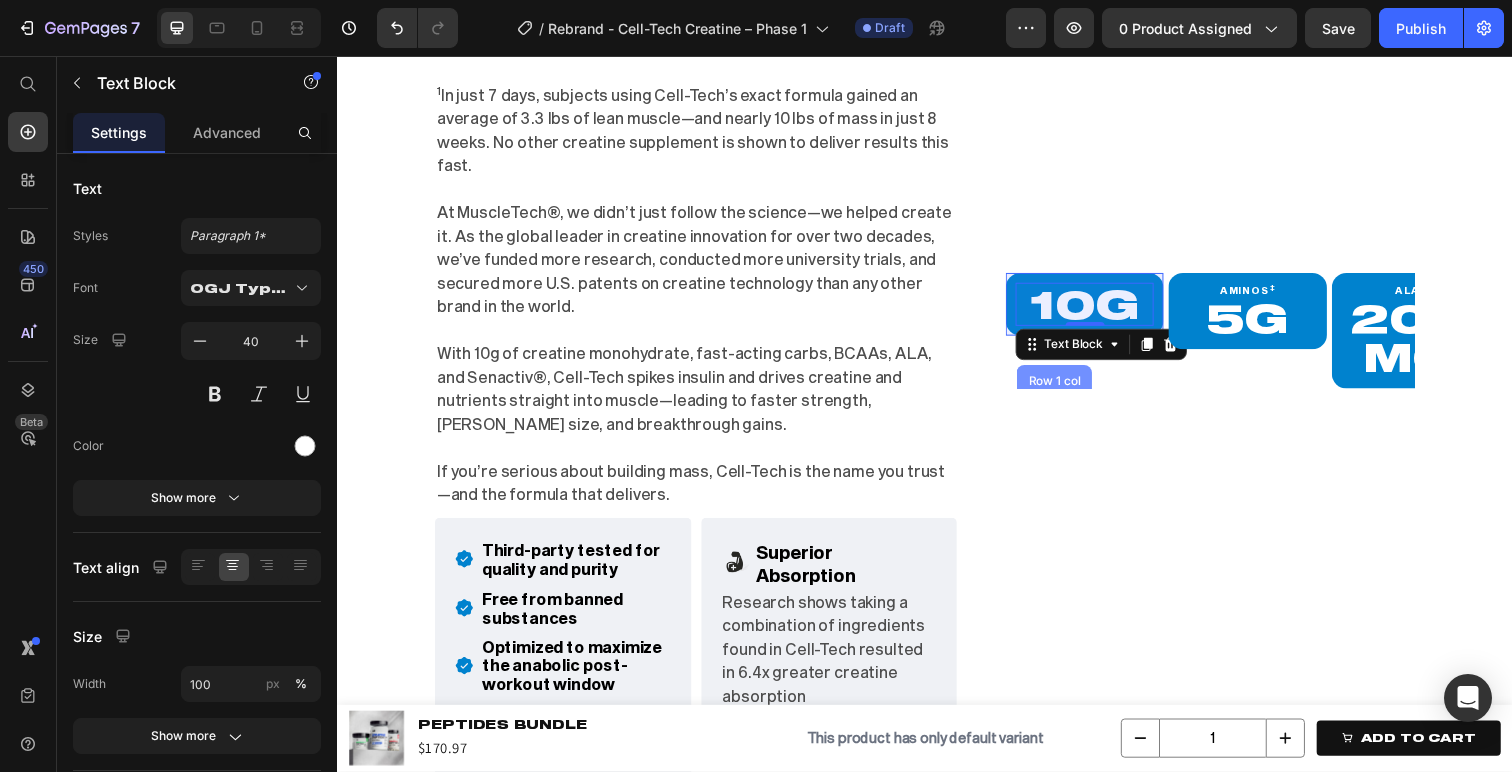 click on "Row 1 col" at bounding box center (1069, 388) 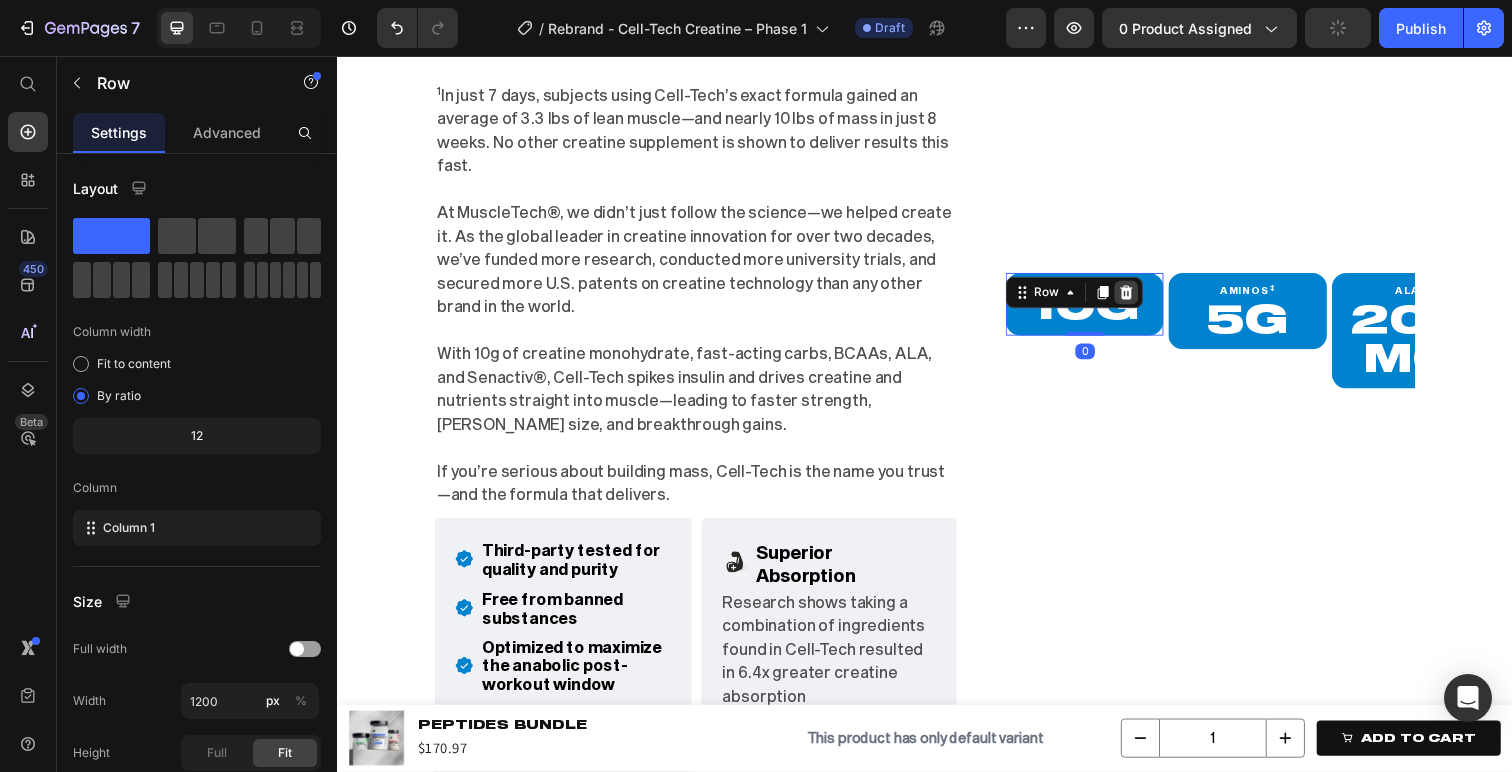click 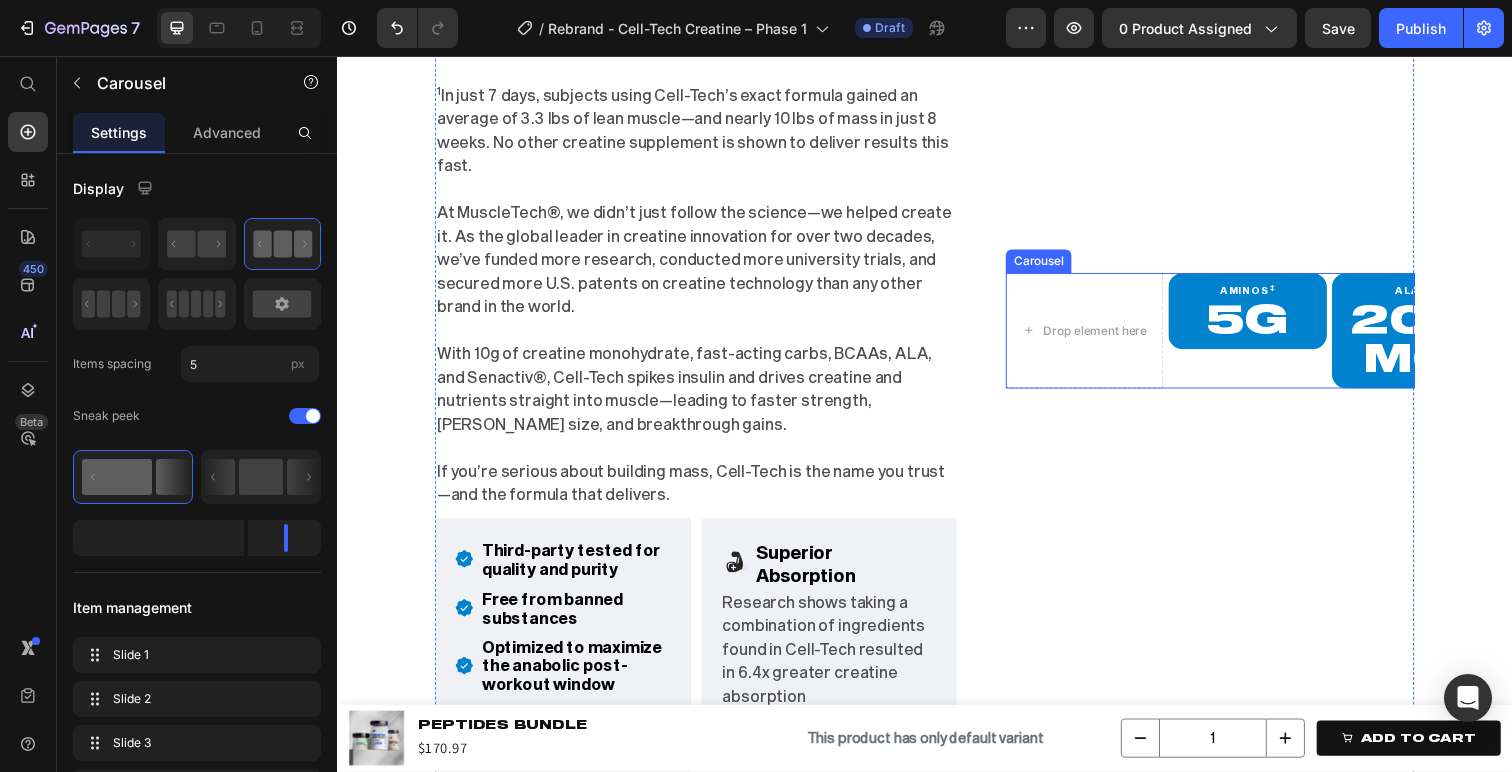 click on "Carousel" at bounding box center [1053, 266] 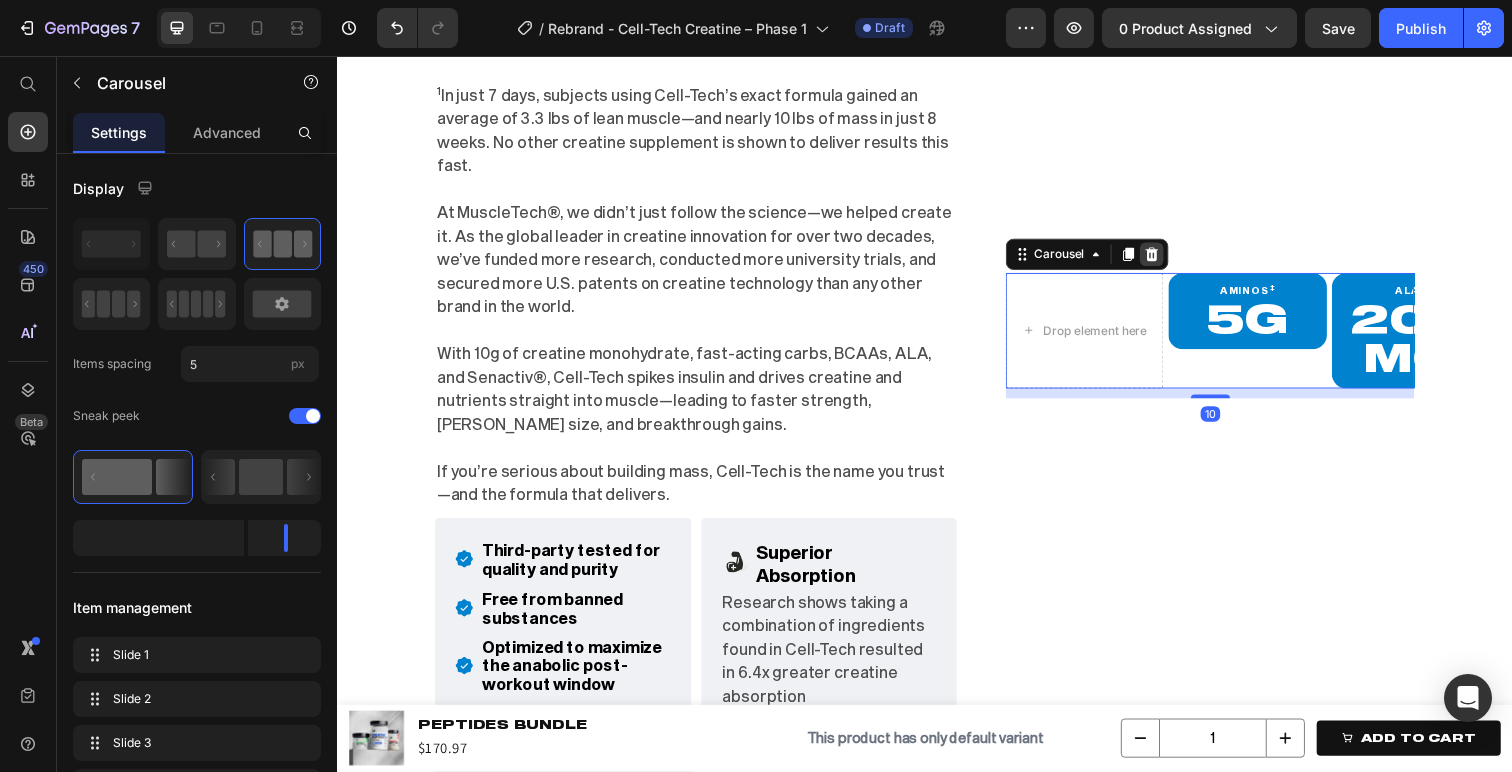 click 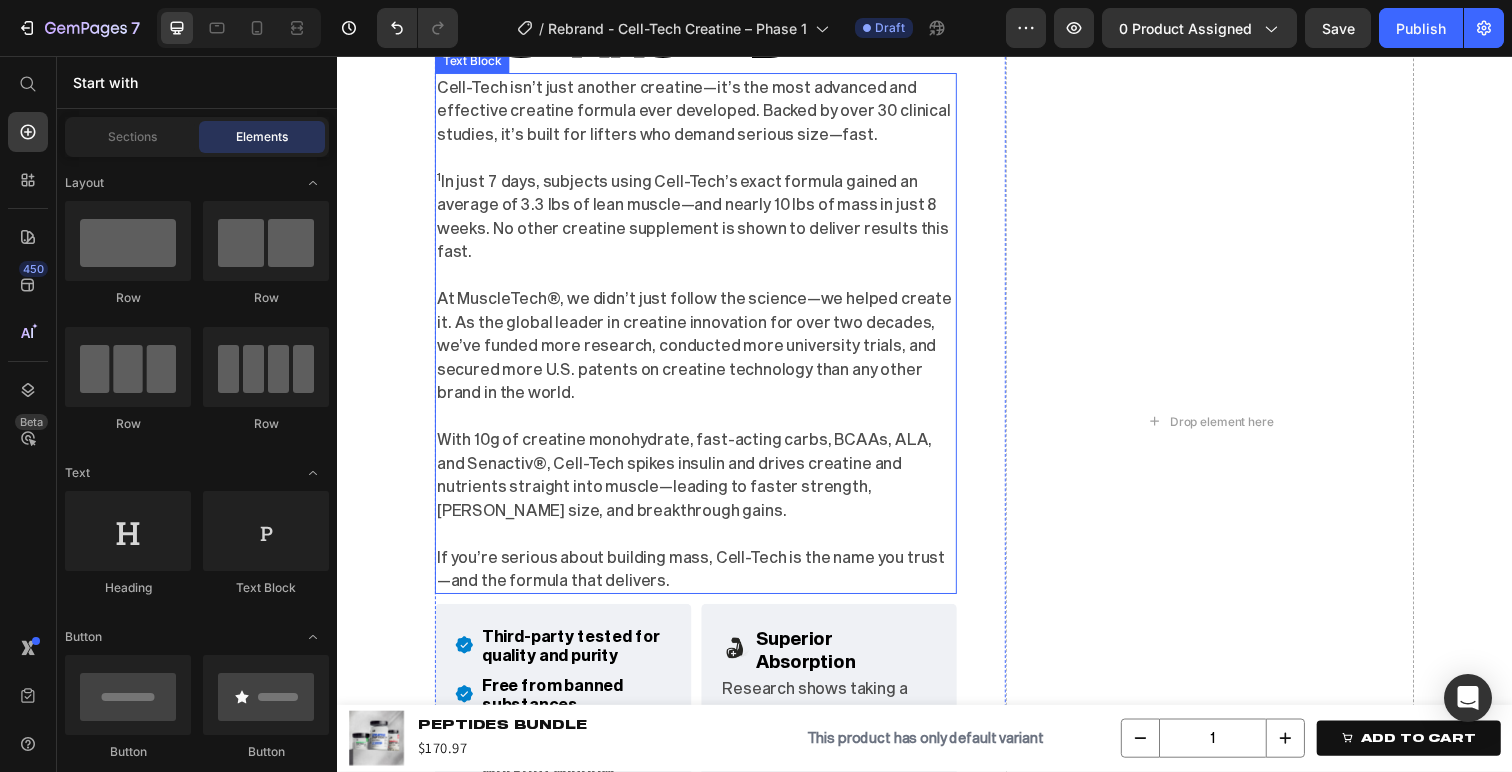 scroll, scrollTop: 2113, scrollLeft: 0, axis: vertical 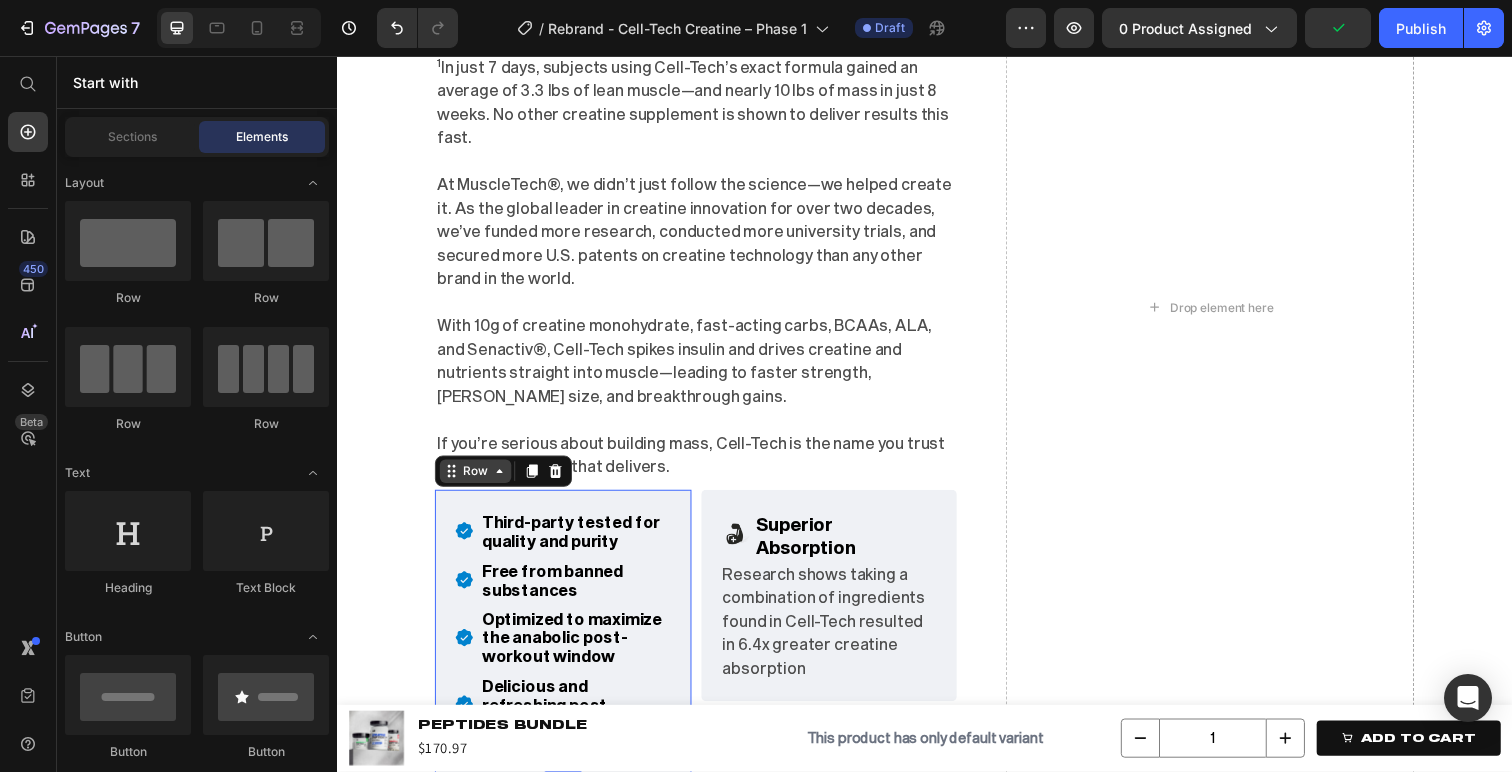 click on "Row" at bounding box center [478, 480] 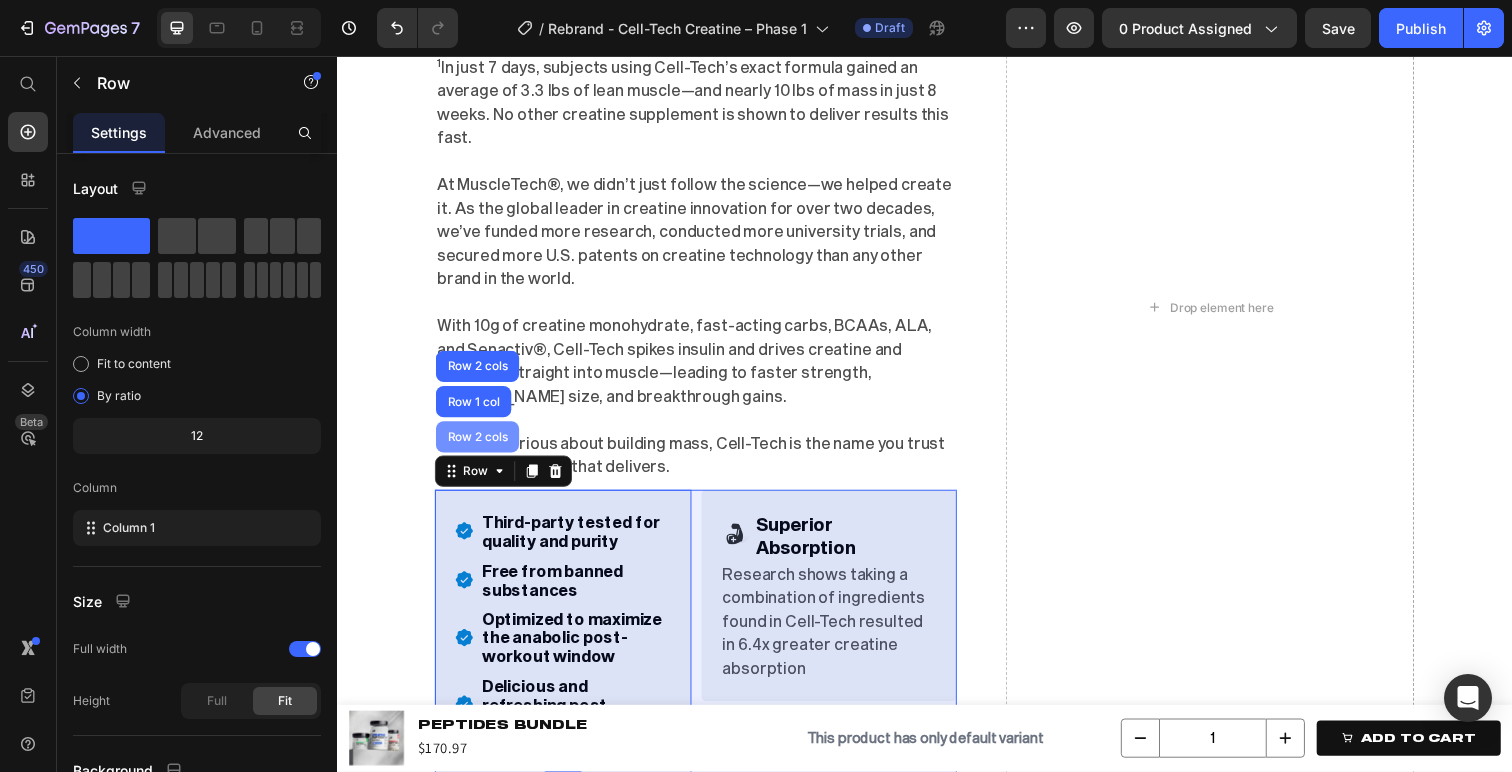 click on "Row 2 cols" at bounding box center (480, 445) 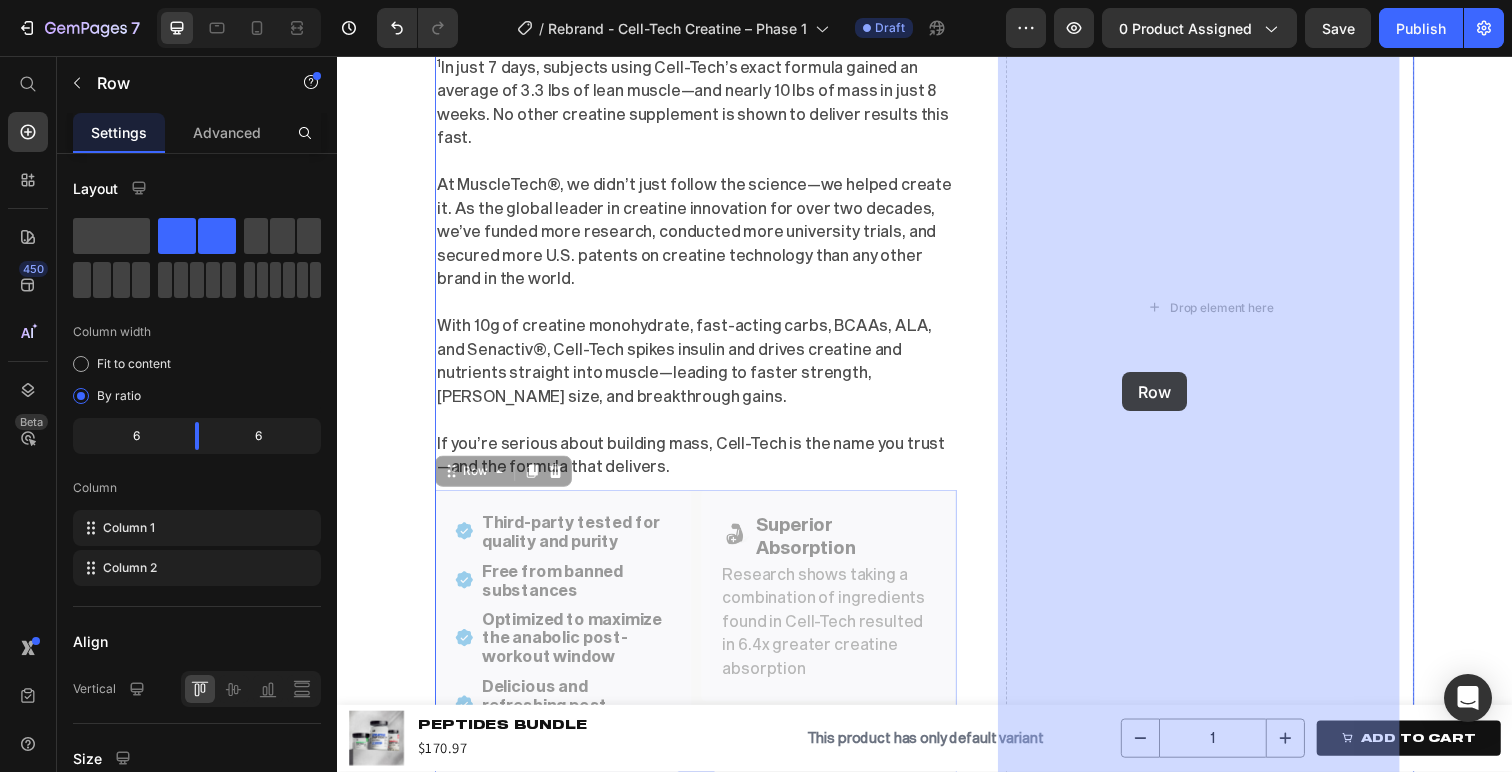 drag, startPoint x: 469, startPoint y: 518, endPoint x: 1139, endPoint y: 379, distance: 684.2668 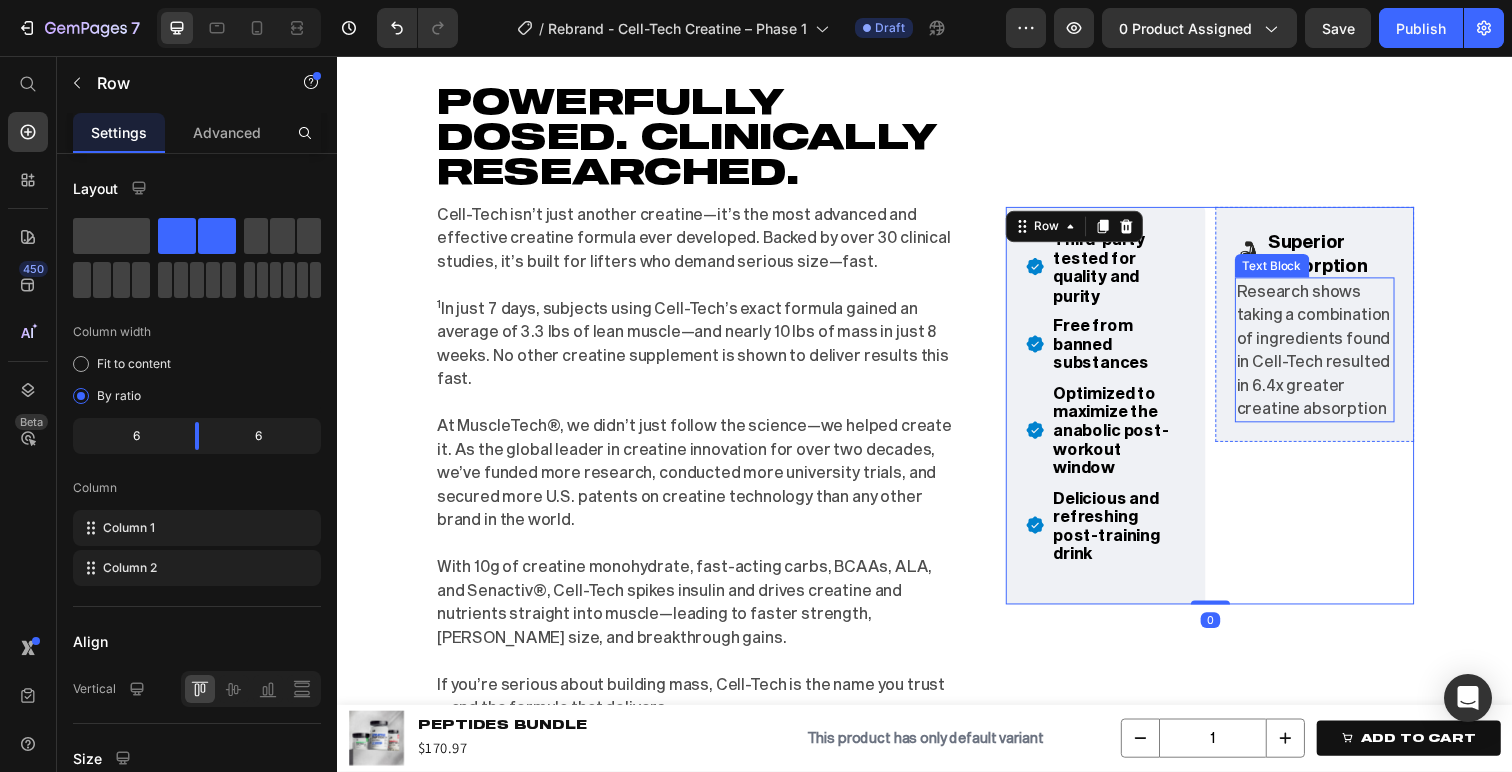 scroll, scrollTop: 1970, scrollLeft: 0, axis: vertical 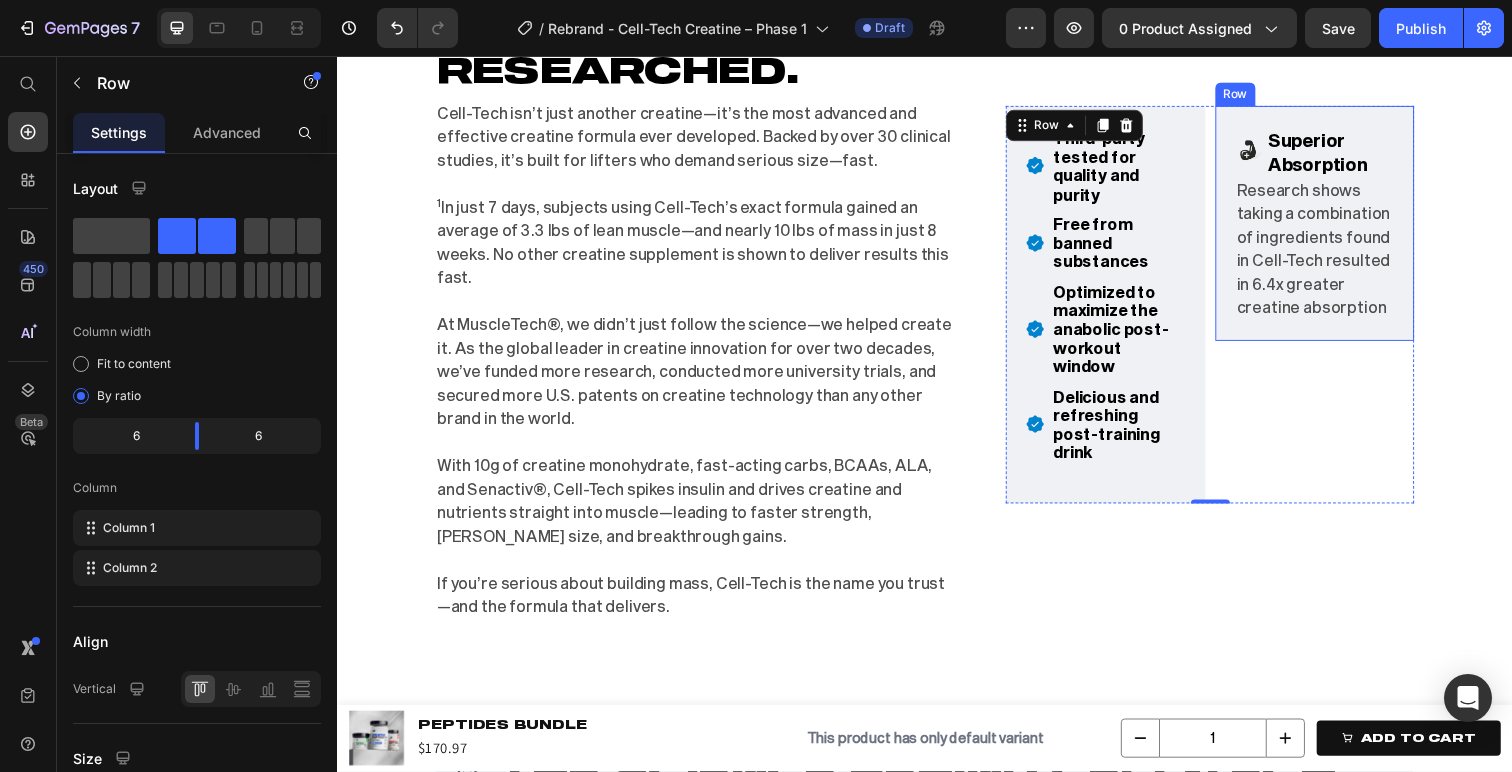 click on "Image Superior Absorption  Text Block Advanced List Research shows taking a combination of ingredients found in Cell-Tech resulted in 6.4x greater creatine absorption Text Block Row" at bounding box center (1335, 227) 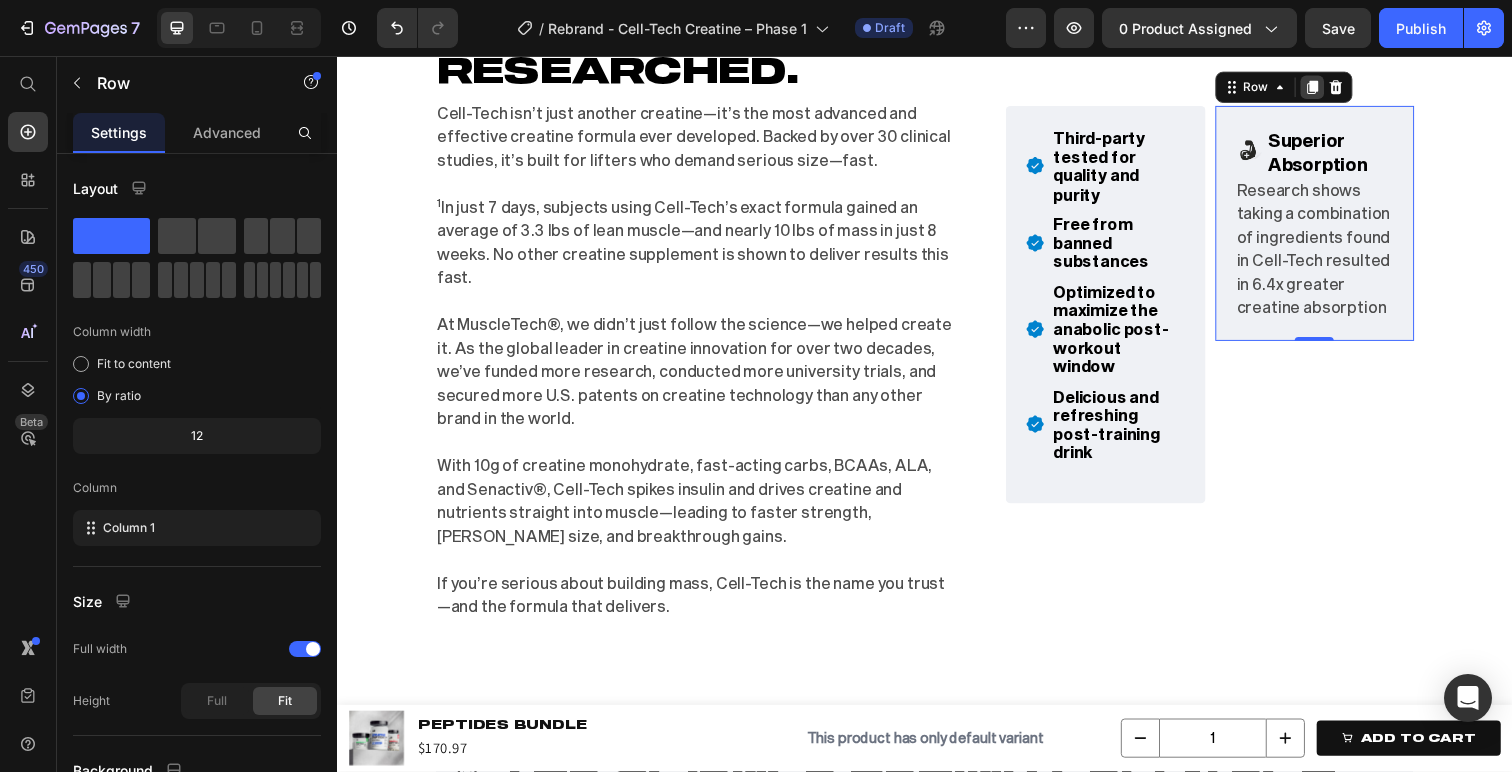 click 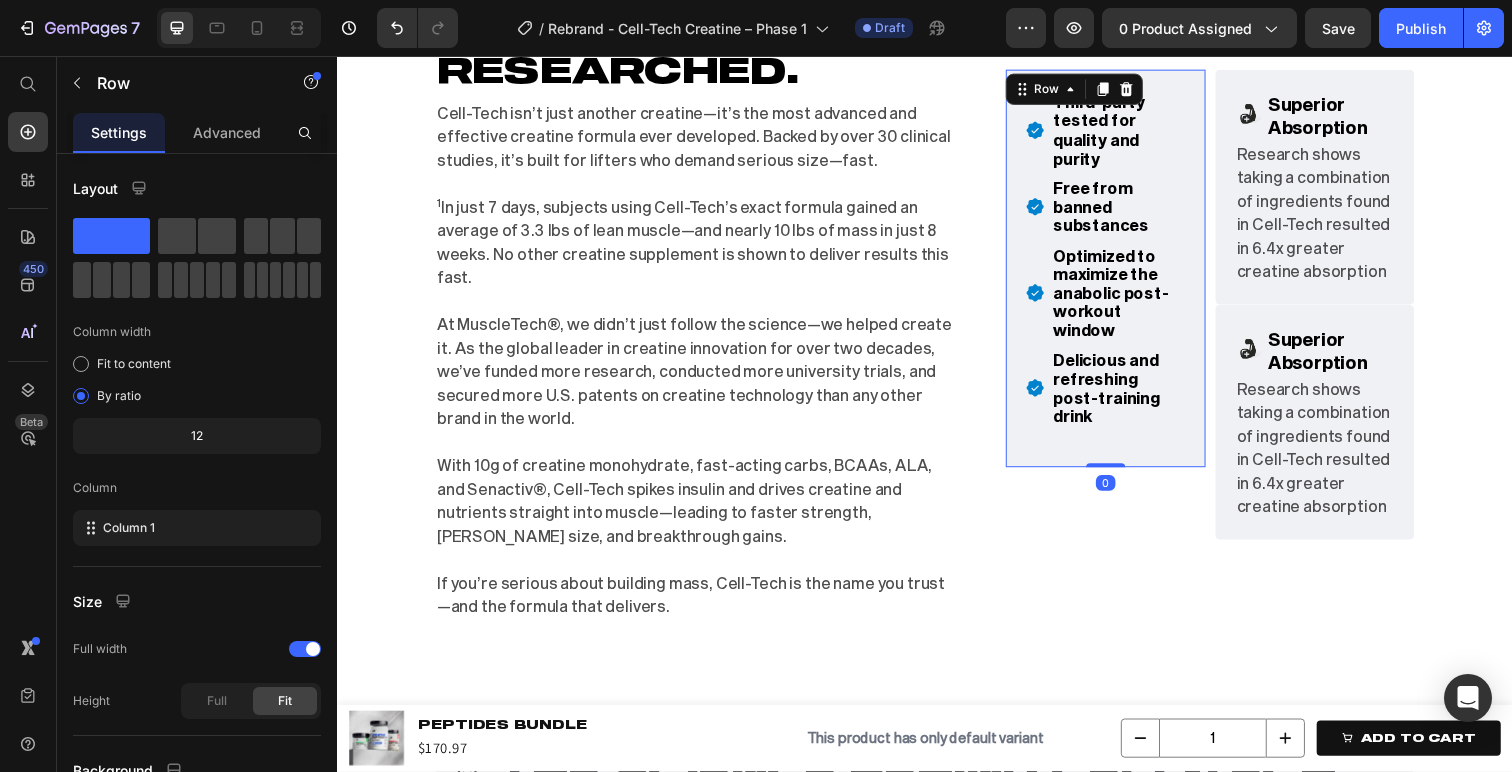 click on "Third-party tested for quality and purity
Free from banned substances
Optimized to maximize the anabolic post-workout window
Delicious and refreshing post-training drink Item List Row   0" at bounding box center (1121, 273) 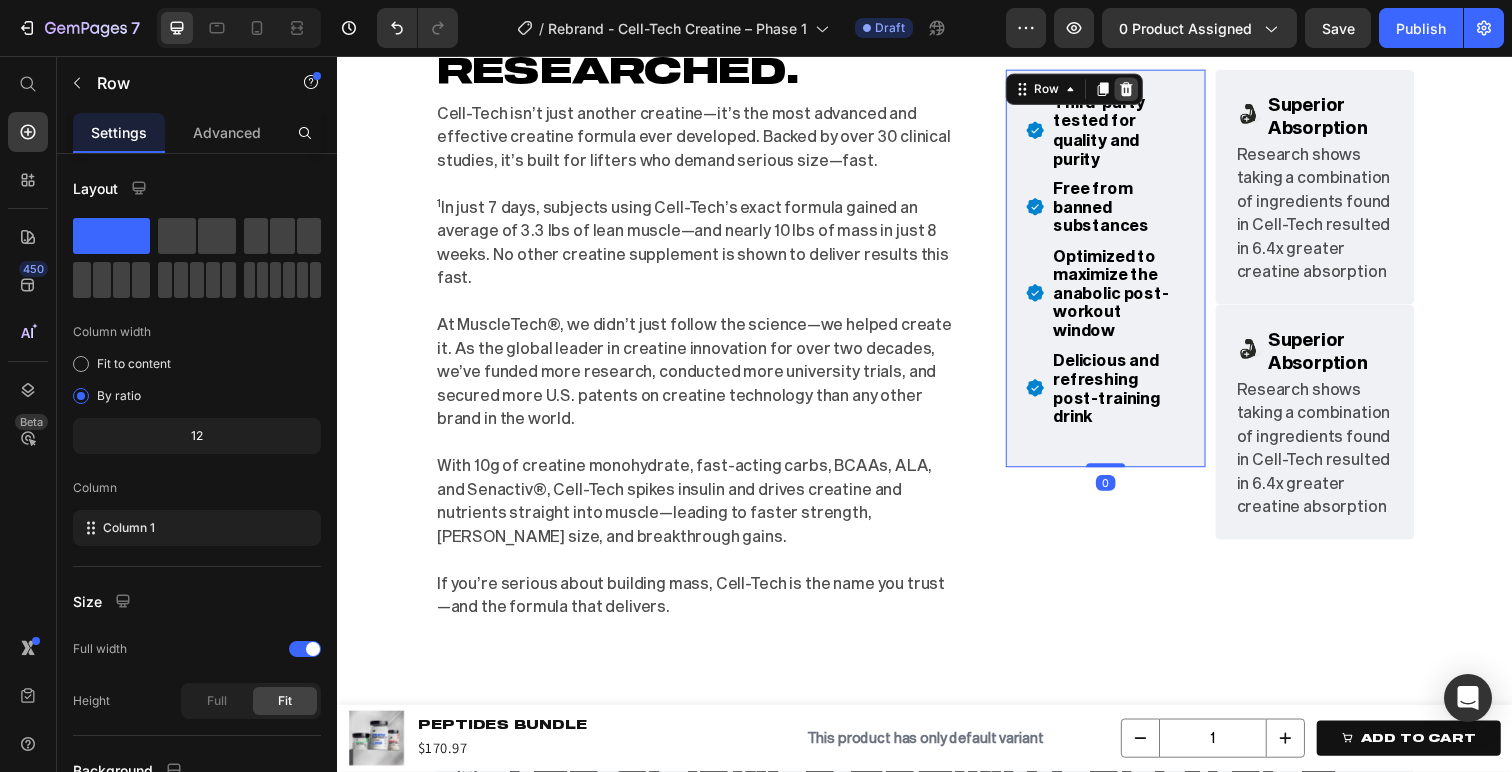 click at bounding box center [1143, 90] 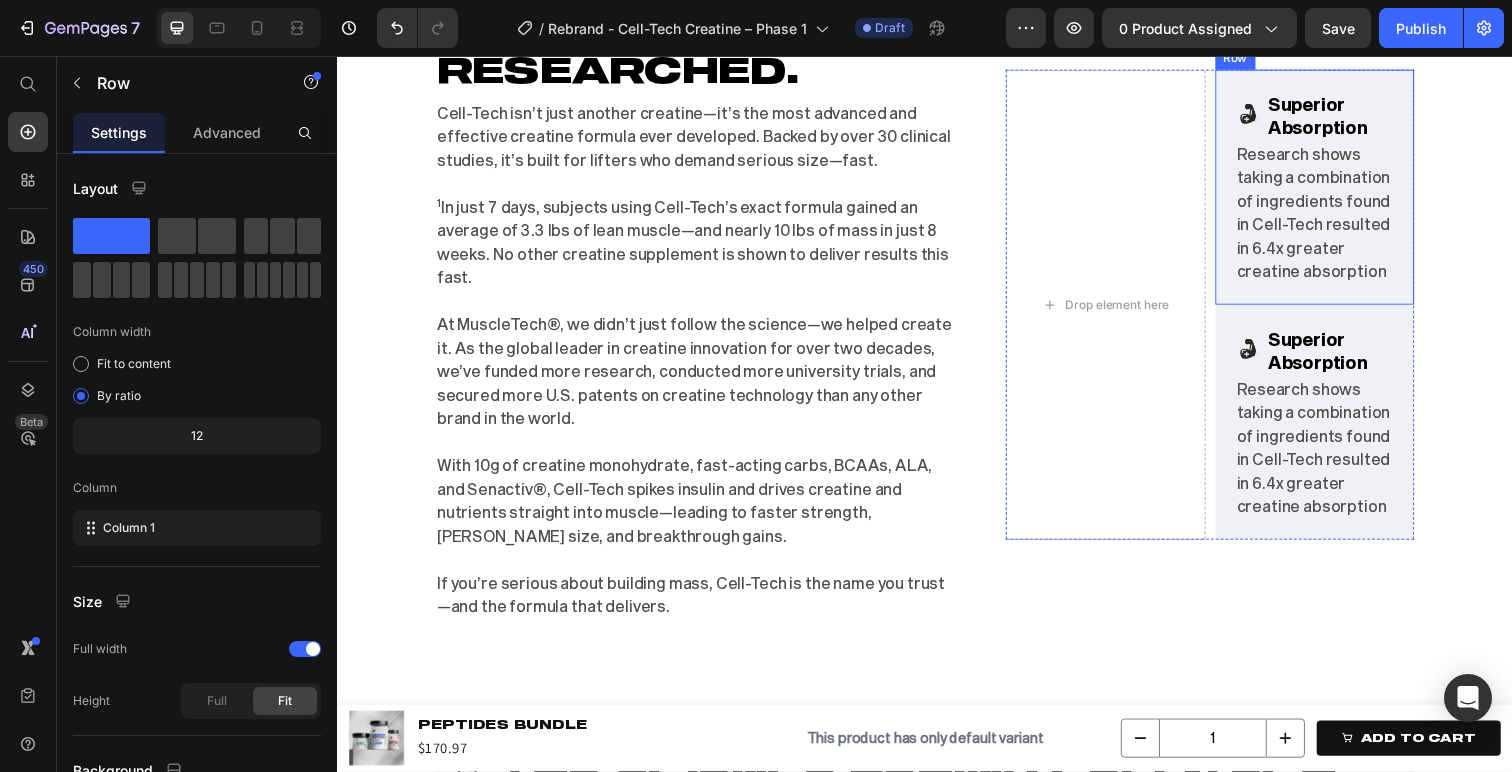 click on "Image Superior Absorption  Text Block Advanced List Research shows taking a combination of ingredients found in Cell-Tech resulted in 6.4x greater creatine absorption Text Block Row" at bounding box center [1335, 190] 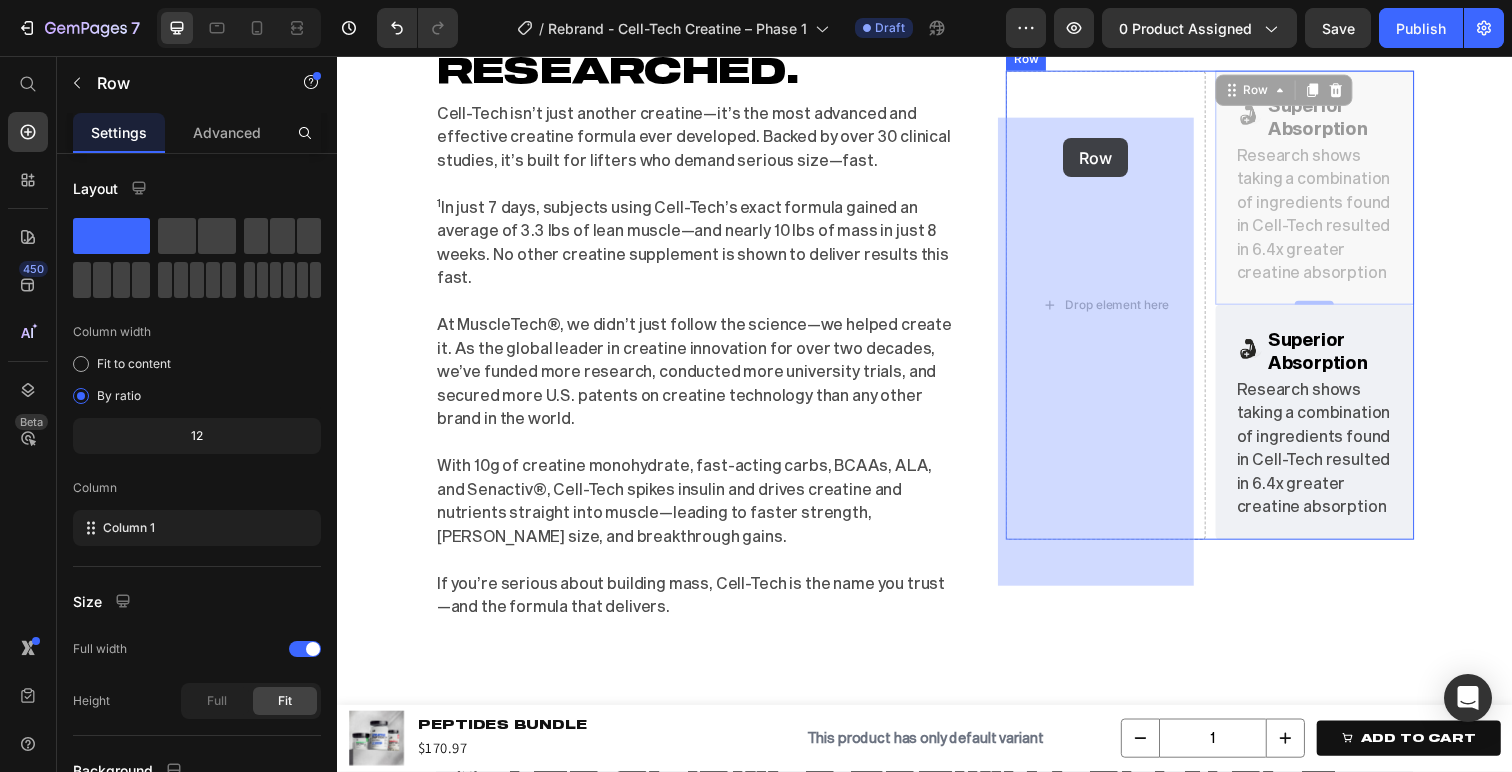 drag, startPoint x: 1256, startPoint y: 132, endPoint x: 1078, endPoint y: 140, distance: 178.17969 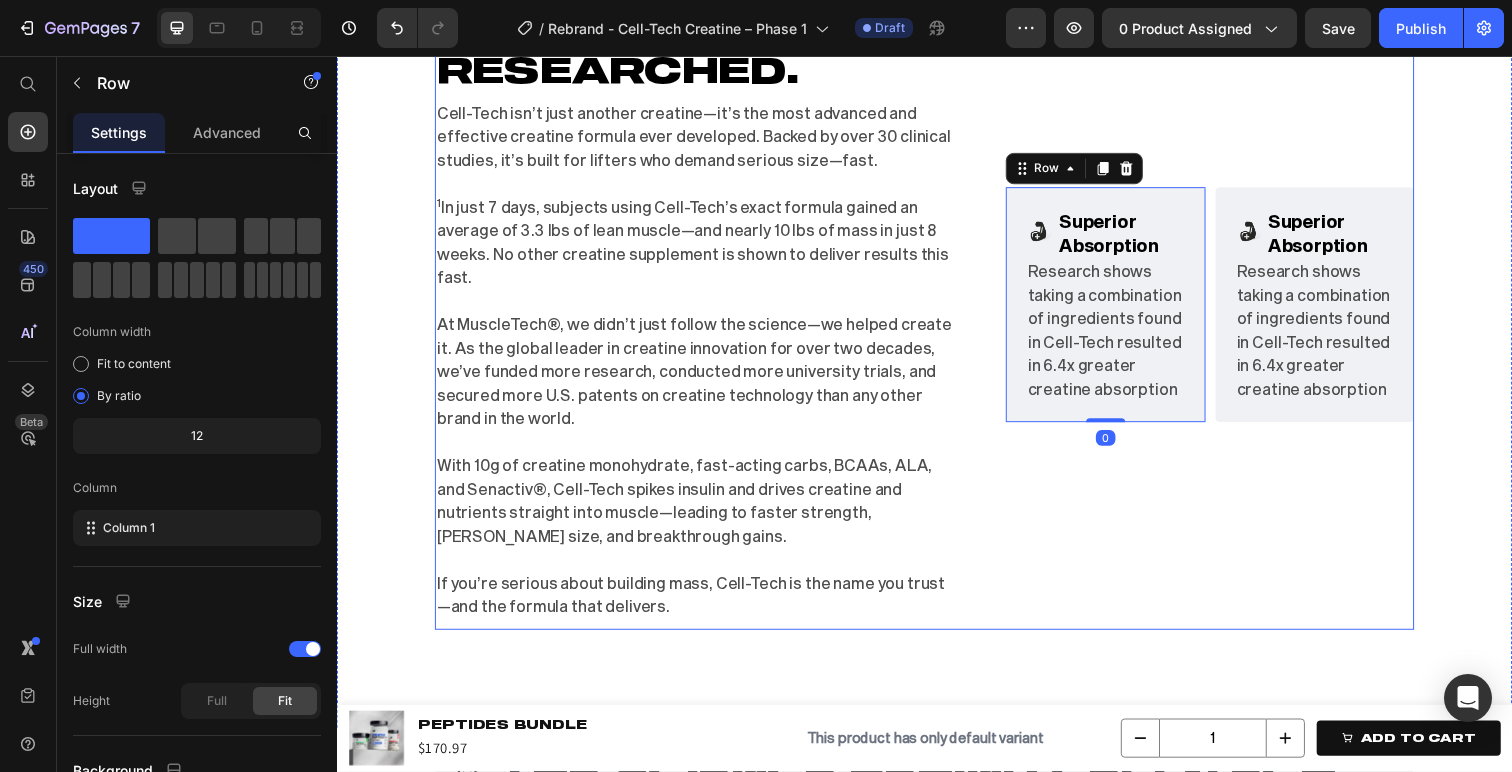click on "Image Superior Absorption  Text Block Advanced List Research shows taking a combination of ingredients found in Cell-Tech resulted in 6.4x greater creatine absorption Text Block Row   0 Image Superior Absorption  Text Block Advanced List Research shows taking a combination of ingredients found in Cell-Tech resulted in 6.4x greater creatine absorption Text Block Row Row" at bounding box center [1228, 310] 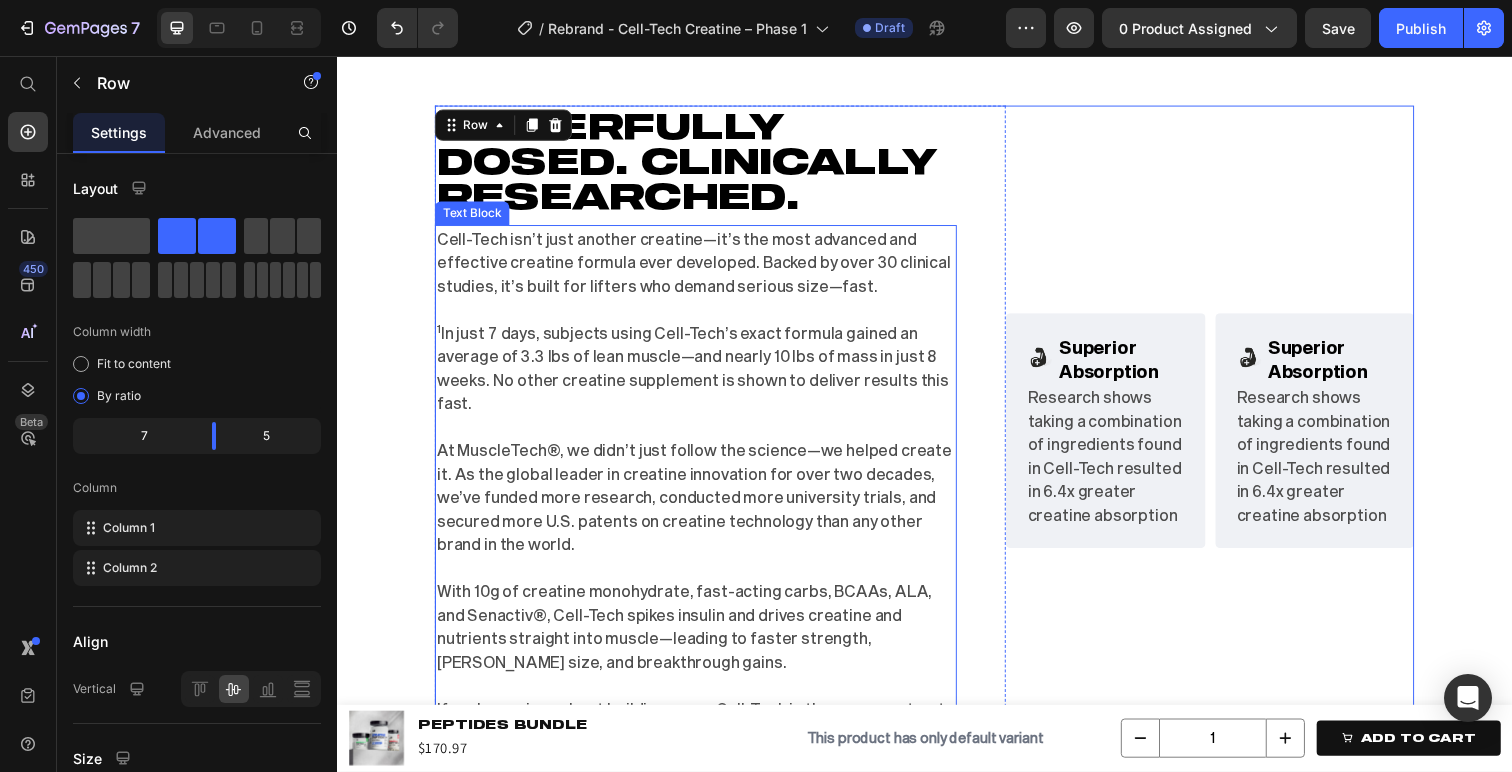 scroll, scrollTop: 1766, scrollLeft: 0, axis: vertical 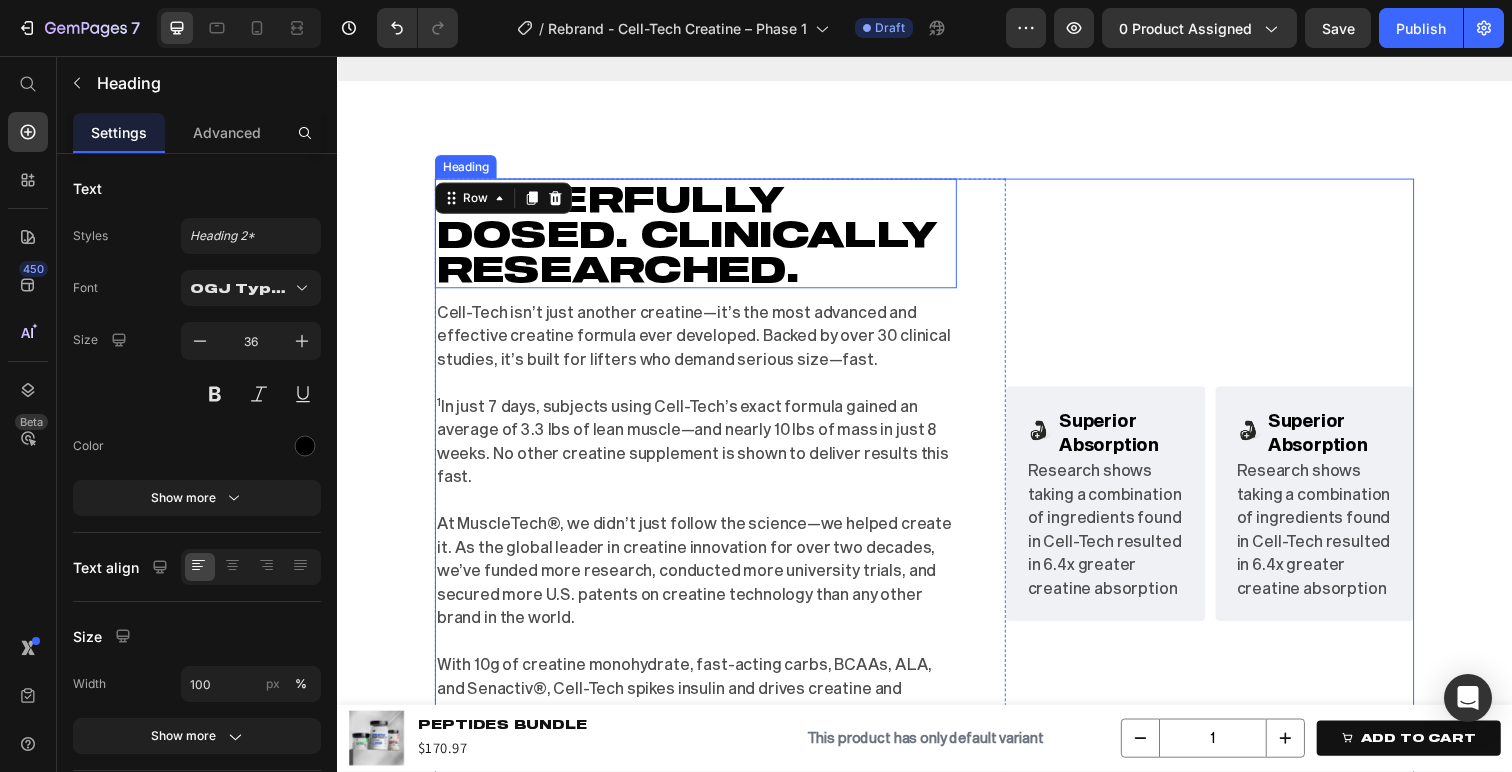 click on "POWERFULLY DOSED. CLINICALLY RESEARCHED." at bounding box center [703, 238] 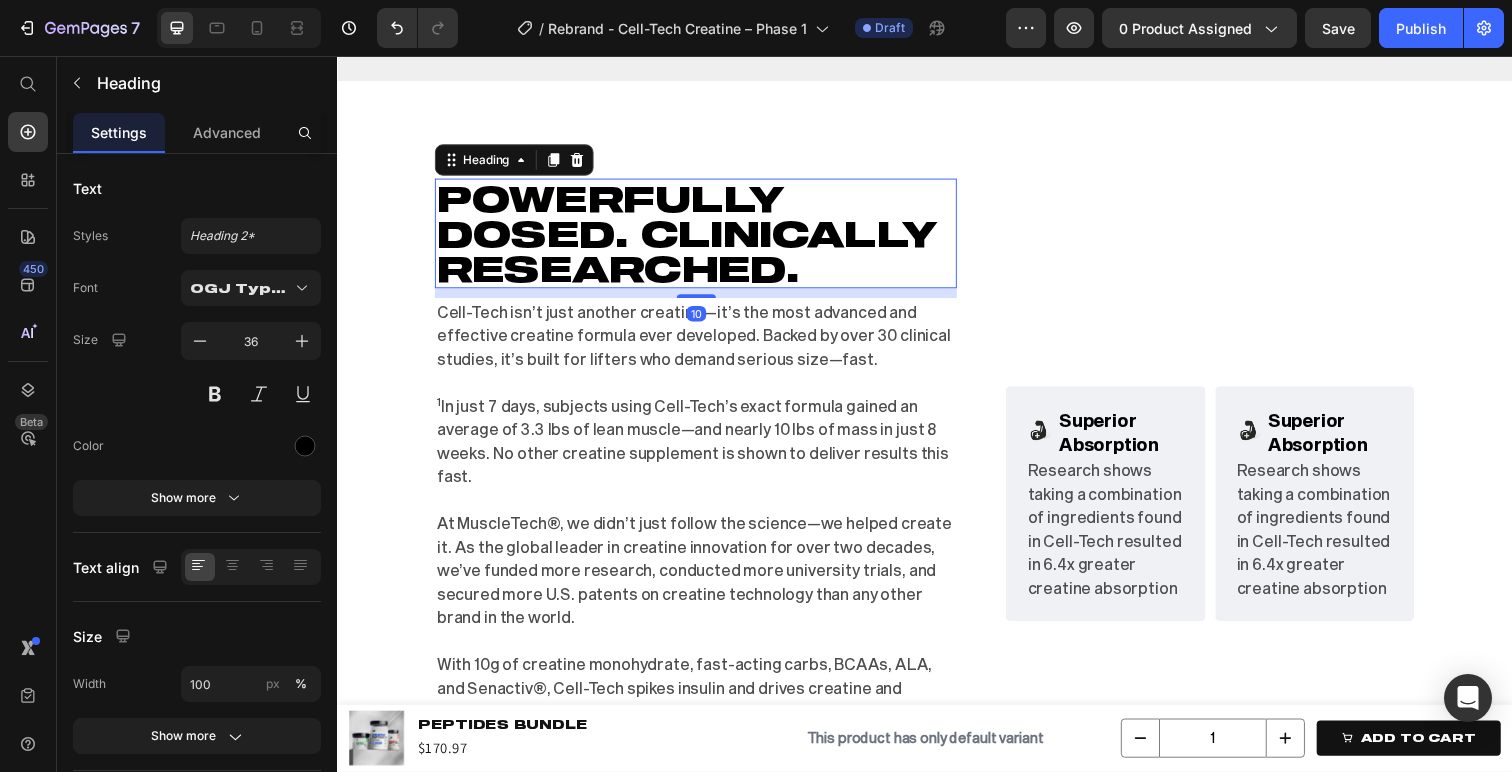 click on "POWERFULLY DOSED. CLINICALLY RESEARCHED." at bounding box center (703, 238) 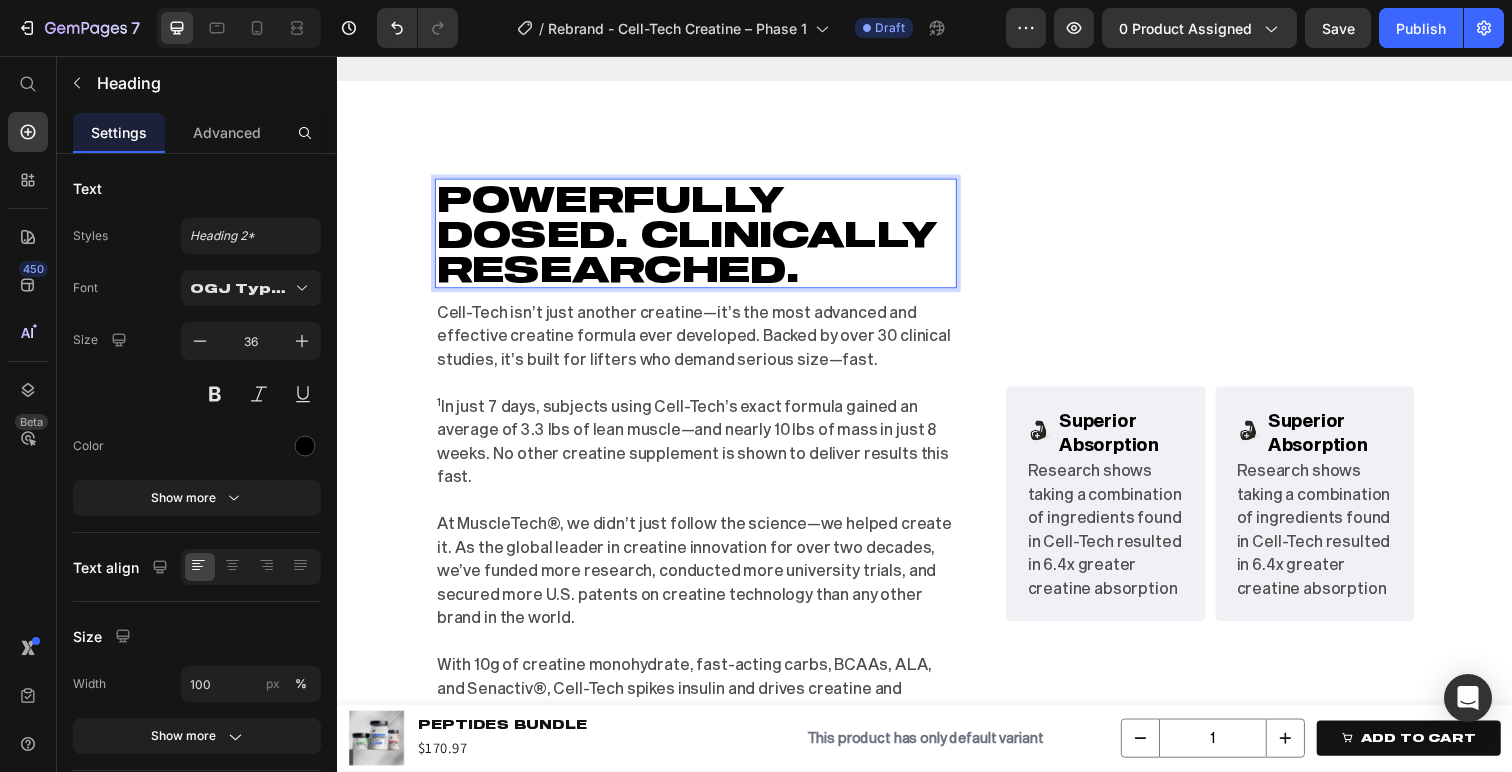 click on "POWERFULLY DOSED. CLINICALLY RESEARCHED." at bounding box center (703, 238) 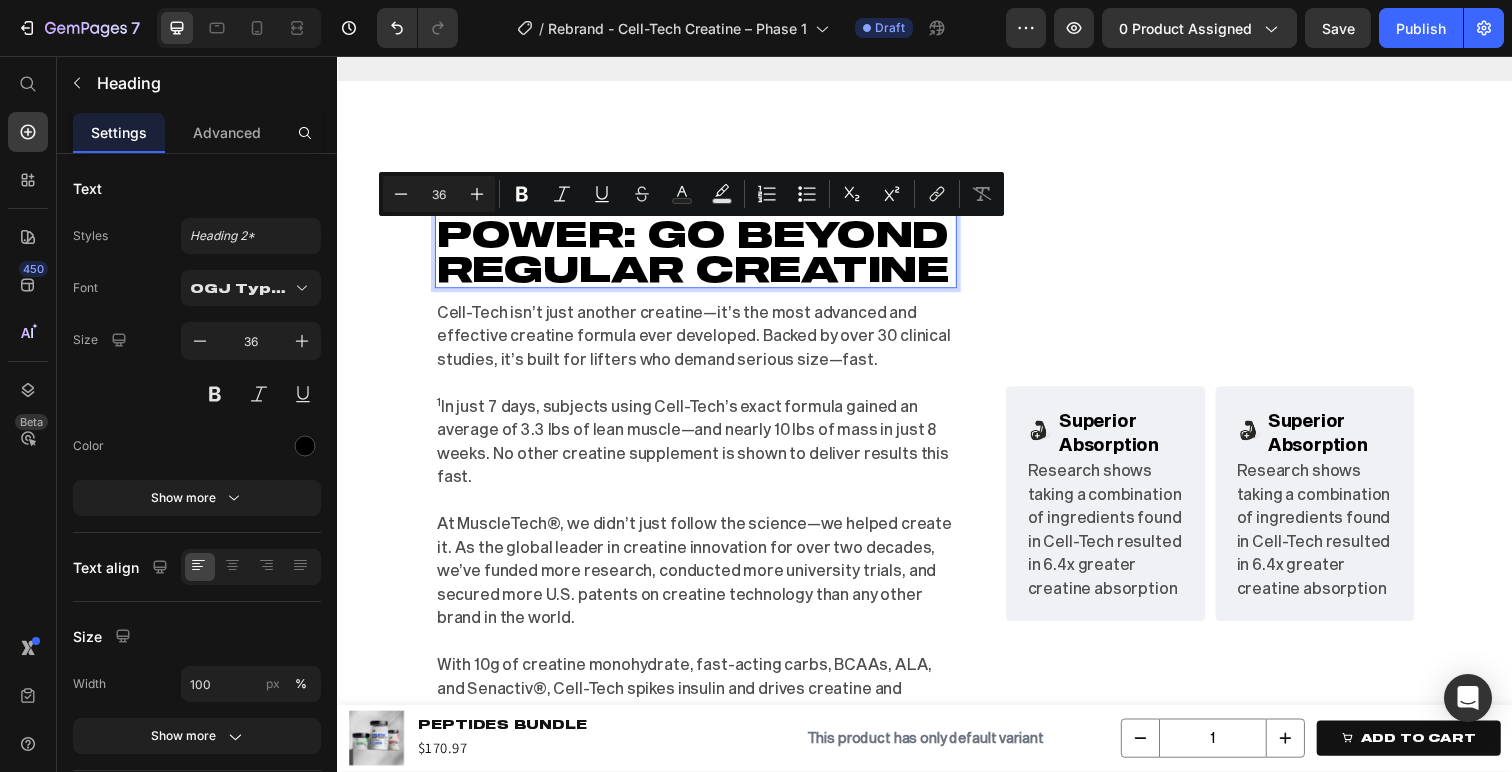 scroll, scrollTop: 1, scrollLeft: 0, axis: vertical 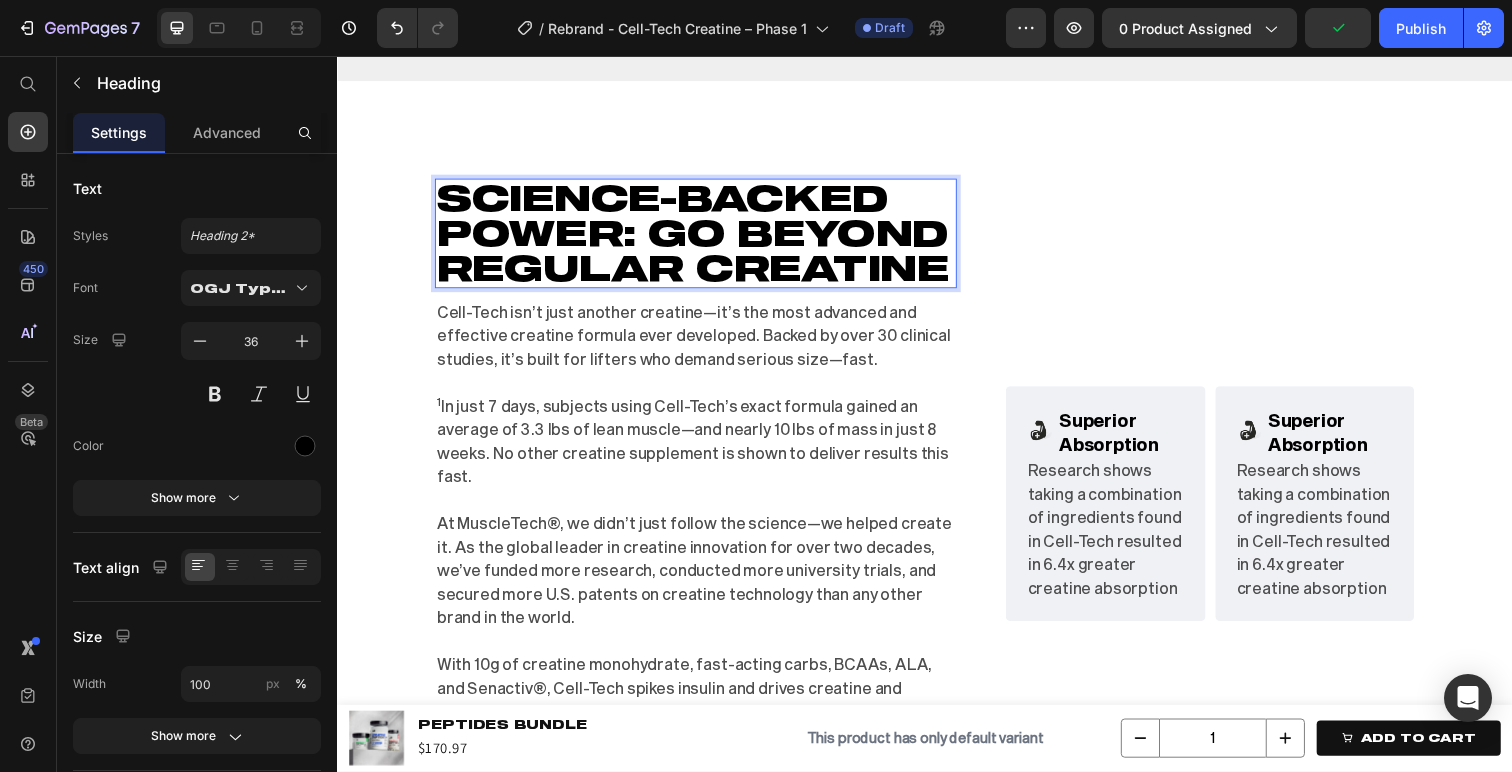 click on "Science-Backed Power: Go Beyond Regular Creatine" at bounding box center (703, 237) 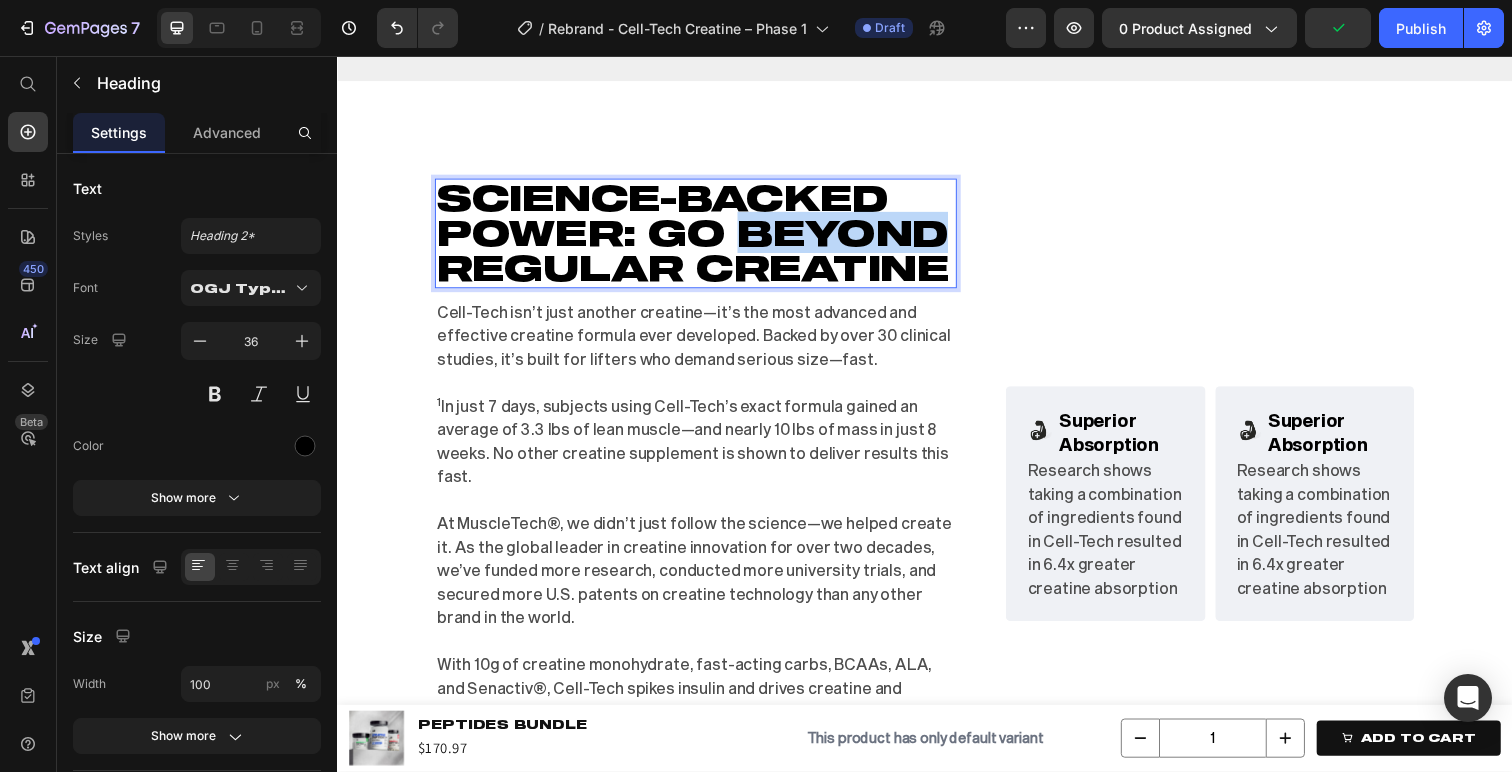 click on "Science-Backed Power: Go Beyond Regular Creatine" at bounding box center [703, 237] 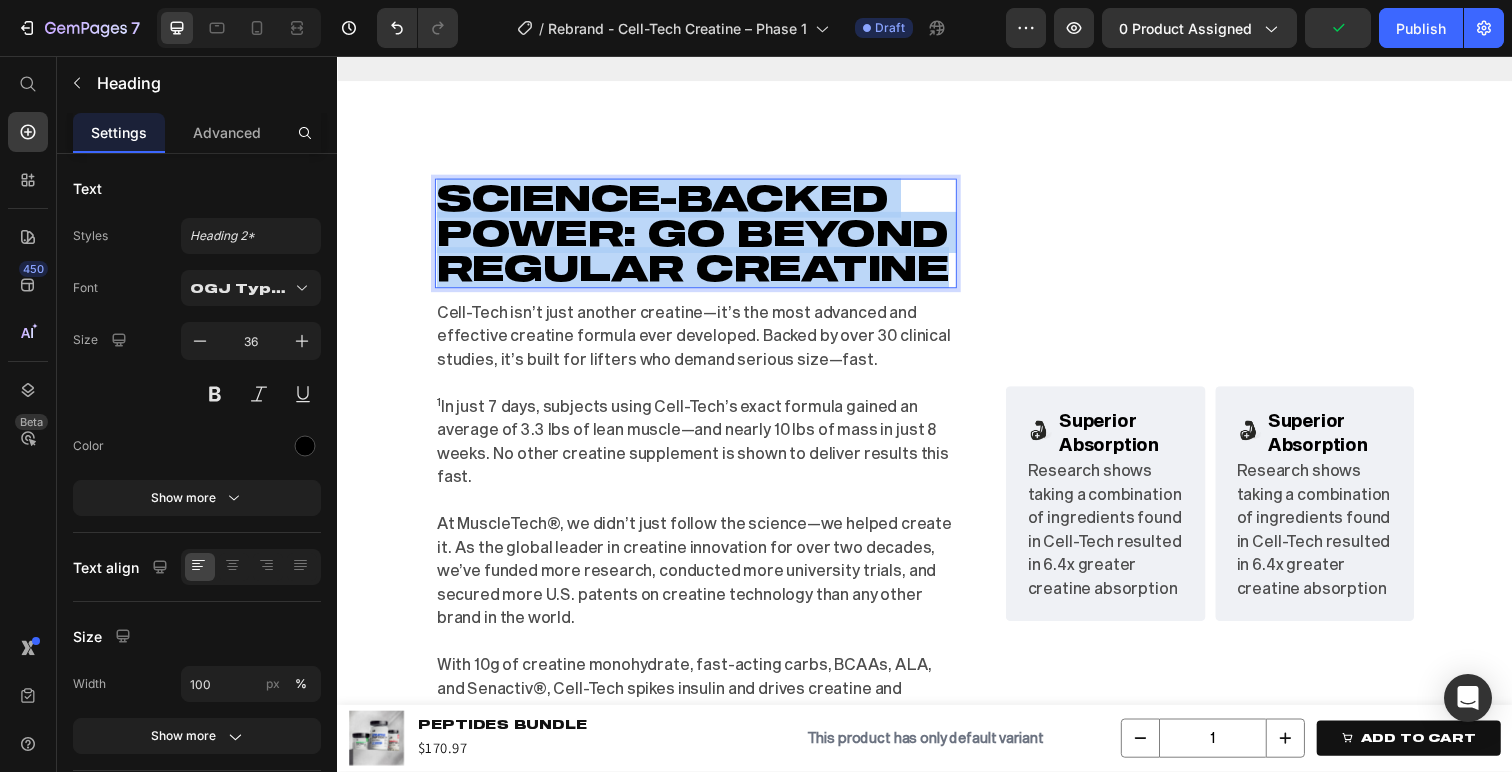 click on "Science-Backed Power: Go Beyond Regular Creatine" at bounding box center (703, 237) 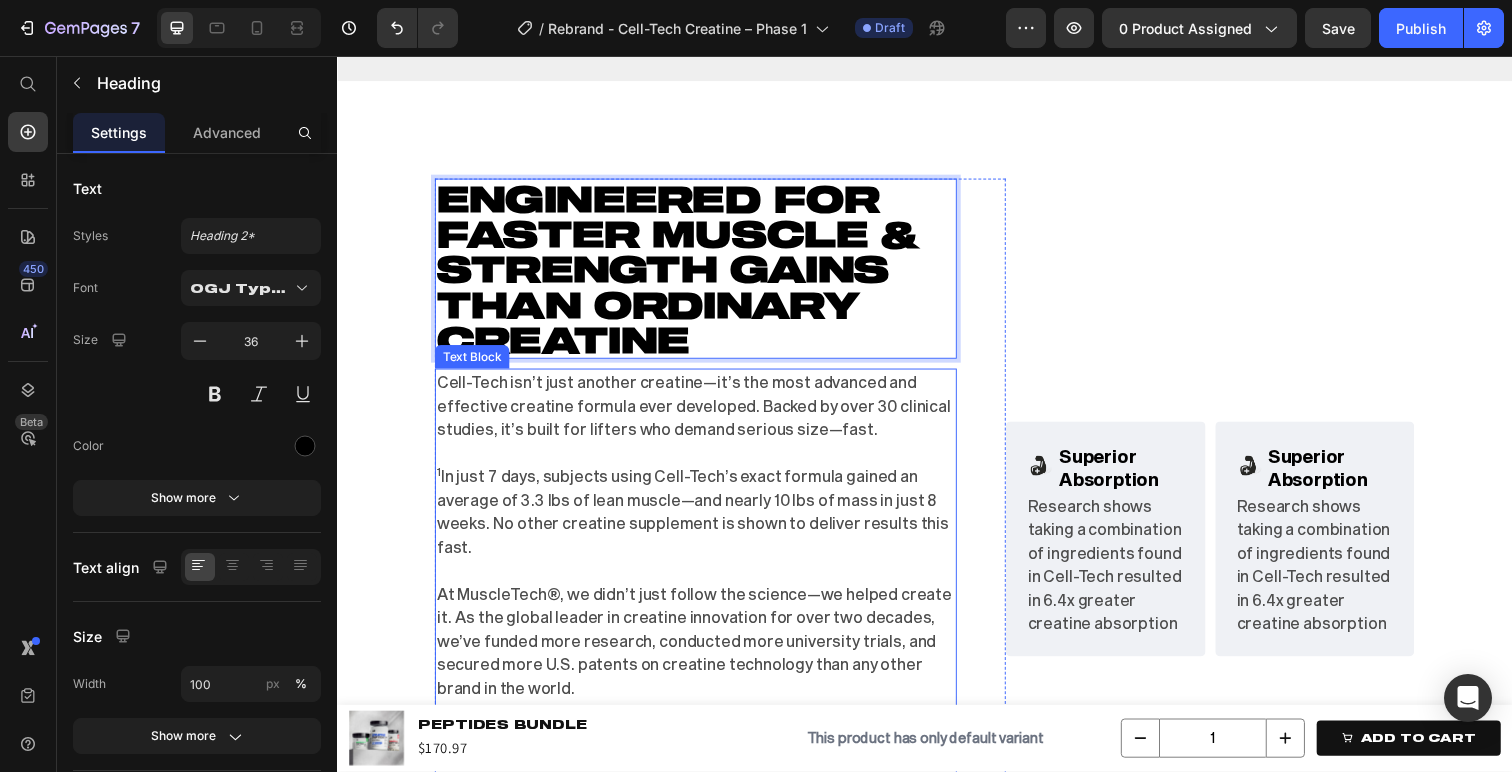 scroll, scrollTop: 1, scrollLeft: 0, axis: vertical 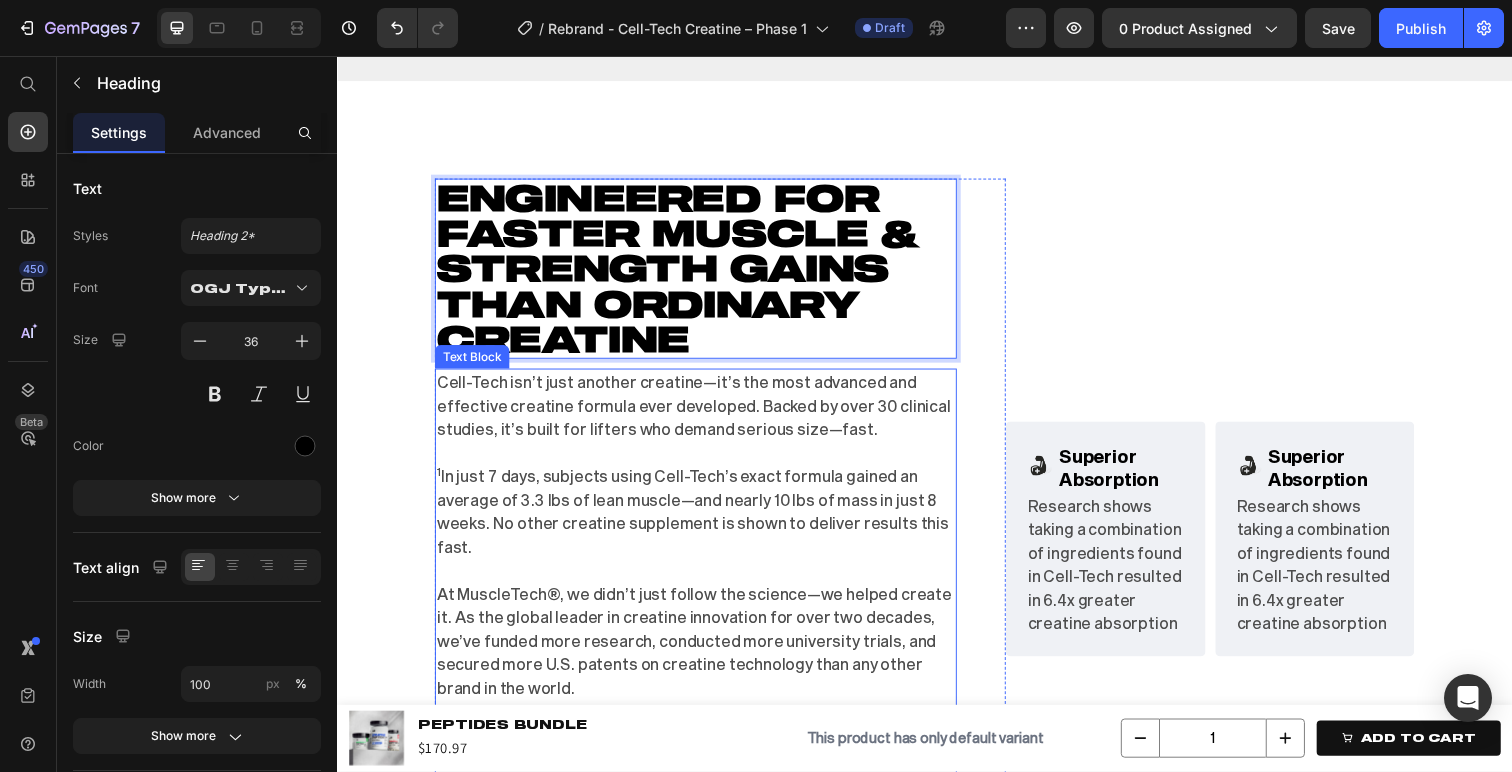 click on "Cell-Tech isn’t just another creatine—it’s the most advanced and effective creatine formula ever developed. Backed by over 30 clinical studies, it’s built for lifters who demand serious size—fast." at bounding box center (703, 414) 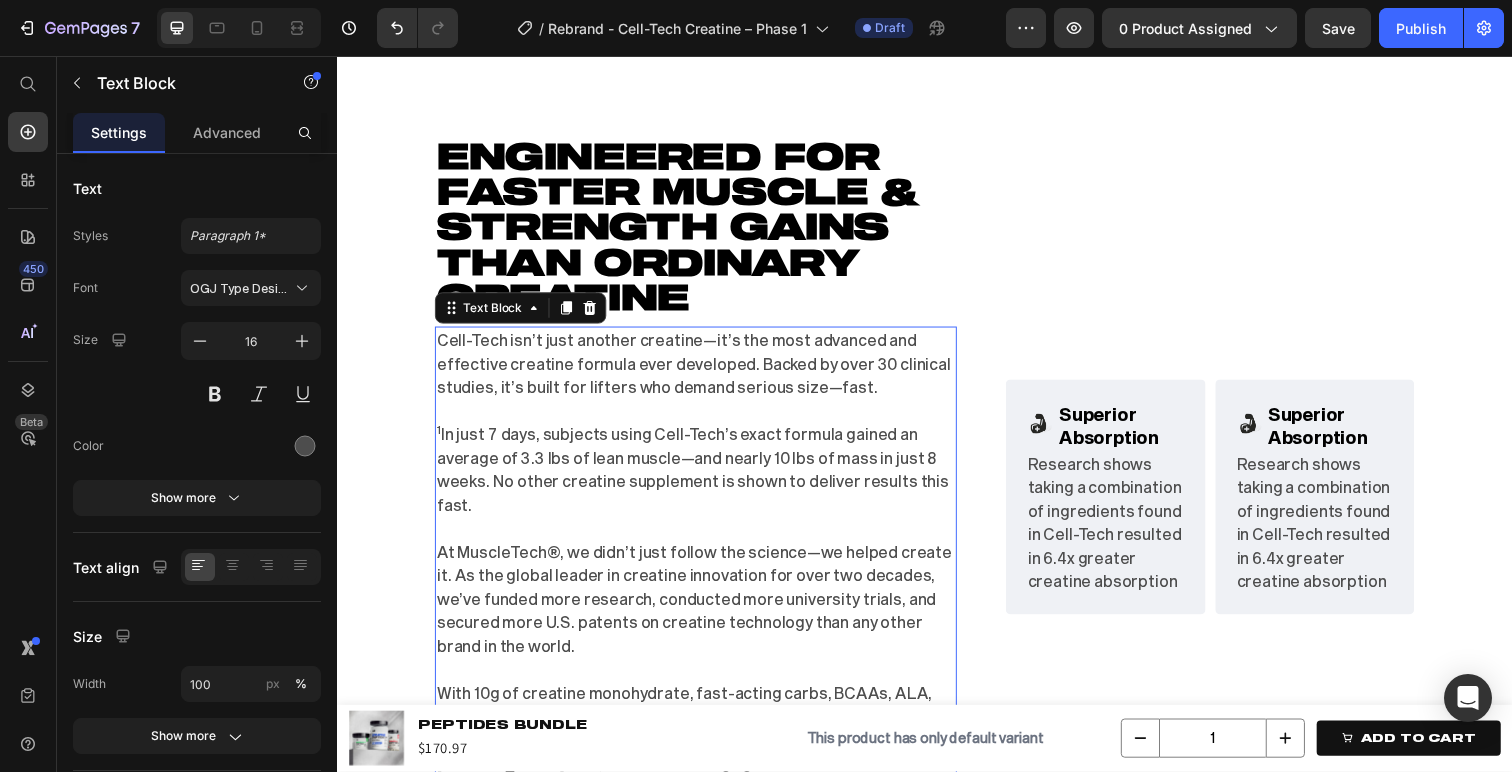 scroll, scrollTop: 2212, scrollLeft: 0, axis: vertical 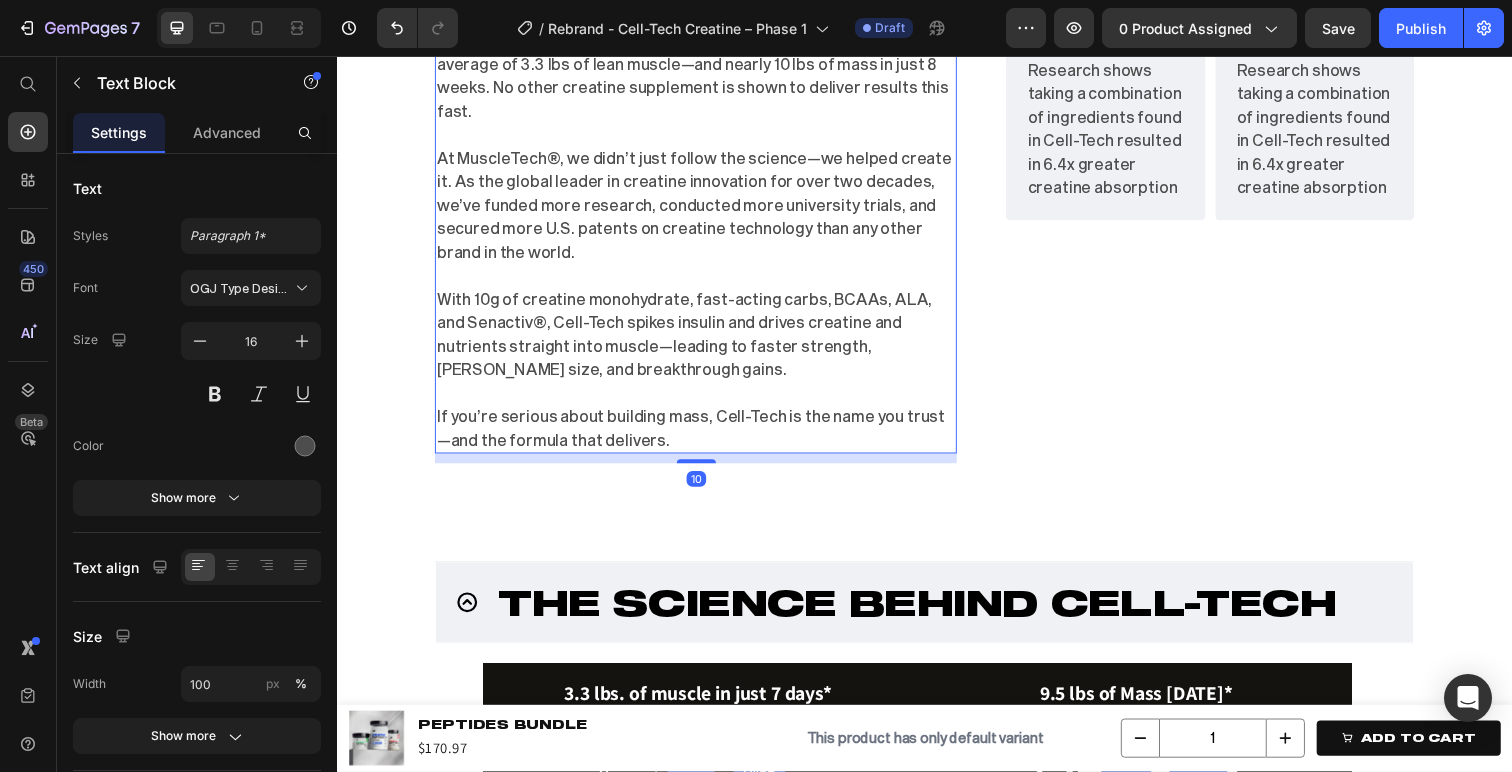 click on "With 10g of creatine monohydrate, fast-acting carbs, BCAAs, ALA, and Senactiv®, Cell-Tech spikes insulin and drives creatine and nutrients straight into muscle—leading to faster strength, [PERSON_NAME] size, and breakthrough gains." at bounding box center (703, 340) 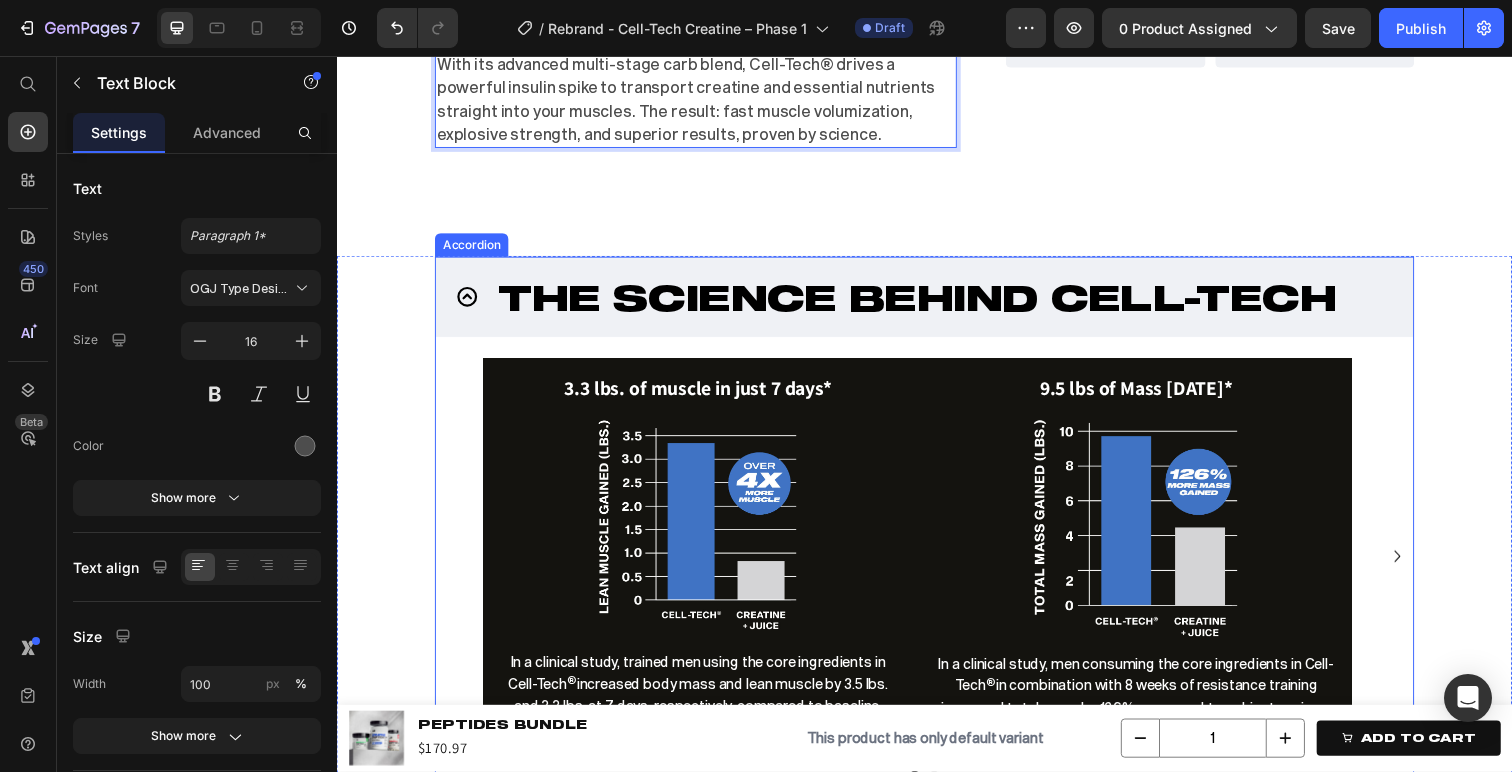 scroll, scrollTop: 1978, scrollLeft: 0, axis: vertical 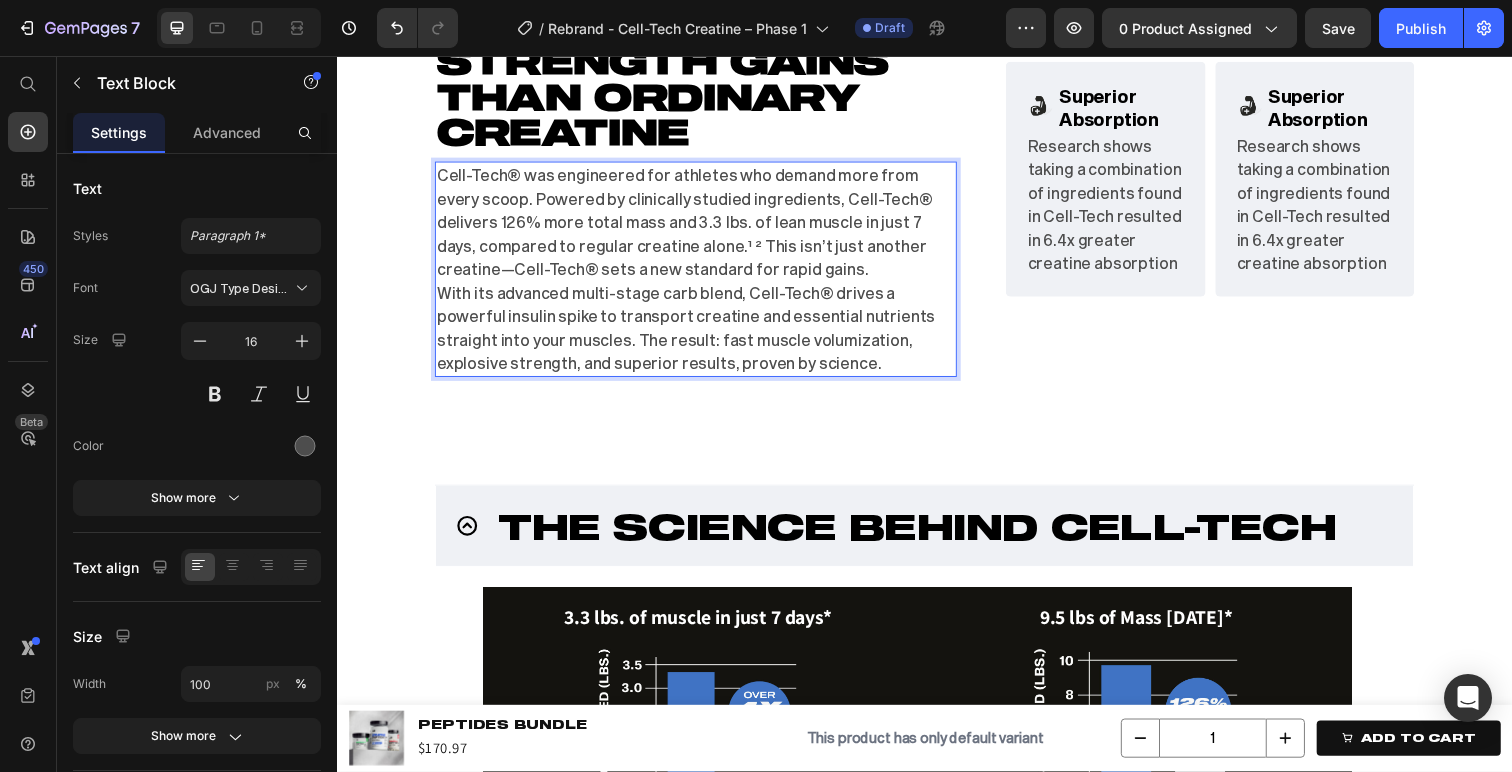 click on "Cell-Tech® was engineered for athletes who demand more from every scoop. Powered by clinically studied ingredients, Cell-Tech® delivers 126% more total mass and 3.3 lbs. of lean muscle in just 7 days, compared to regular creatine alone.¹ ² This isn’t just another creatine—Cell-Tech® sets a new standard for rapid gains." at bounding box center (703, 226) 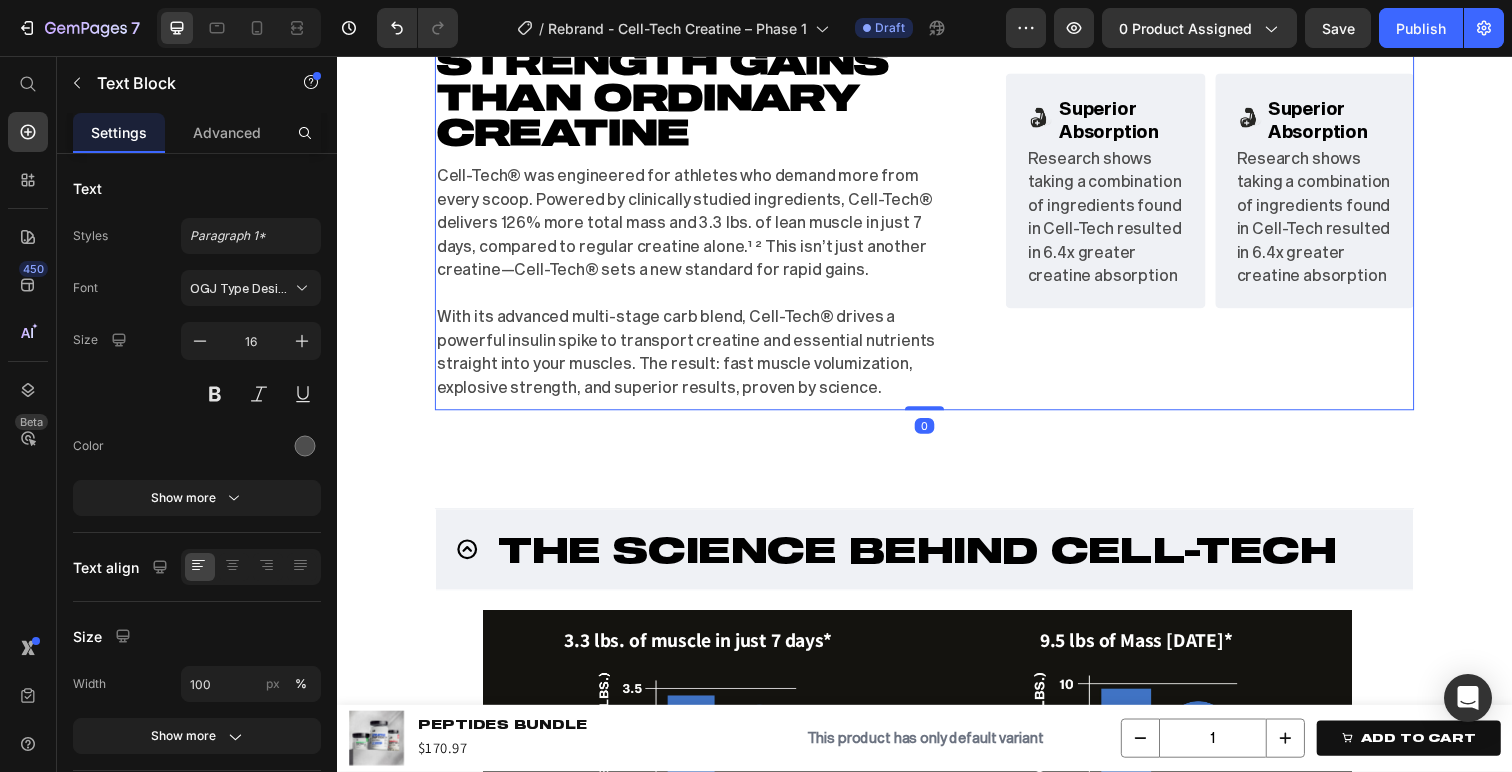 click on "Image Superior Absorption  Text Block Advanced List Research shows taking a combination of ingredients found in Cell-Tech resulted in 6.4x greater creatine absorption Text Block Row Image Superior Absorption  Text Block Advanced List Research shows taking a combination of ingredients found in Cell-Tech resulted in 6.4x greater creatine absorption Text Block Row Row" at bounding box center [1228, 194] 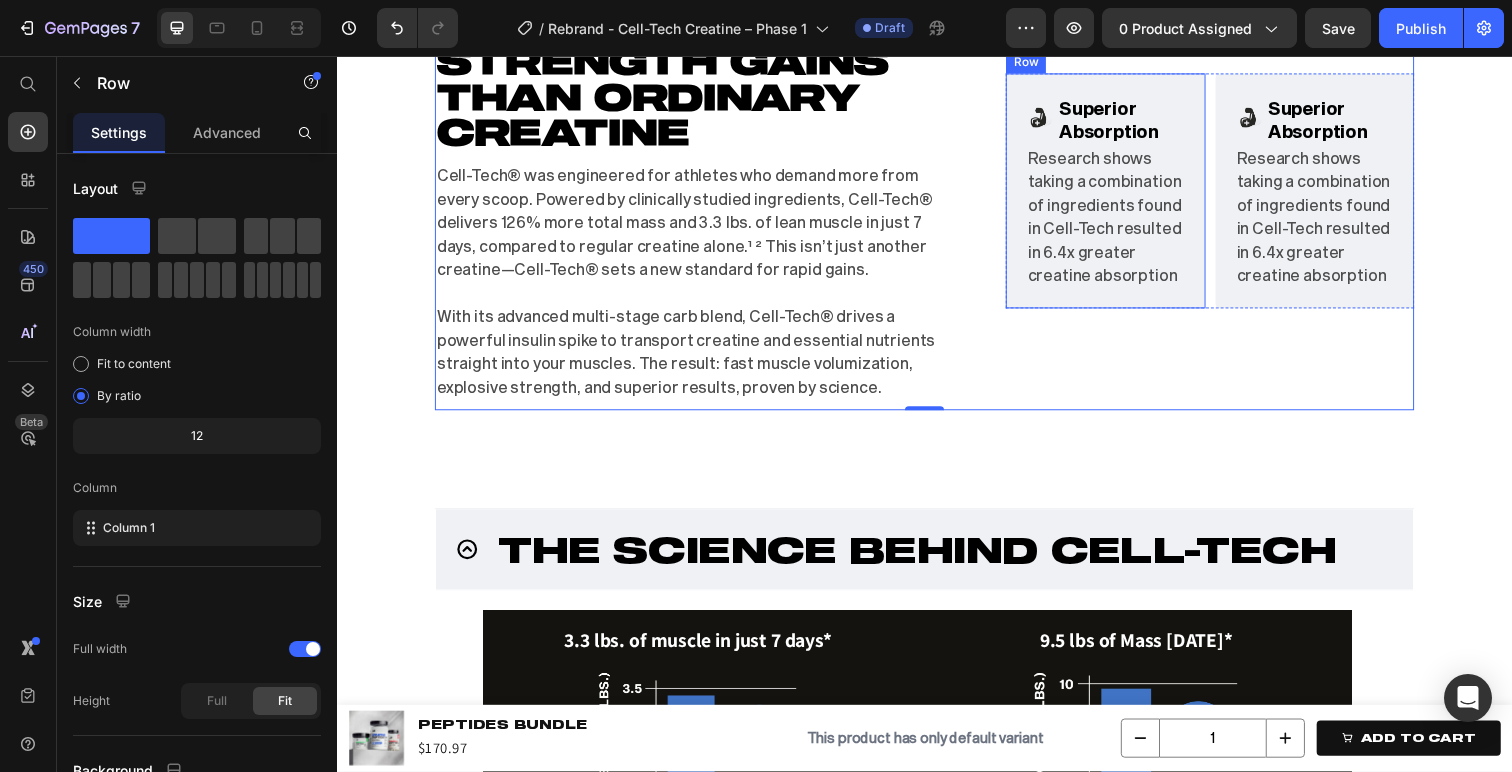 click on "Image Superior Absorption  Text Block Advanced List Research shows taking a combination of ingredients found in Cell-Tech resulted in 6.4x greater creatine absorption Text Block Row Image Superior Absorption  Text Block Advanced List Research shows taking a combination of ingredients found in Cell-Tech resulted in 6.4x greater creatine absorption Text Block Row Row" at bounding box center (1228, 194) 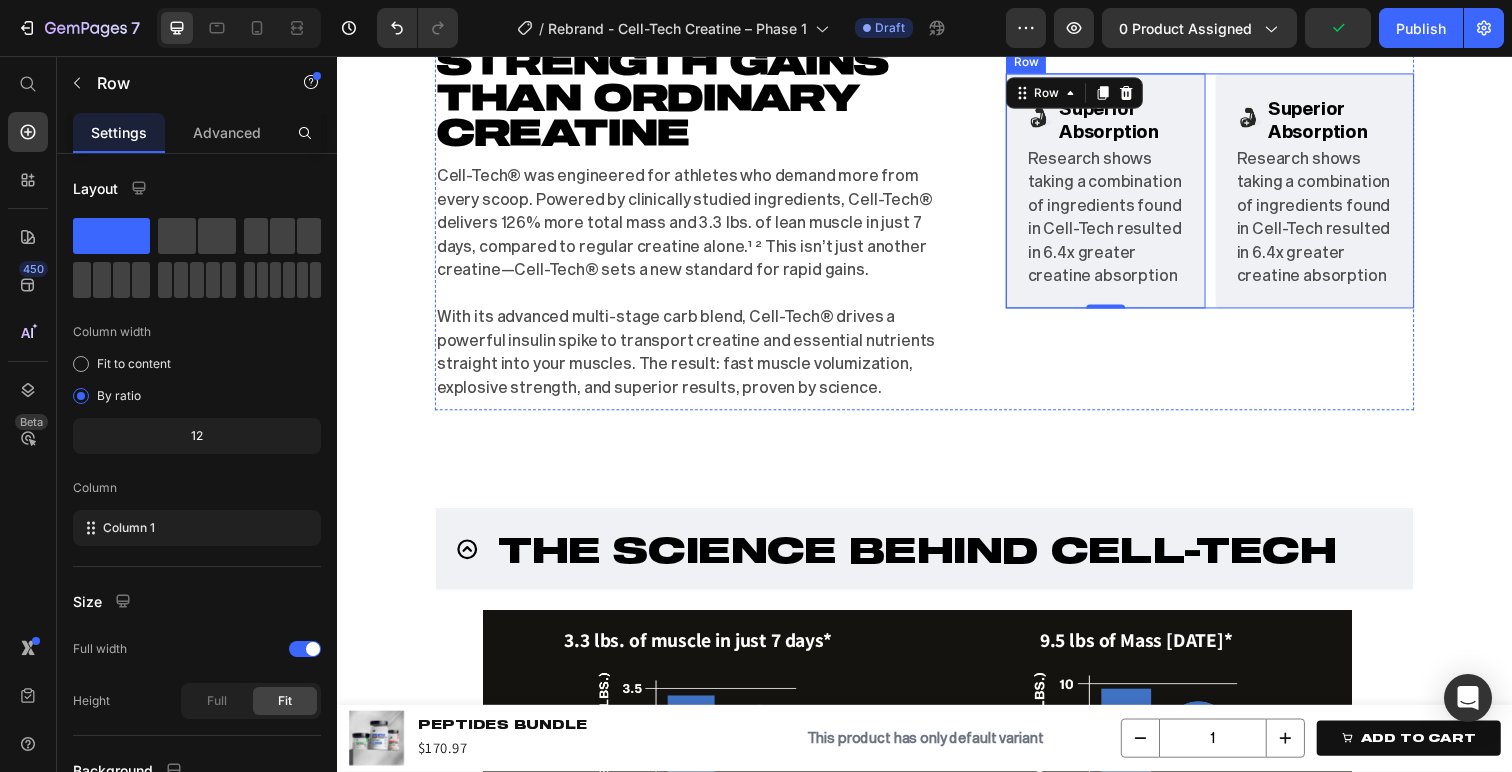 click on "Image Superior Absorption  Text Block Advanced List Research shows taking a combination of ingredients found in Cell-Tech resulted in 6.4x greater creatine absorption Text Block Row   0 Image Superior Absorption  Text Block Advanced List Research shows taking a combination of ingredients found in Cell-Tech resulted in 6.4x greater creatine absorption Text Block Row Row" at bounding box center [1228, 194] 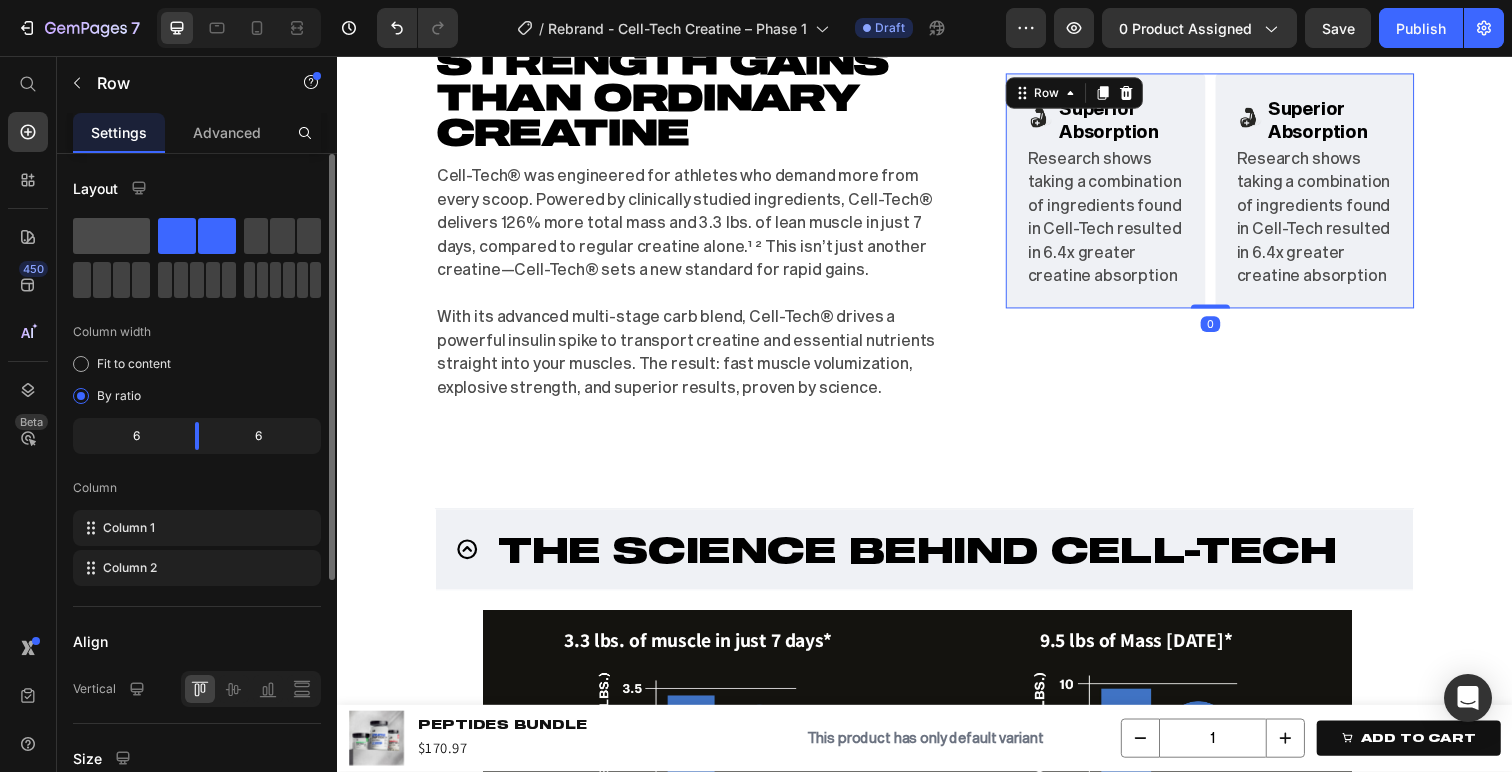 click 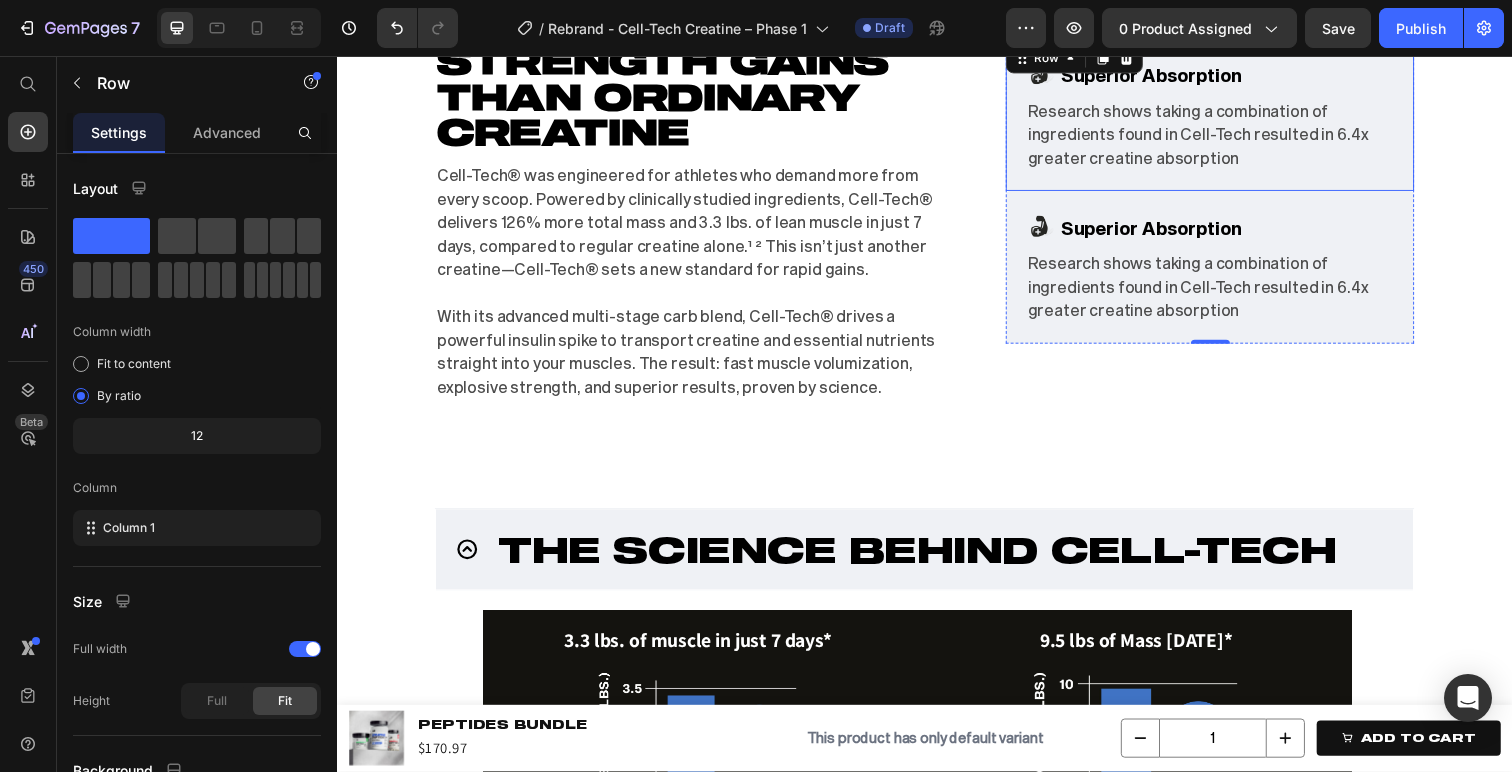 click on "Image Superior Absorption  Text Block Advanced List Research shows taking a combination of ingredients found in Cell-Tech resulted in 6.4x greater creatine absorption Text Block Row" at bounding box center (1228, 116) 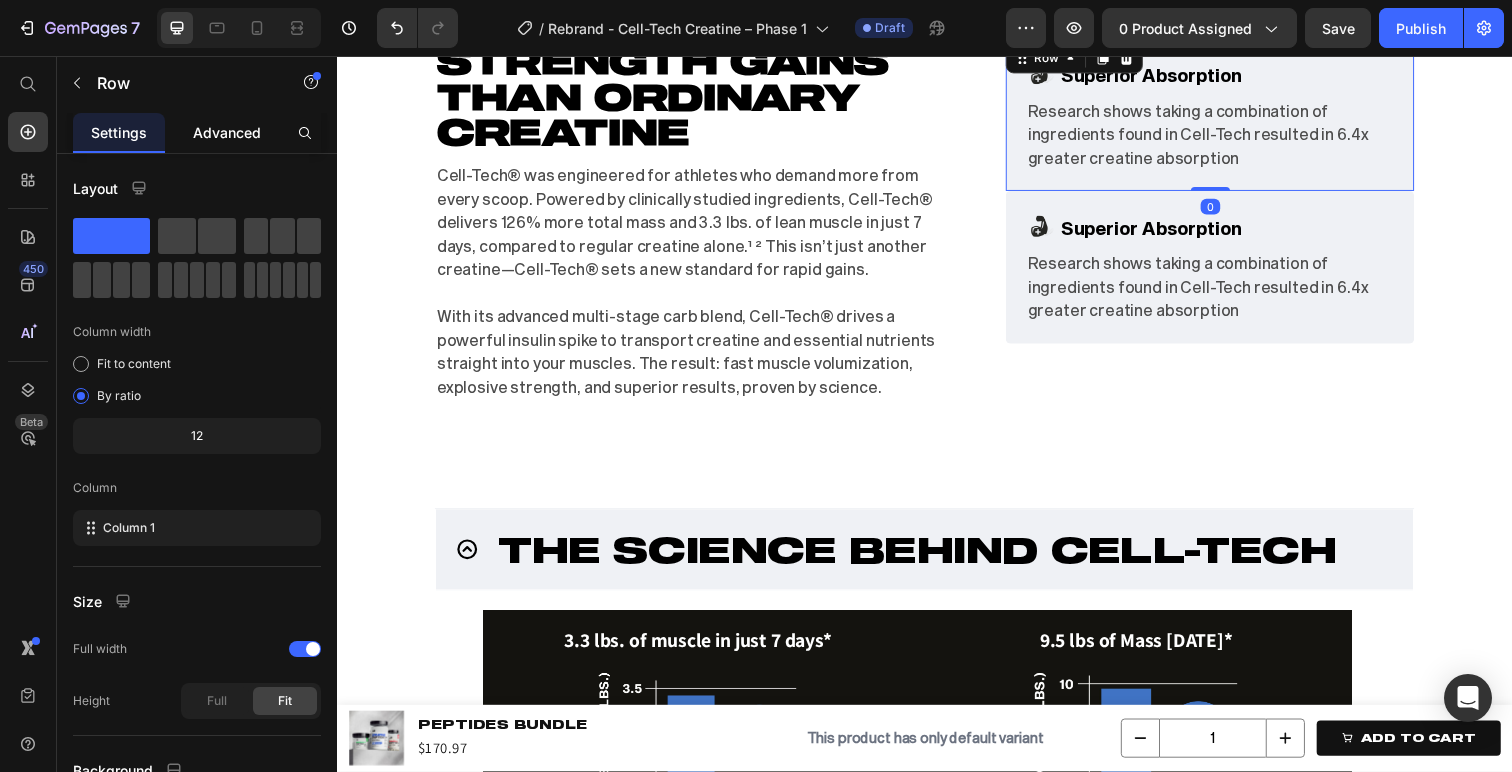click on "Advanced" at bounding box center (227, 132) 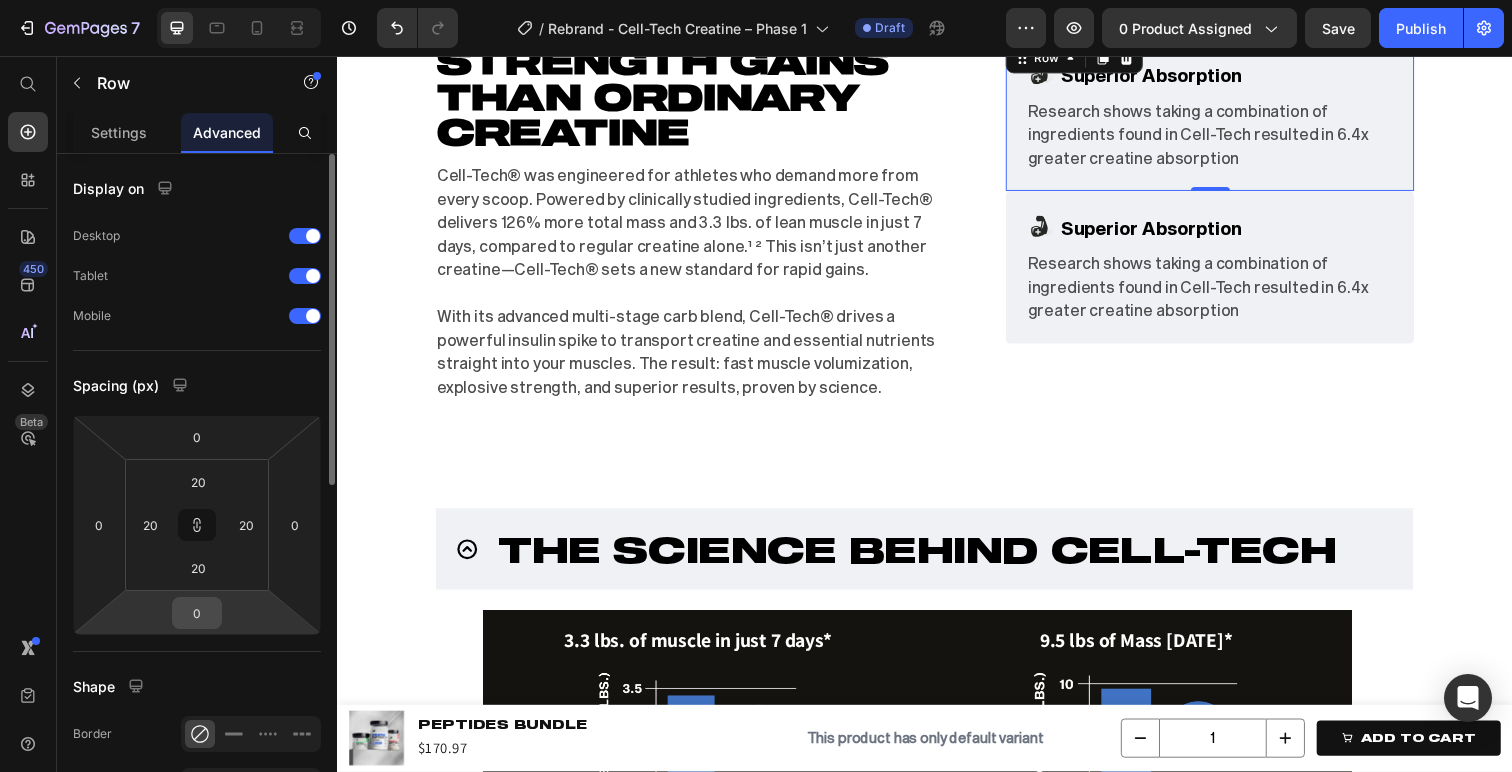 click on "0" at bounding box center (197, 613) 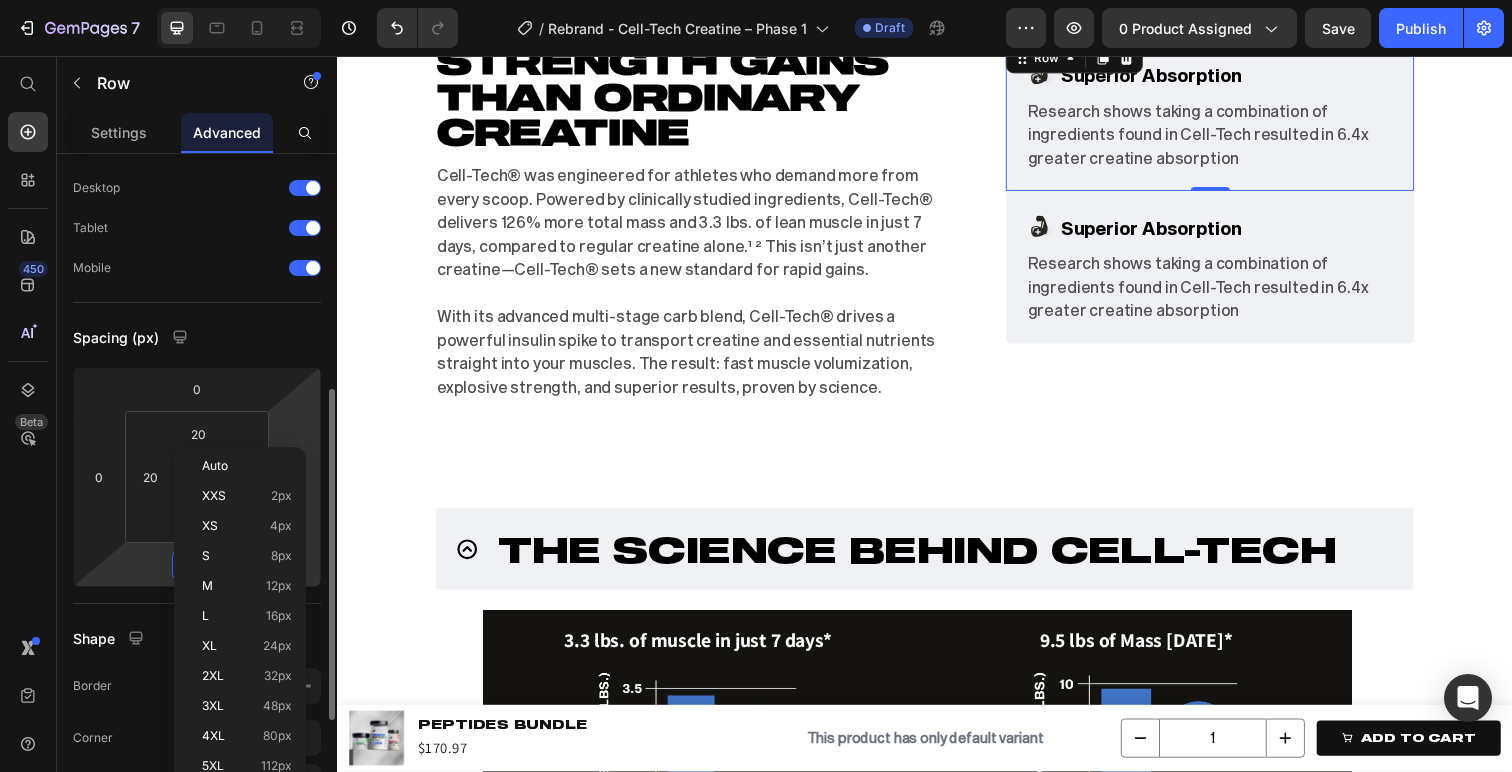 scroll, scrollTop: 190, scrollLeft: 0, axis: vertical 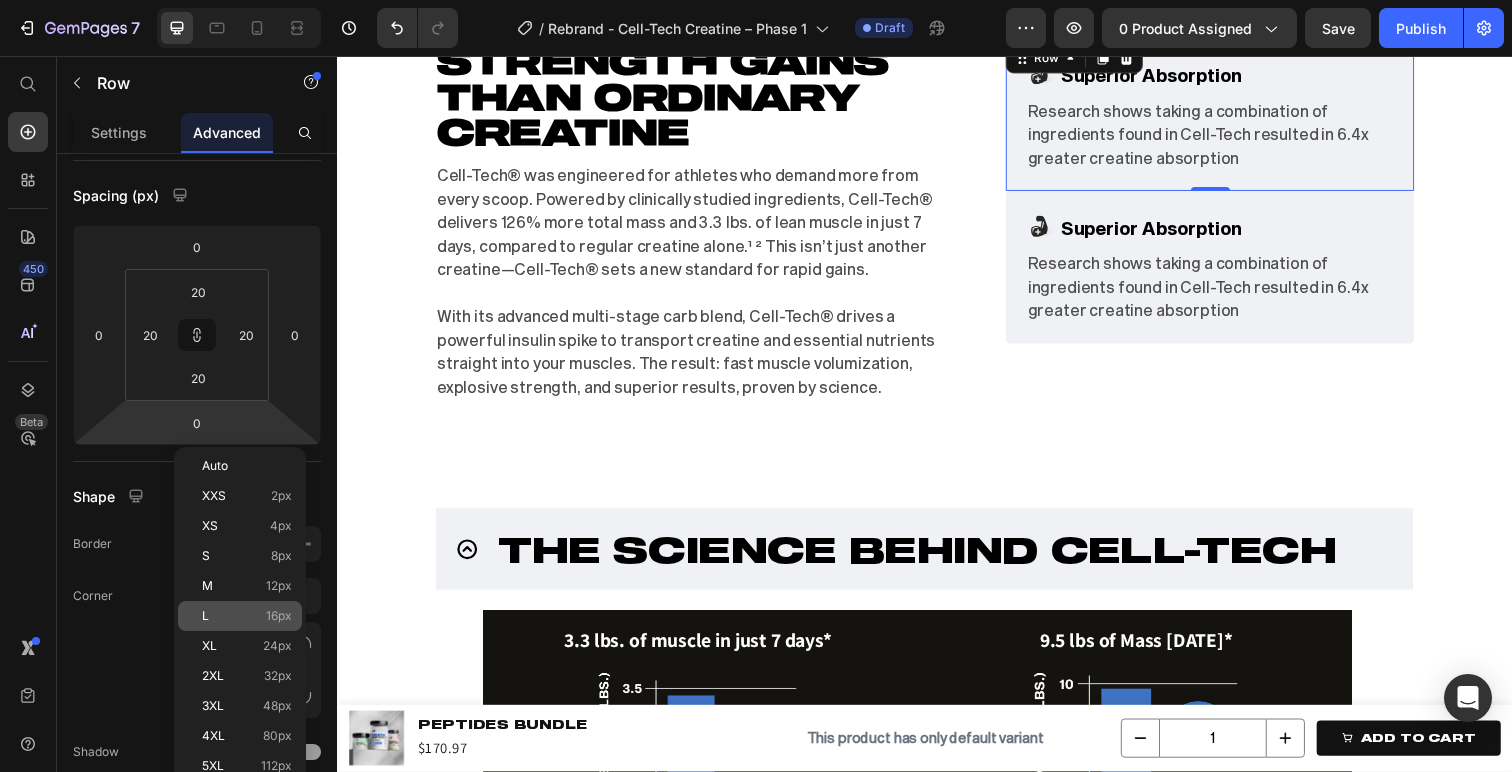click on "L 16px" at bounding box center (247, 616) 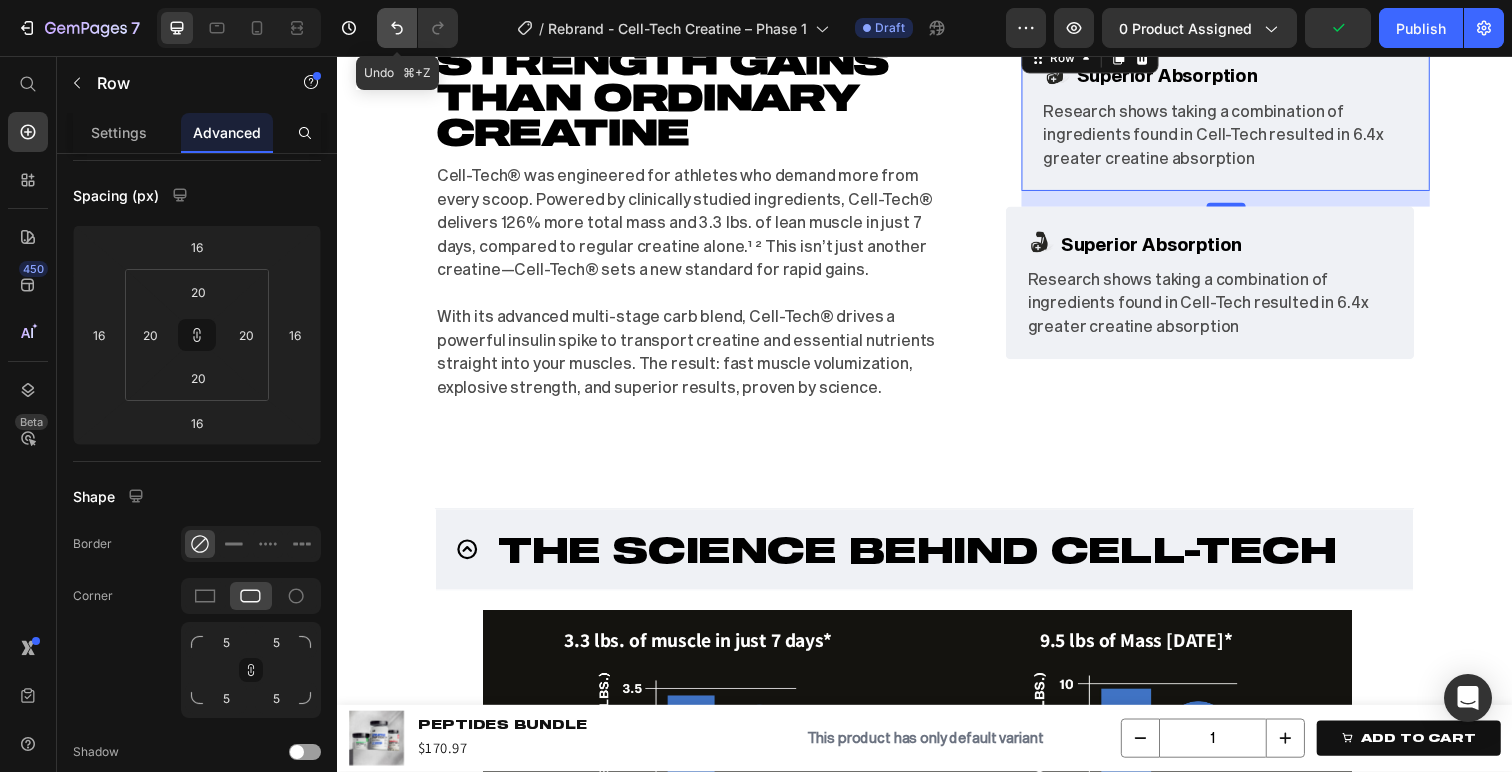 click 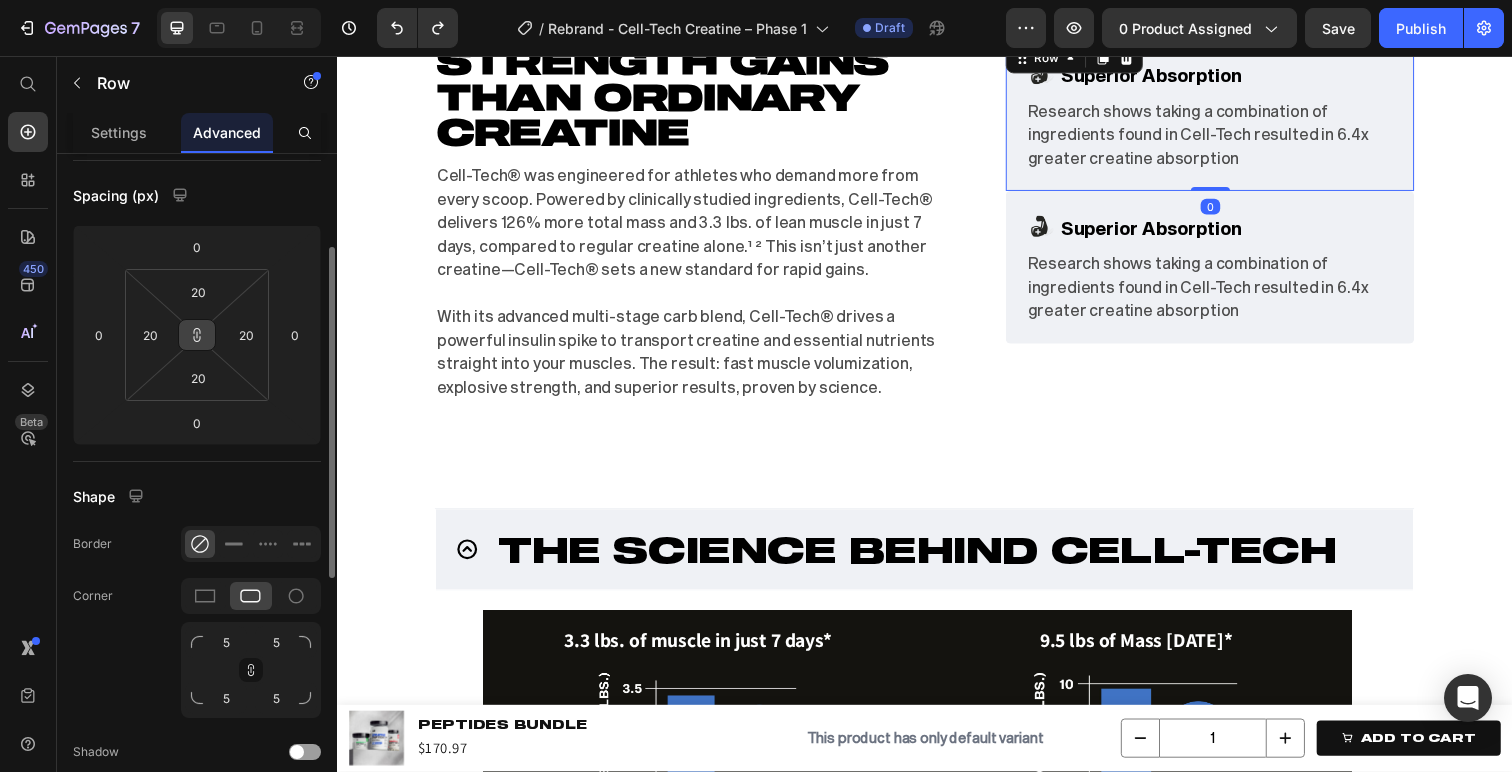 click 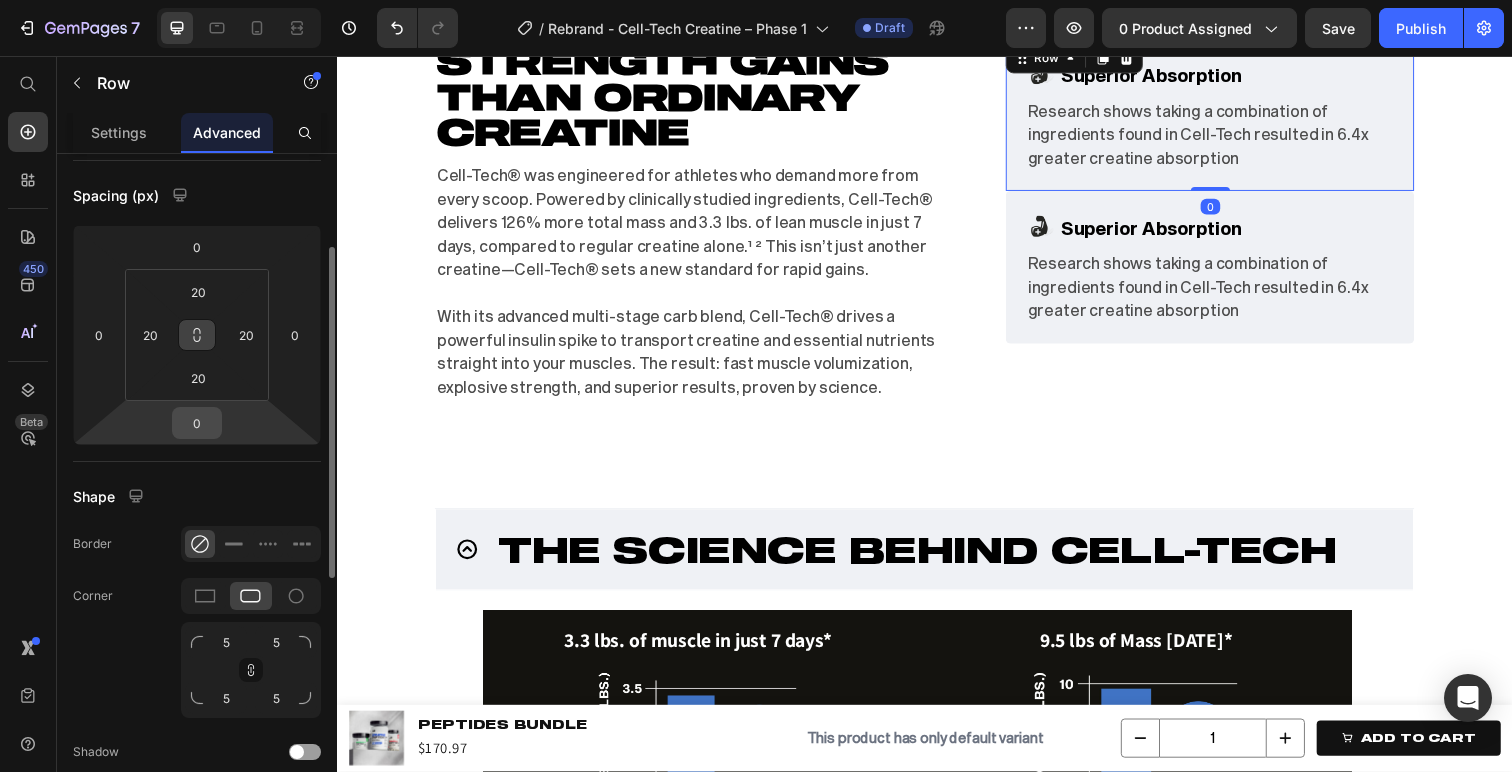 drag, startPoint x: 201, startPoint y: 421, endPoint x: 216, endPoint y: 421, distance: 15 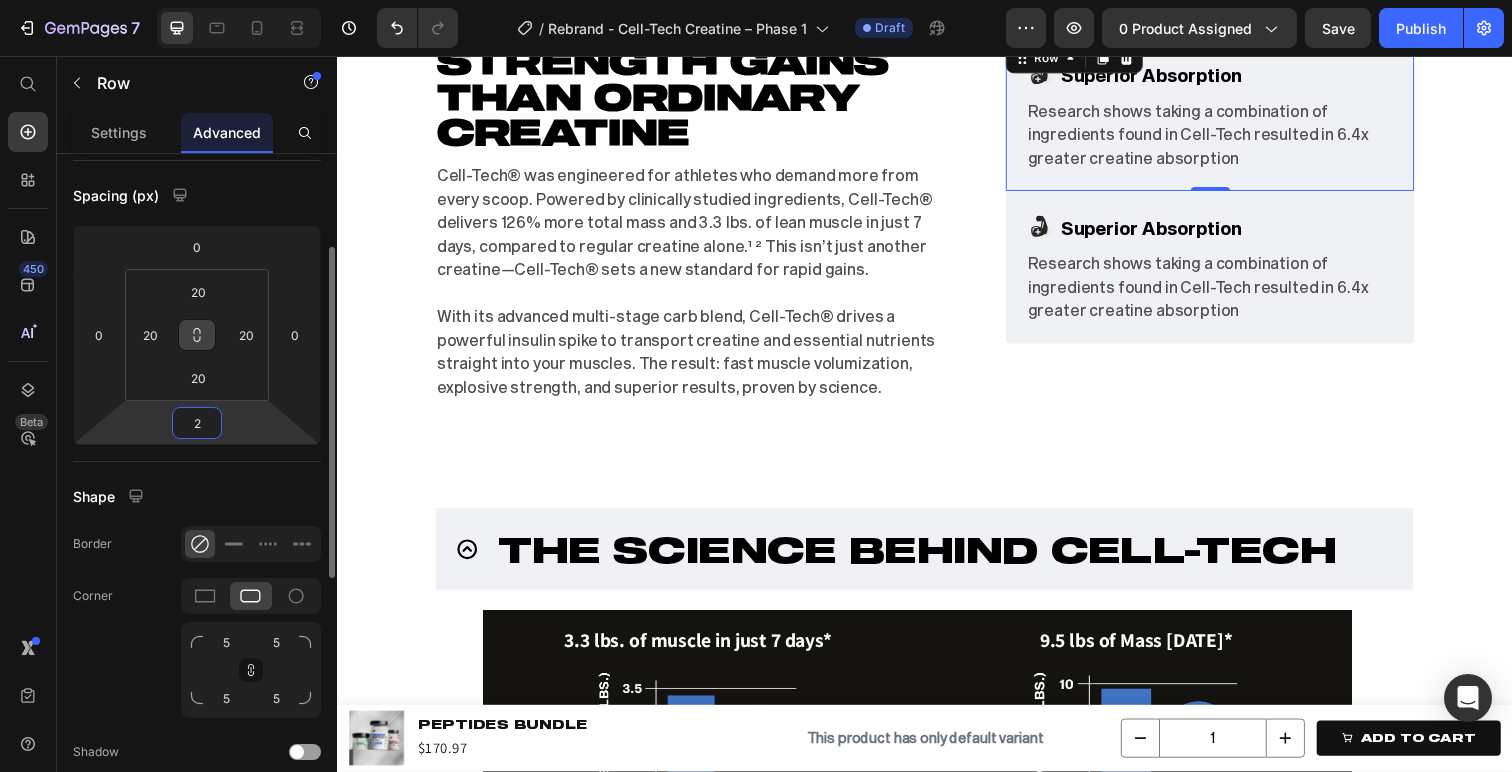 type on "20" 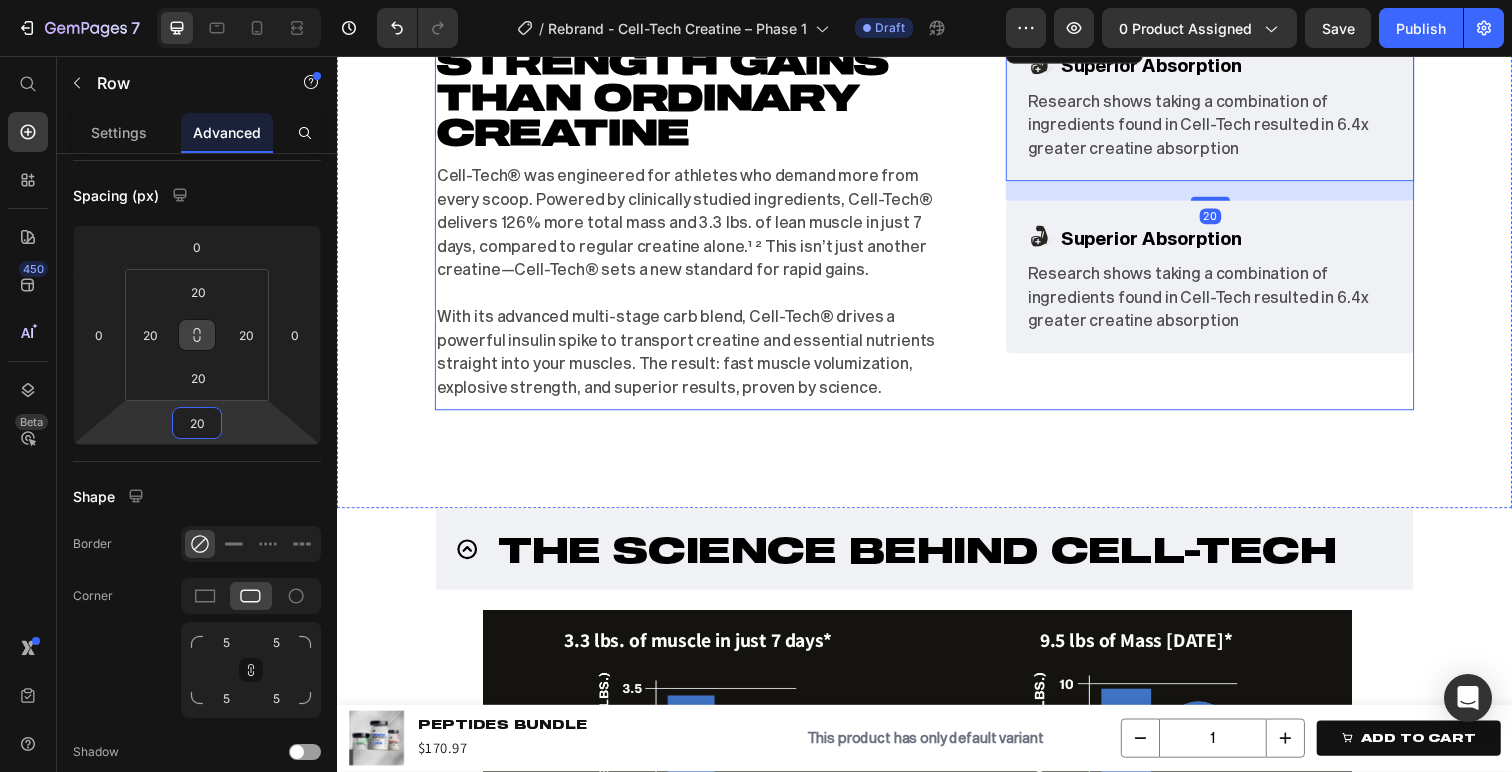 click on "Image Superior Absorption  Text Block Advanced List Research shows taking a combination of ingredients found in Cell-Tech resulted in 6.4x greater creatine absorption Text Block Row   20 Image Superior Absorption  Text Block Advanced List Research shows taking a combination of ingredients found in Cell-Tech resulted in 6.4x greater creatine absorption Text Block Row Row" at bounding box center [1228, 194] 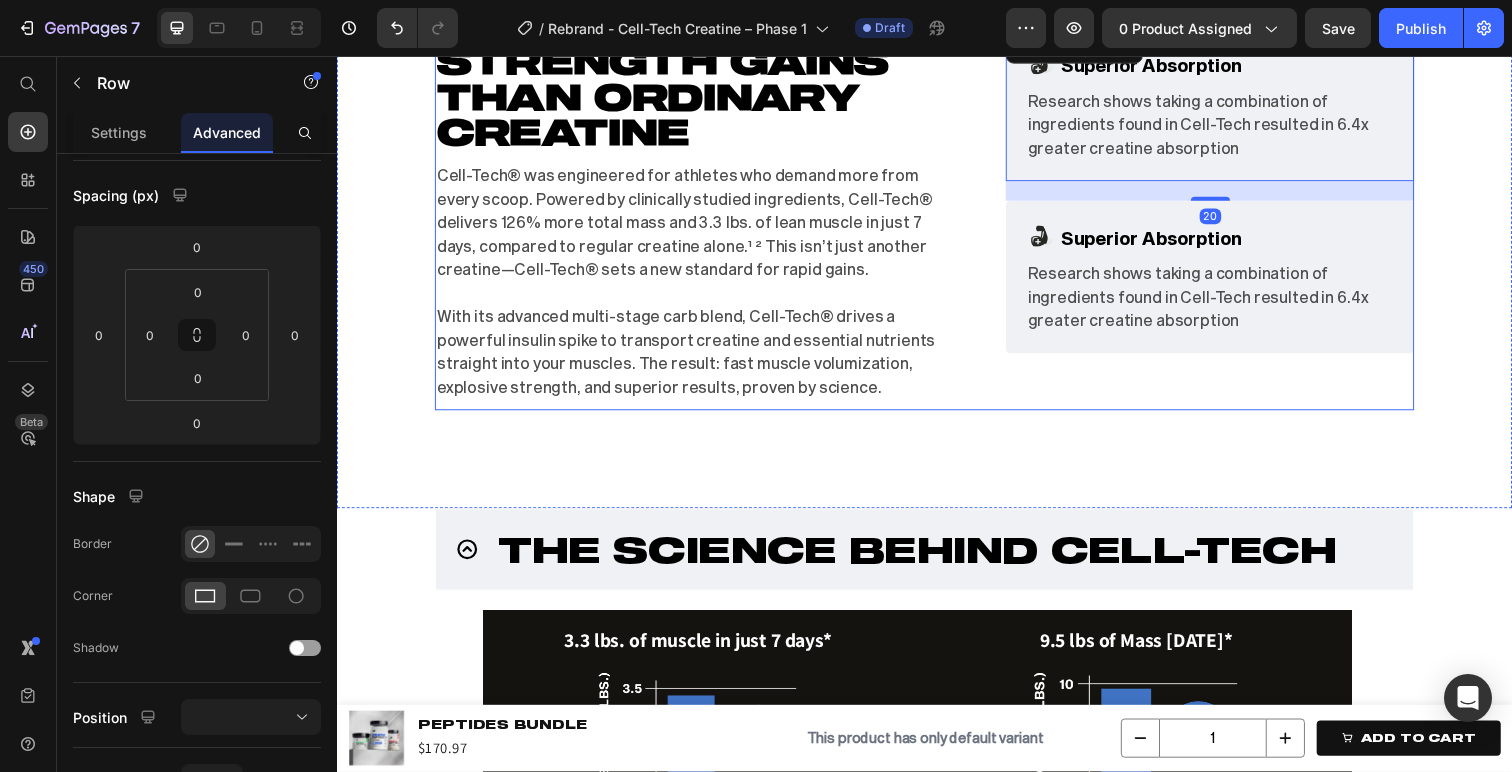 scroll, scrollTop: 190, scrollLeft: 0, axis: vertical 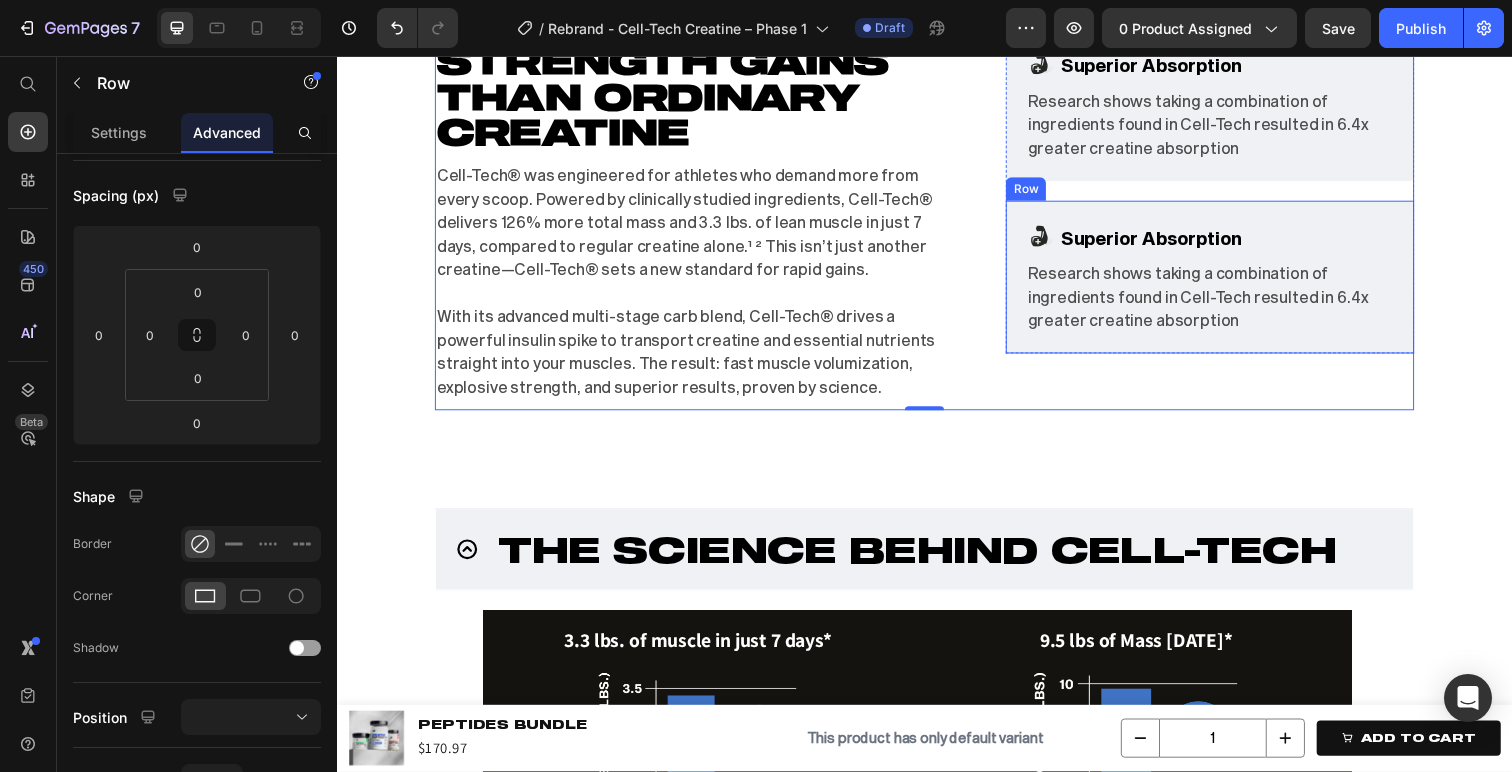 click on "Row" at bounding box center (1040, 192) 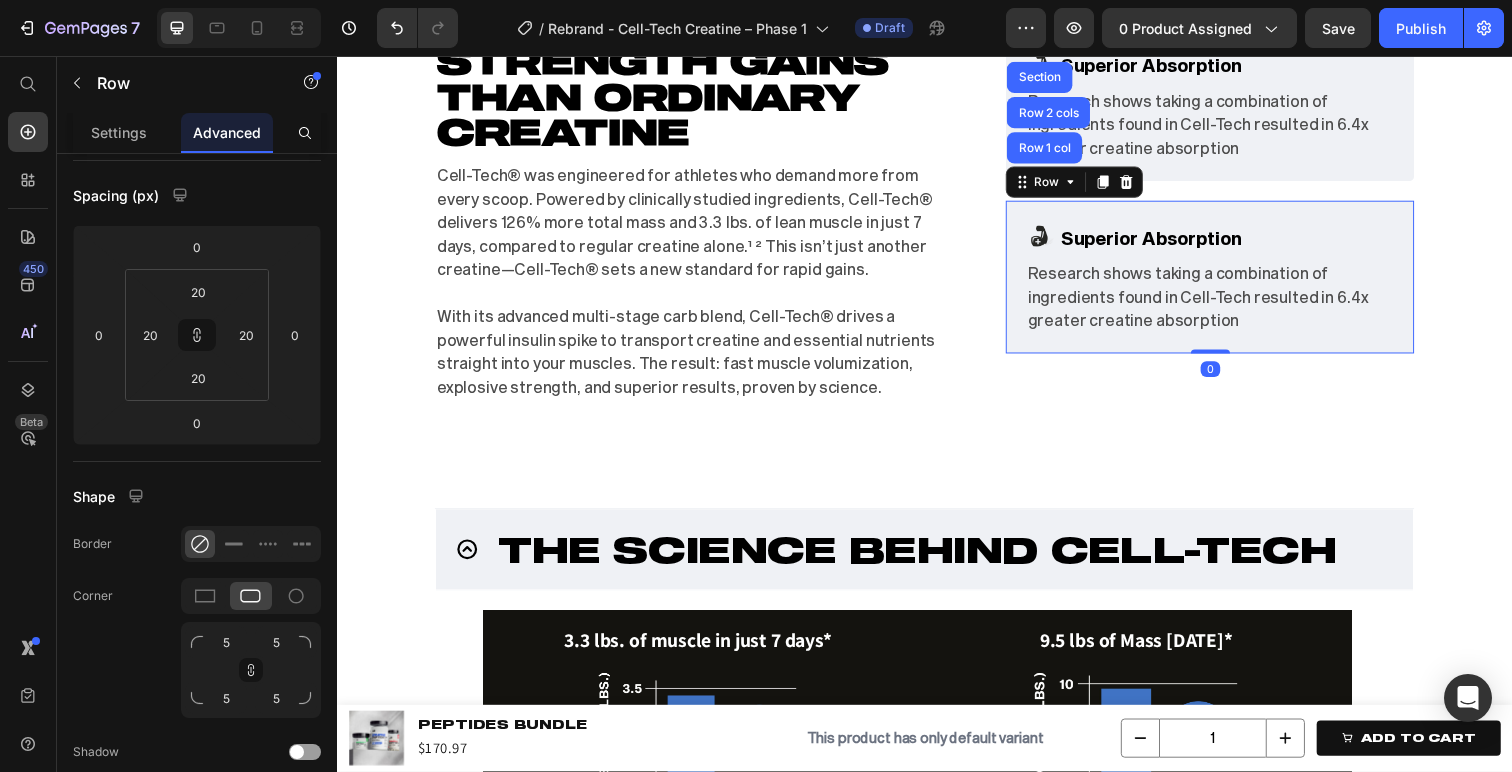 click 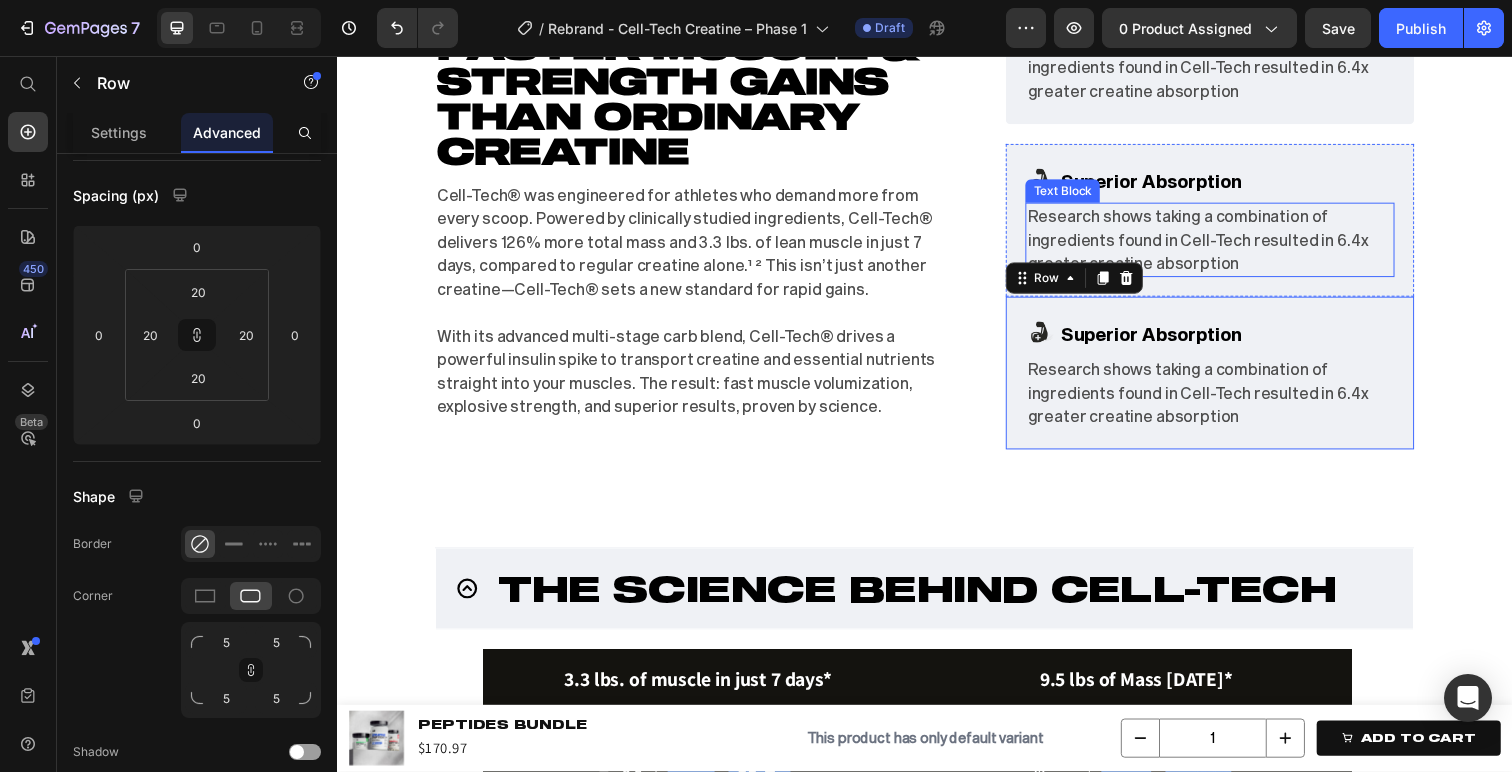 scroll, scrollTop: 1998, scrollLeft: 0, axis: vertical 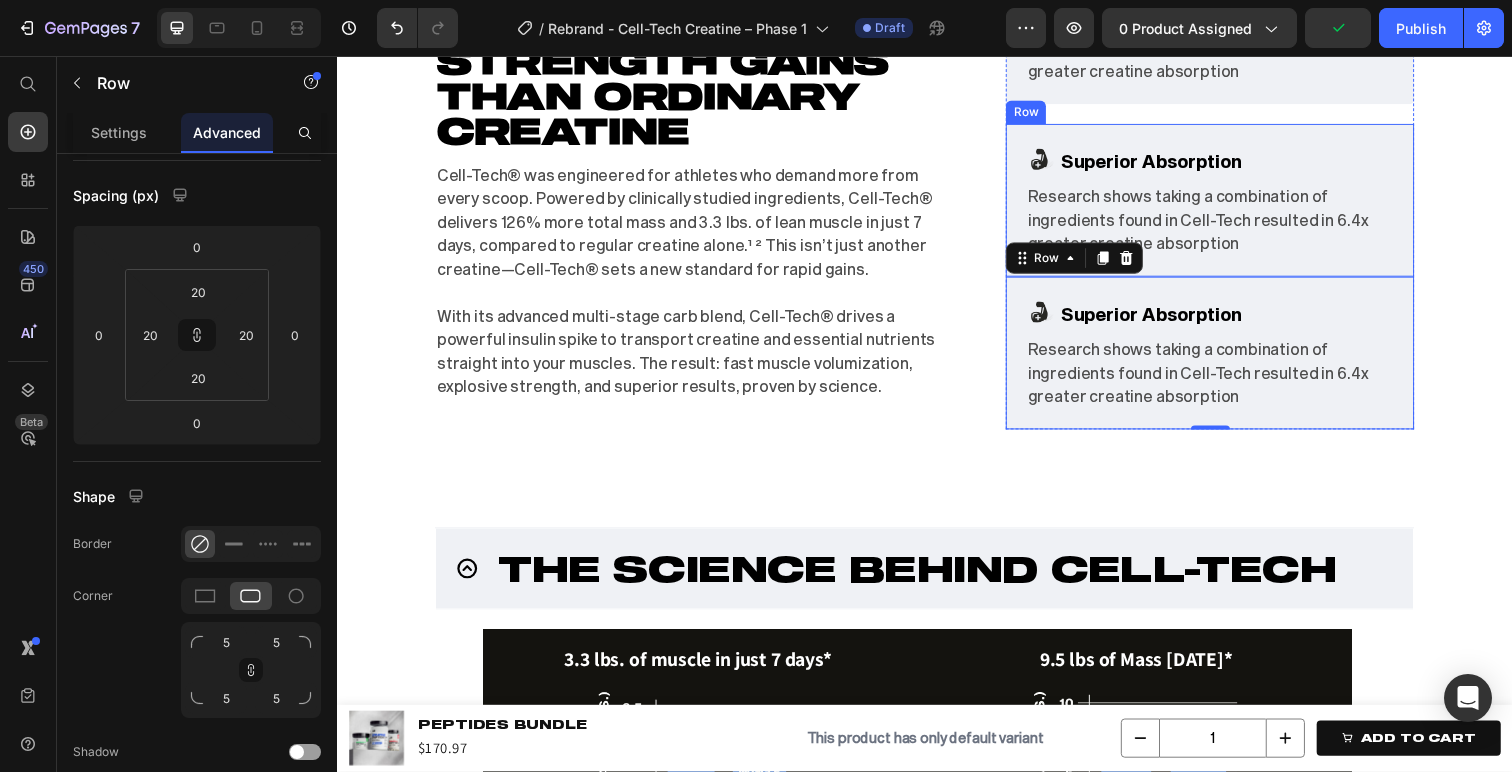 click on "Row" at bounding box center [1040, 114] 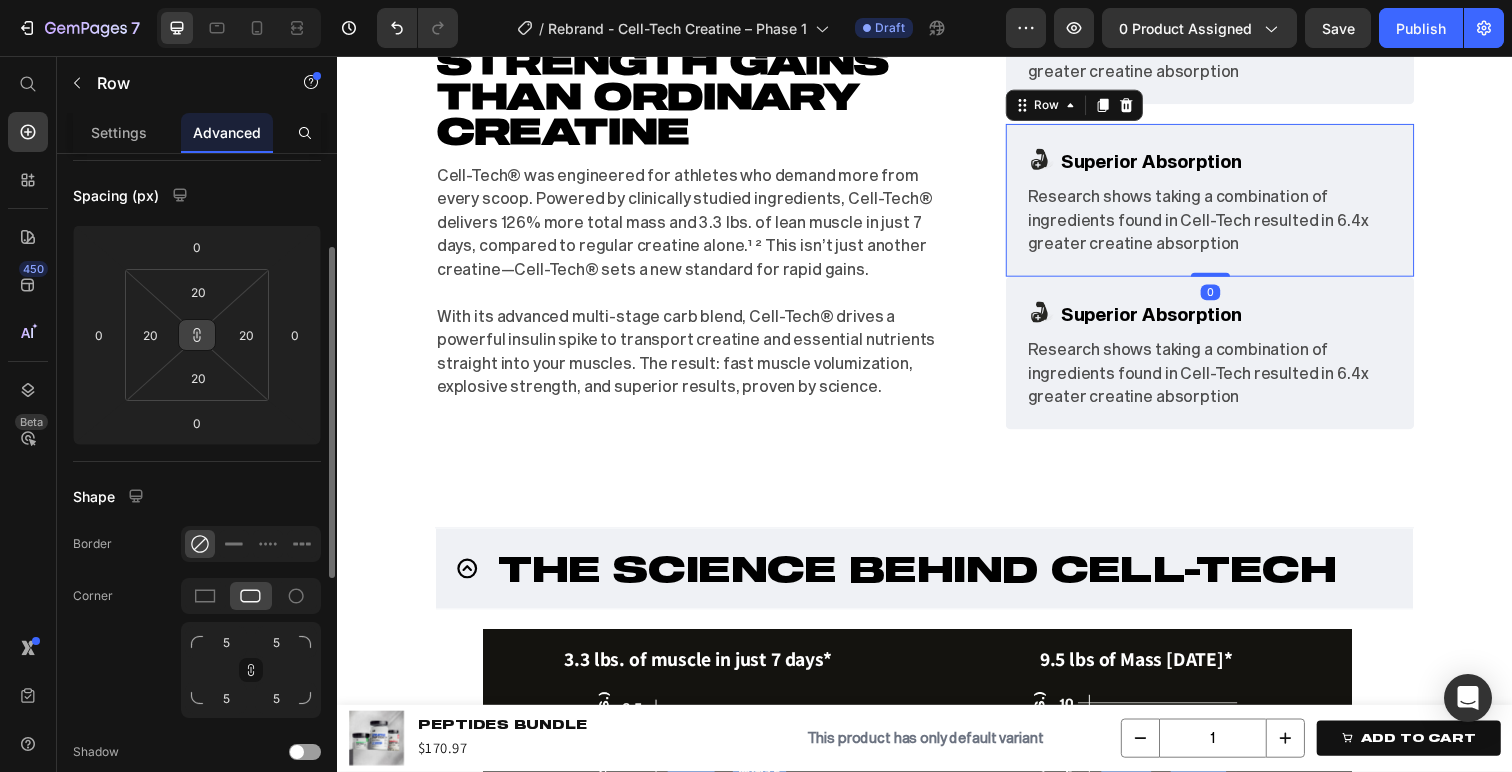 click 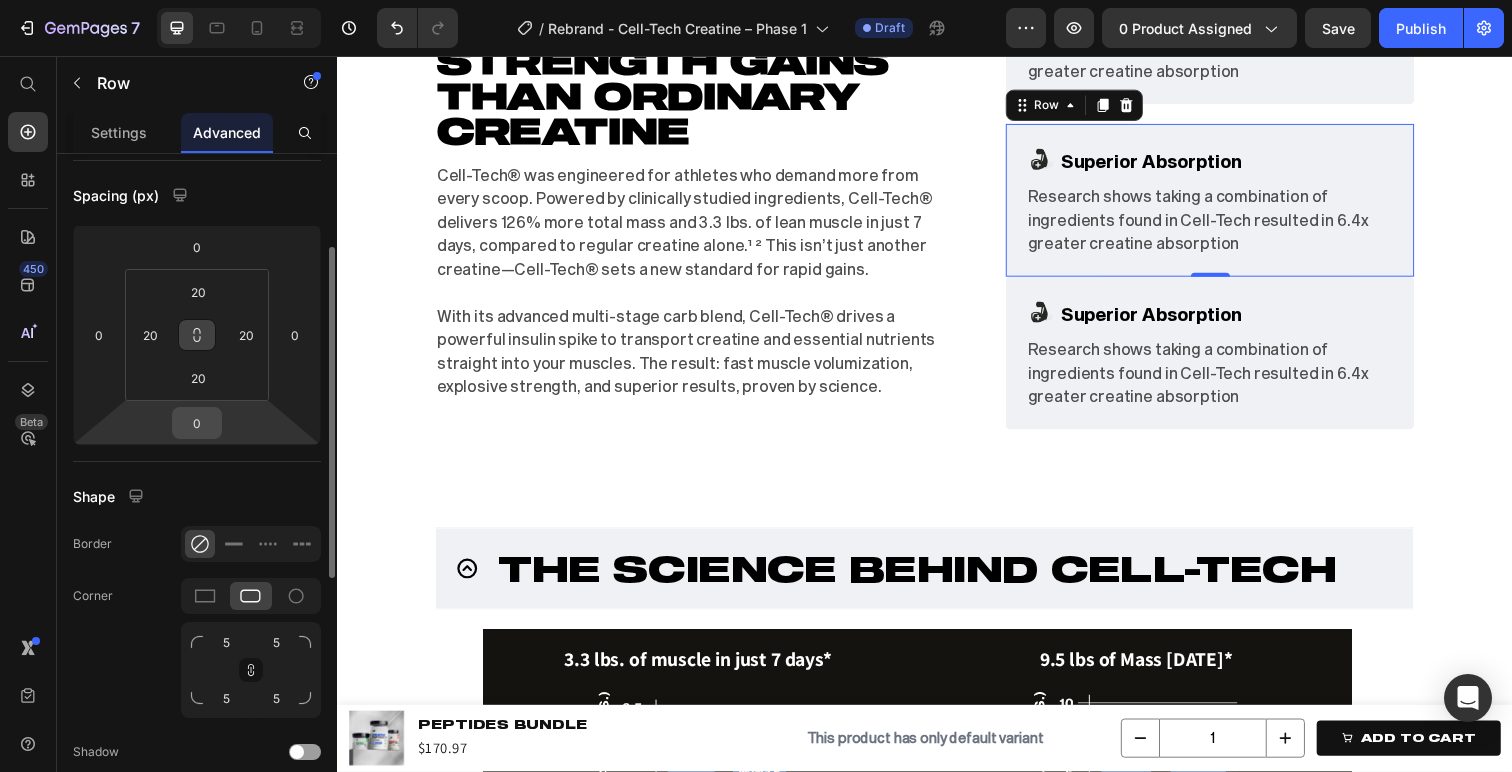 click on "0" at bounding box center [197, 423] 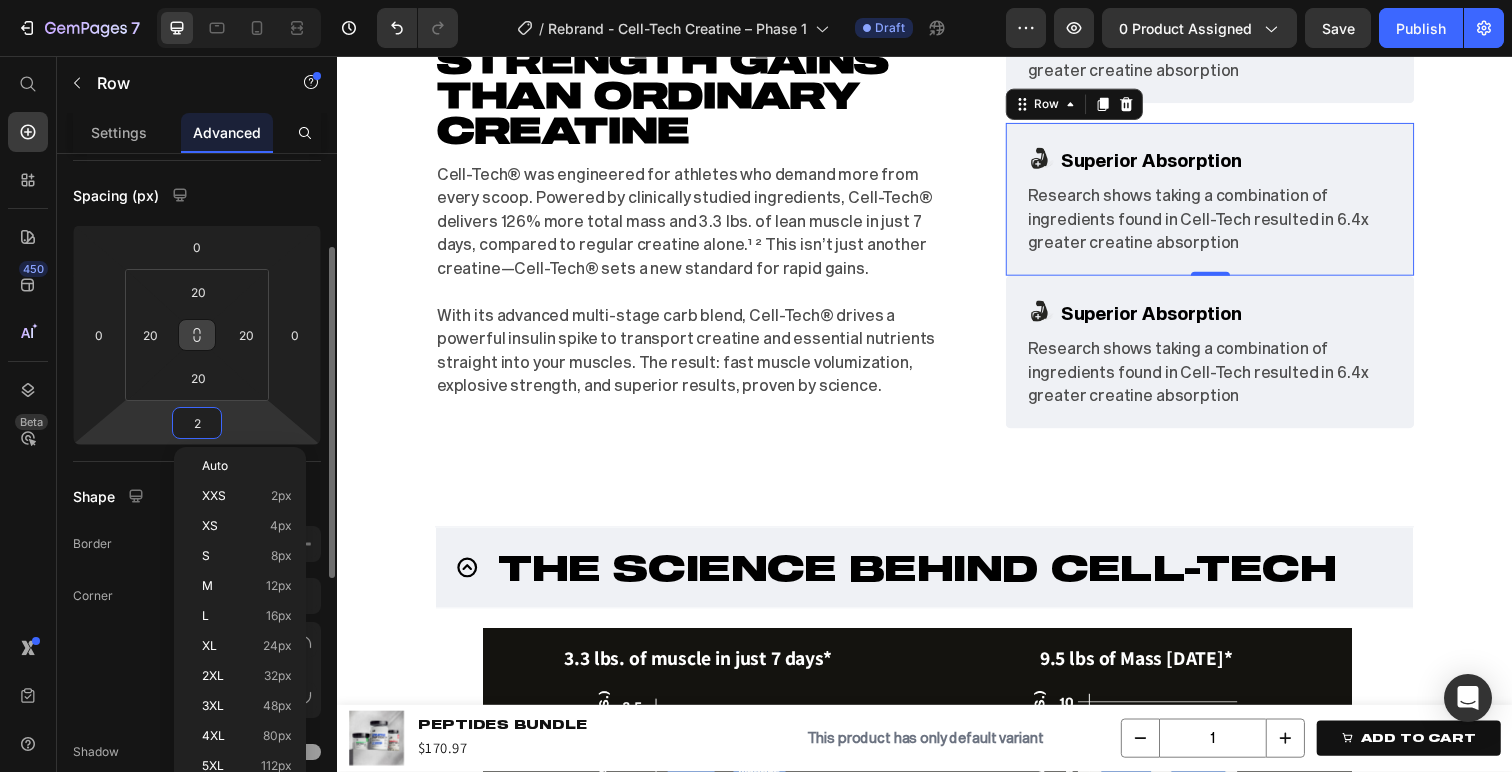 type on "20" 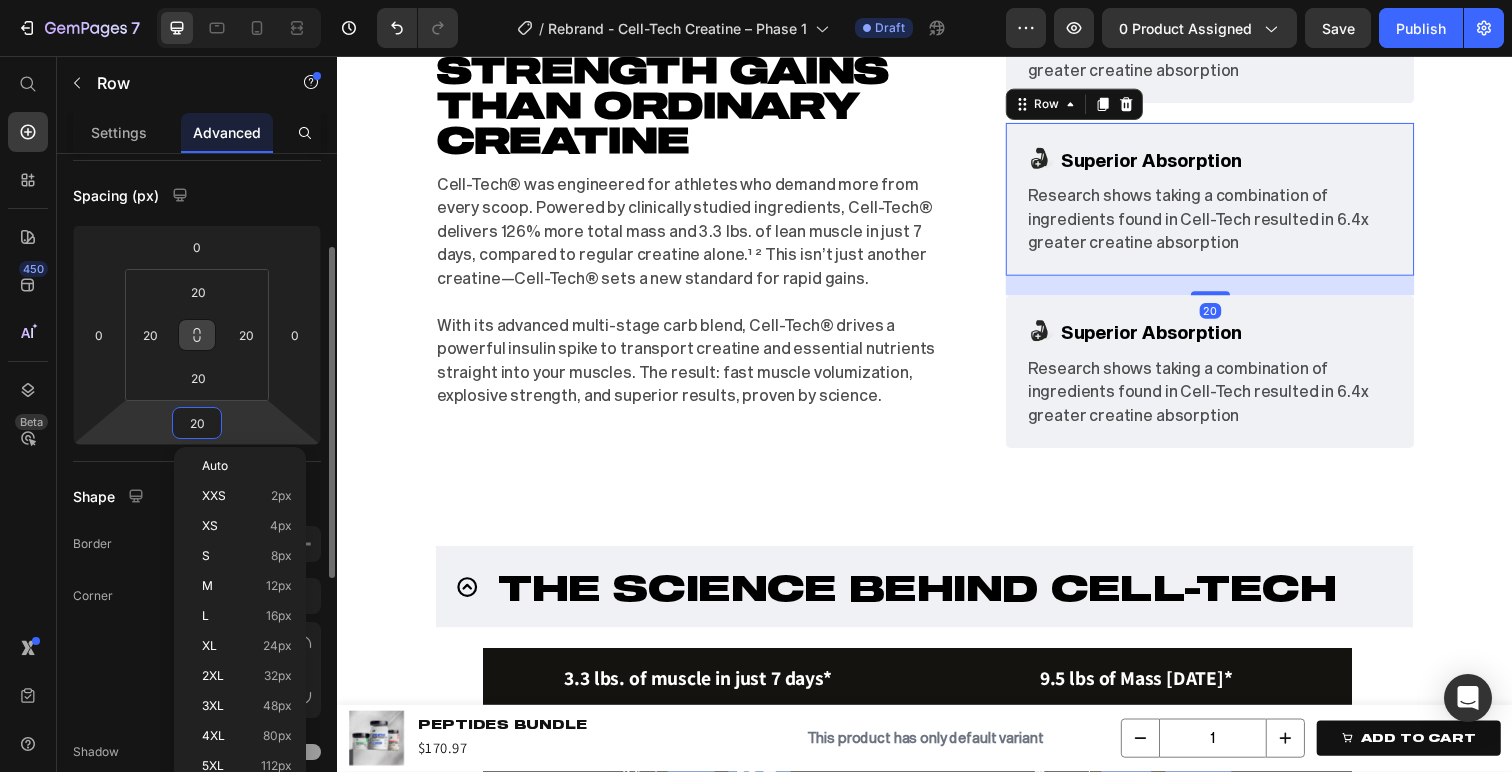 scroll, scrollTop: 2008, scrollLeft: 0, axis: vertical 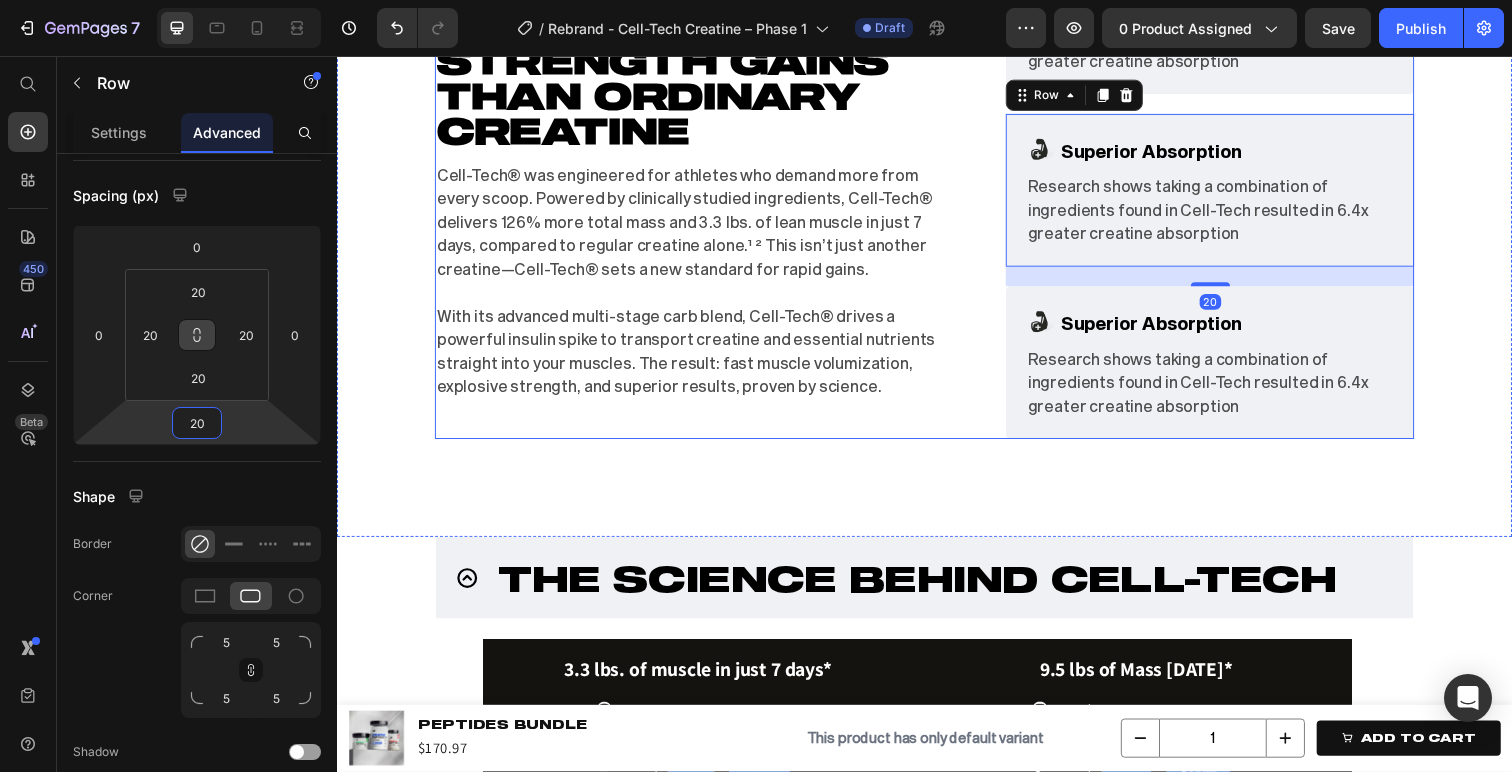 click on "⁠⁠⁠⁠⁠⁠⁠ Engineered for Faster Muscle & Strength Gains Than Ordinary Creatine Heading Cell-Tech® was engineered for athletes who demand more from every scoop. Powered by clinically studied ingredients, Cell-Tech® delivers 126% more total mass and 3.3 lbs. of lean muscle in just 7 days, compared to regular creatine alone.¹ ² This isn’t just another creatine—Cell-Tech® sets a new standard for rapid gains. With its advanced multi-stage carb blend, Cell-Tech® drives a powerful insulin spike to transport creatine and essential nutrients straight into your muscles. The result: fast muscle volumization, explosive strength, and superior results, proven by science. Text Block Row" at bounding box center [728, 194] 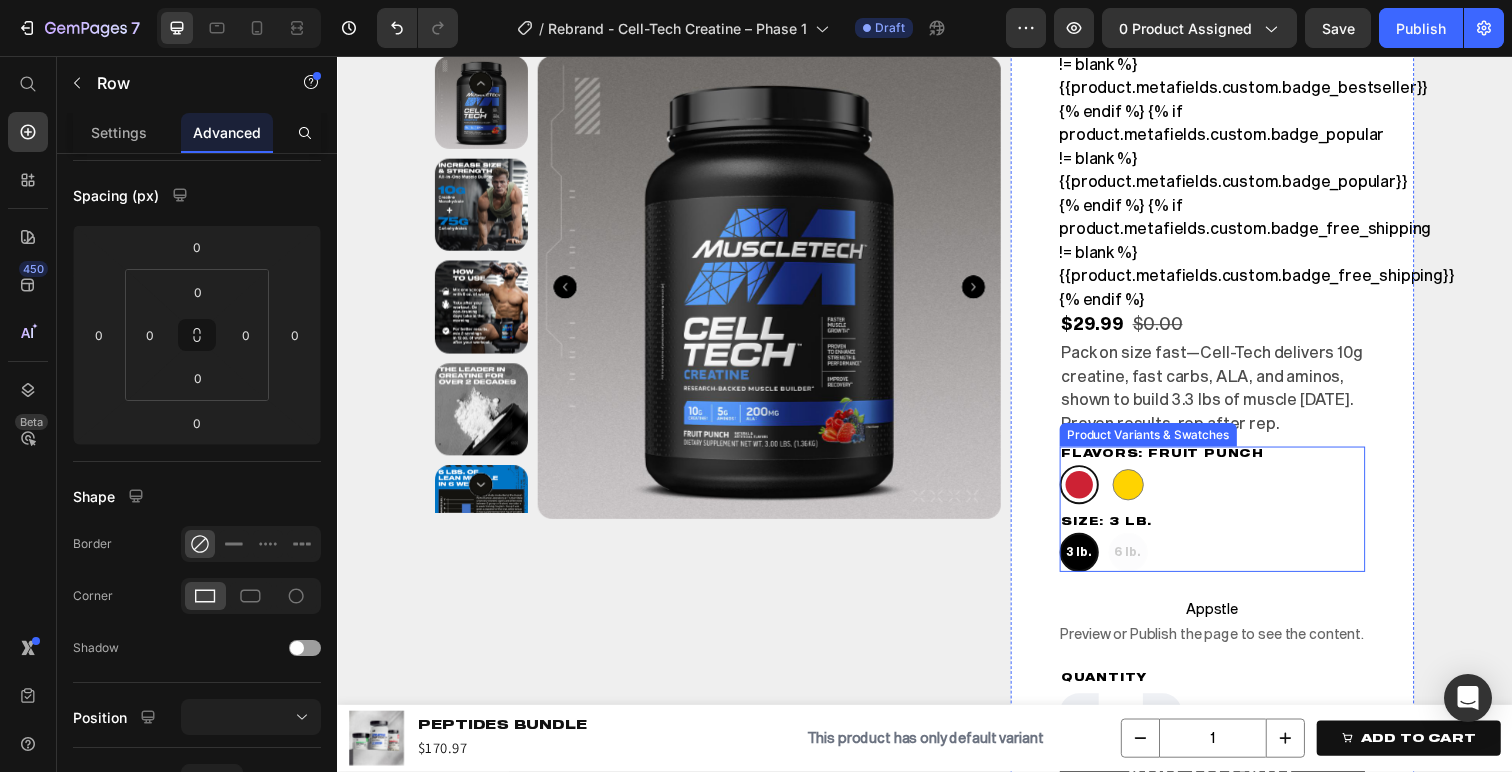 scroll, scrollTop: 328, scrollLeft: 0, axis: vertical 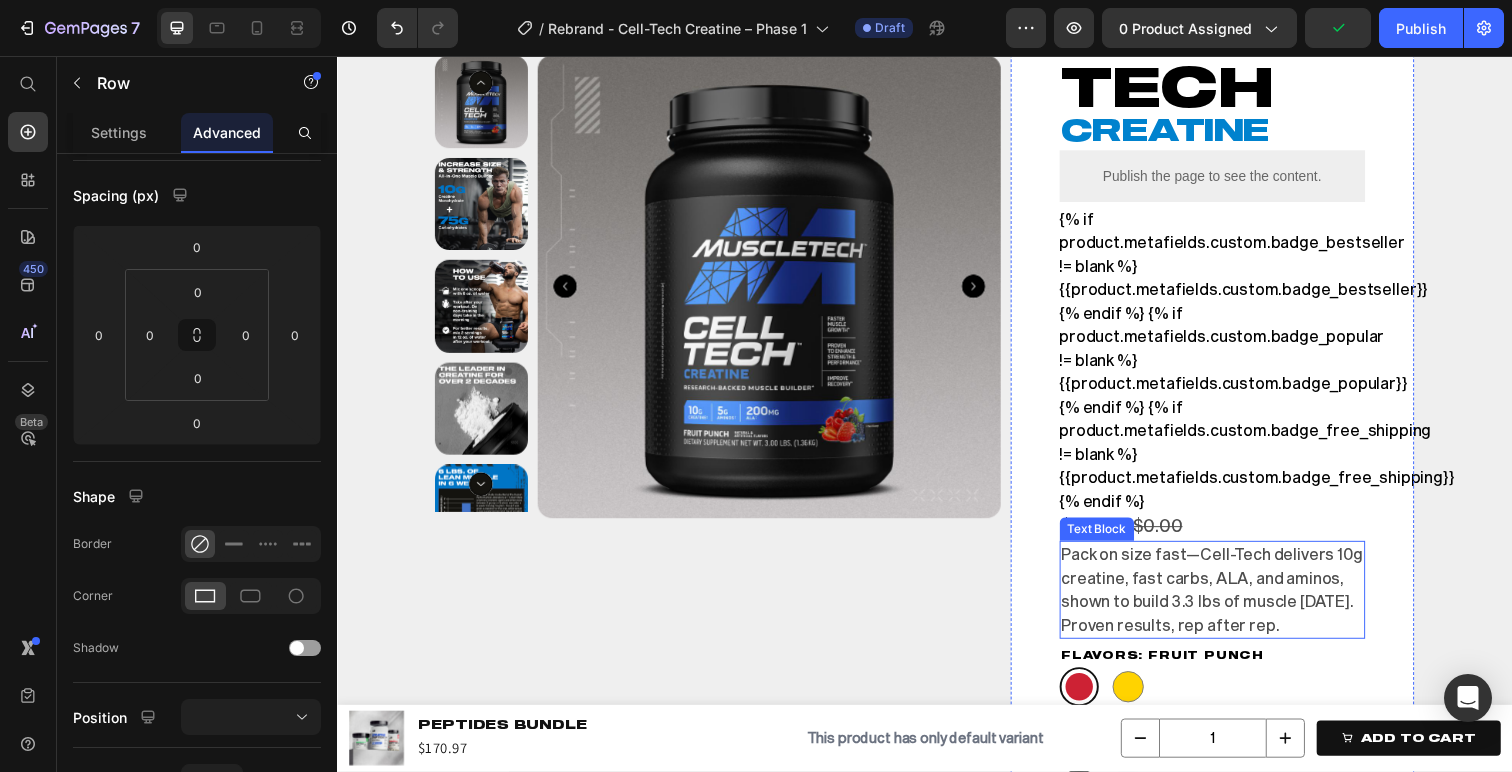 click on "Pack on size fast—Cell-Tech delivers 10g creatine, fast carbs, ALA, and aminos, shown to build 3.3 lbs of muscle [DATE]. Proven results, rep after rep." at bounding box center (1231, 601) 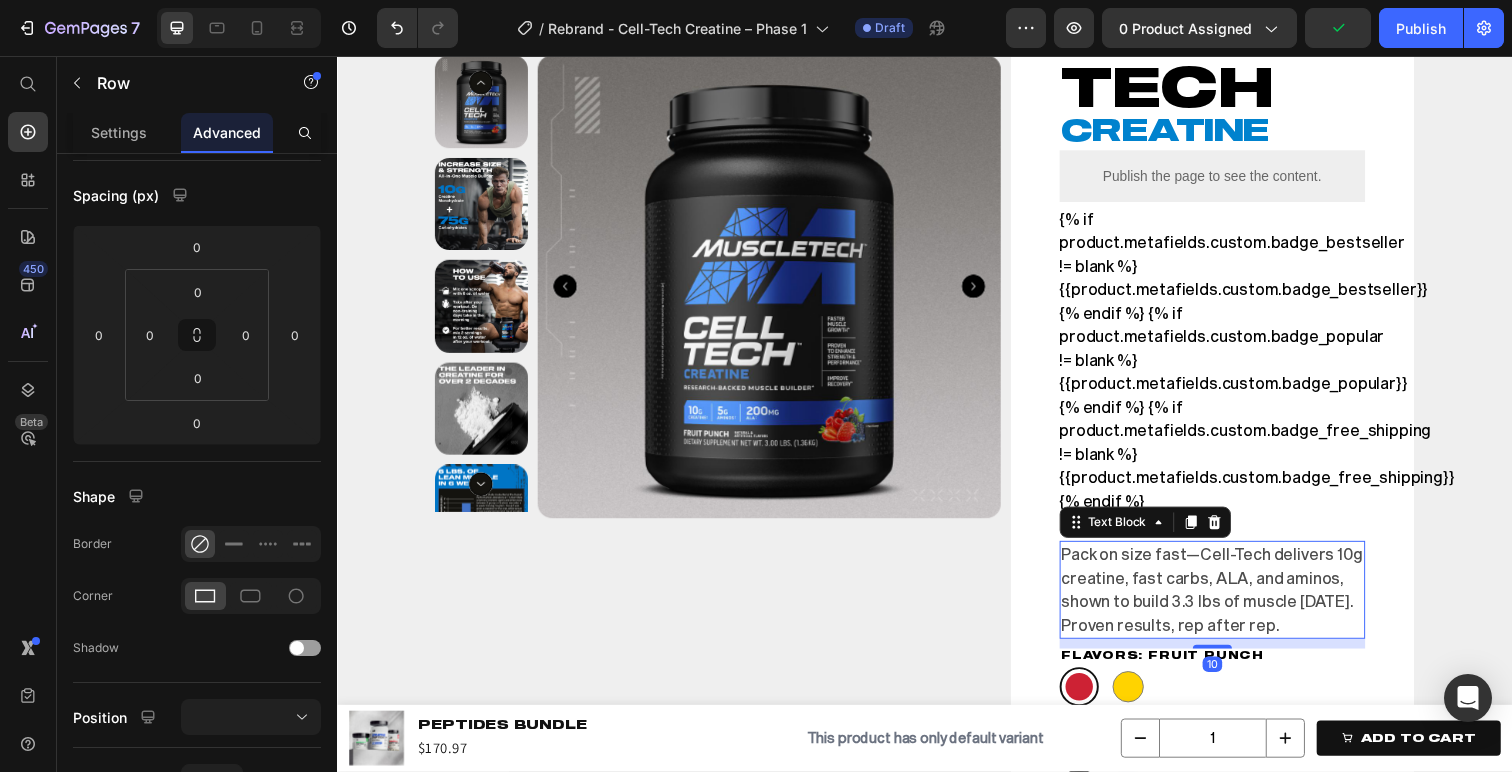 scroll, scrollTop: 0, scrollLeft: 0, axis: both 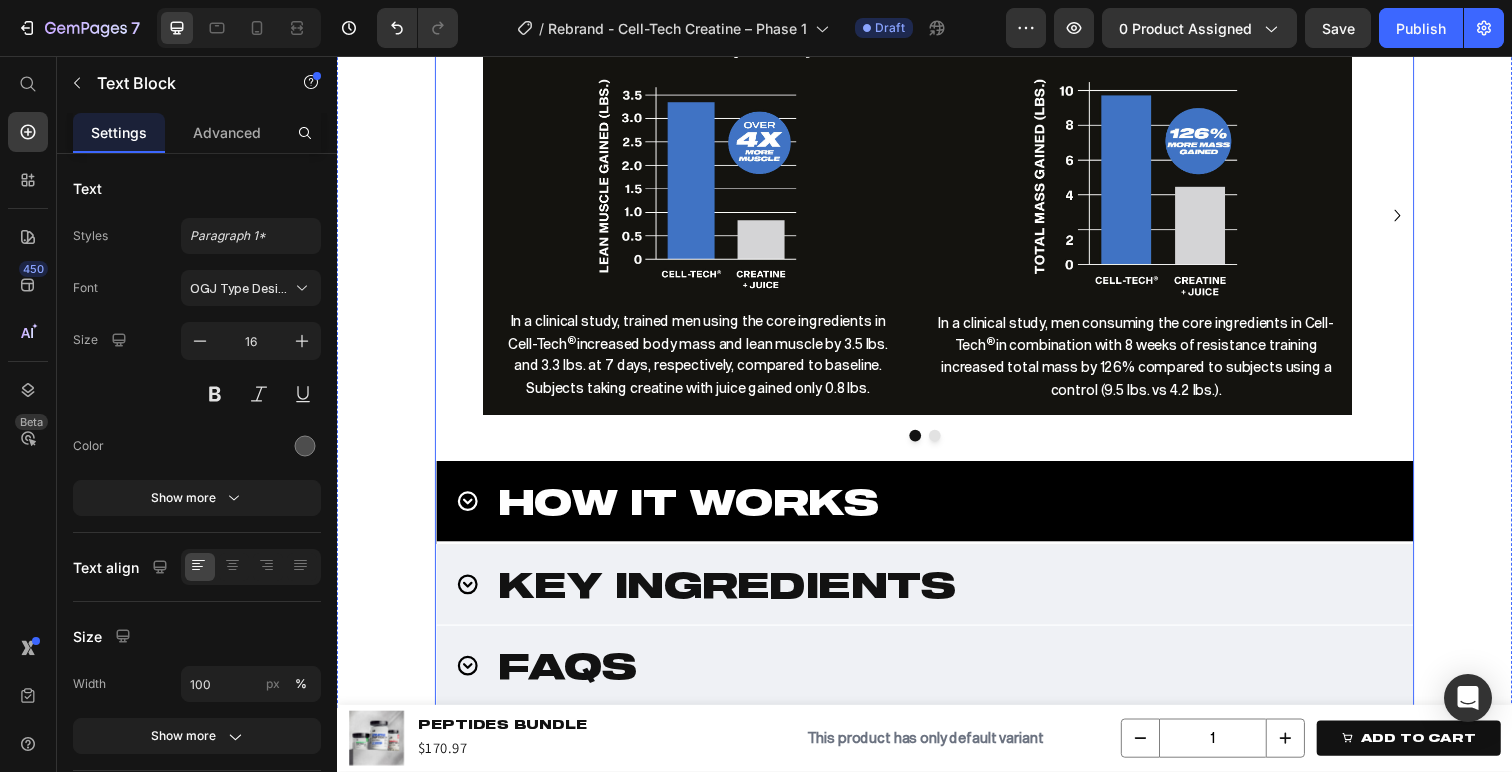 click on "how it works" at bounding box center (695, 511) 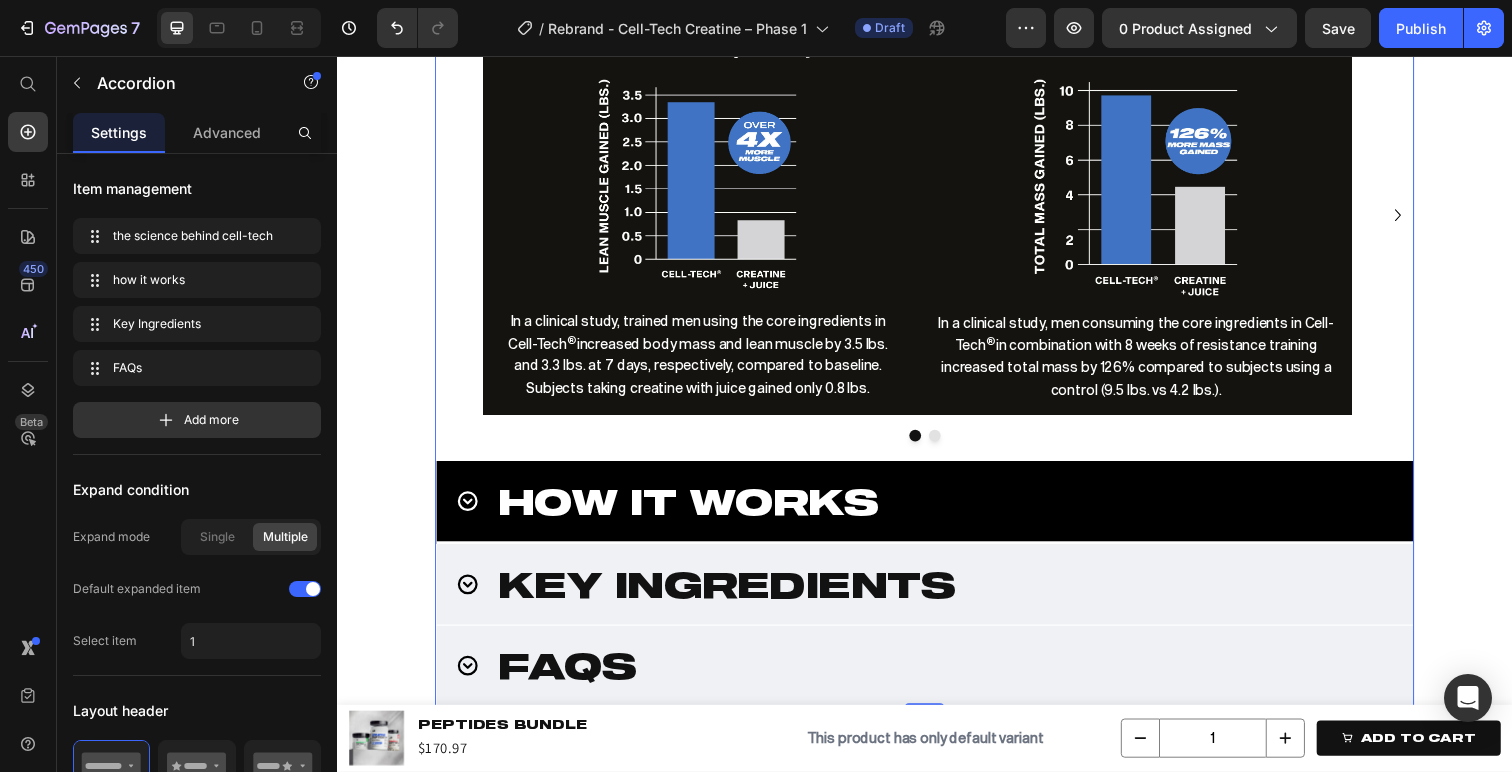 click 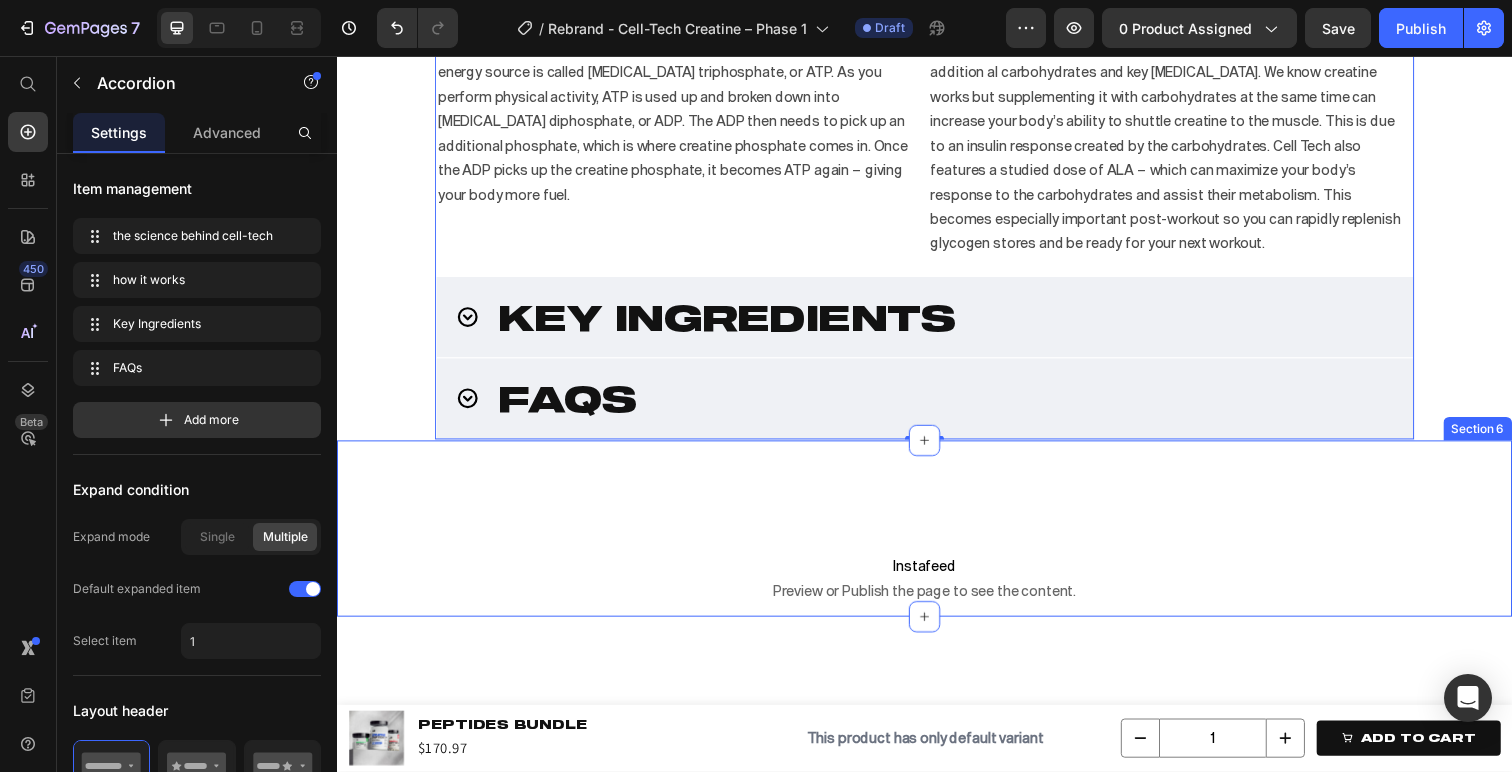 scroll, scrollTop: 3332, scrollLeft: 0, axis: vertical 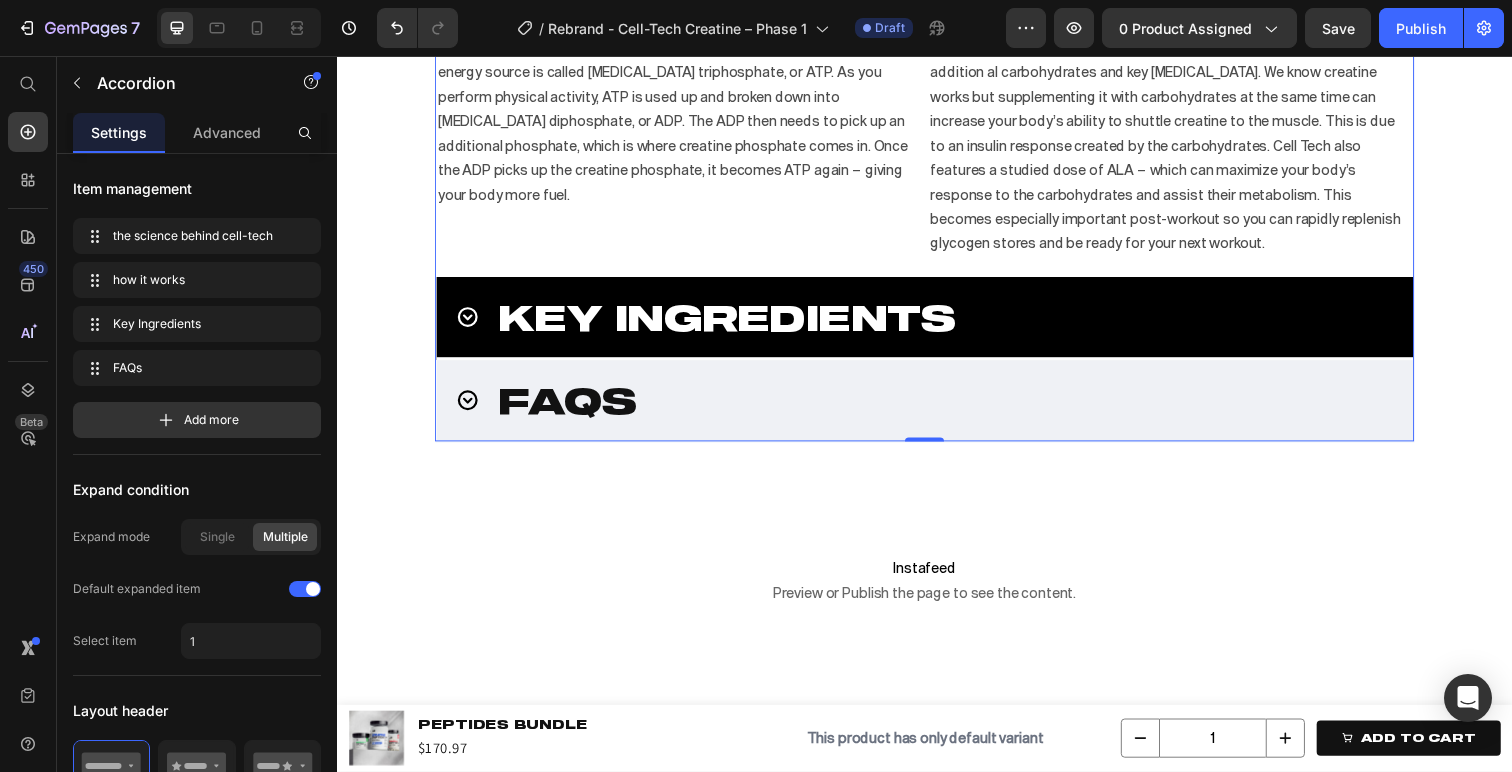 click 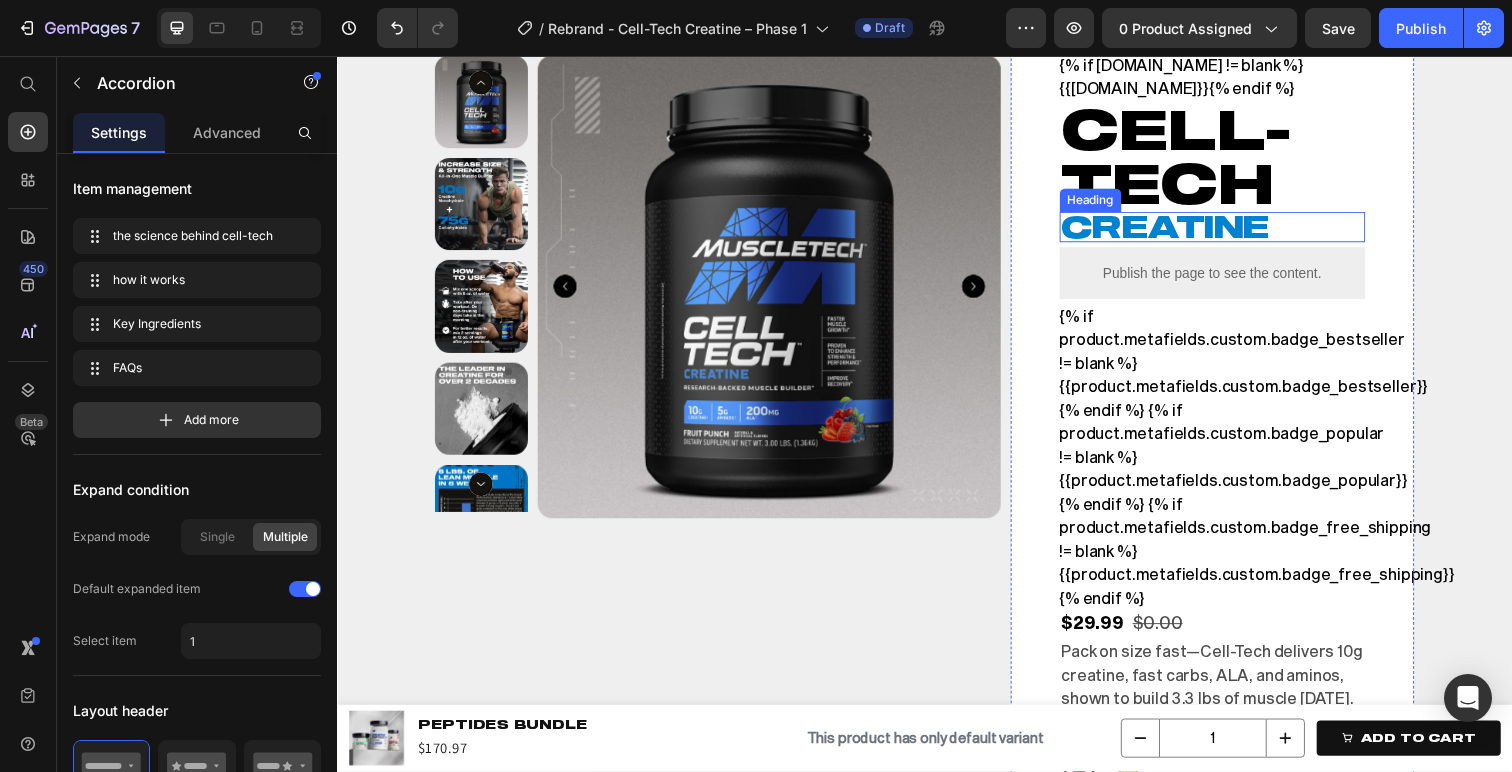 scroll, scrollTop: 392, scrollLeft: 0, axis: vertical 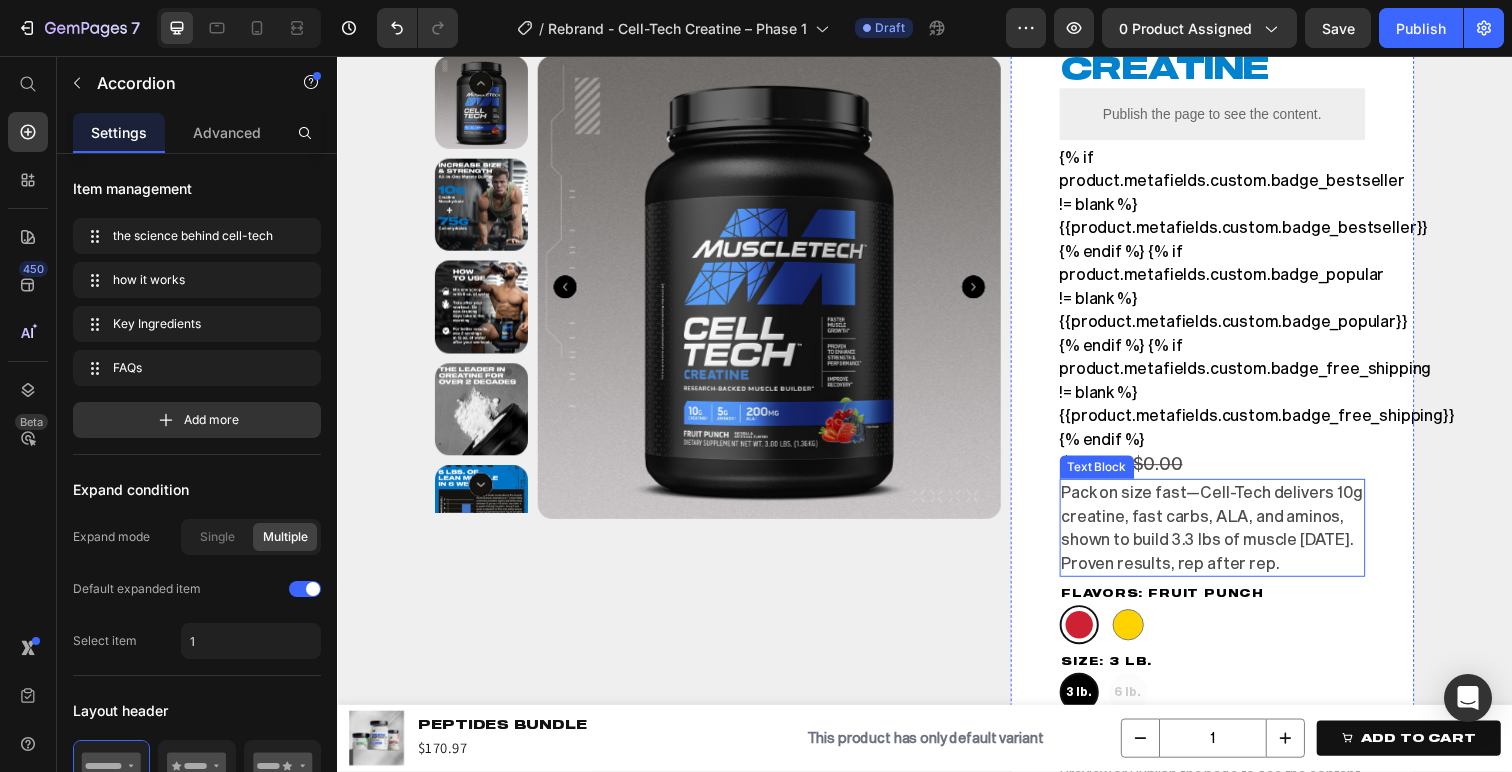 click on "Pack on size fast—Cell-Tech delivers 10g creatine, fast carbs, ALA, and aminos, shown to build 3.3 lbs of muscle [DATE]. Proven results, rep after rep." at bounding box center [1231, 537] 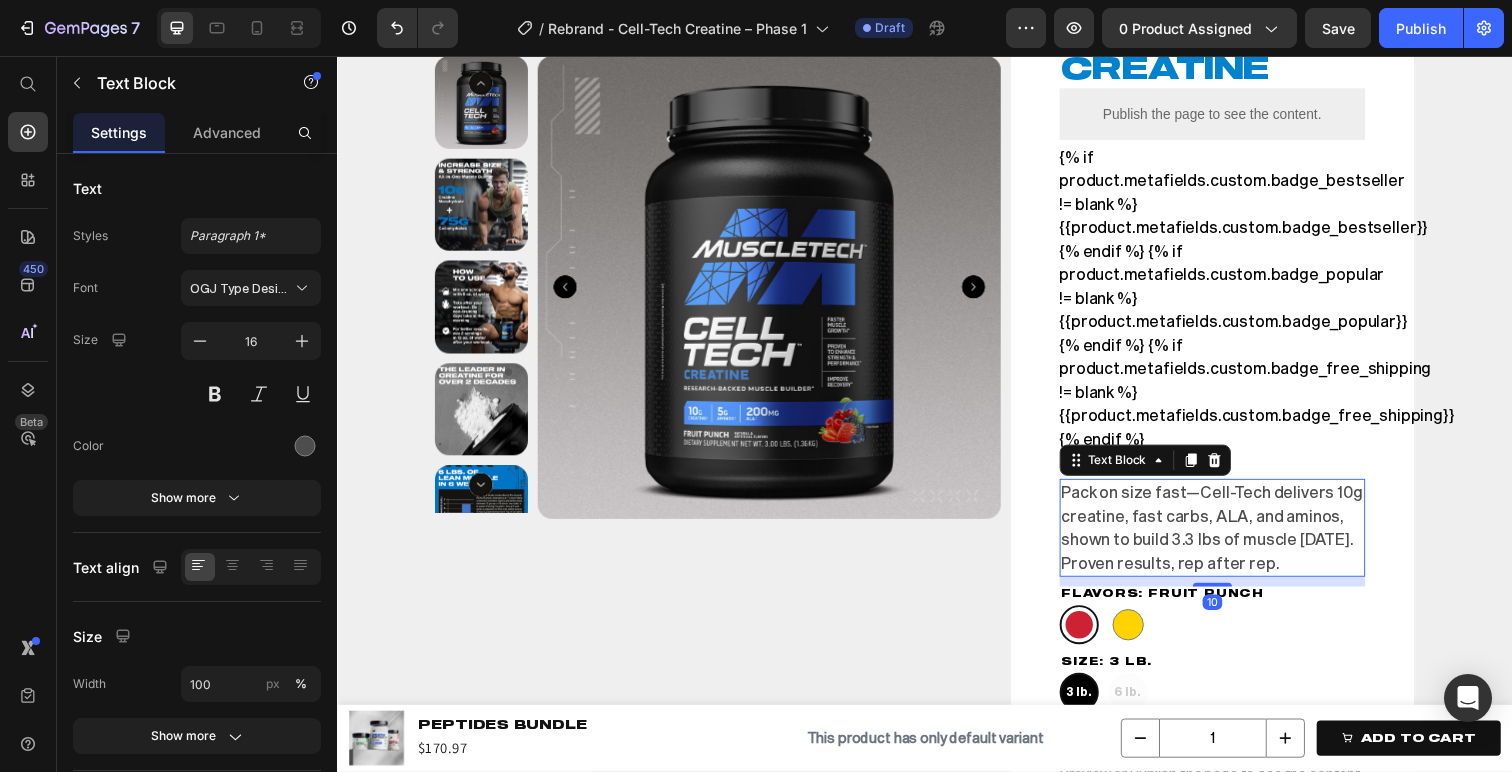 click on "Pack on size fast—Cell-Tech delivers 10g creatine, fast carbs, ALA, and aminos, shown to build 3.3 lbs of muscle [DATE]. Proven results, rep after rep." at bounding box center (1231, 537) 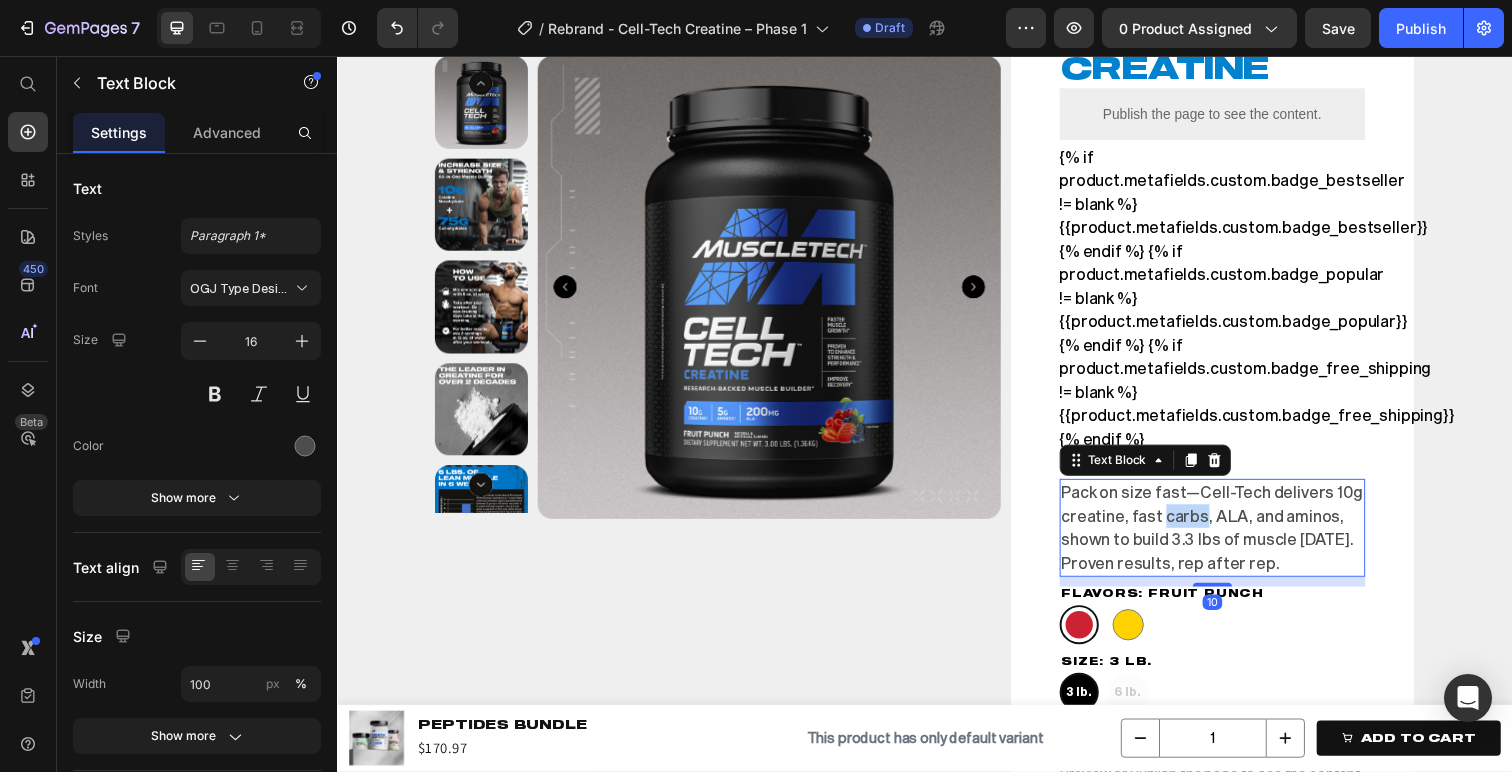 click on "Pack on size fast—Cell-Tech delivers 10g creatine, fast carbs, ALA, and aminos, shown to build 3.3 lbs of muscle [DATE]. Proven results, rep after rep." at bounding box center [1231, 537] 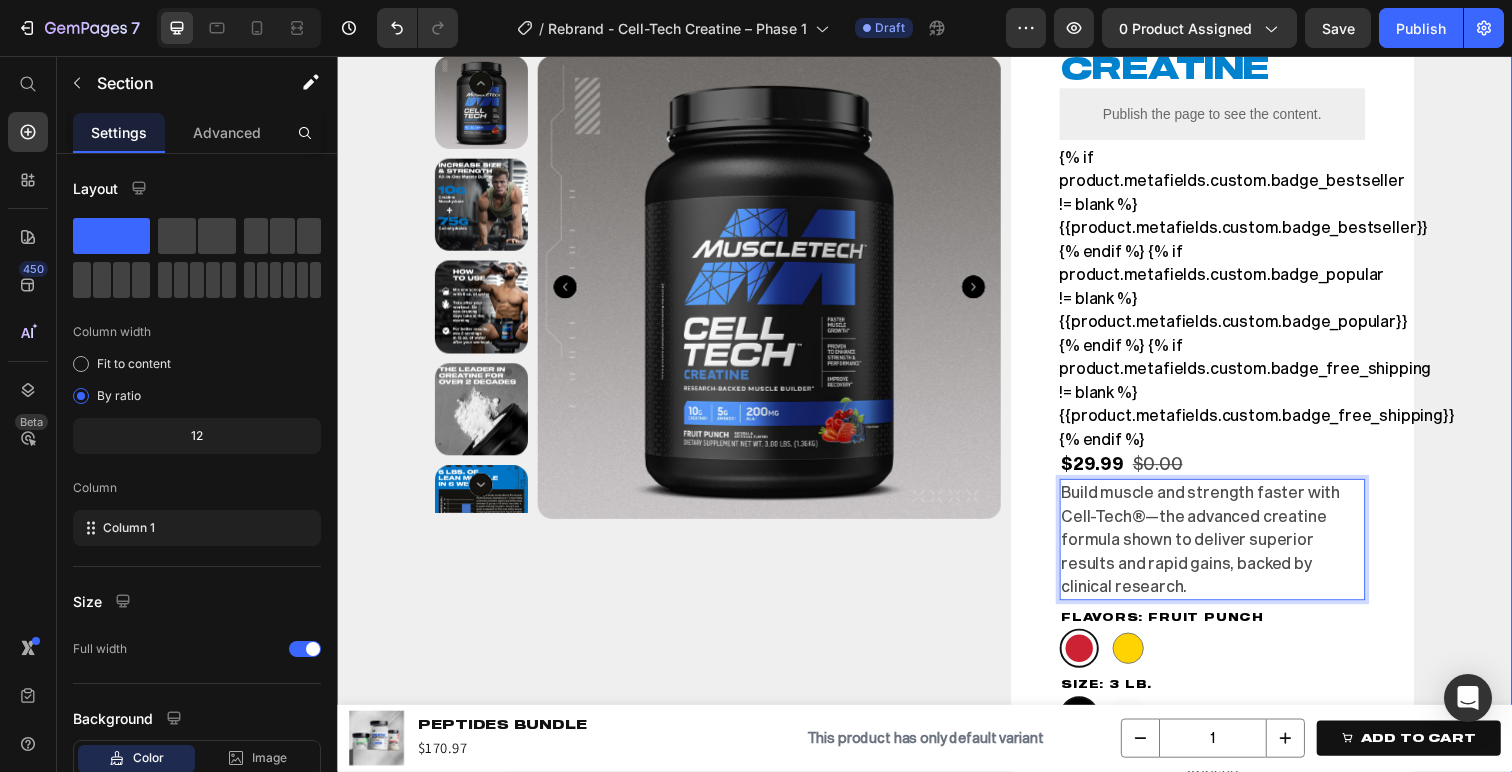 click on "Product Images Row {% if [DOMAIN_NAME] != blank %}
{{[DOMAIN_NAME]}}
{% endif %} Promo Cell-Tech Heading  creatine Heading
Publish the page to see the content.
Retailer Review Badge {% if product.metafields.custom.badge_bestseller != blank %}
{{product.metafields.custom.badge_bestseller}}
{% endif %}
{% if product.metafields.custom.badge_popular != blank %}
{{product.metafields.custom.badge_popular}}
{% endif %}
{% if product.metafields.custom.badge_free_shipping != blank %}
{{product.metafields.custom.badge_free_shipping}}
{% endif %} Badge $29.99 Product Price $0.00 Product Price Row Build muscle and strength faster with Cell-Tech®—the advanced creatine formula shown to deliver superior results and rapid gains, backed by clinical research. Text Block   10 Flavors: Fruit Punch Fruit Punch Fruit Punch Citrus Punch Citrus Punch Size: 3 lb. 3 lb. 3 lb. 3 lb. 6 lb. 6 lb. 6 lb.
Appstle
1" at bounding box center (937, 610) 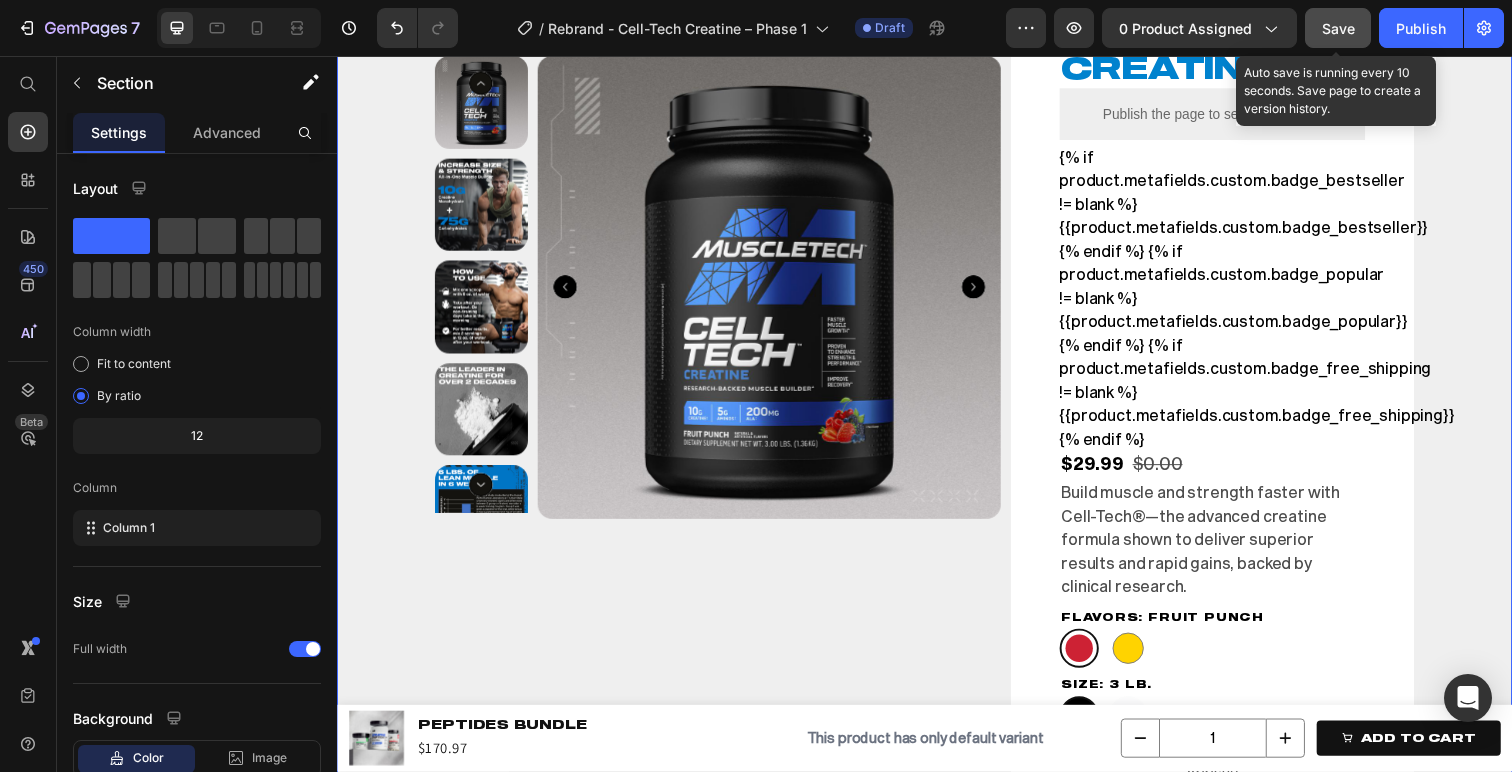 click on "Save" at bounding box center [1338, 28] 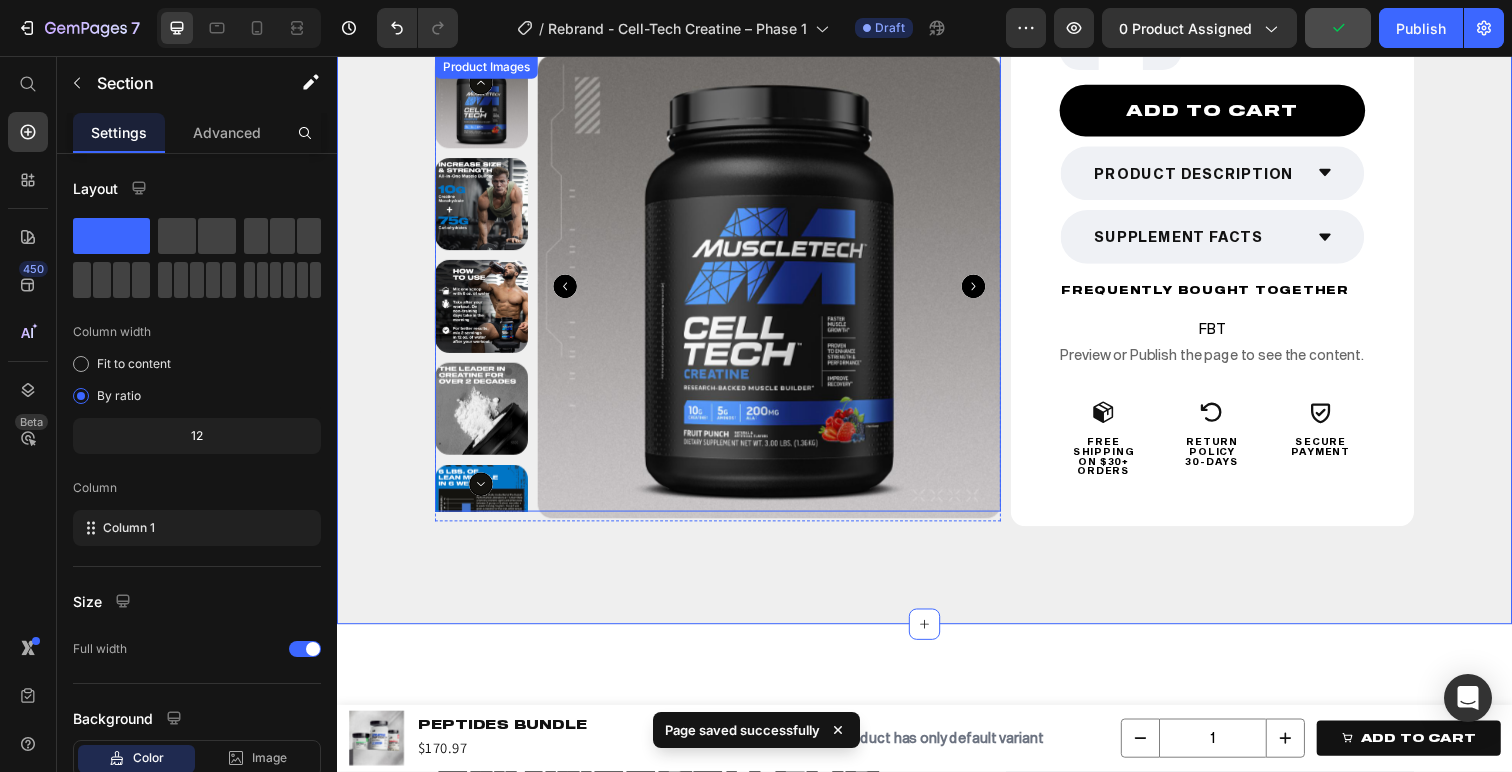 scroll, scrollTop: 1237, scrollLeft: 0, axis: vertical 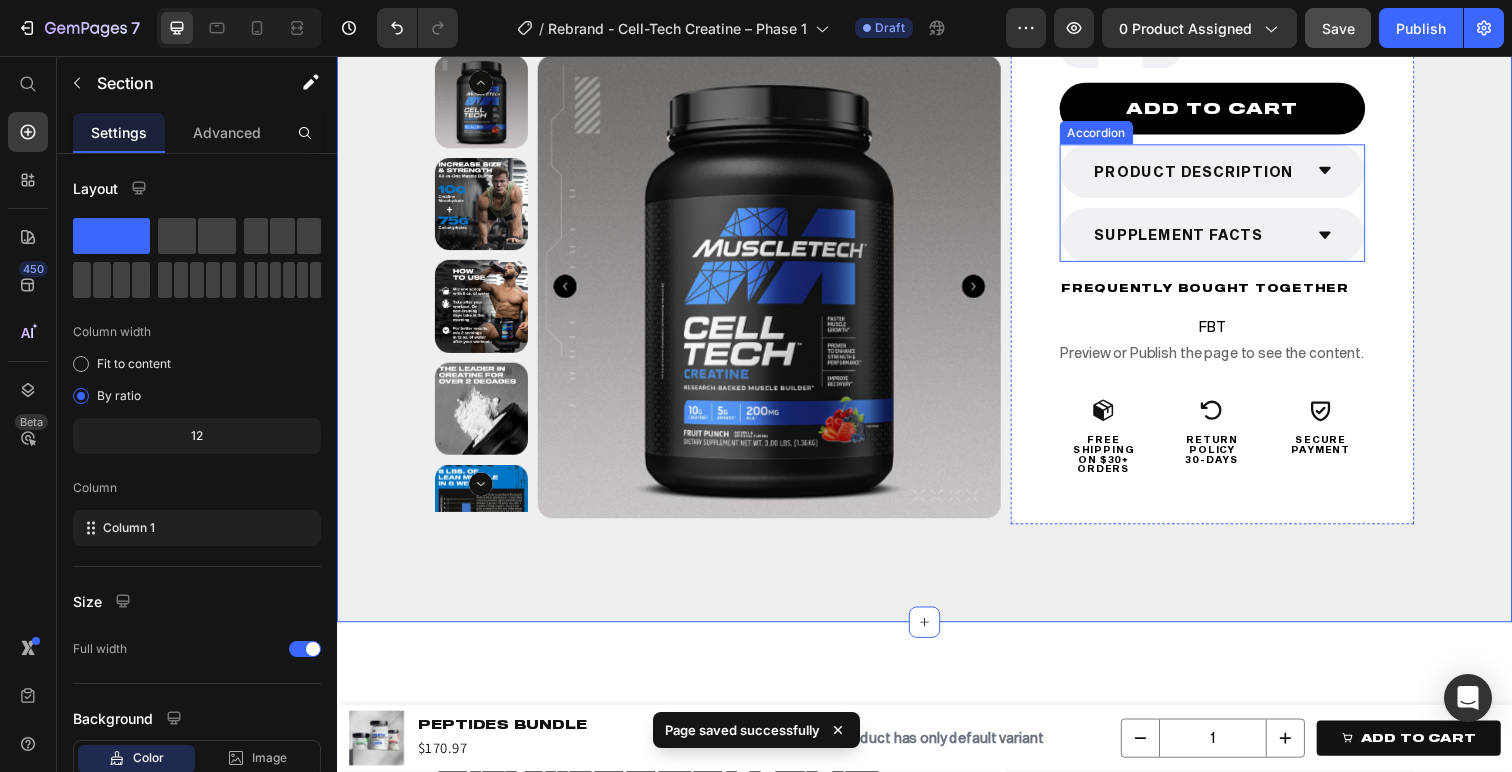 click on "Product Description" at bounding box center [1231, 174] 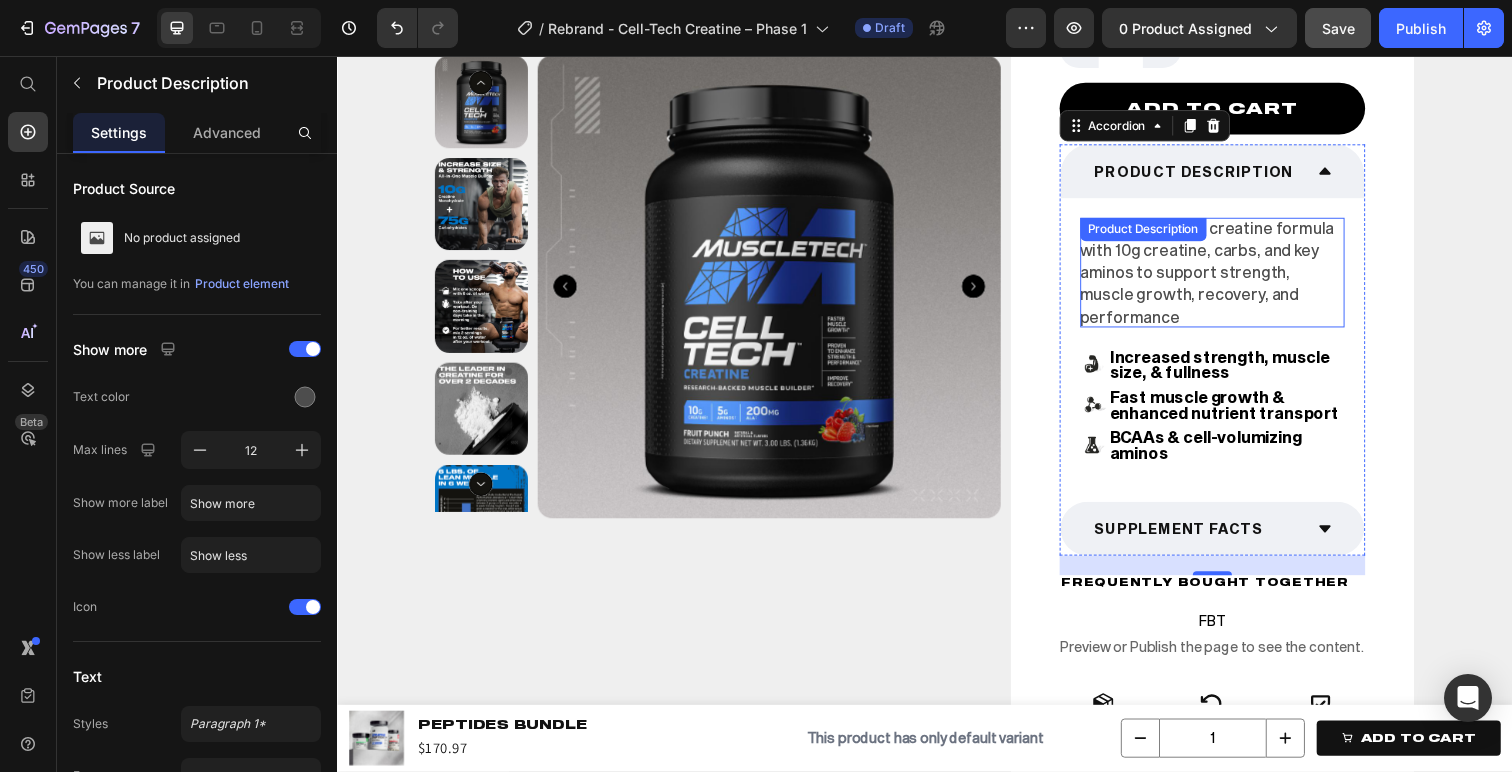 click on "Clinically studied creatine formula with 10g creatine, carbs, and key aminos to support strength, muscle growth, recovery, and performance" at bounding box center [1226, 277] 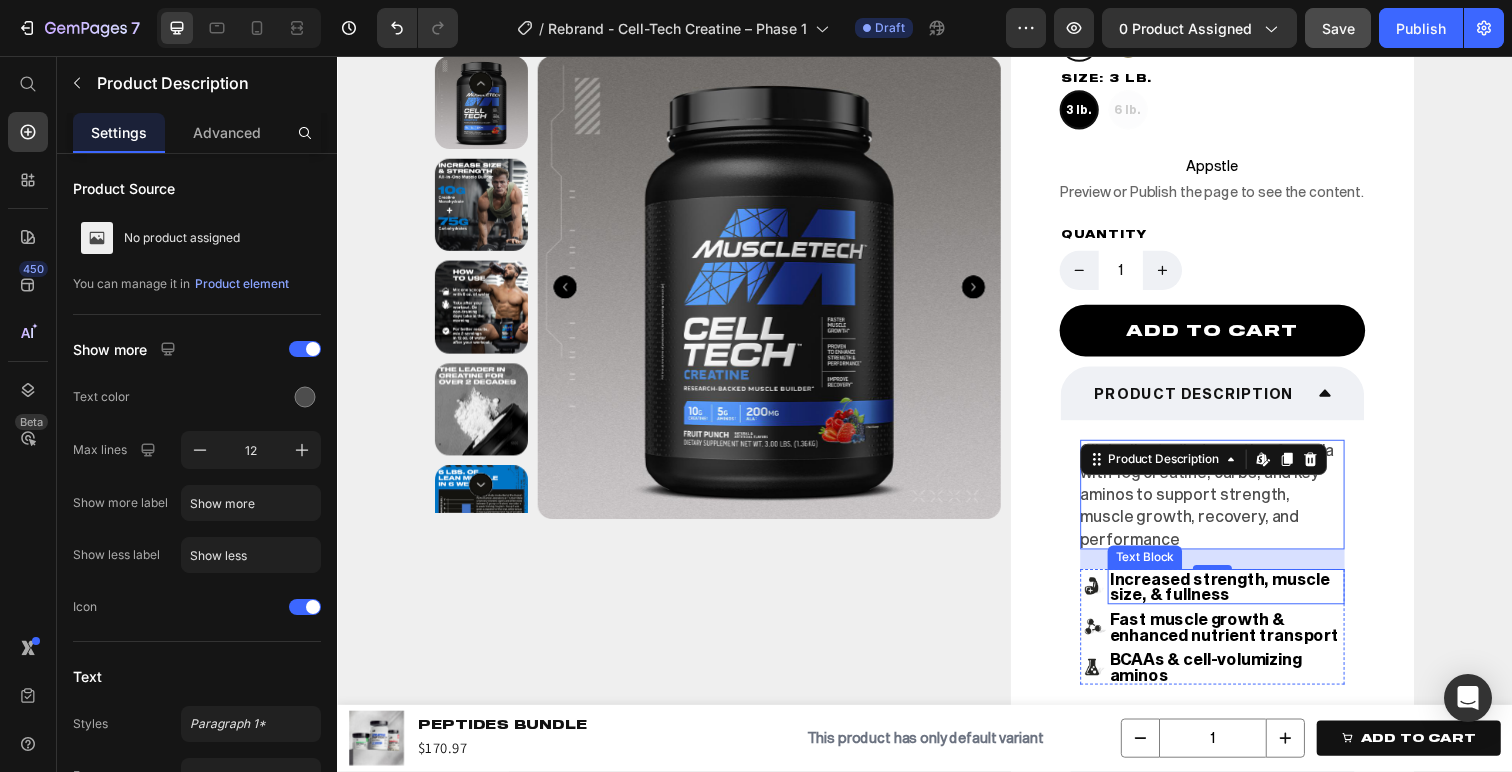 scroll, scrollTop: 1014, scrollLeft: 0, axis: vertical 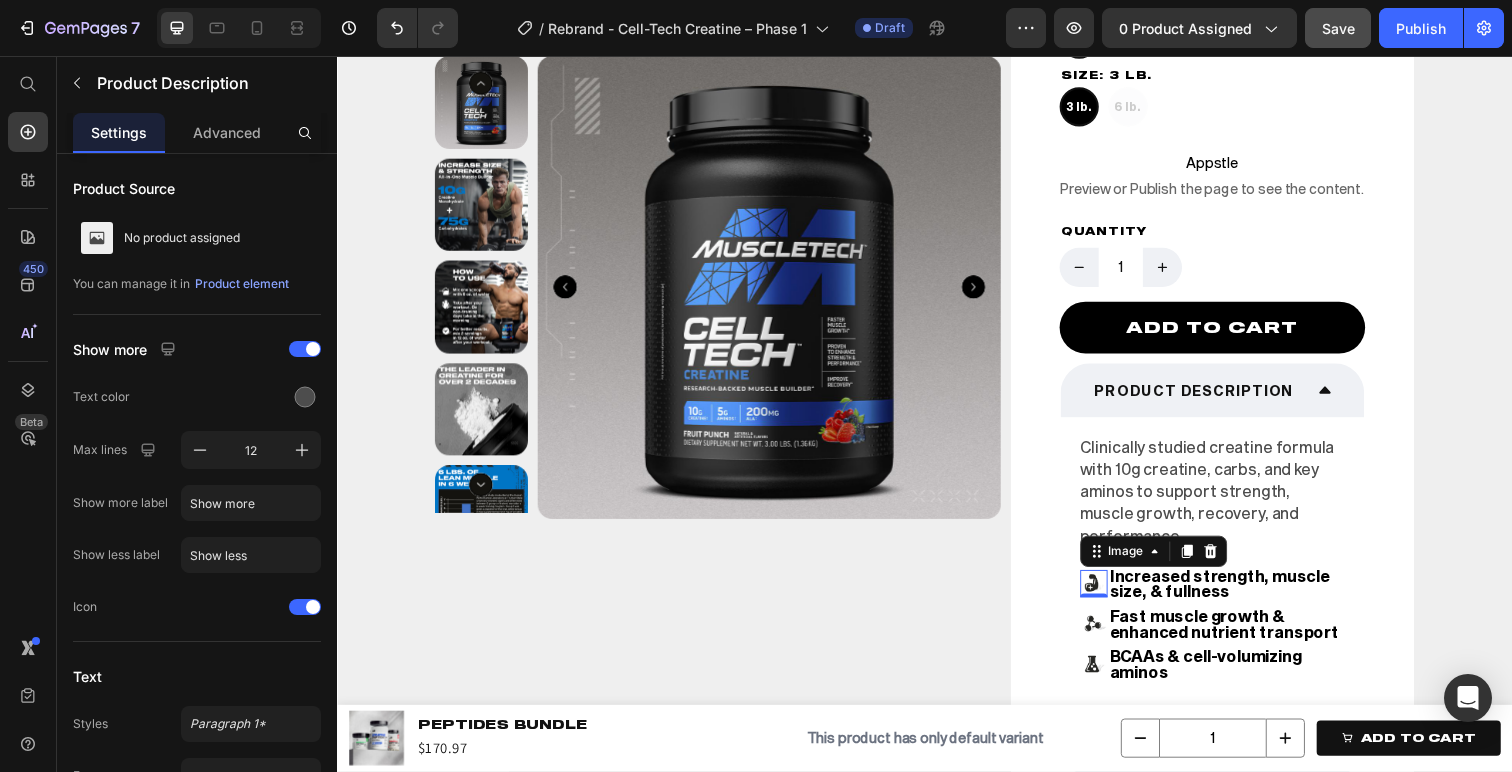 click at bounding box center [1110, 595] 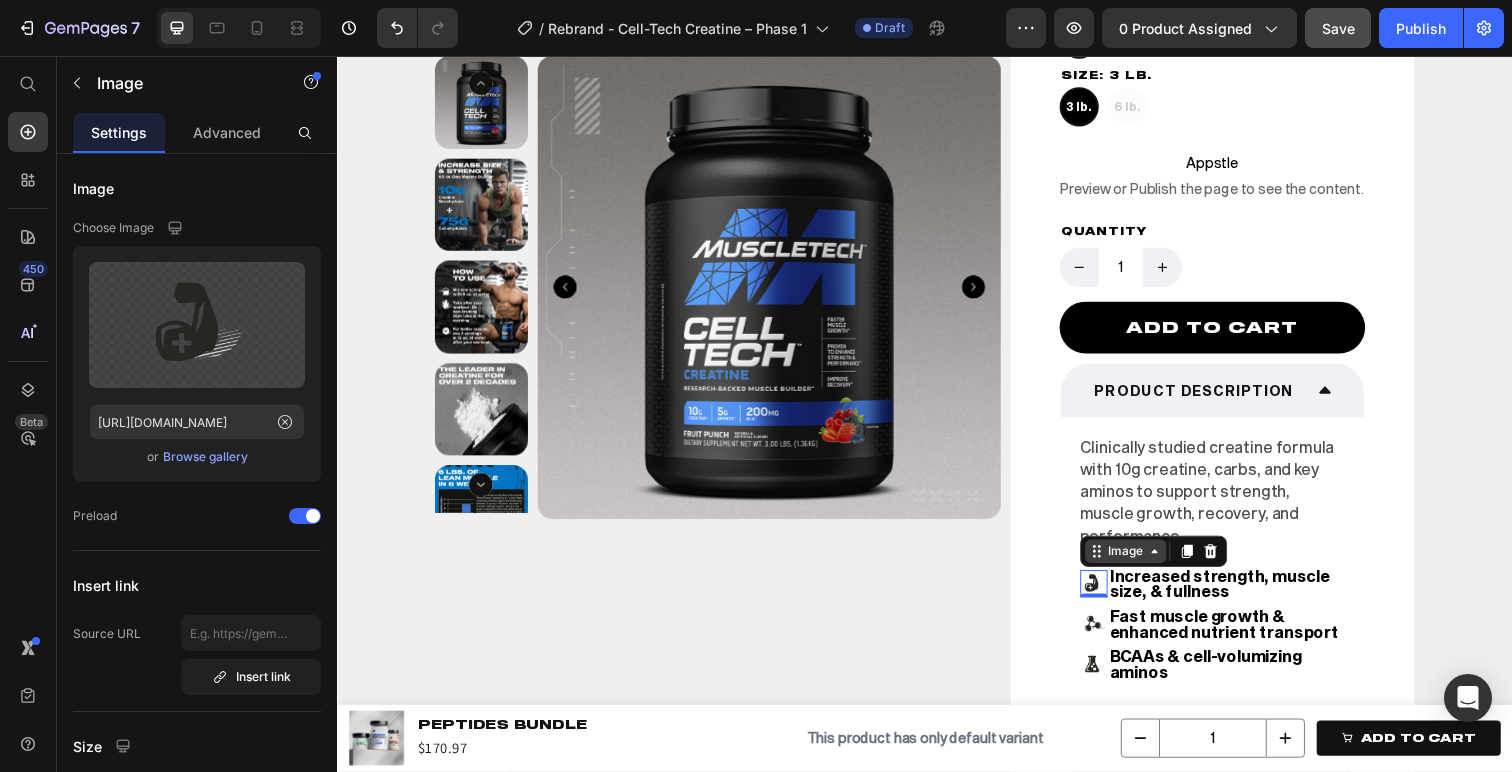 click on "Image" at bounding box center (1142, 562) 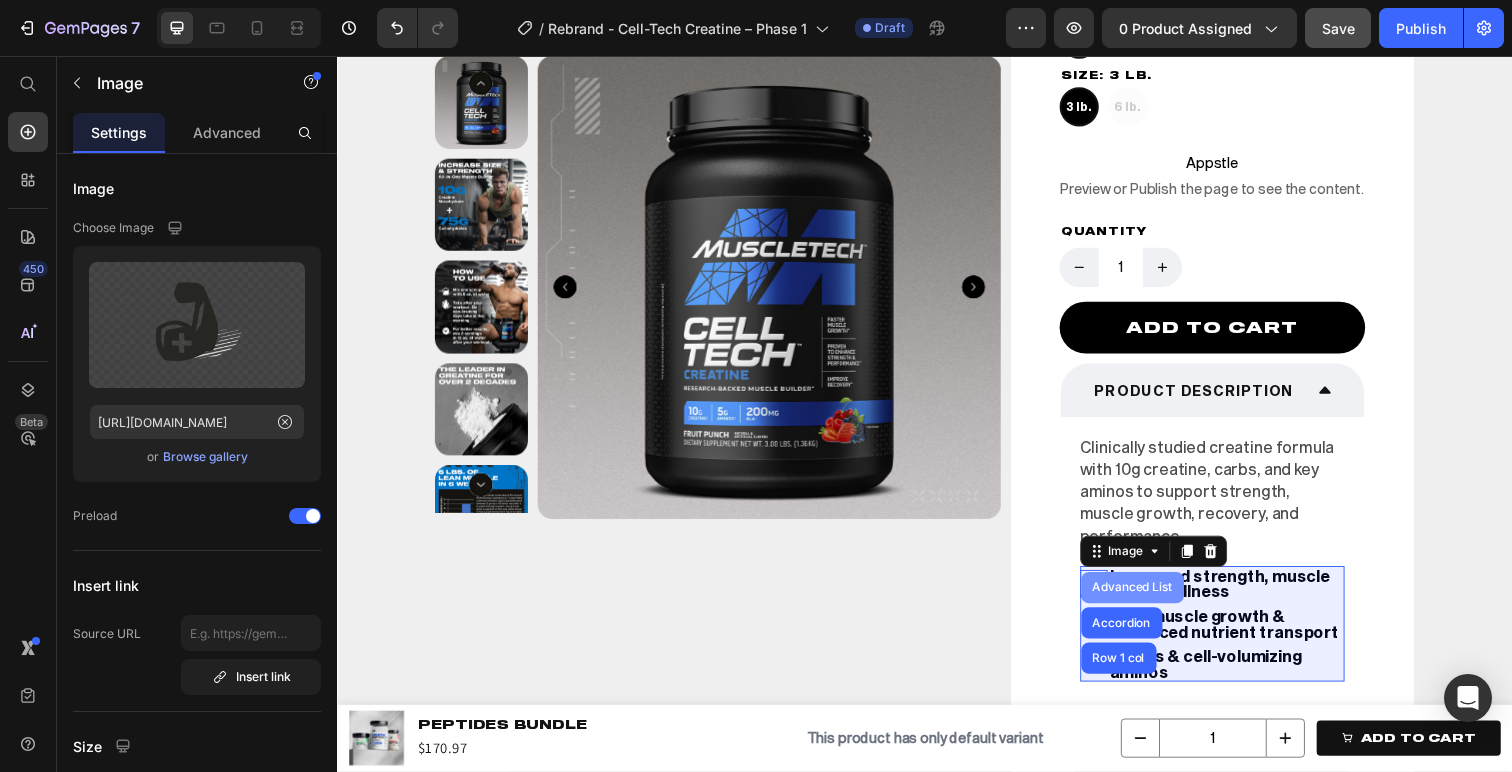 click on "Advanced List" at bounding box center (1149, 599) 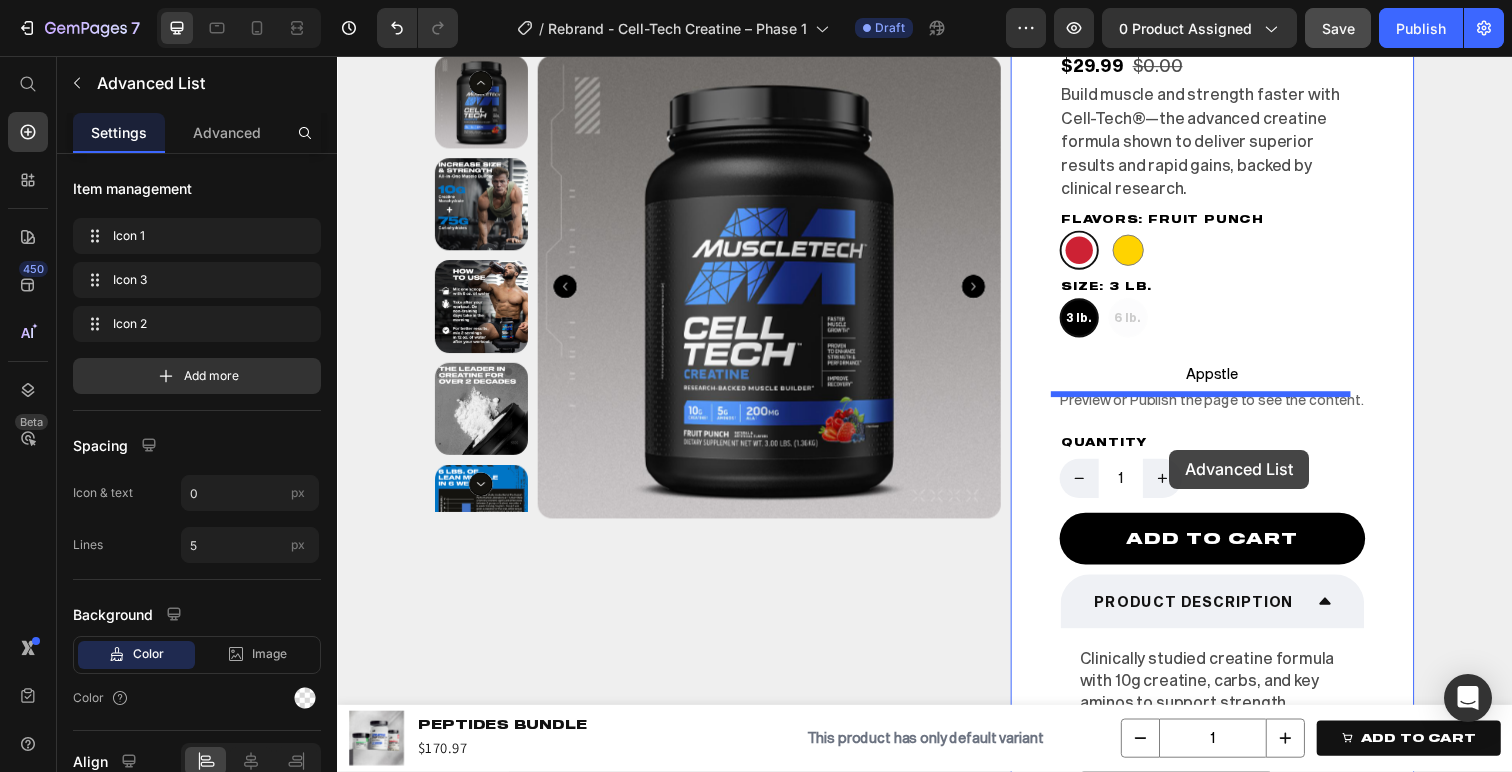scroll, scrollTop: 744, scrollLeft: 0, axis: vertical 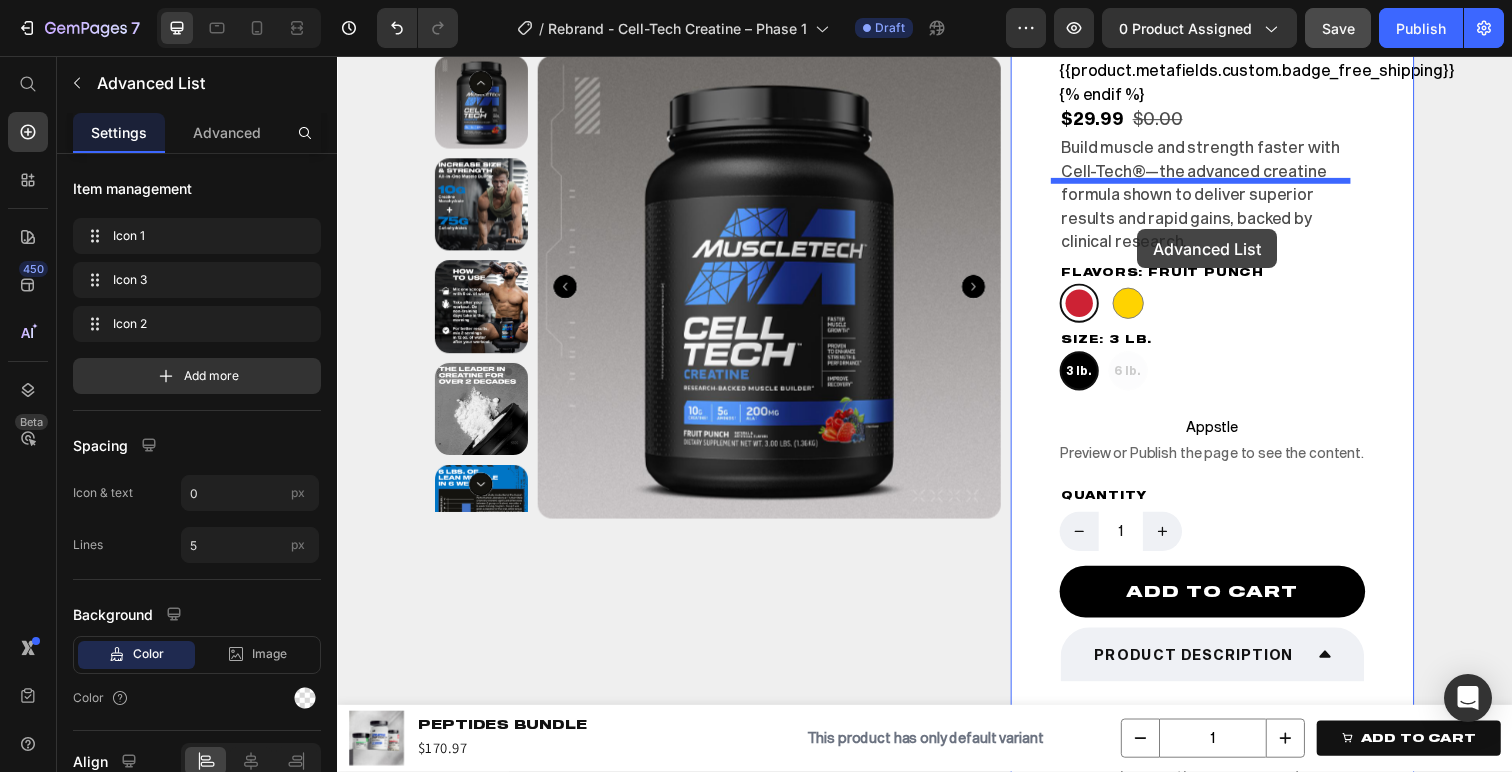 drag, startPoint x: 1148, startPoint y: 579, endPoint x: 1154, endPoint y: 233, distance: 346.05203 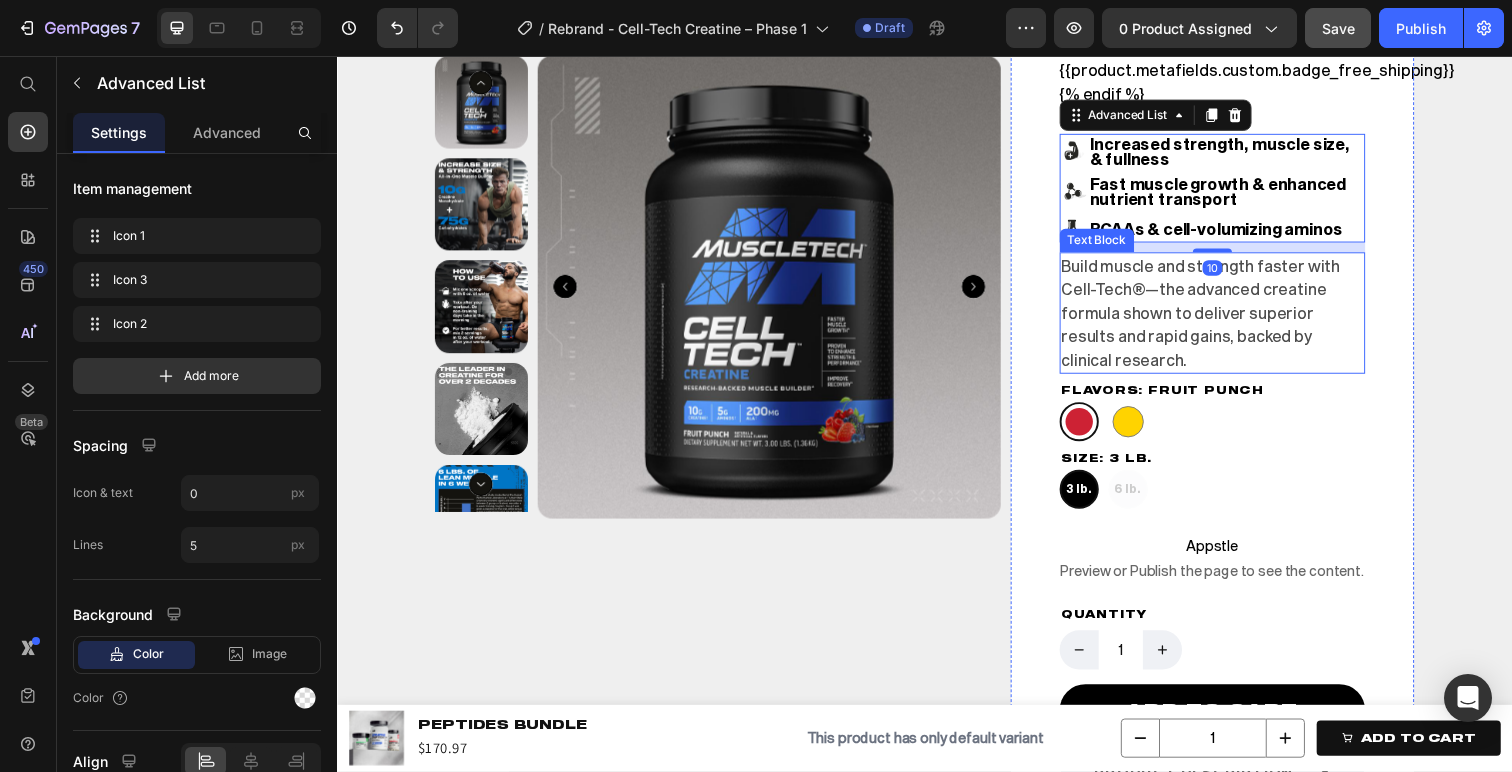 click on "Build muscle and strength faster with Cell-Tech®—the advanced creatine formula shown to deliver superior results and rapid gains, backed by clinical research." at bounding box center (1219, 318) 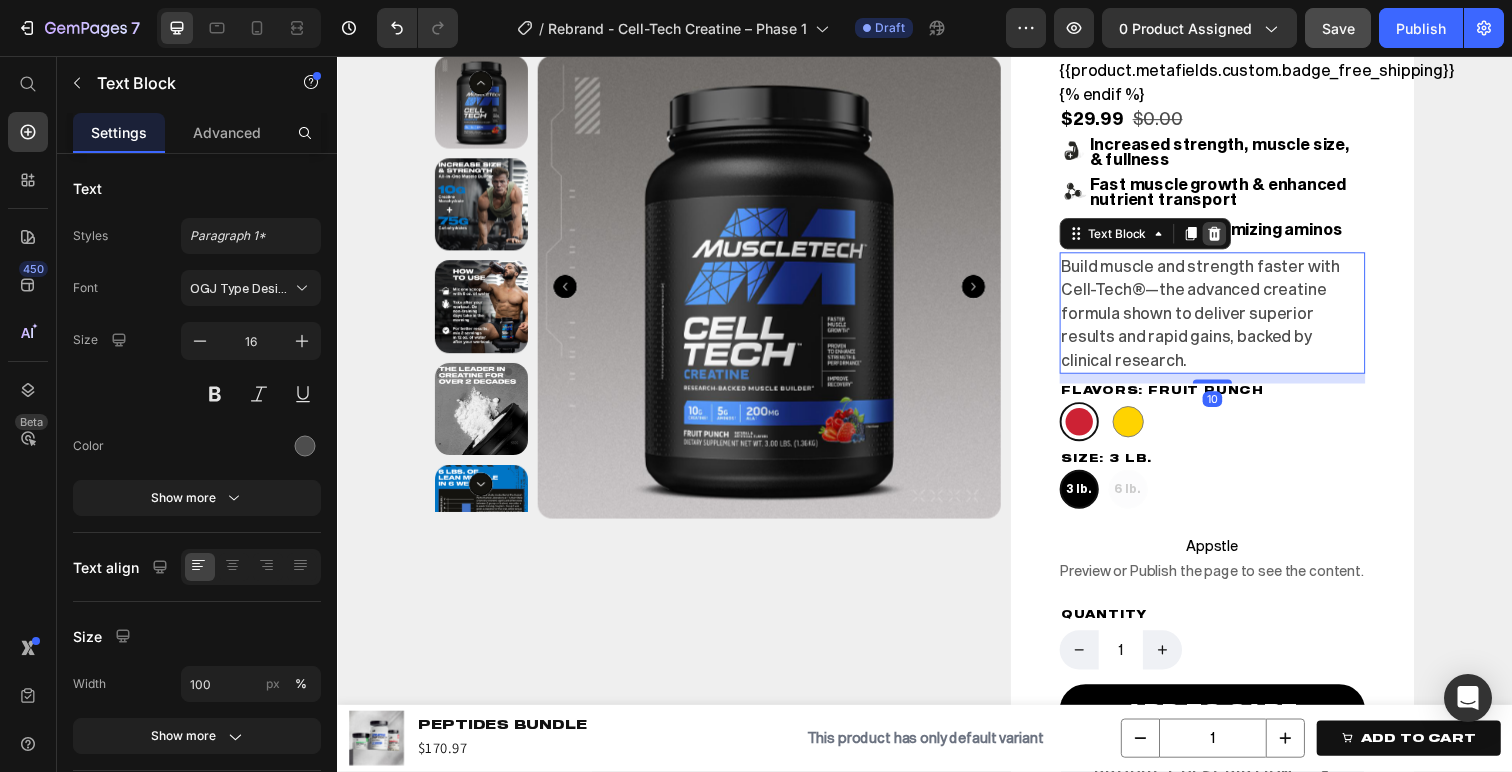 click 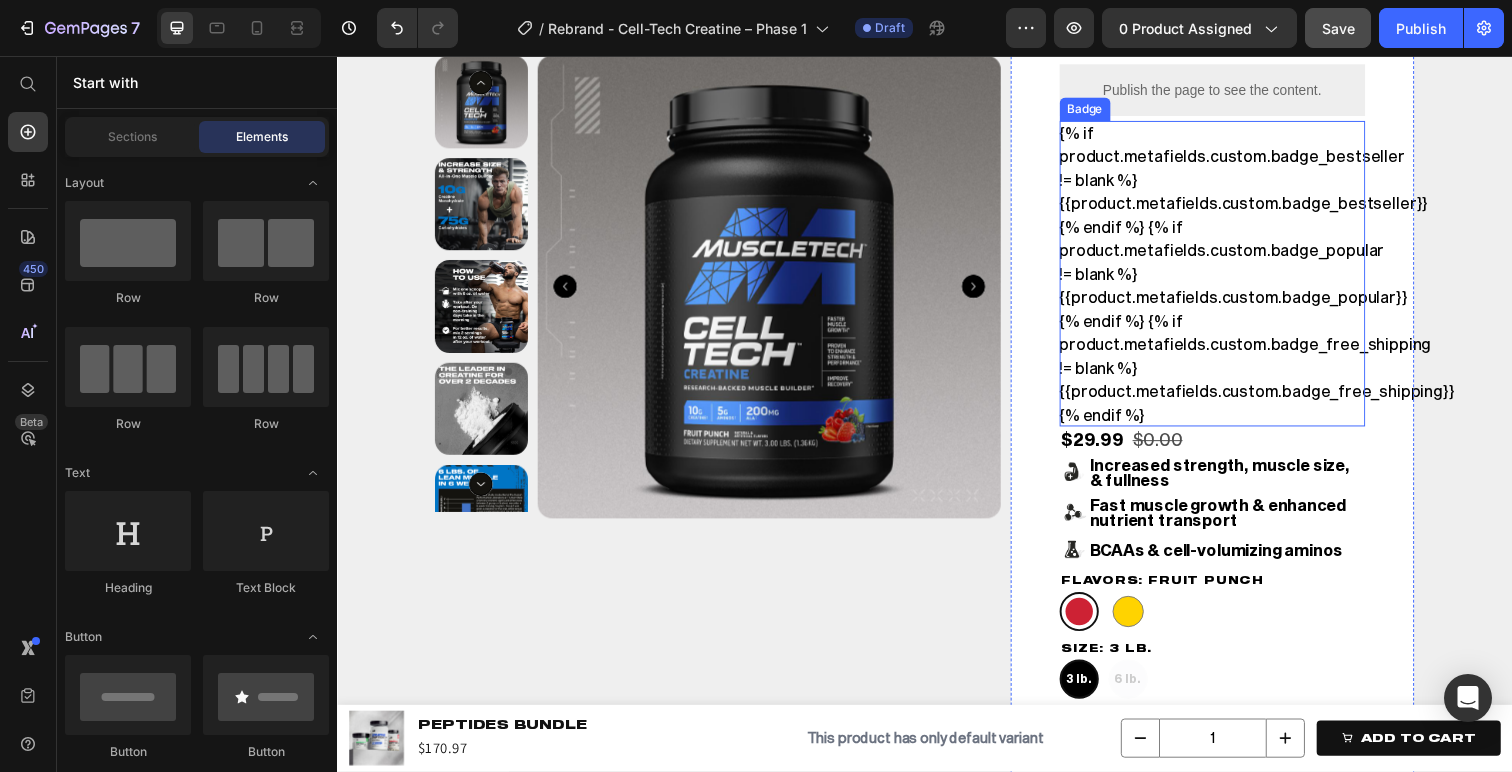 scroll, scrollTop: 575, scrollLeft: 0, axis: vertical 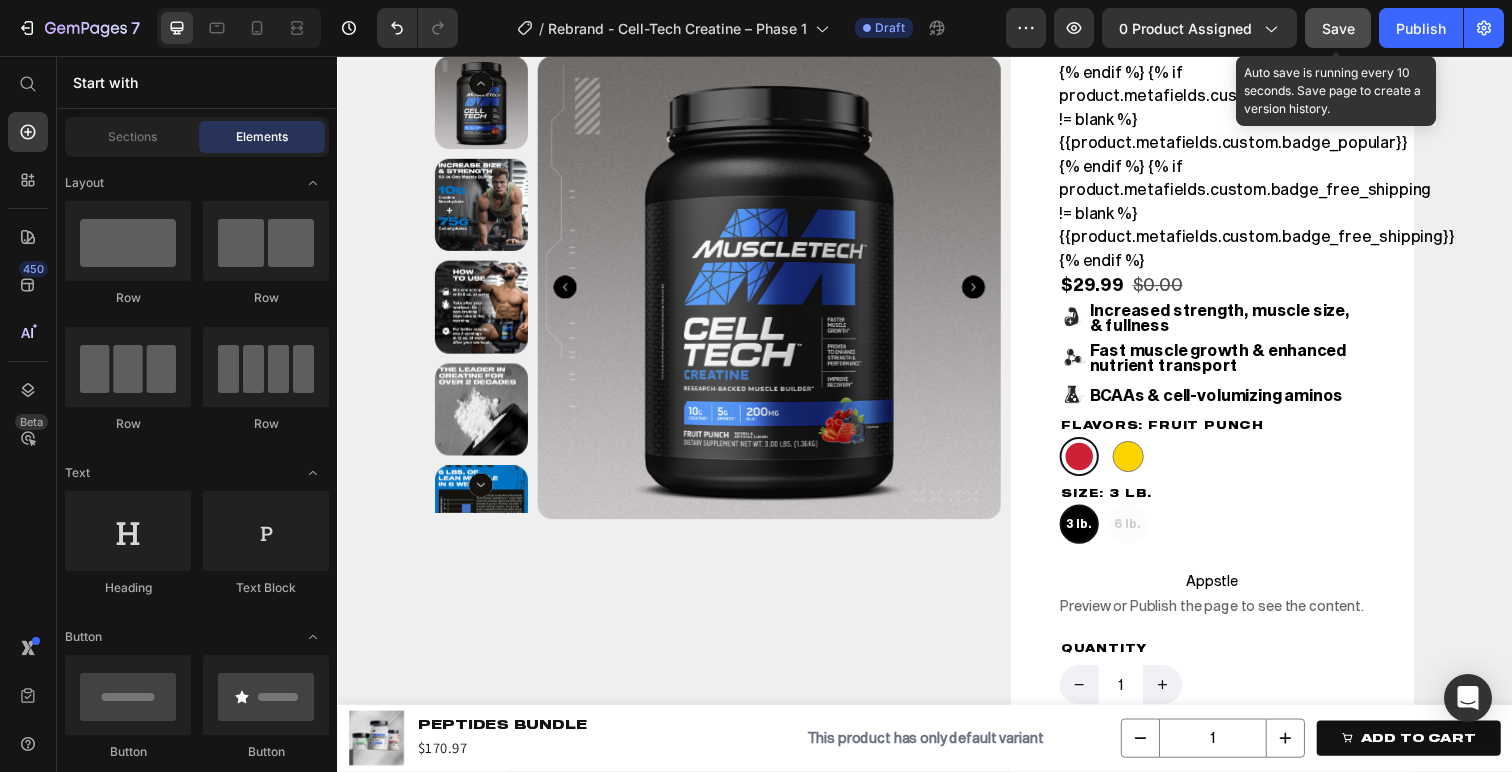 click on "Save" at bounding box center (1338, 28) 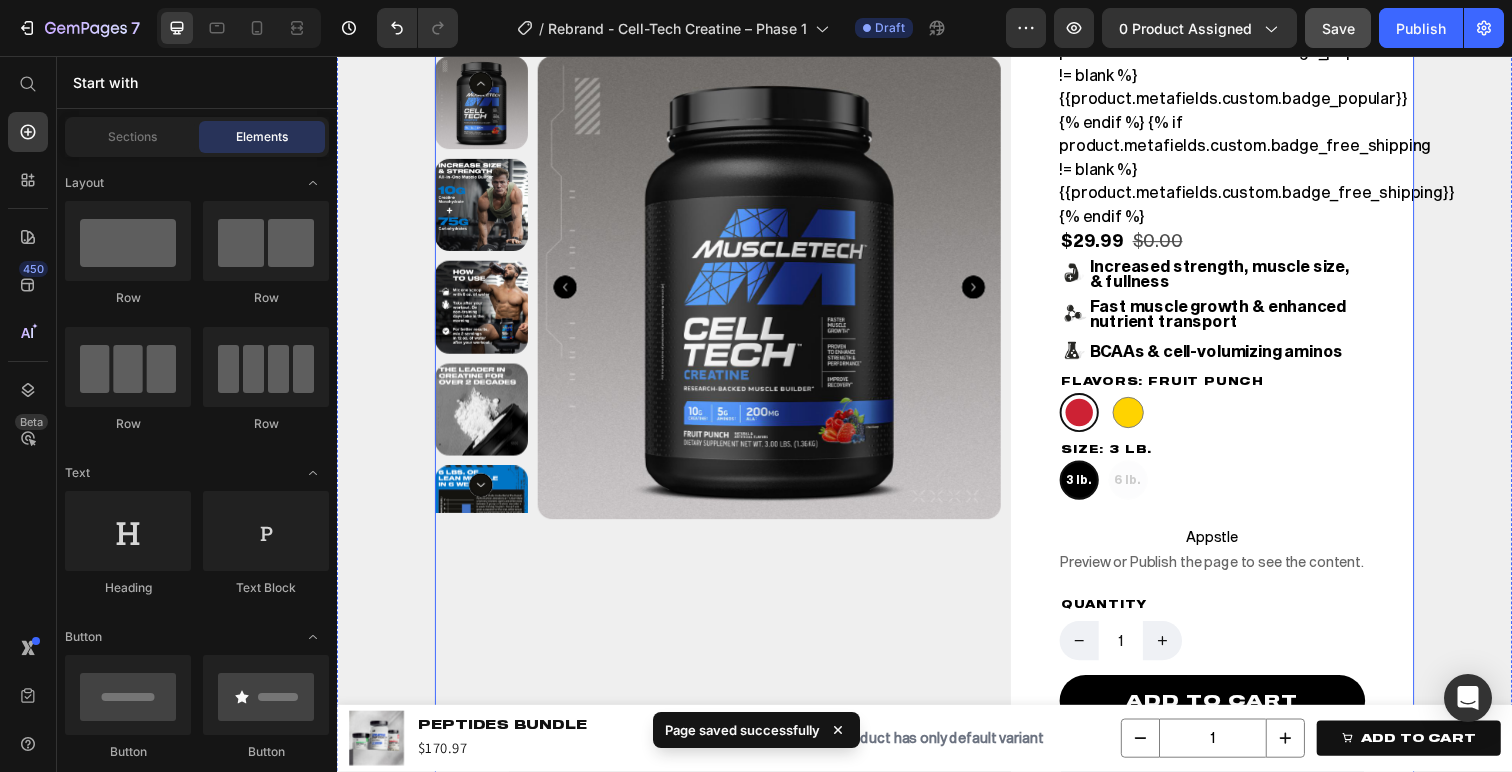 scroll, scrollTop: 584, scrollLeft: 0, axis: vertical 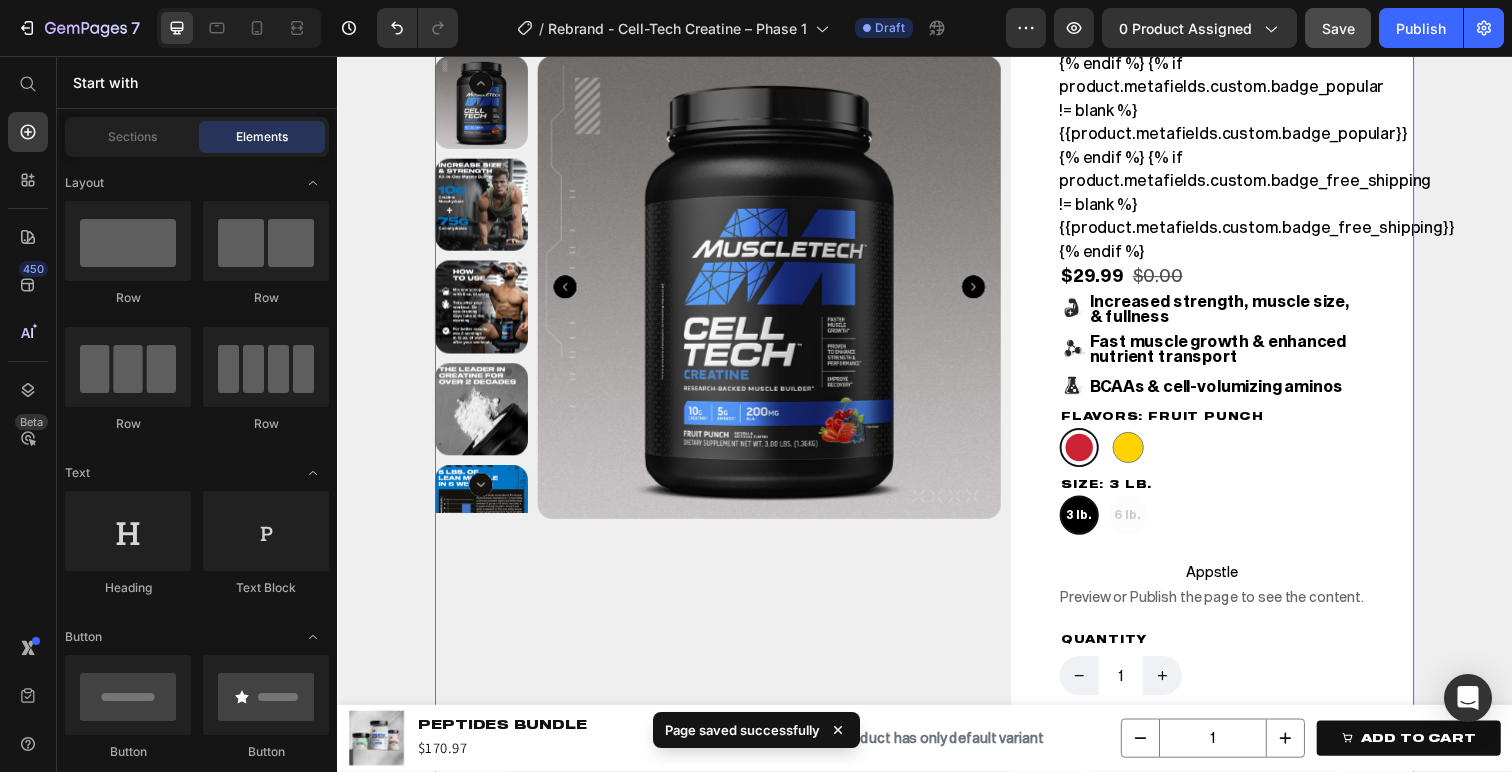 click on "Product Images Row" at bounding box center (726, 498) 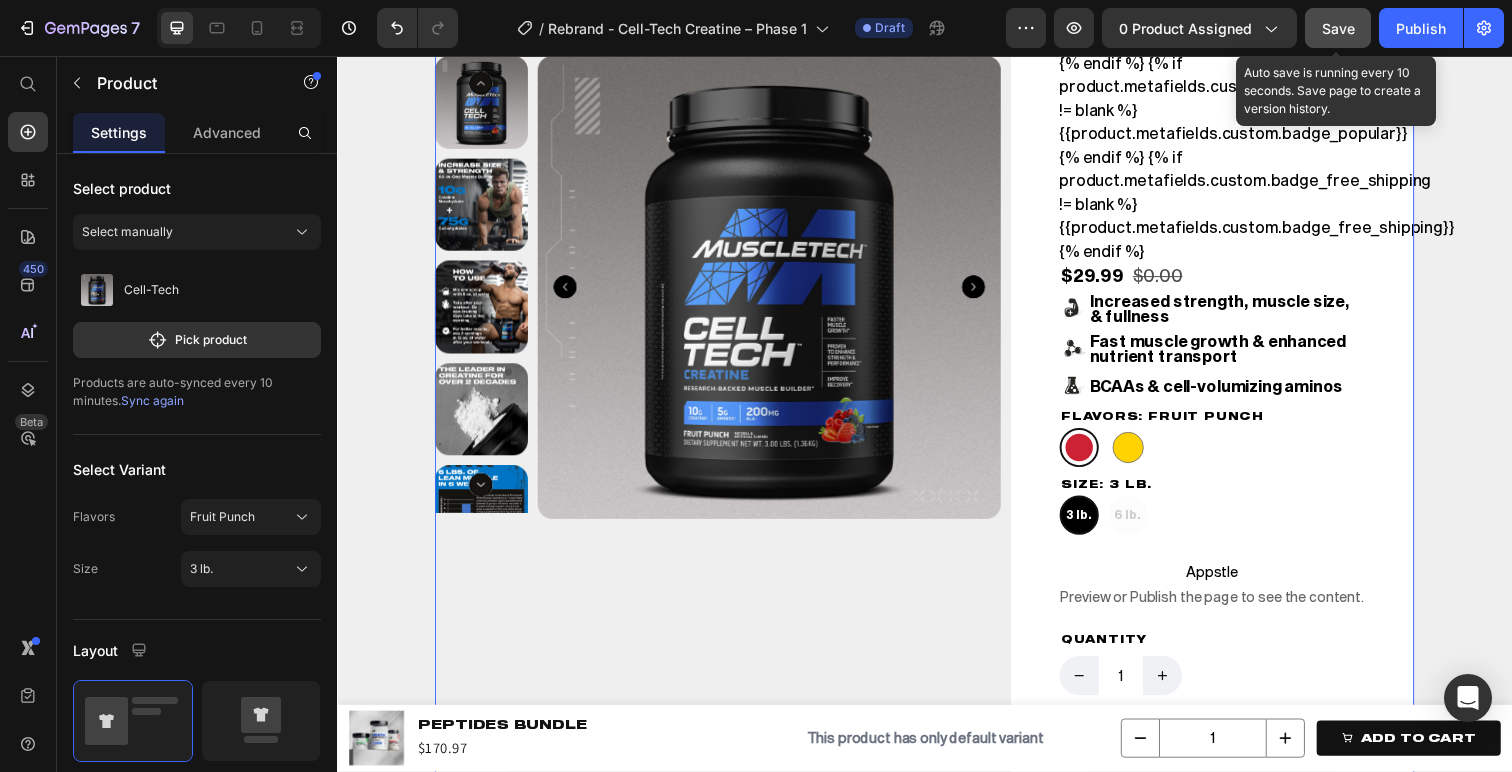 click on "Save" at bounding box center [1338, 28] 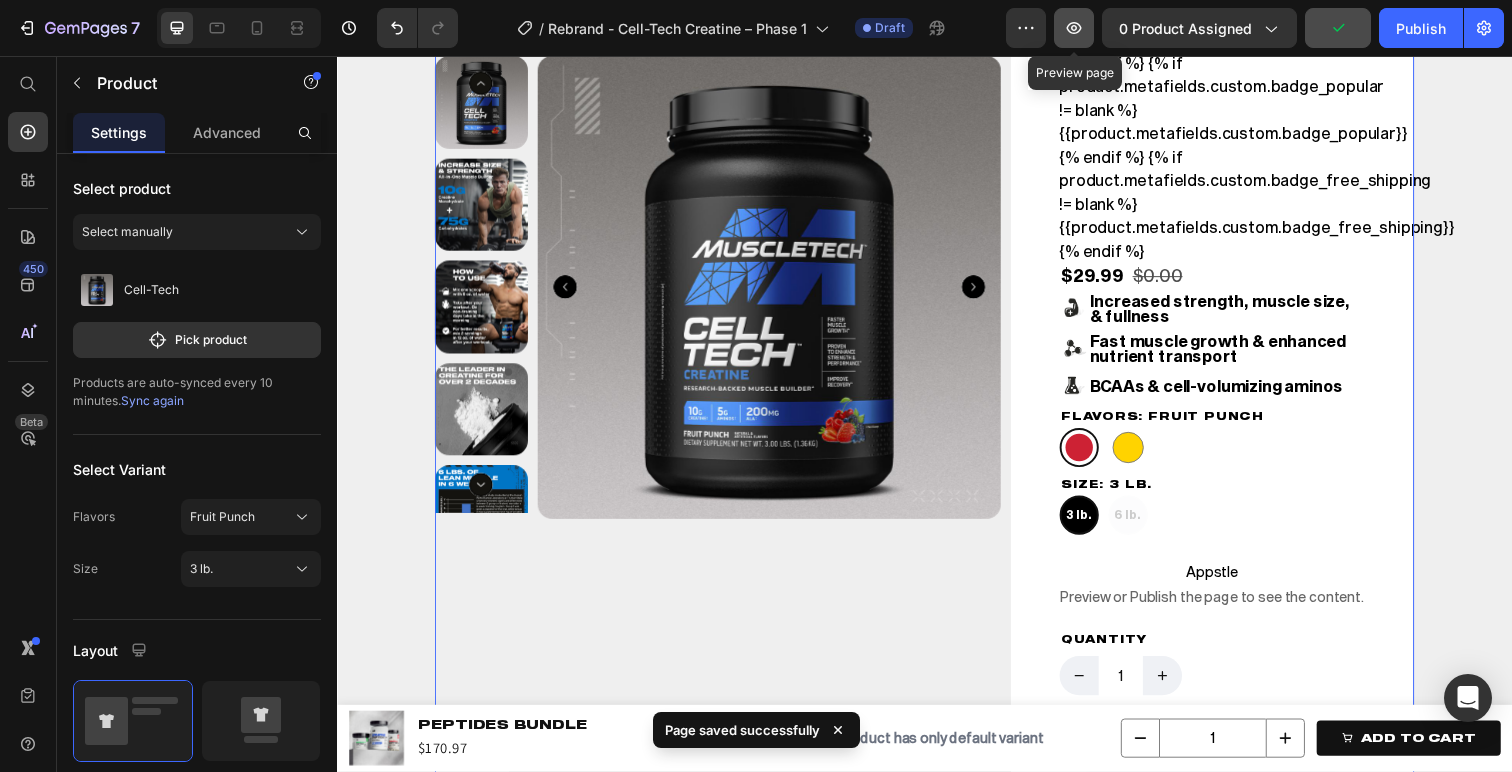 click 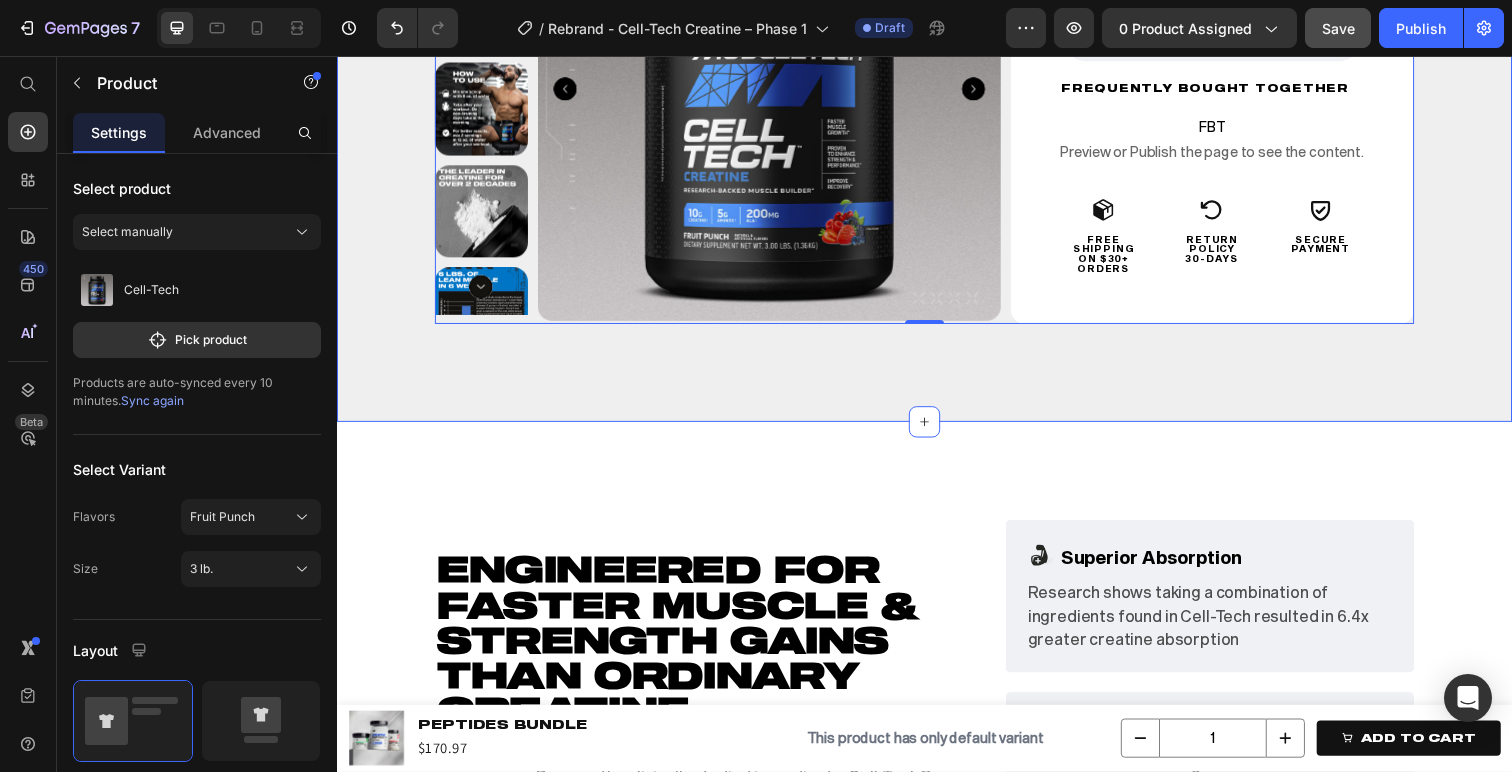 scroll, scrollTop: 1885, scrollLeft: 0, axis: vertical 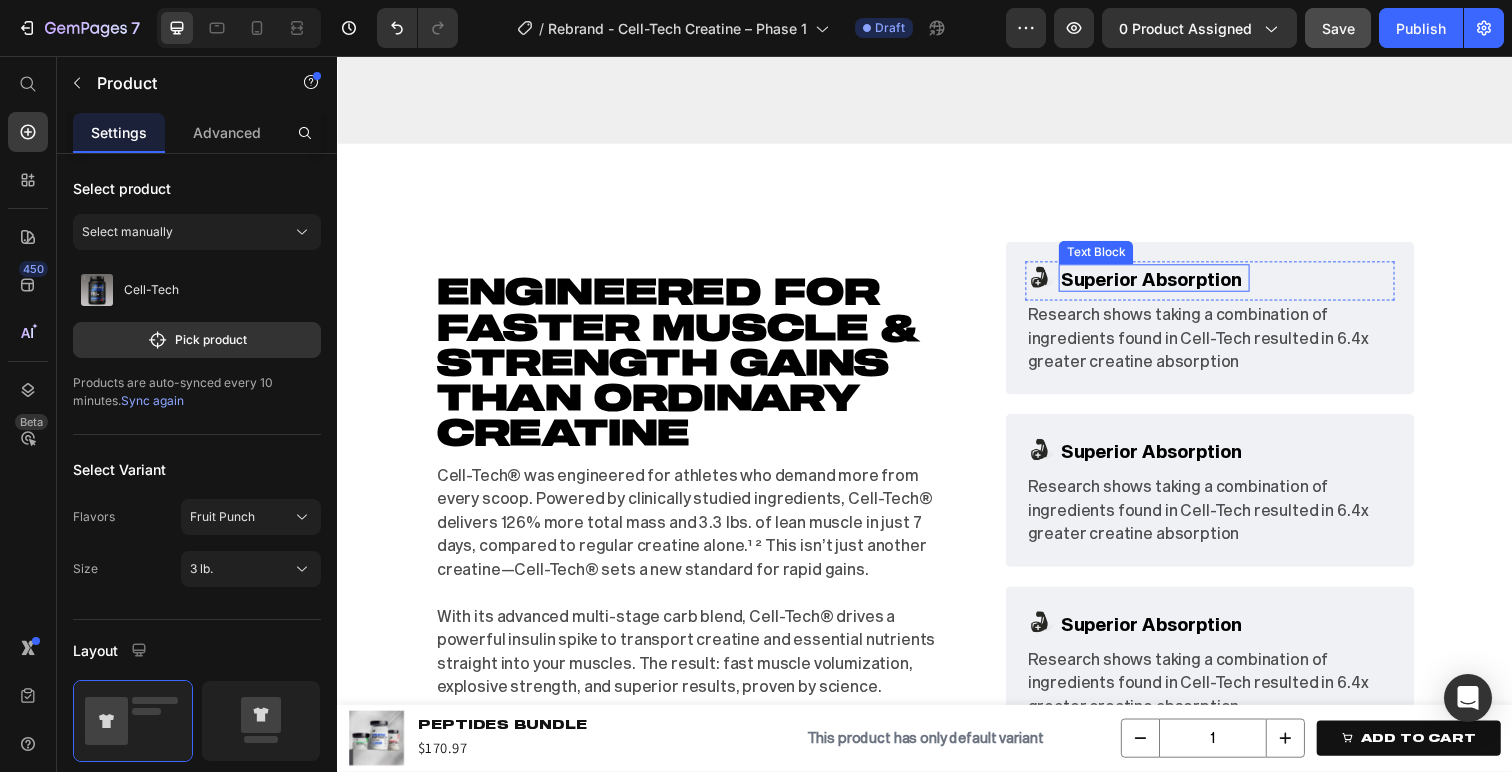 click on "Superior Absorption" at bounding box center (1168, 284) 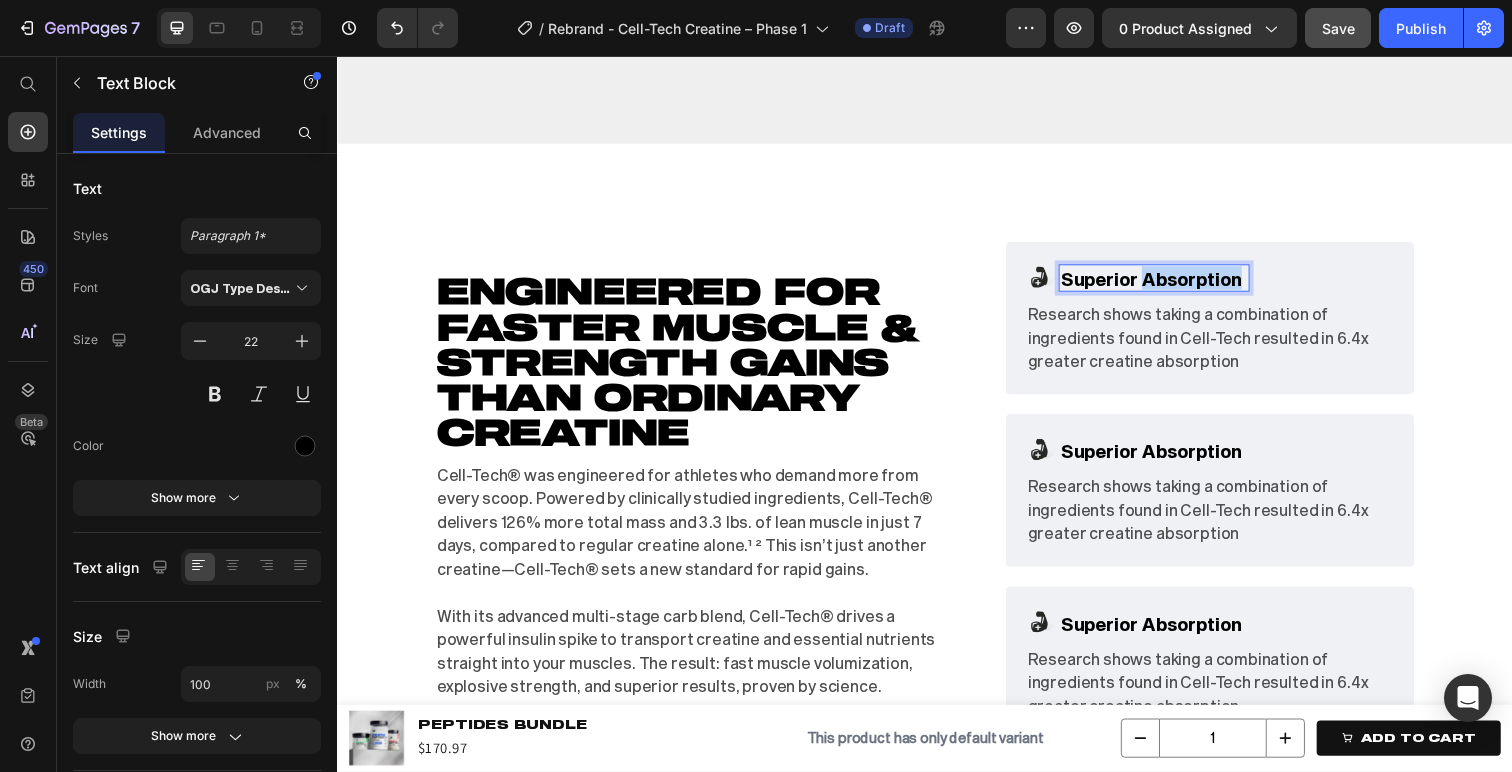 click on "Superior Absorption" at bounding box center [1168, 284] 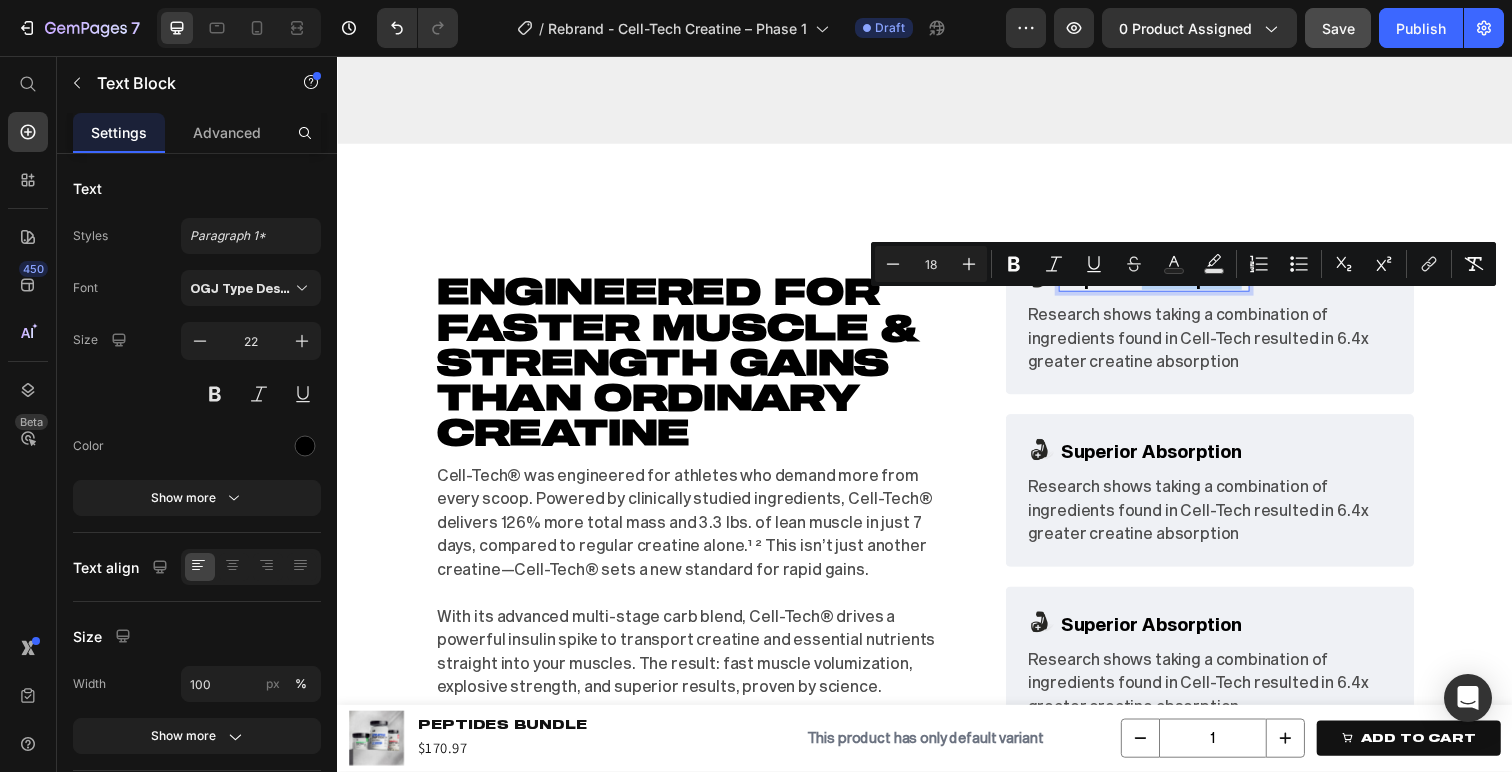 click on "Superior Absorption" at bounding box center (1168, 284) 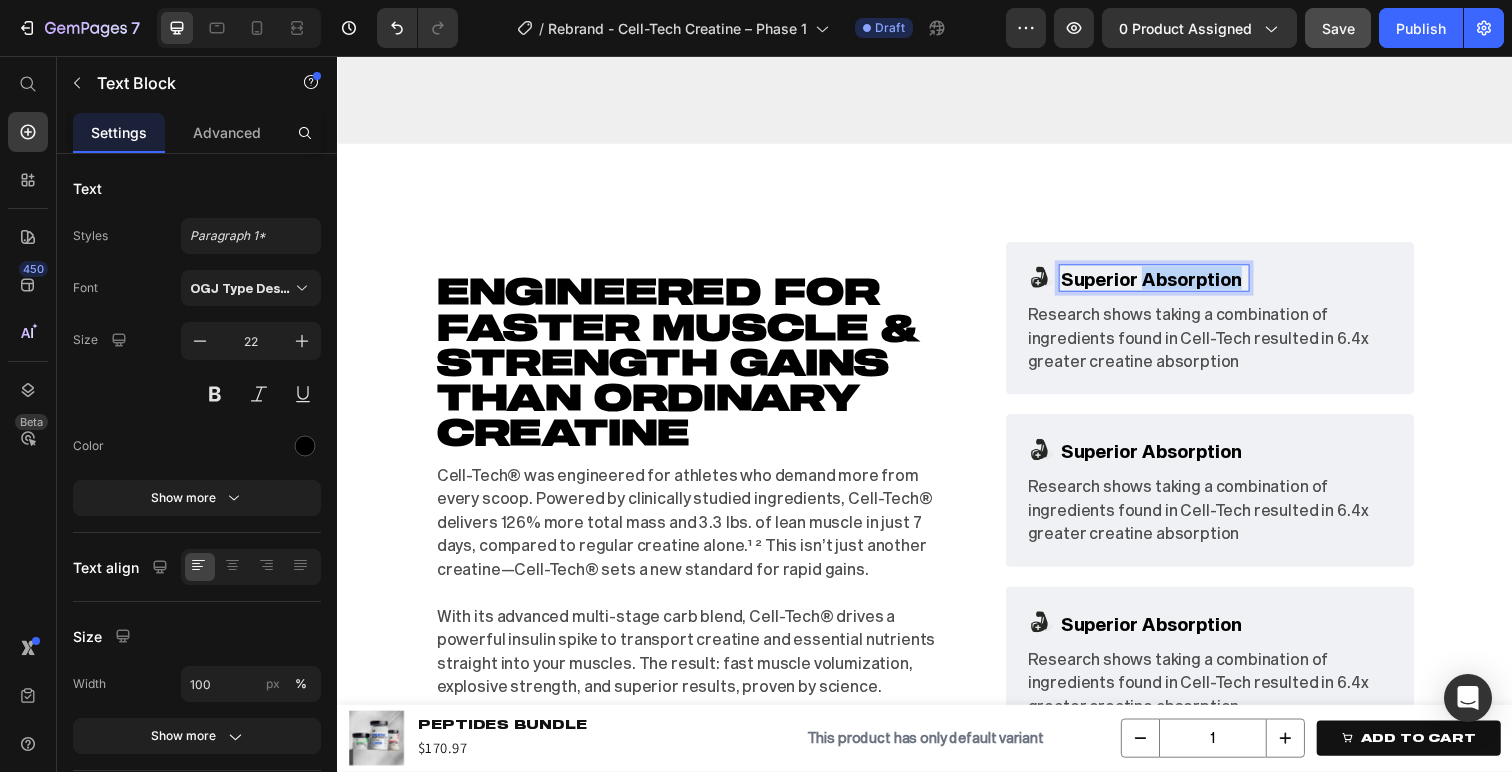 click on "Superior Absorption" at bounding box center [1168, 284] 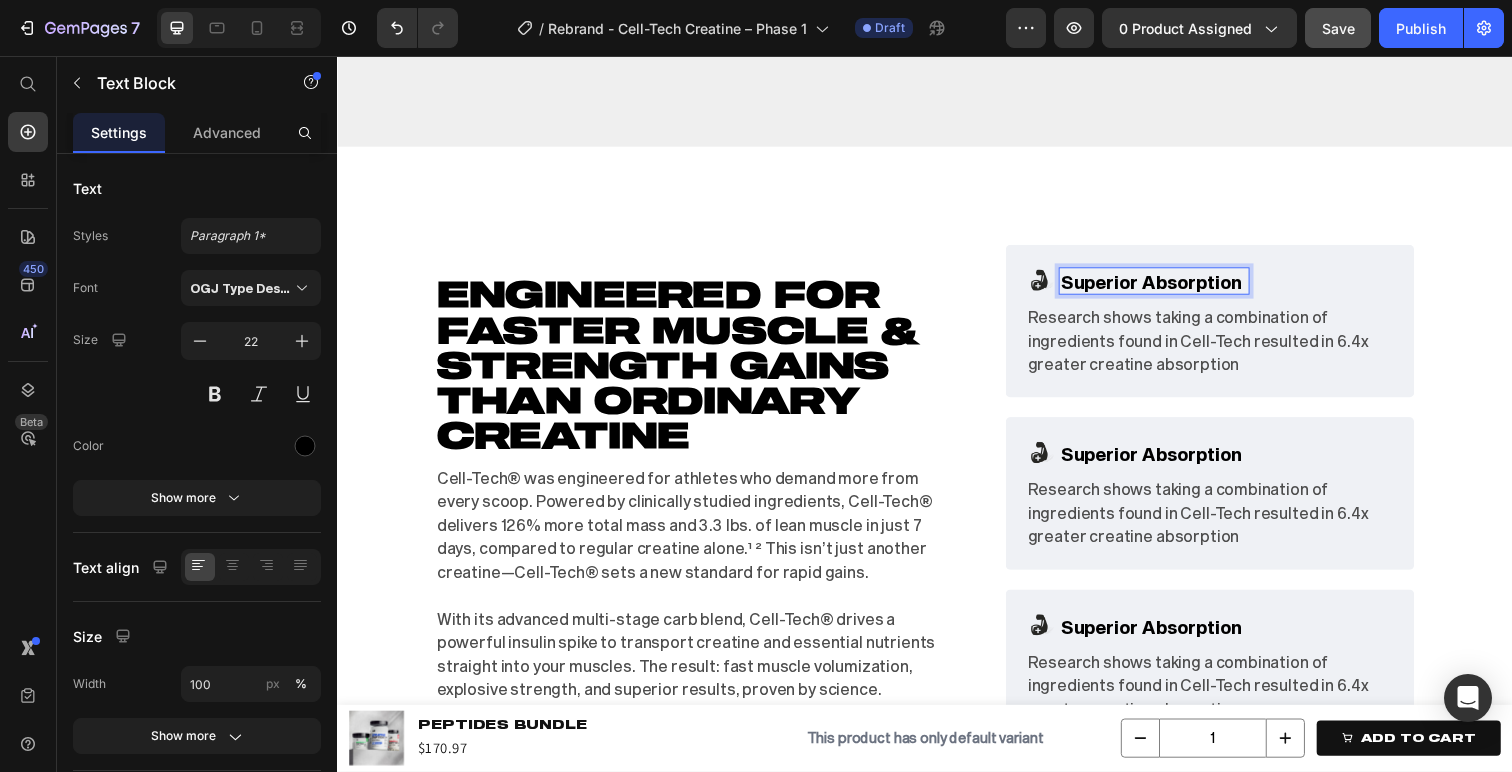 scroll, scrollTop: 1885, scrollLeft: 0, axis: vertical 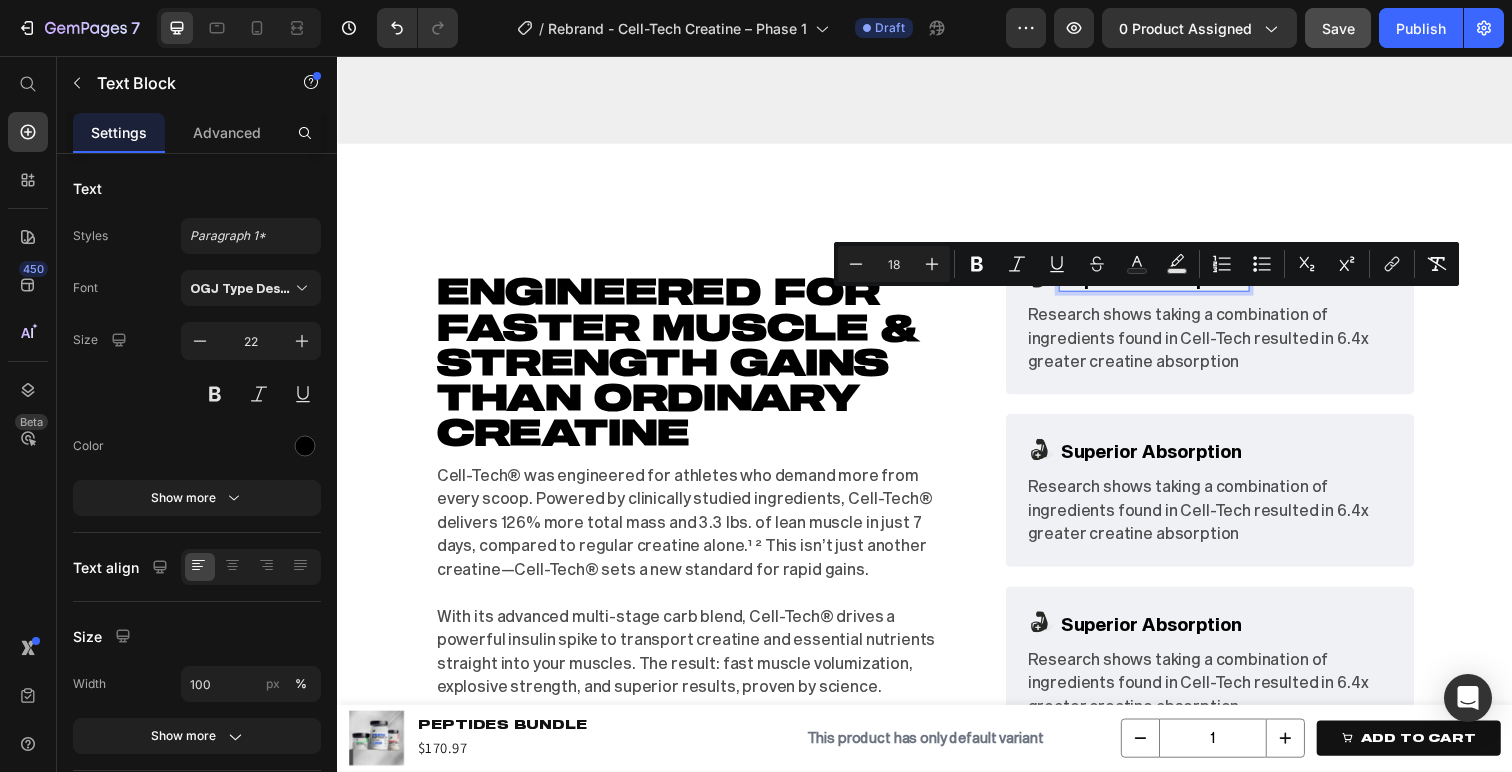 click on "Superior Absorption" at bounding box center (1168, 284) 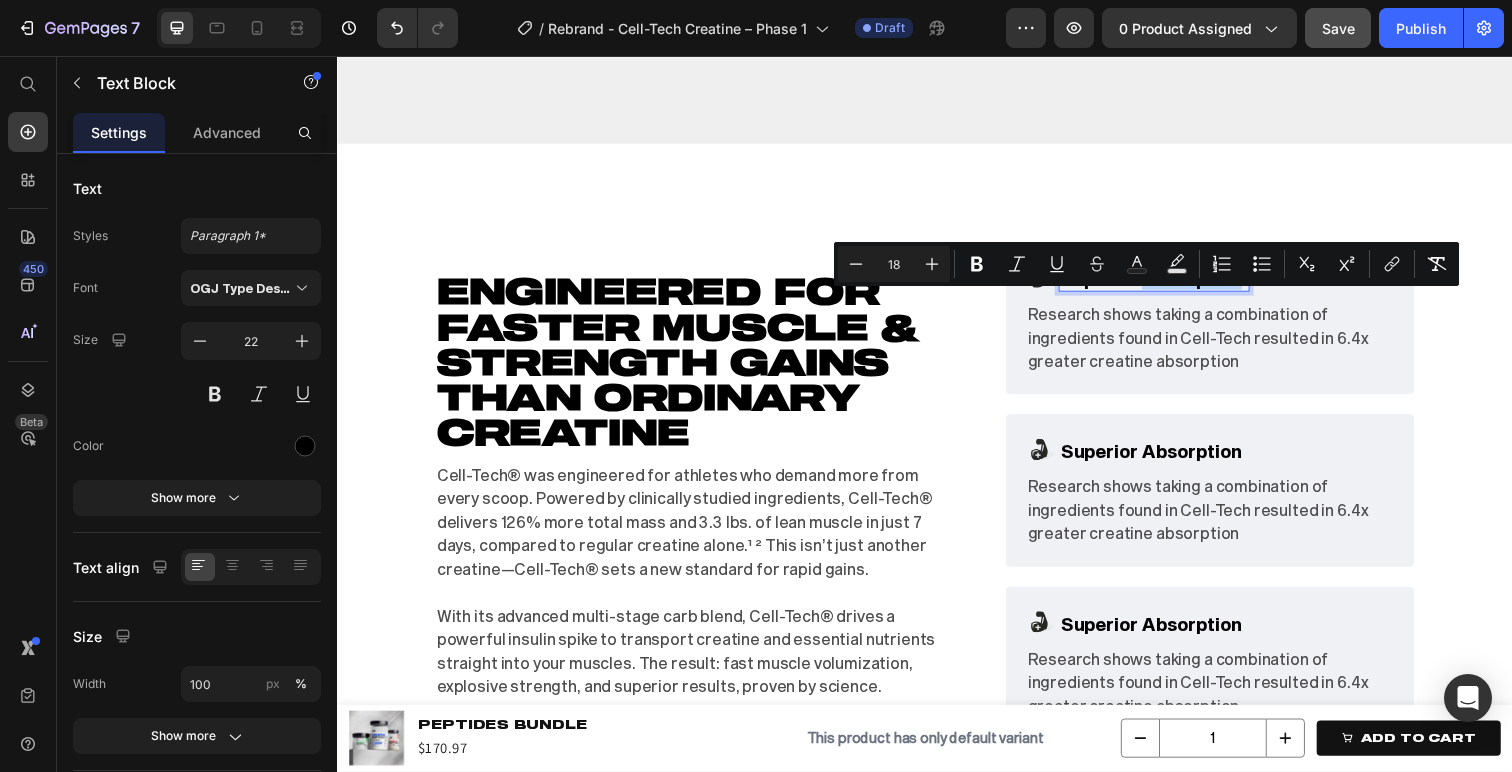 click on "Superior Absorption" at bounding box center [1168, 284] 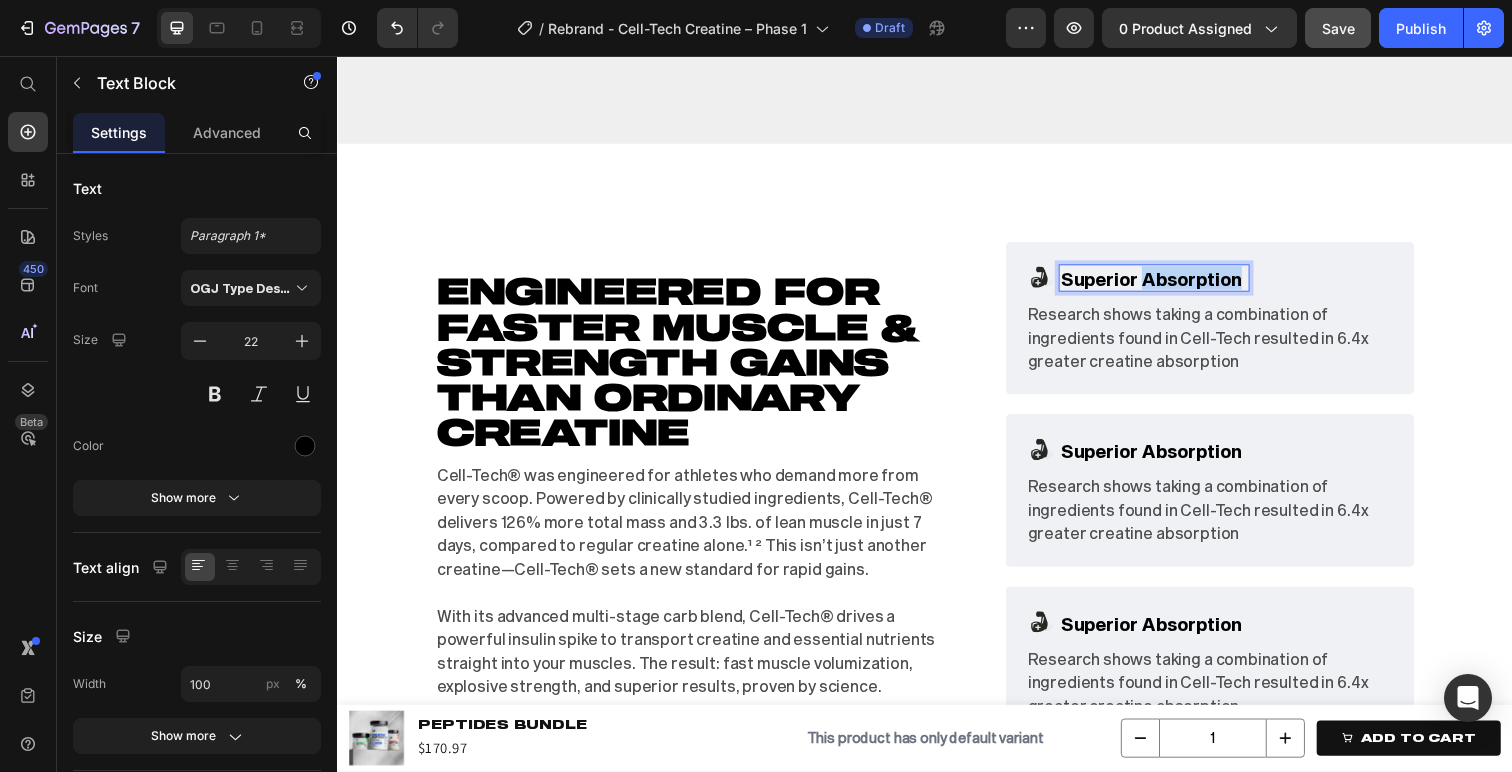 click on "Superior Absorption" at bounding box center [1168, 284] 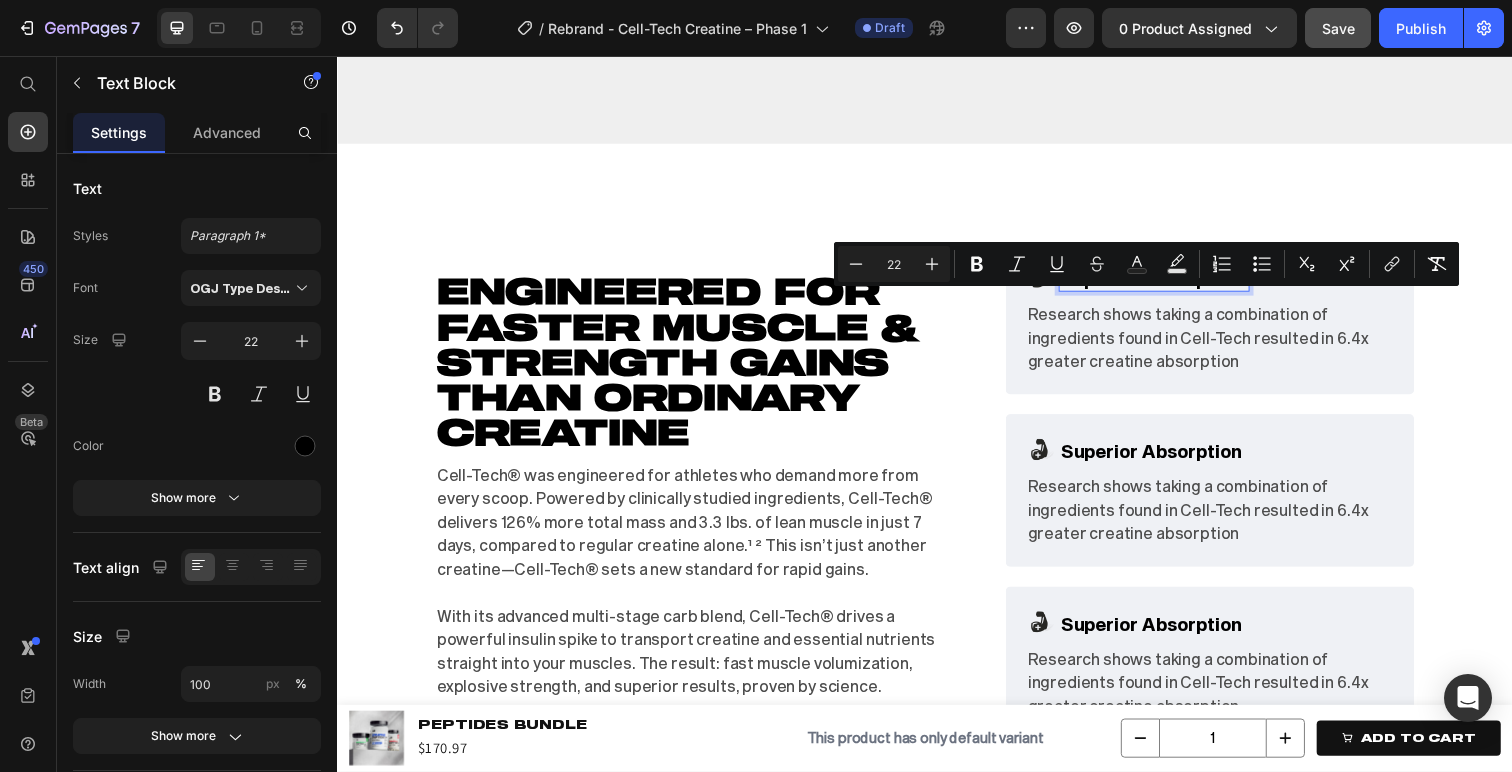 scroll, scrollTop: 1882, scrollLeft: 0, axis: vertical 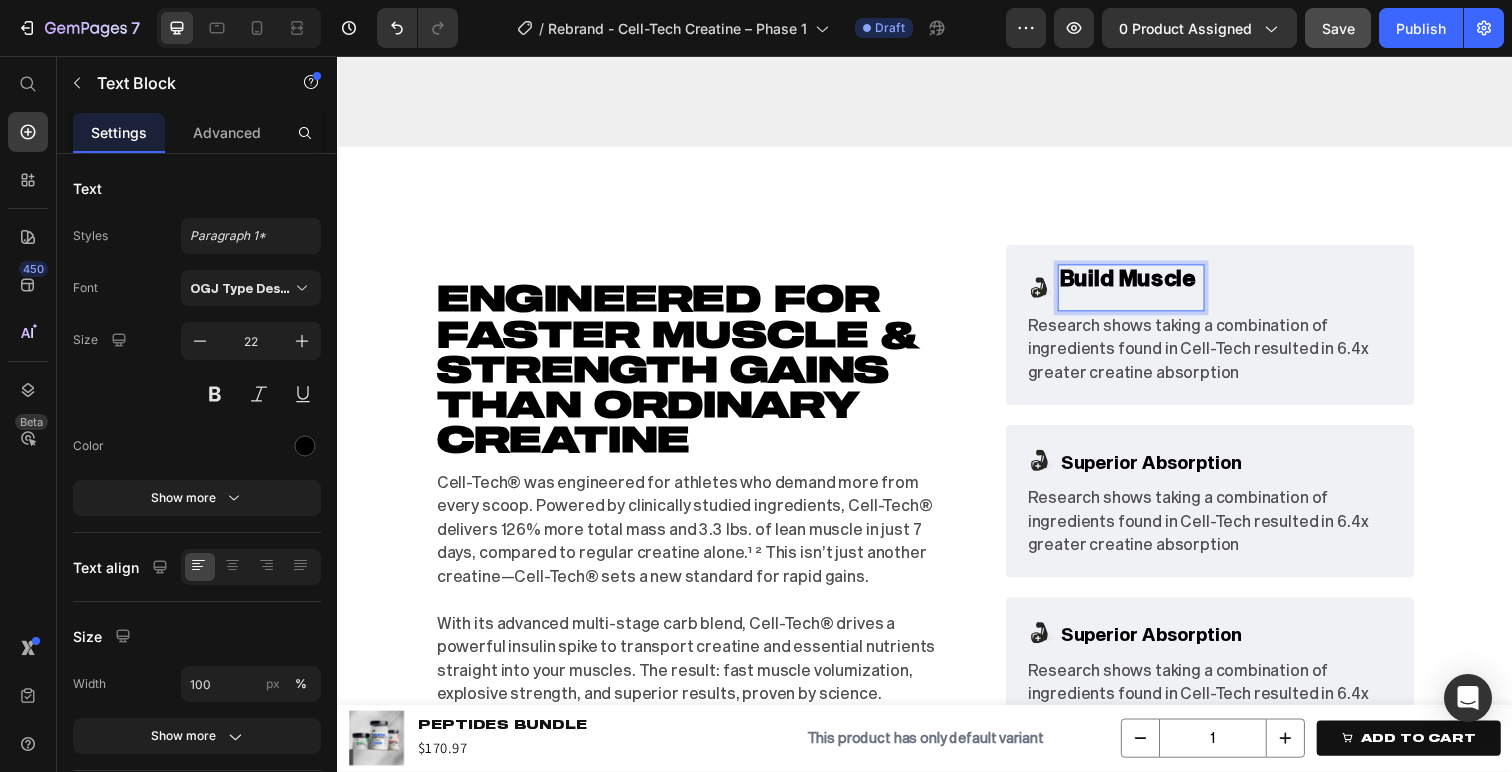 click on "Build Muscle" at bounding box center (1144, 282) 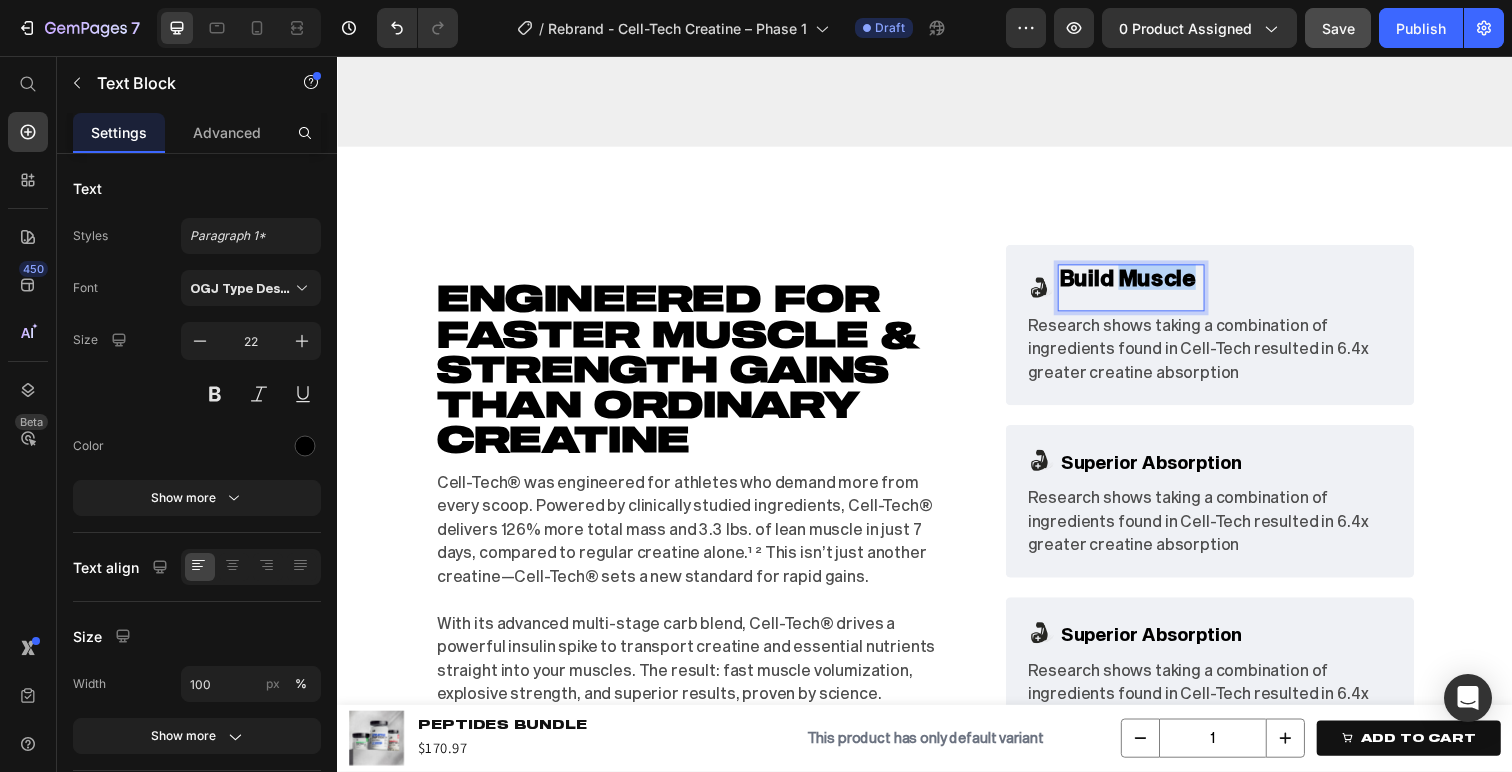 click on "Build Muscle" at bounding box center (1144, 282) 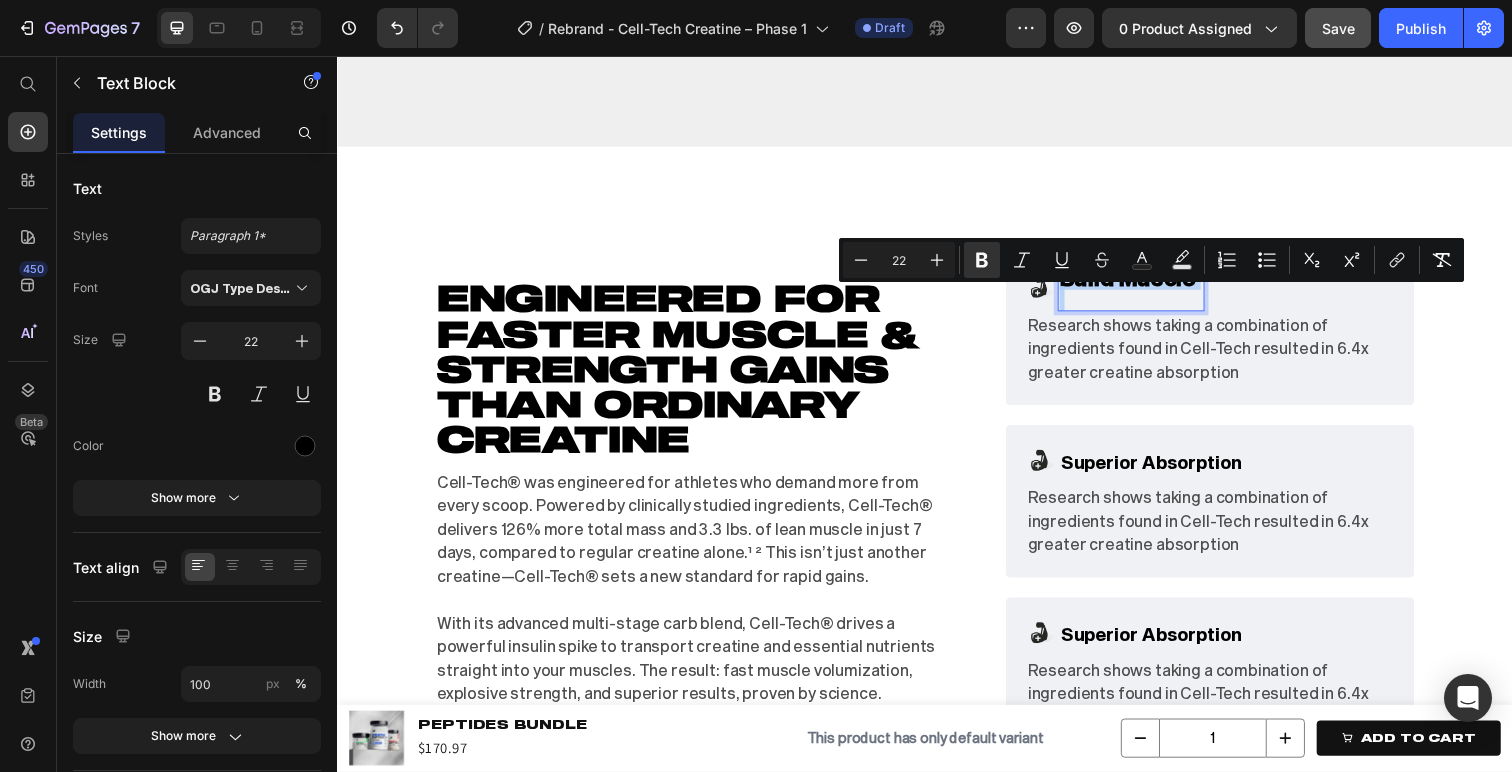 click on "Build Muscle" at bounding box center (1144, 282) 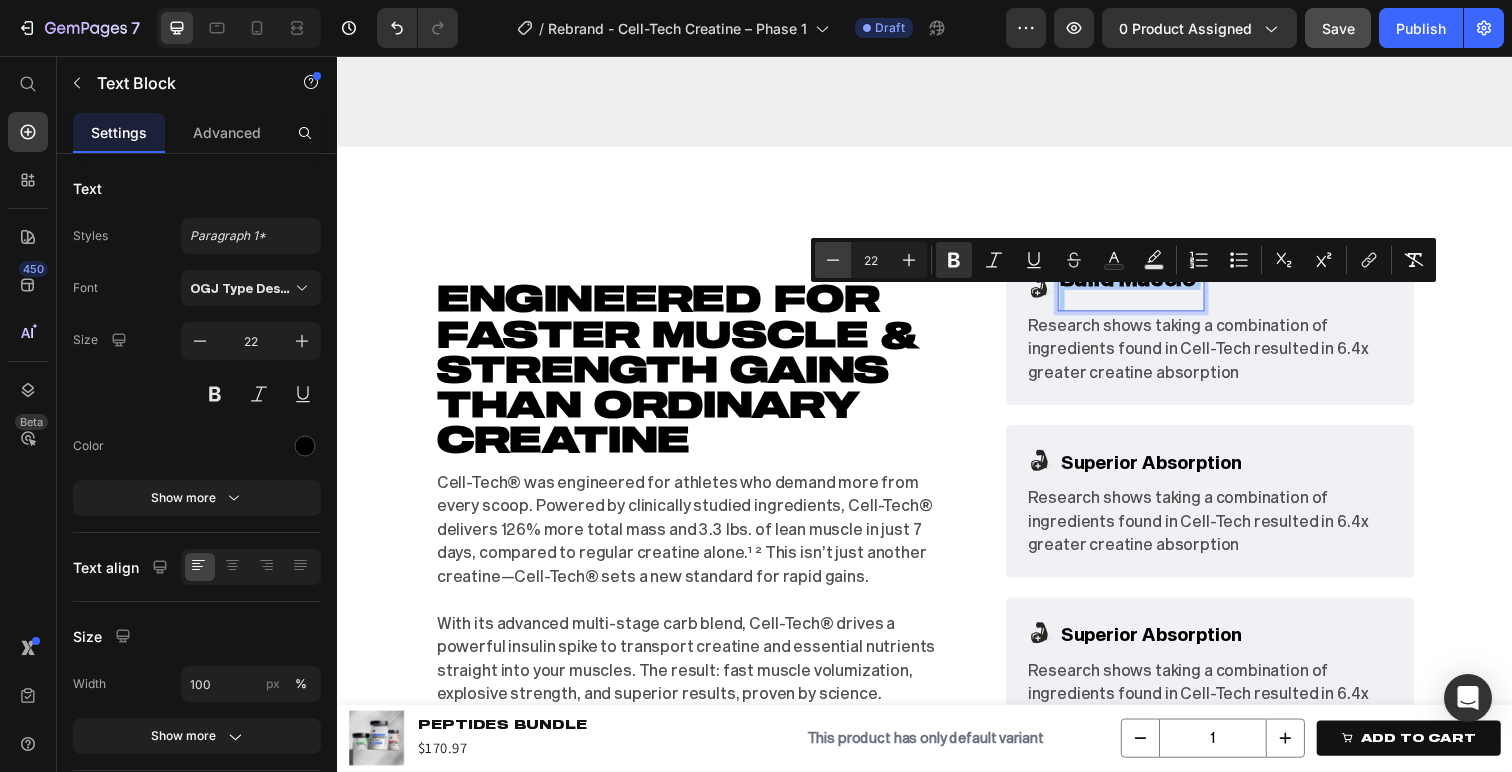 click 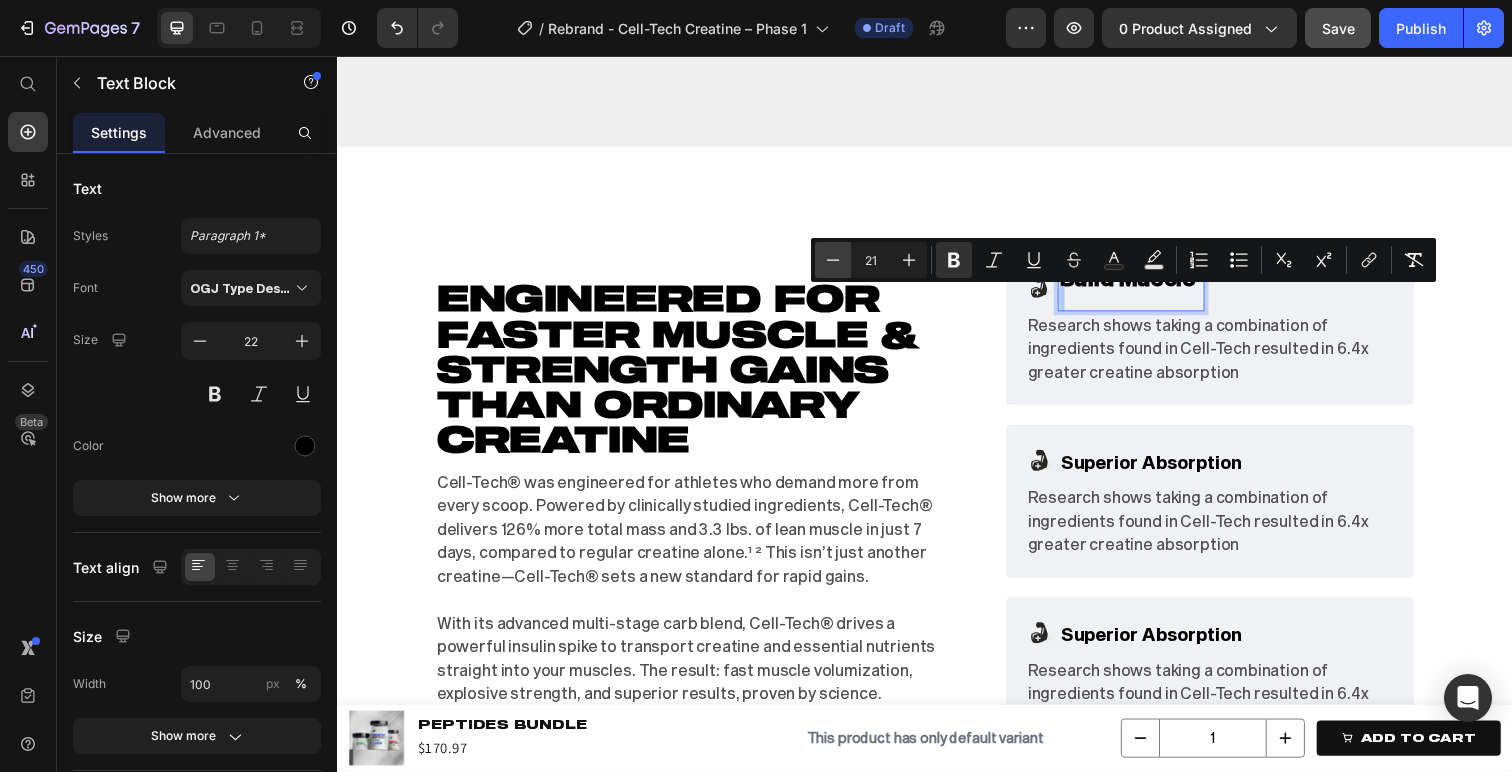 click 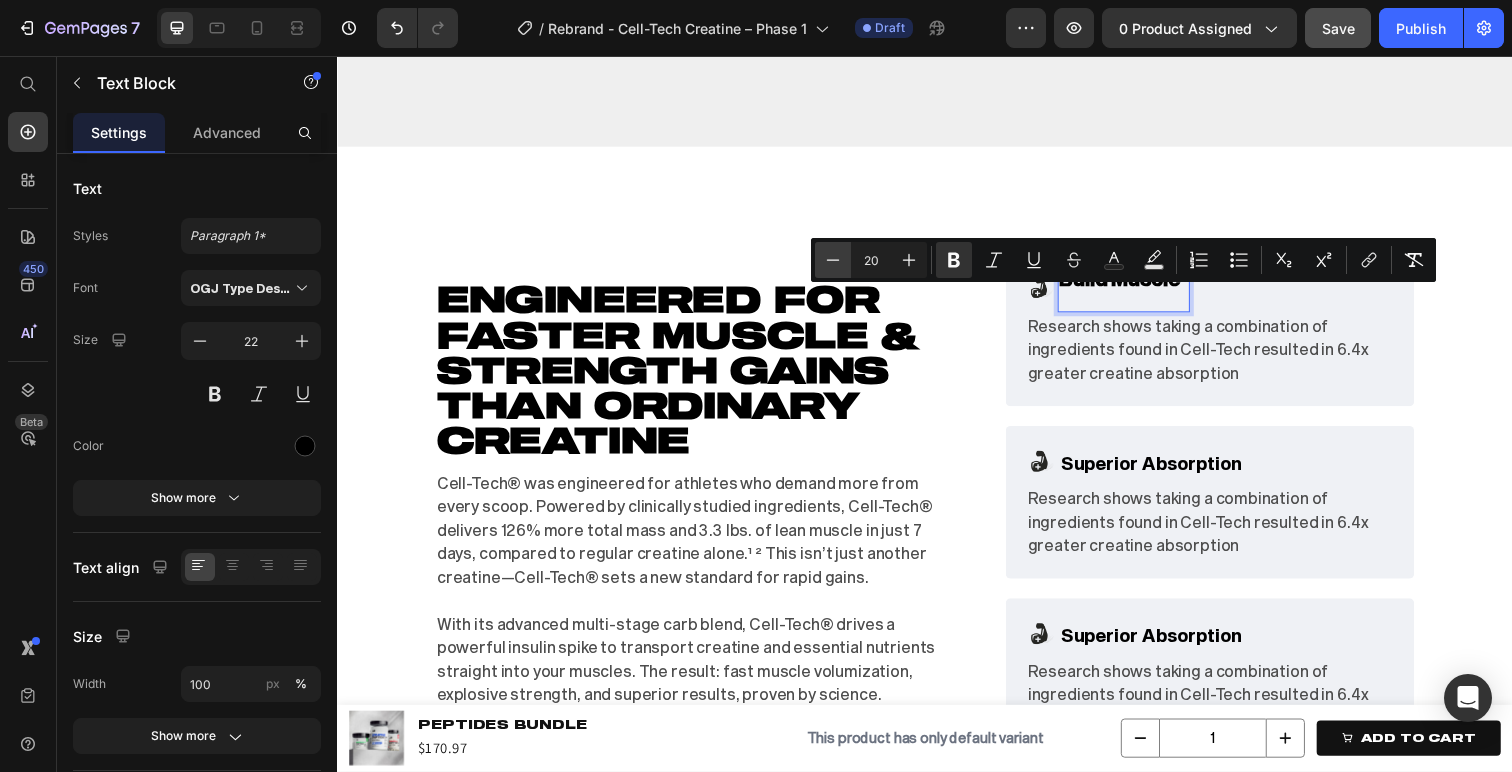 click 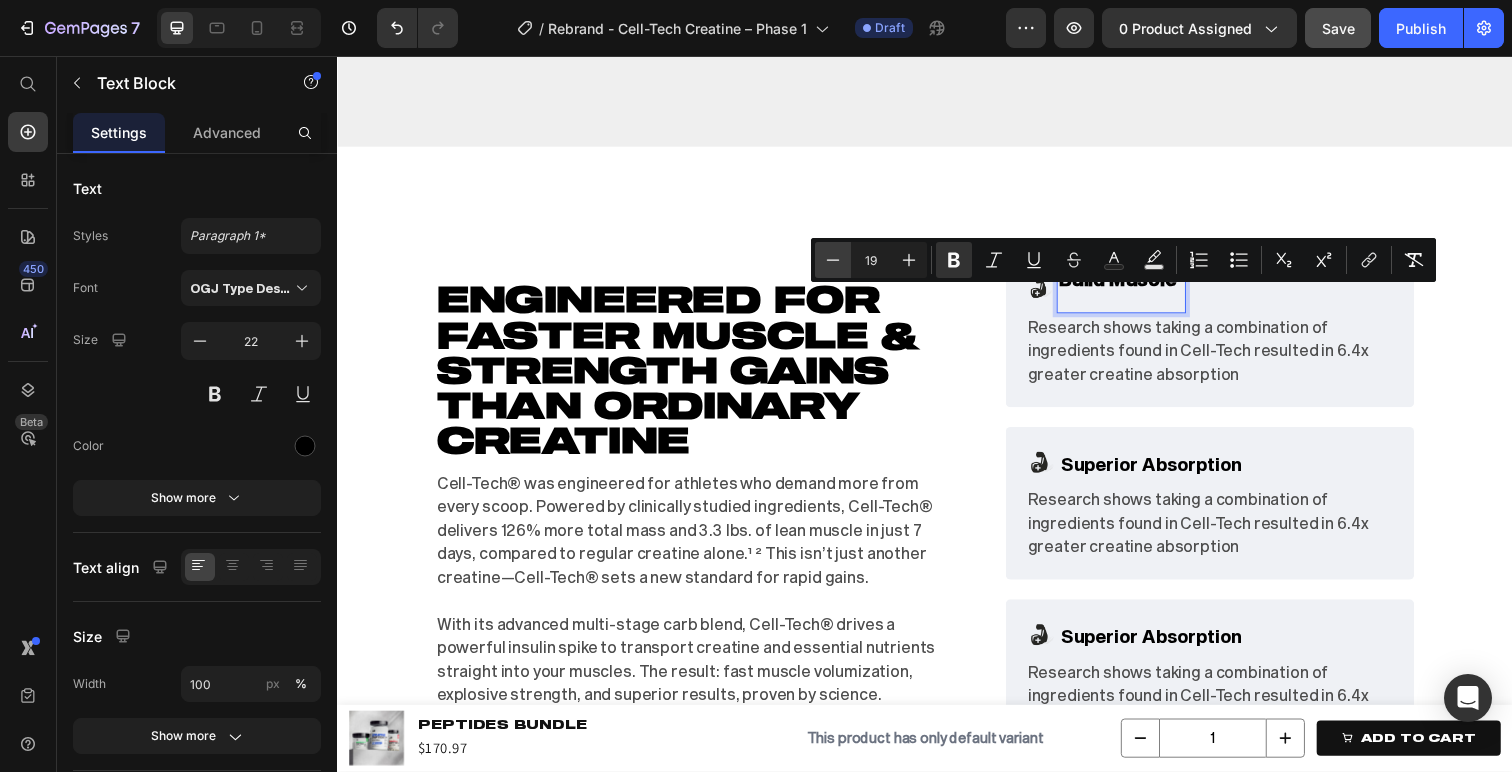 click 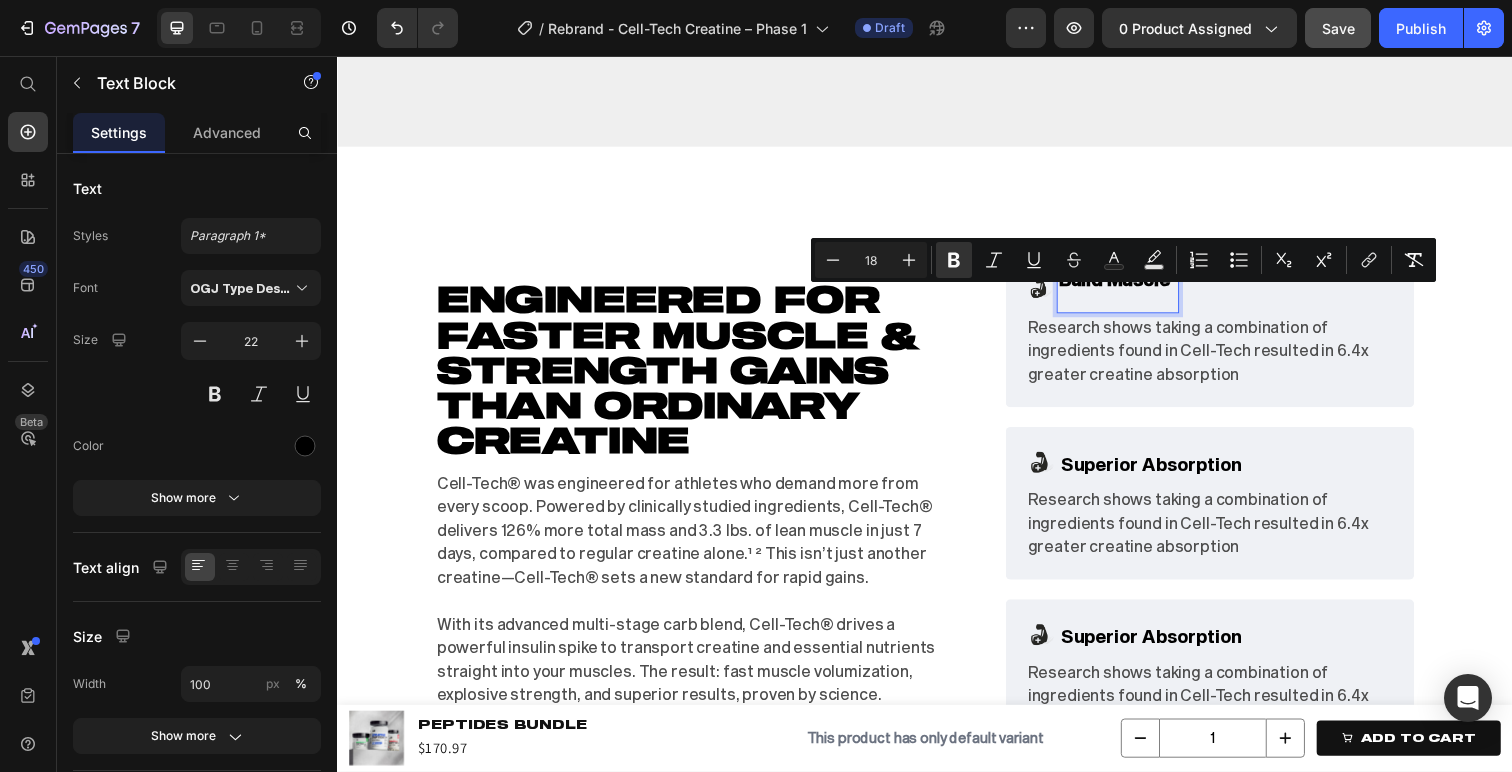 click at bounding box center [1134, 306] 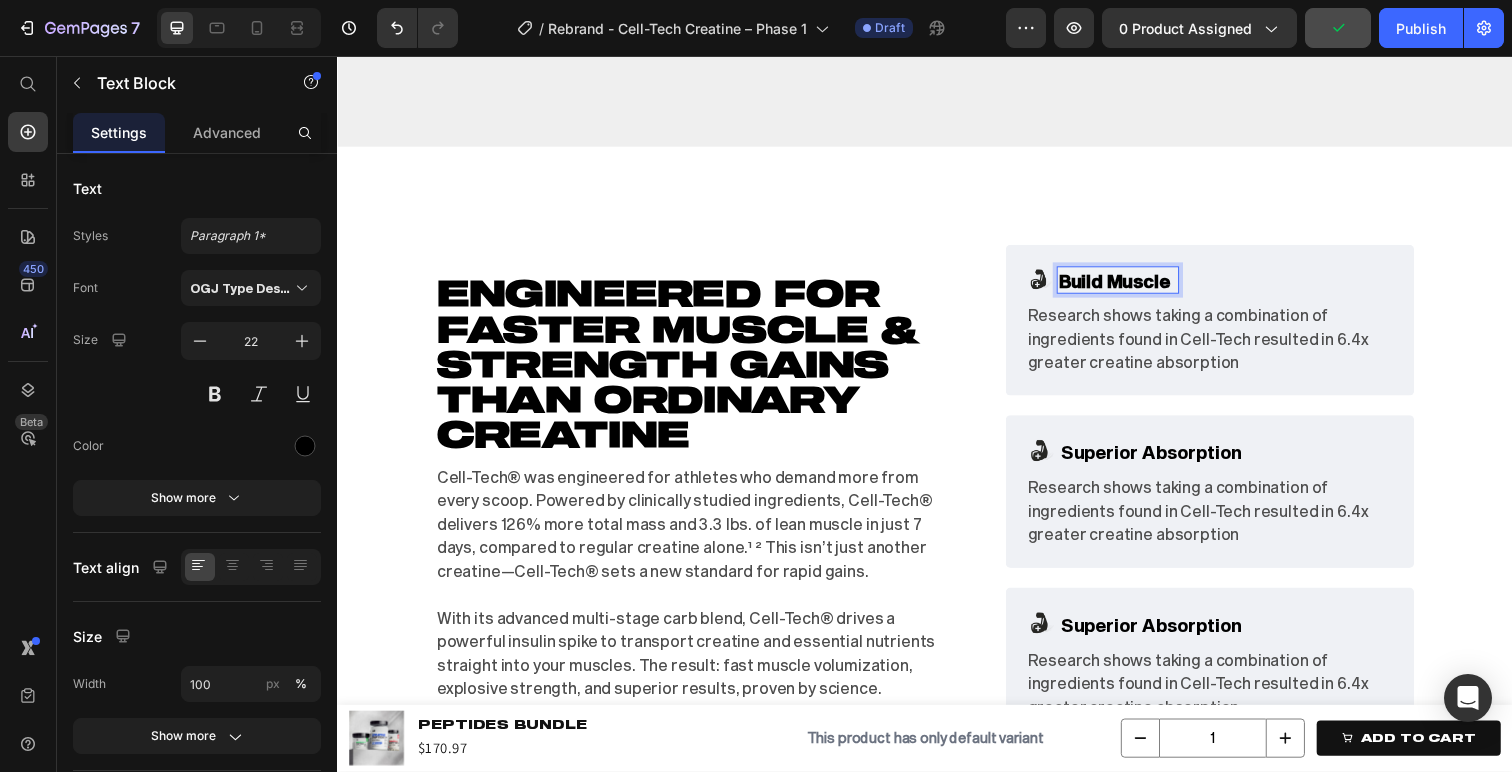 click on "Build Muscle" at bounding box center [1130, 286] 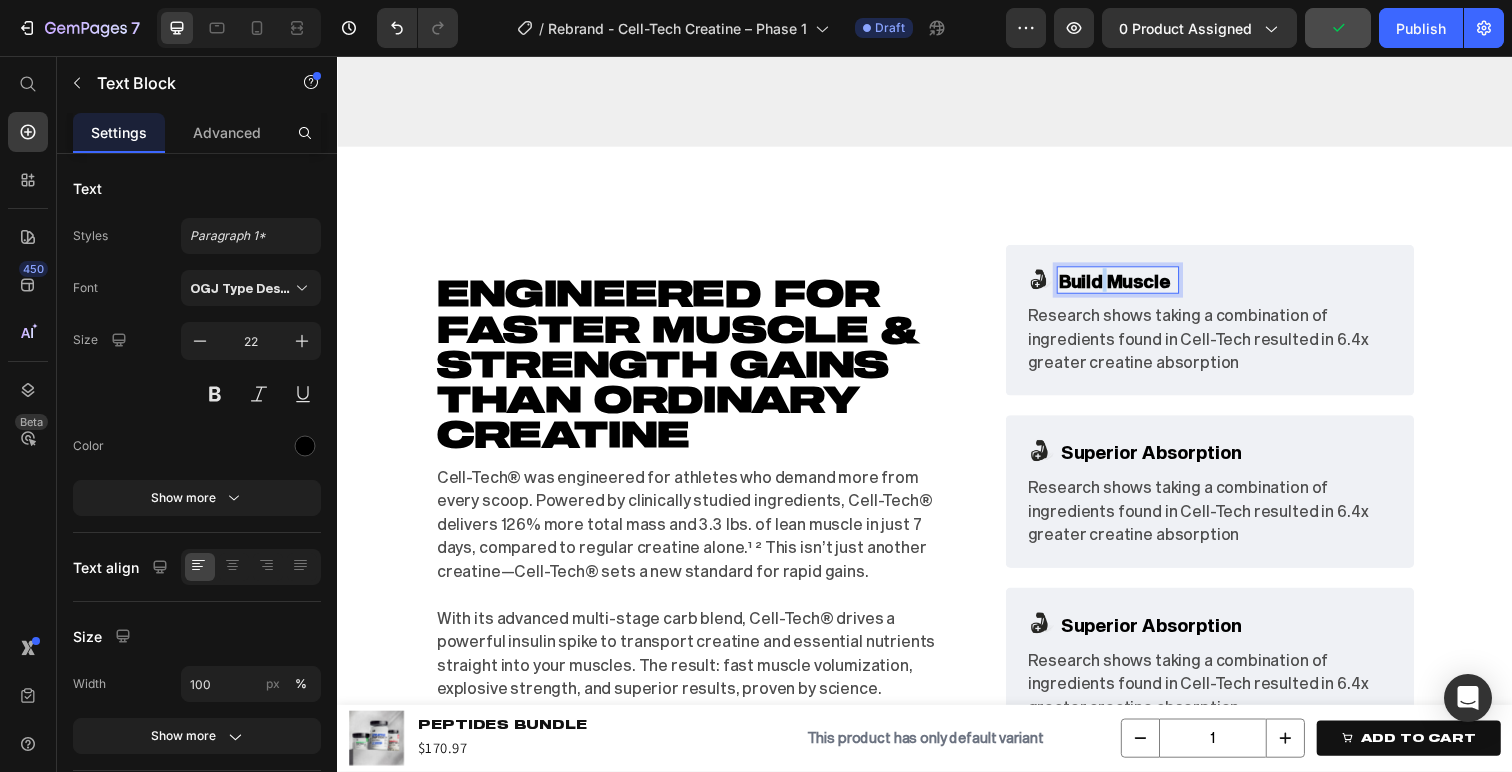 click on "Build Muscle" at bounding box center (1130, 286) 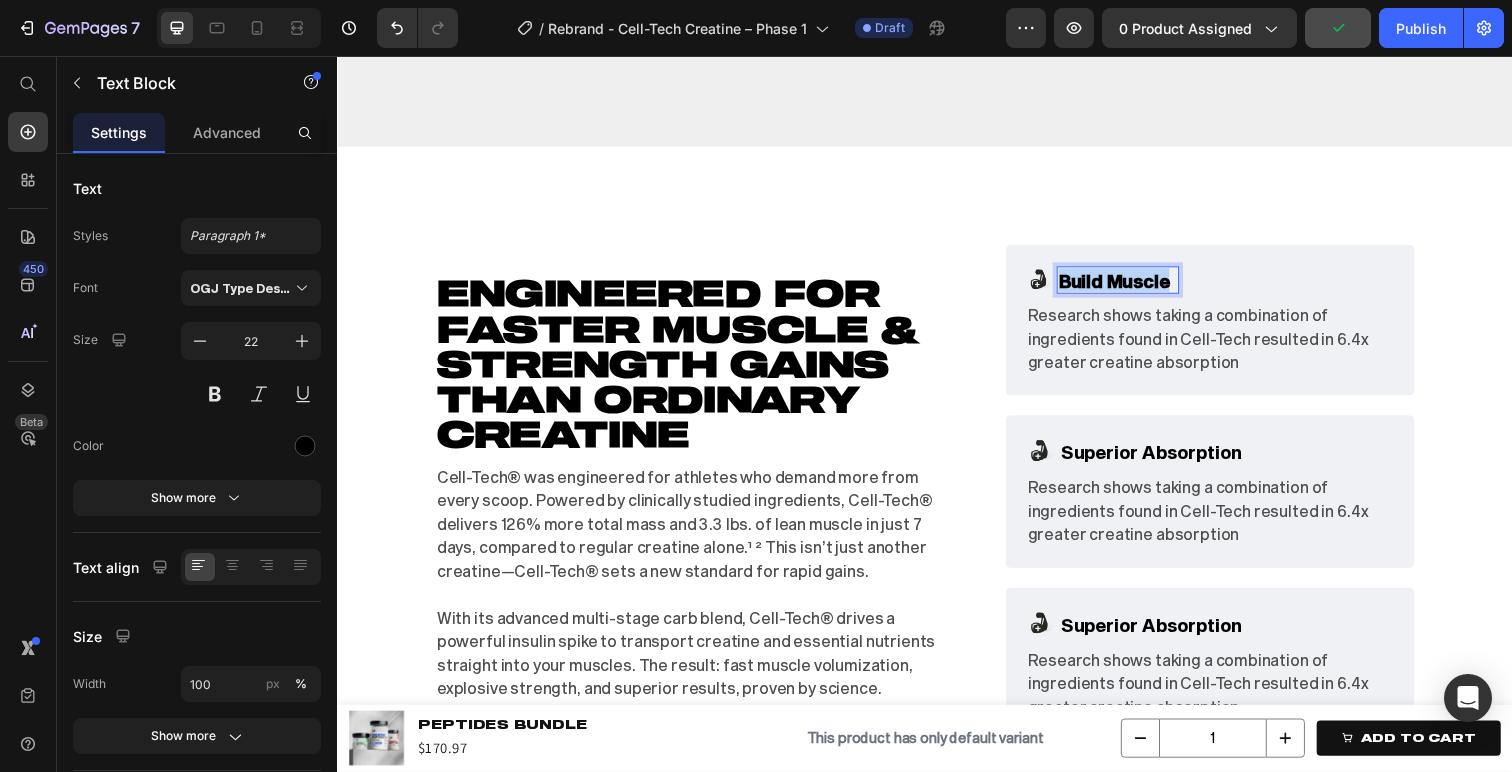 click on "Build Muscle" at bounding box center (1130, 286) 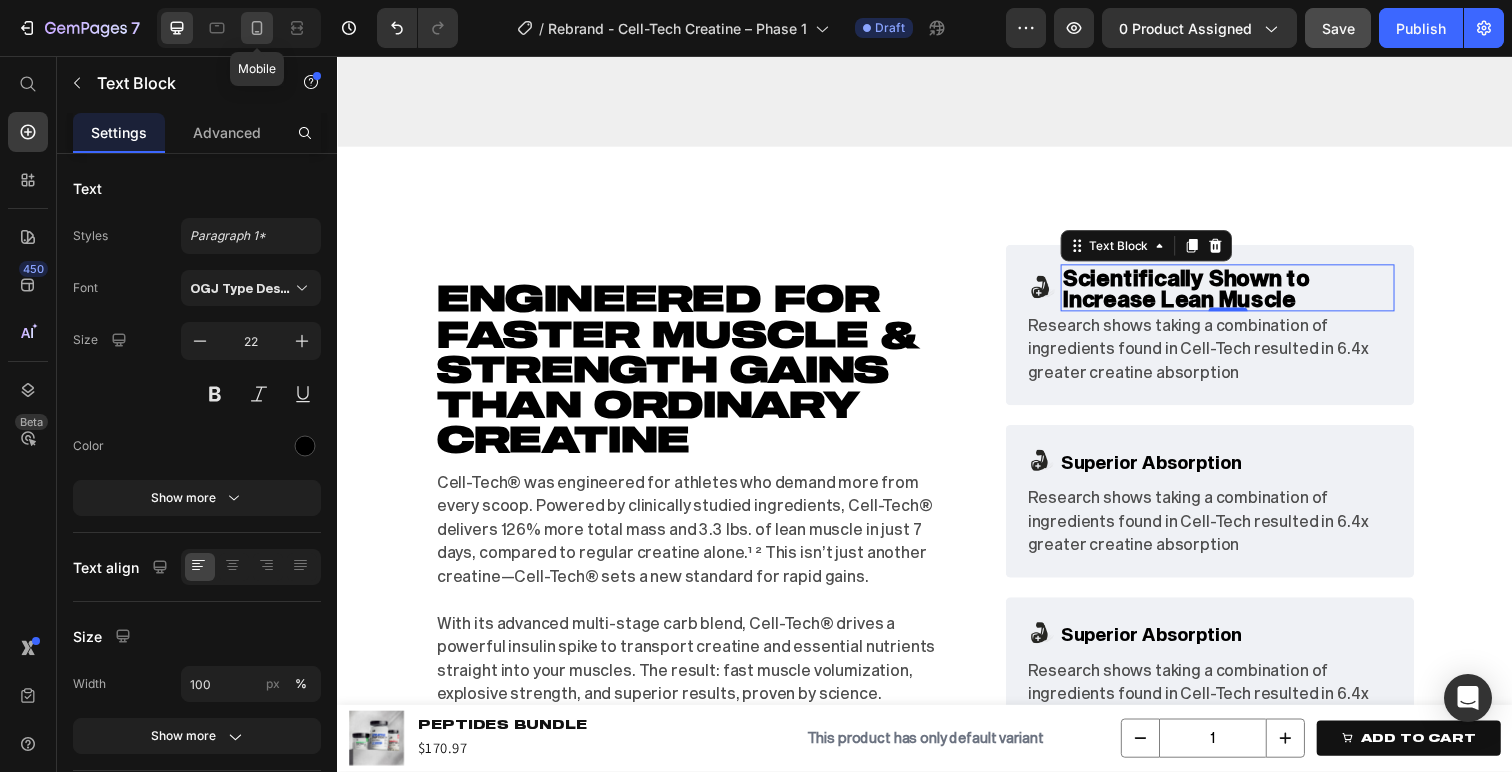 click 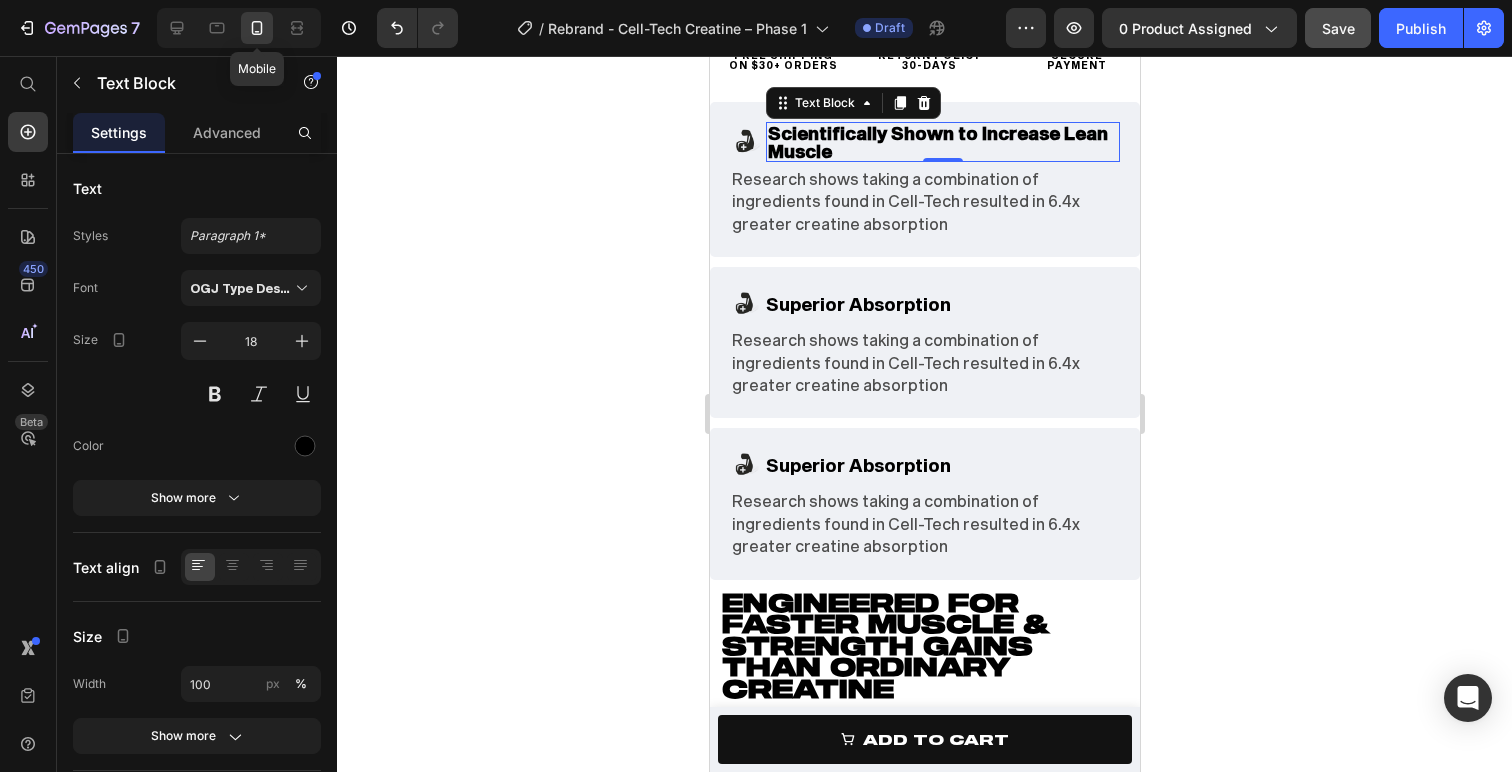 scroll, scrollTop: 1723, scrollLeft: 0, axis: vertical 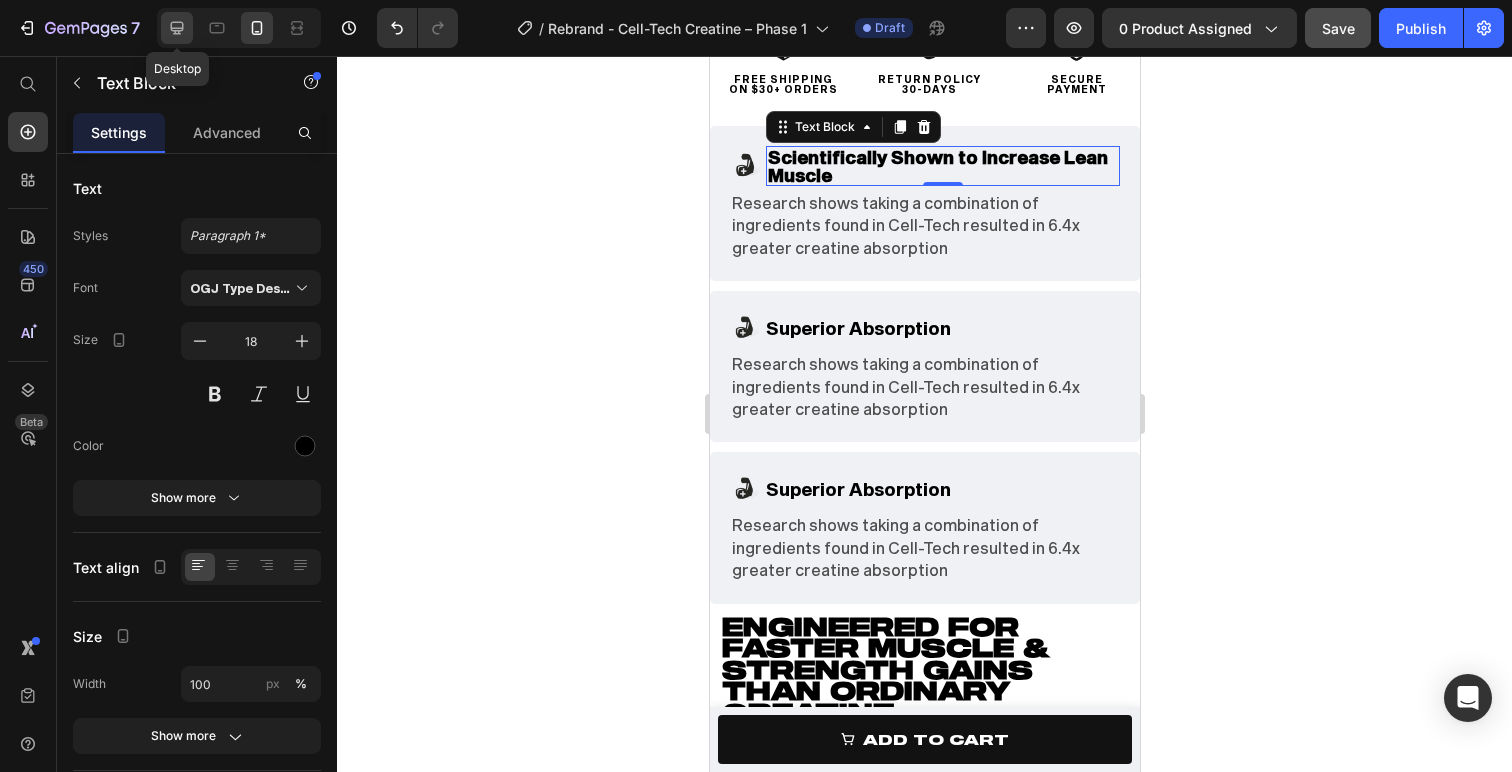 click 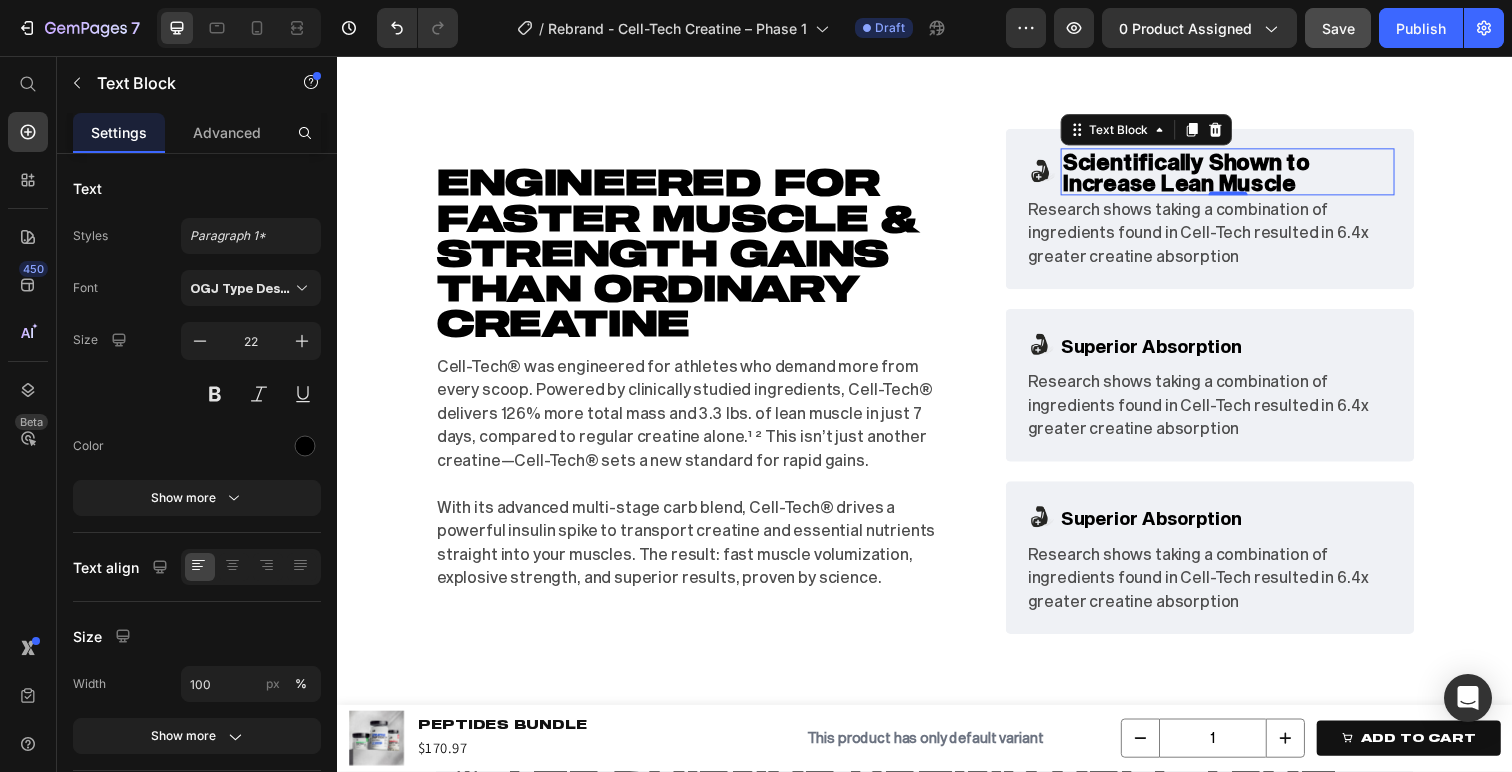 scroll, scrollTop: 2046, scrollLeft: 0, axis: vertical 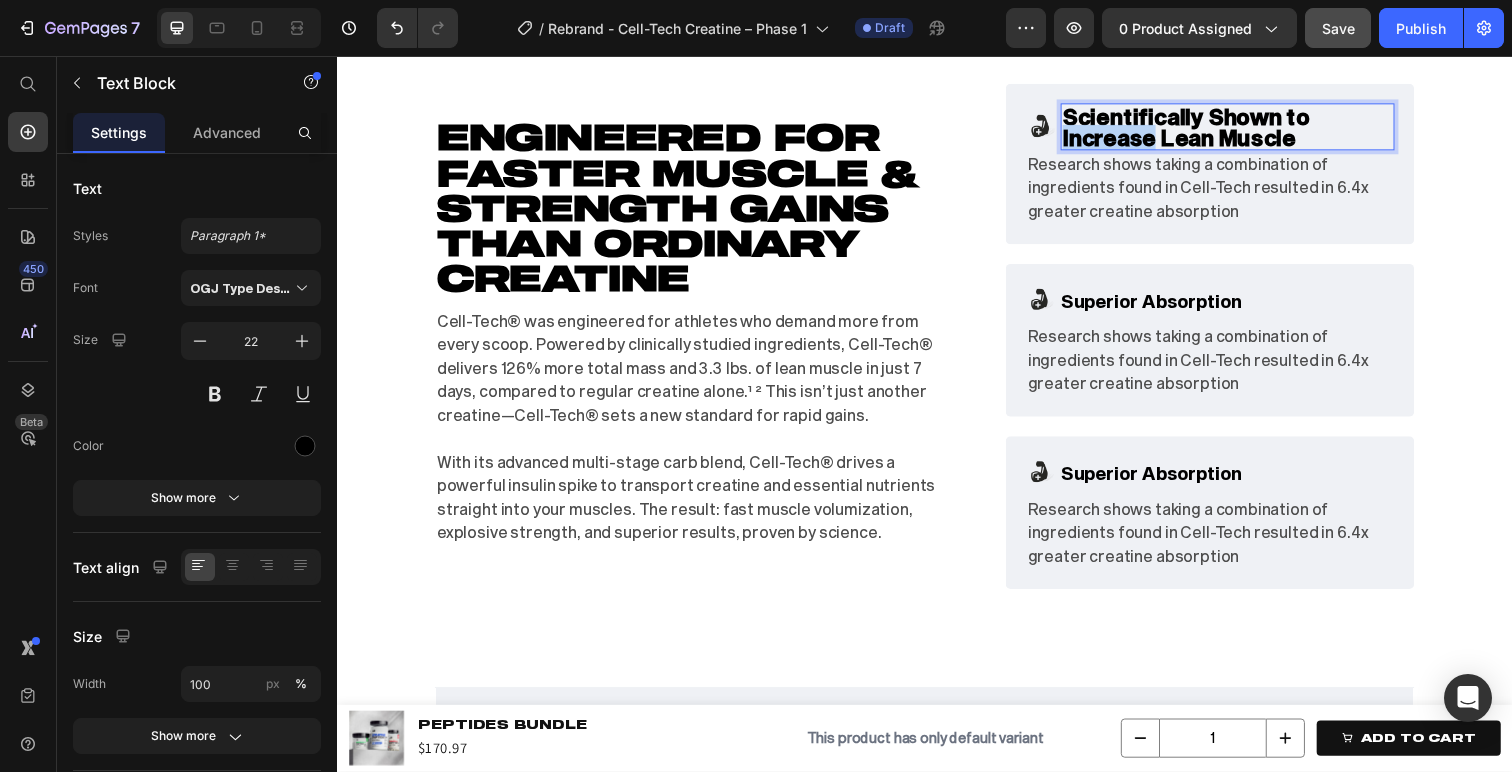 click on "Scientifically Shown to Increase Lean Muscle" at bounding box center [1204, 129] 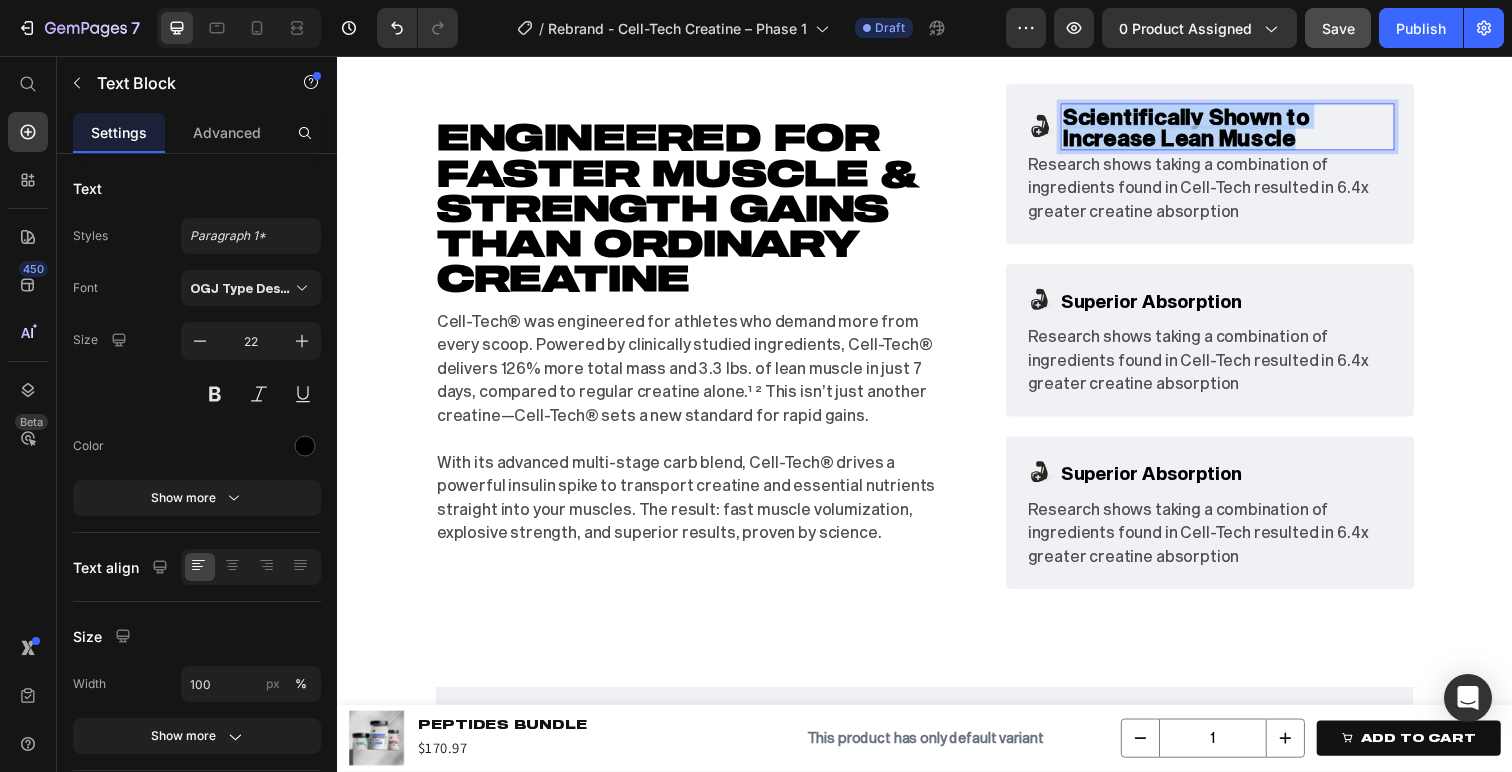 click on "Scientifically Shown to Increase Lean Muscle" at bounding box center [1204, 129] 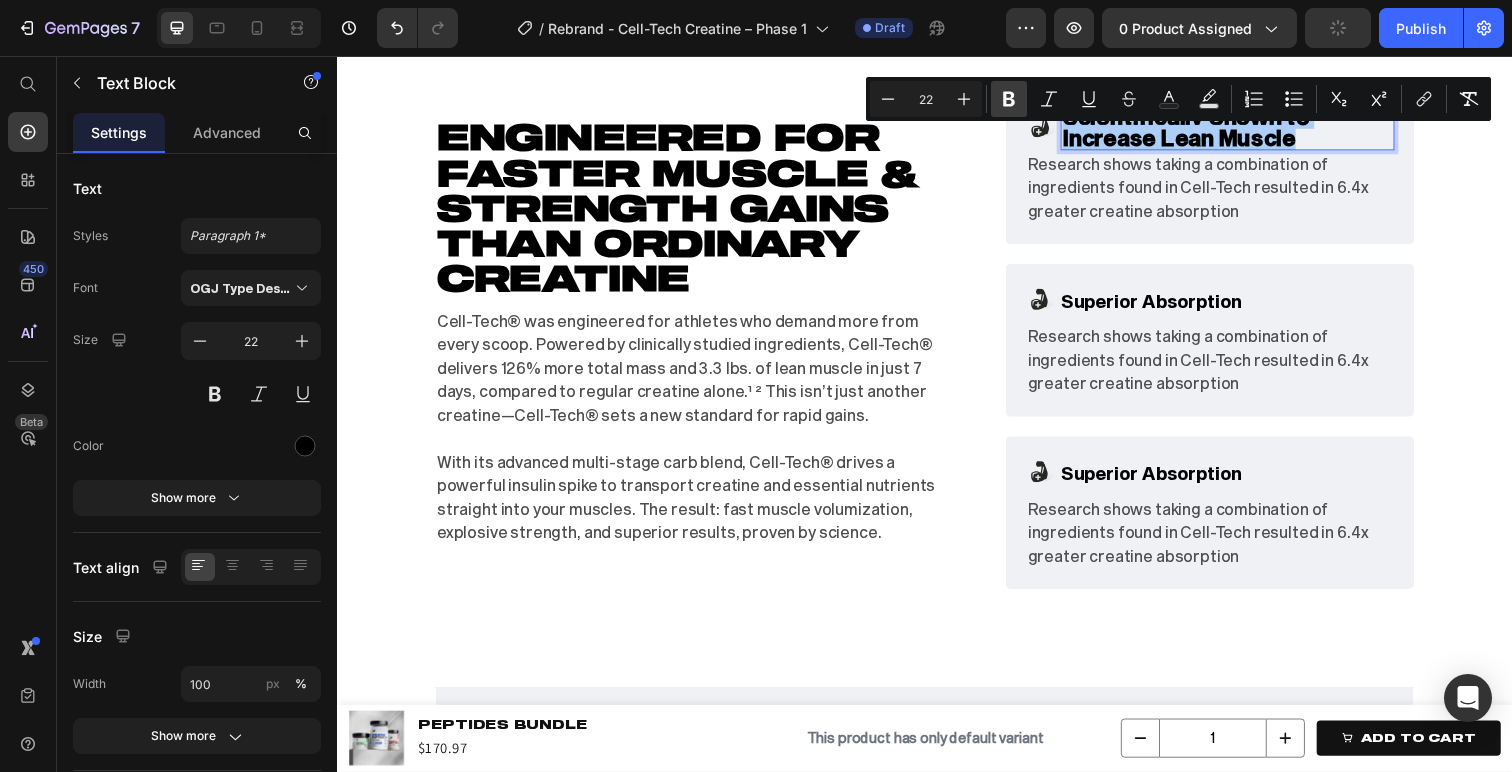 click 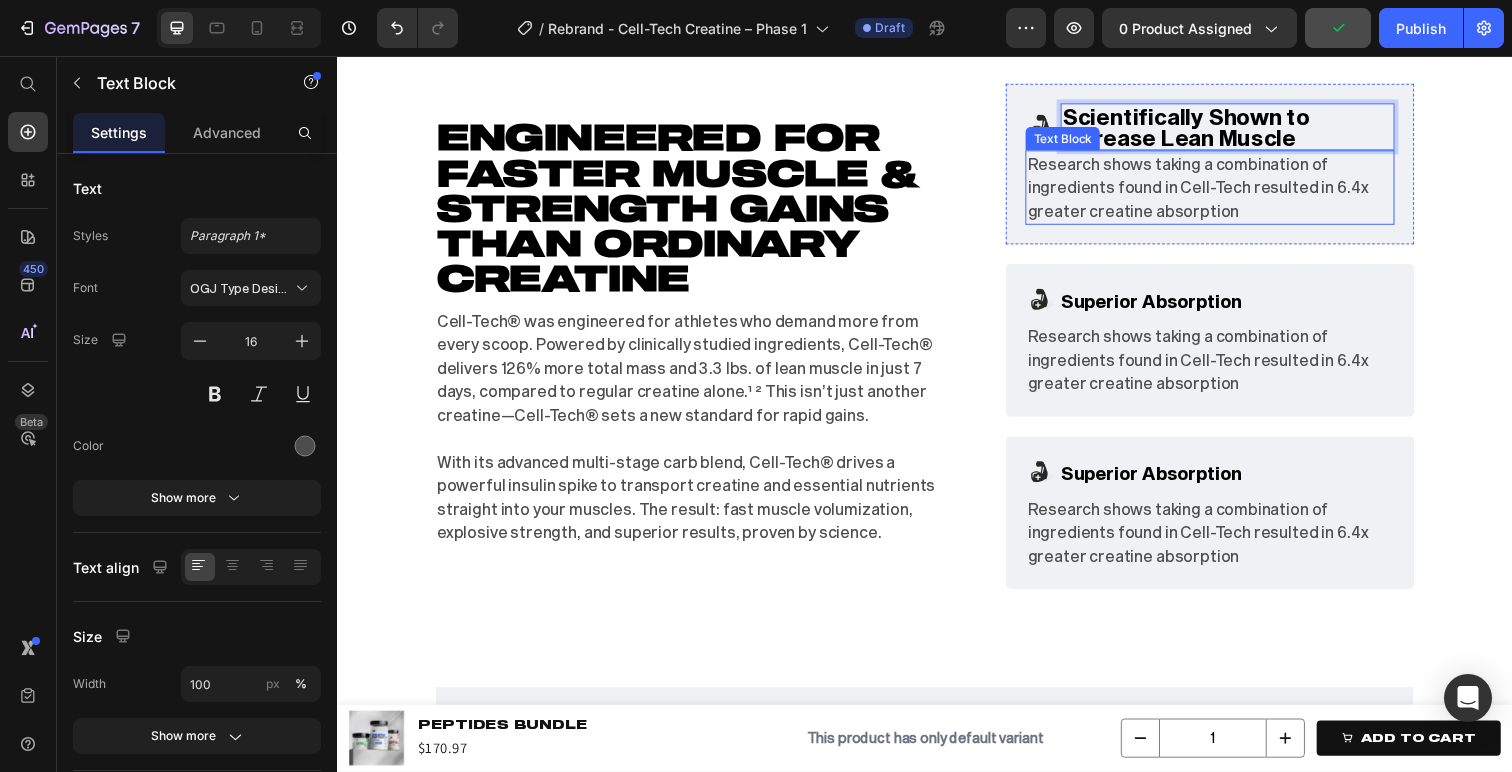 click on "Research shows taking a combination of ingredients found in Cell-Tech resulted in 6.4x greater creatine absorption" at bounding box center (1228, 191) 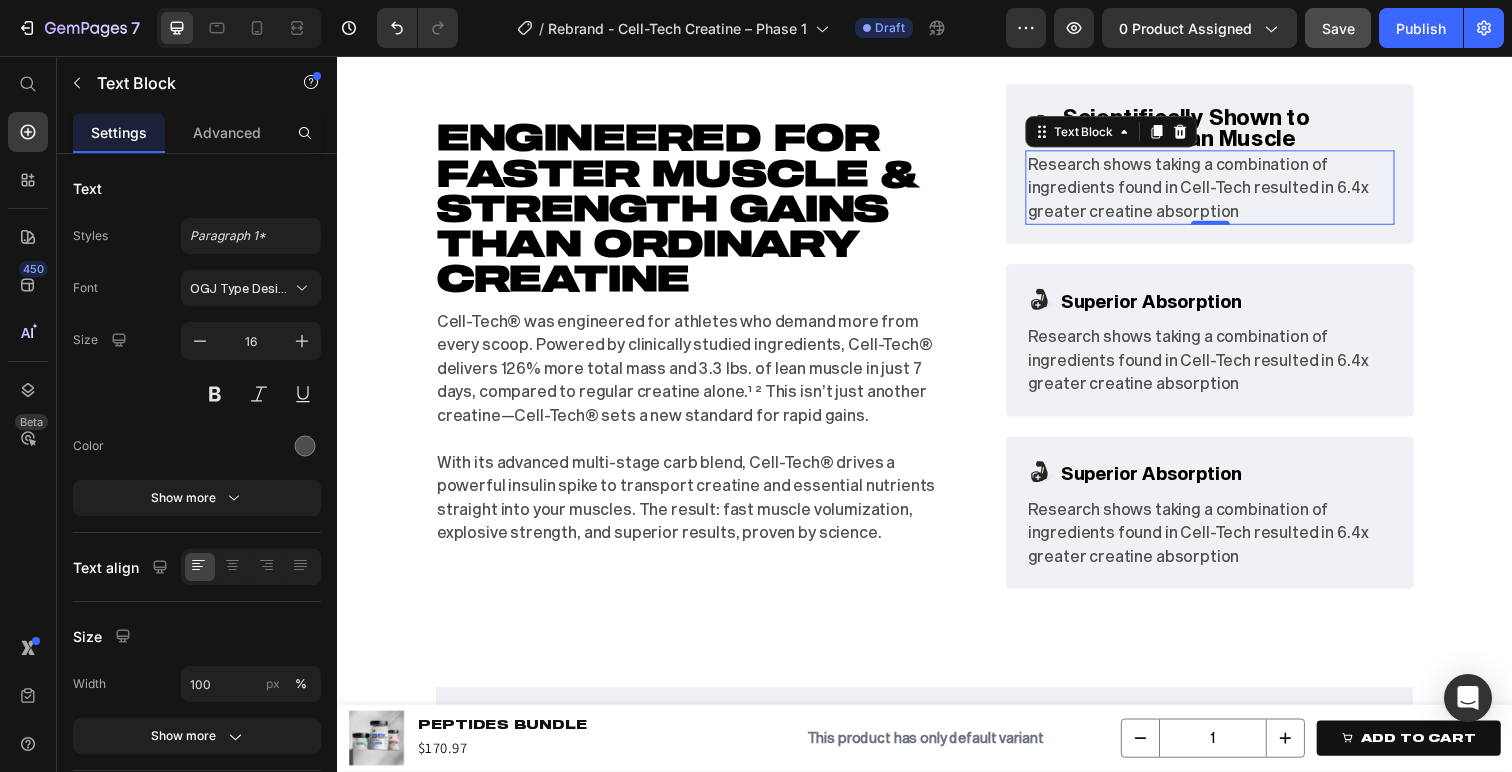 click on "Research shows taking a combination of ingredients found in Cell-Tech resulted in 6.4x greater creatine absorption" at bounding box center [1228, 191] 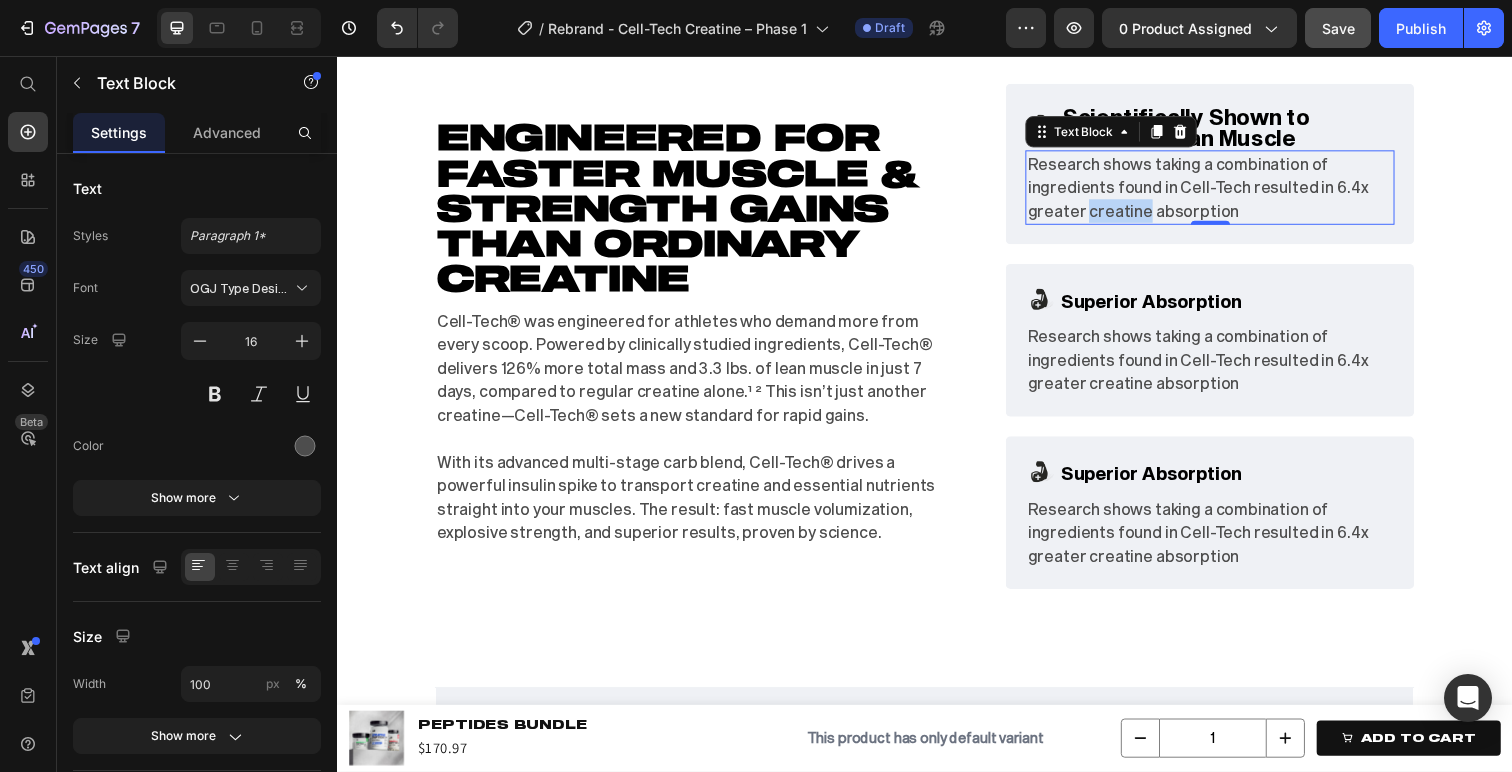 click on "Research shows taking a combination of ingredients found in Cell-Tech resulted in 6.4x greater creatine absorption" at bounding box center [1228, 191] 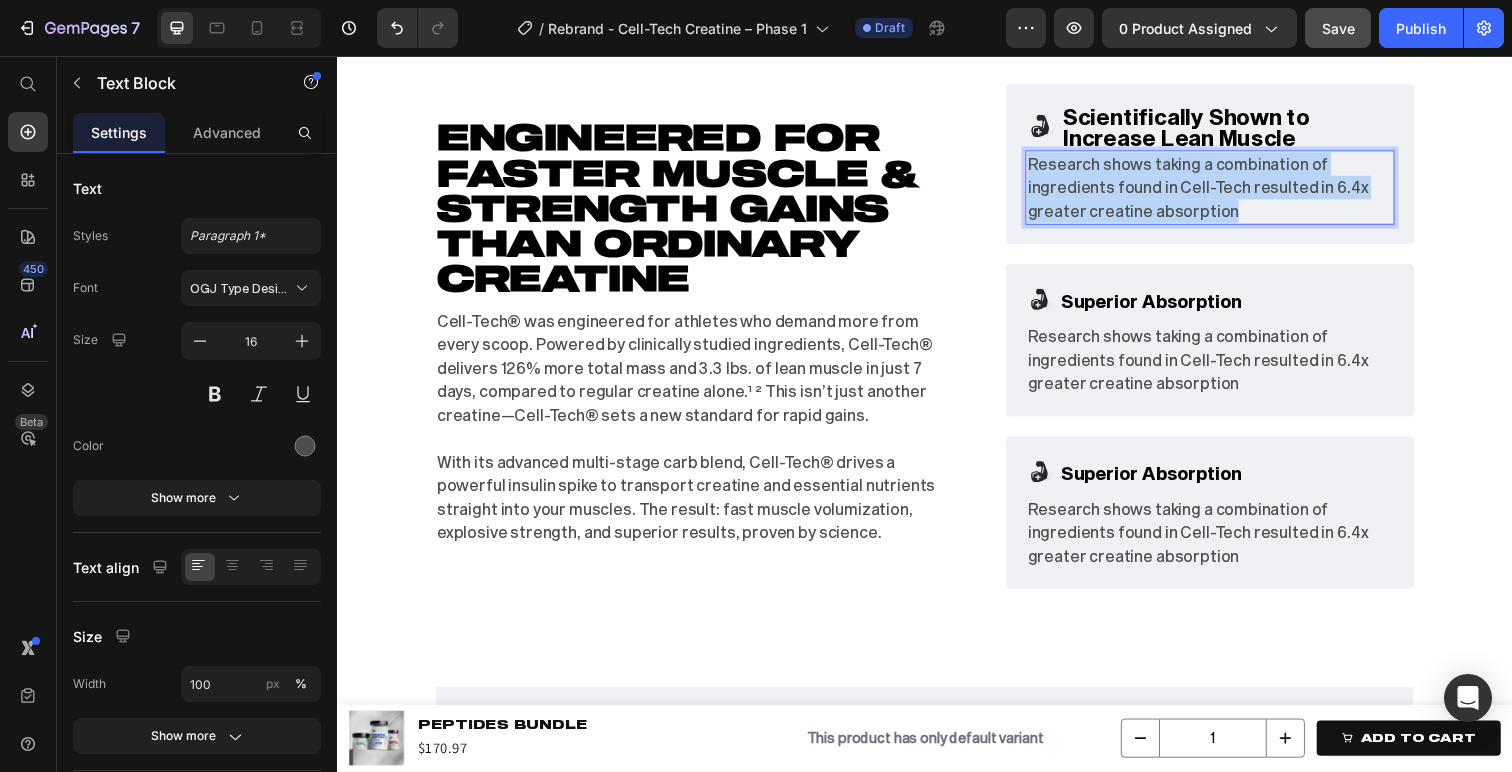 click on "Research shows taking a combination of ingredients found in Cell-Tech resulted in 6.4x greater creatine absorption" at bounding box center [1228, 191] 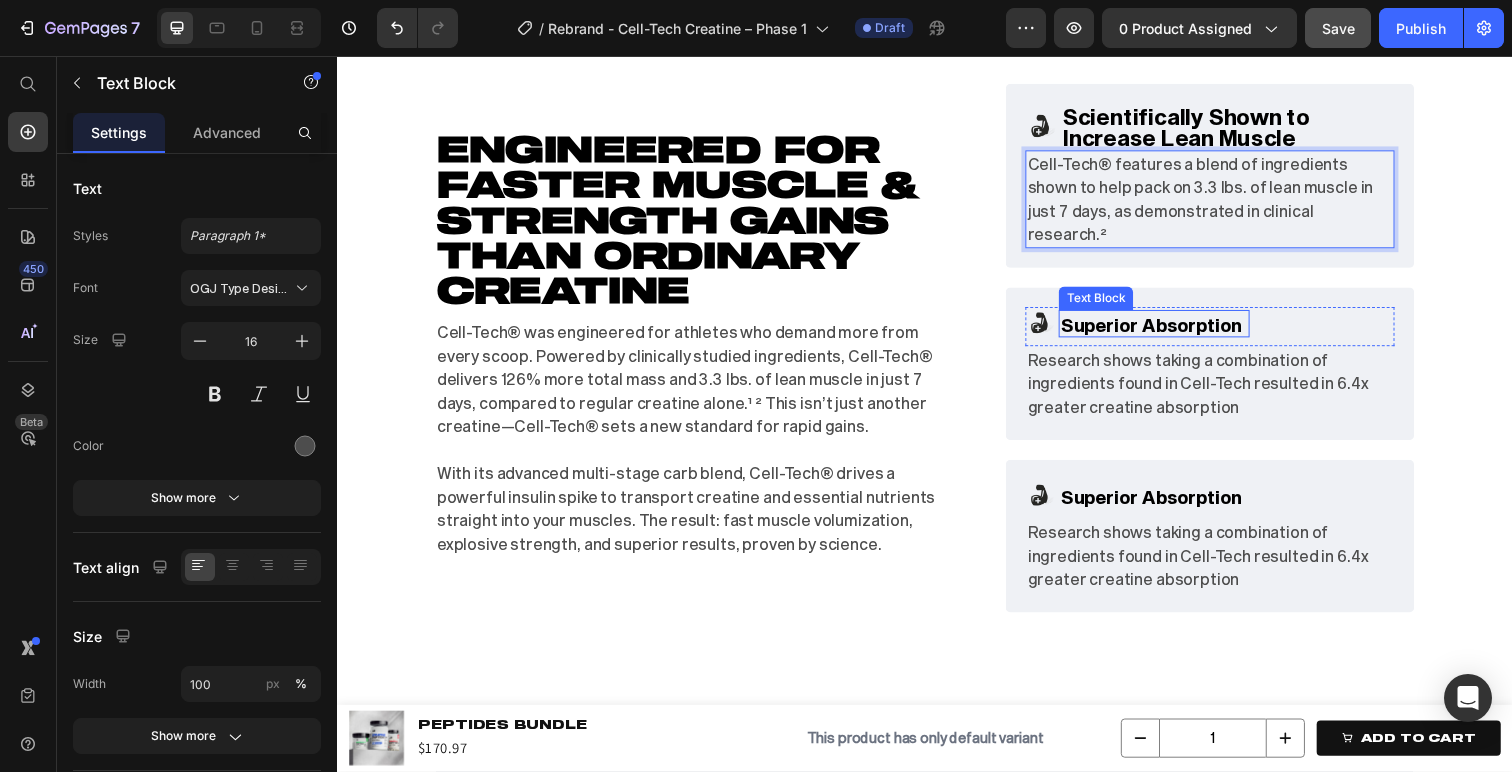 click on "Superior Absorption" at bounding box center [1168, 331] 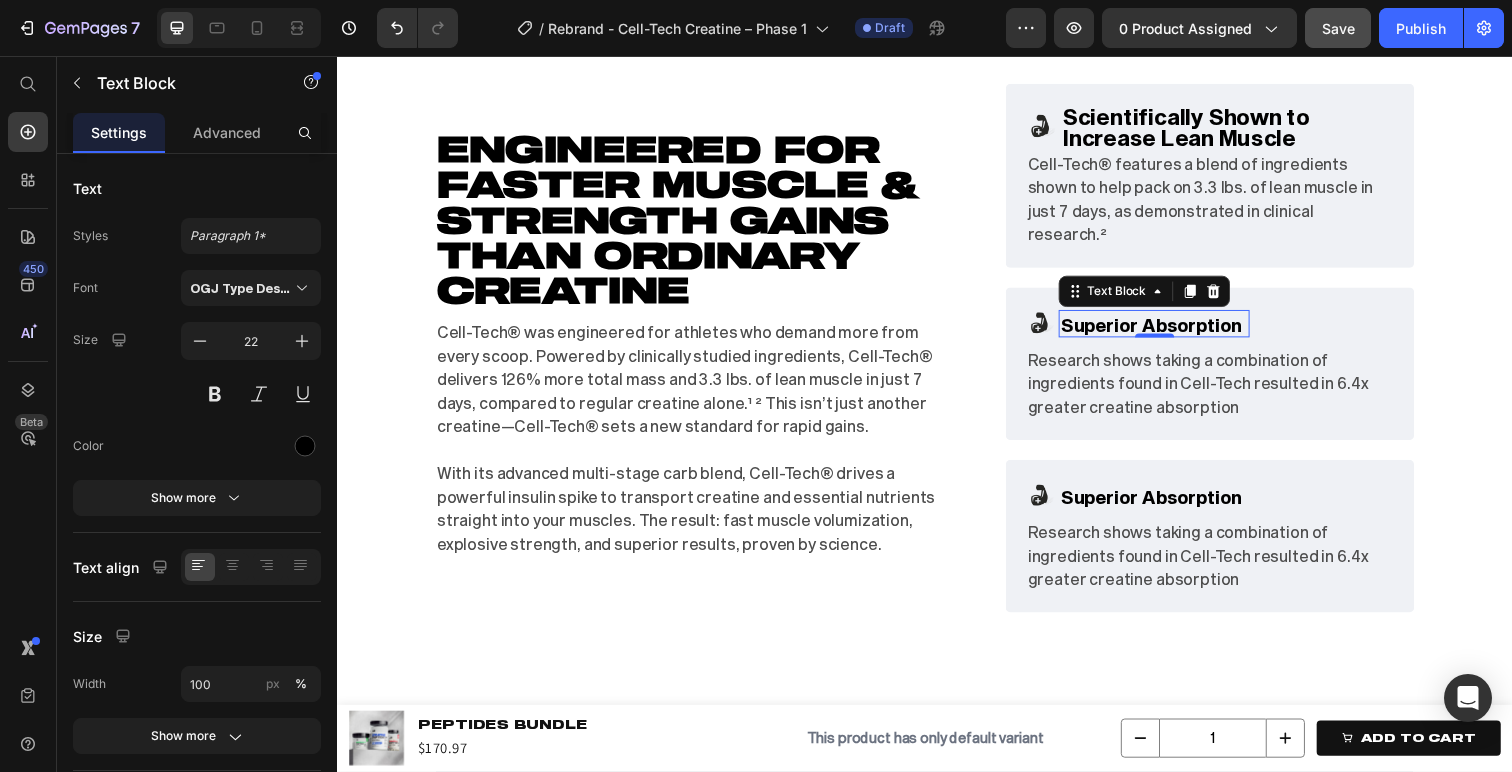 click on "Superior Absorption" at bounding box center (1168, 331) 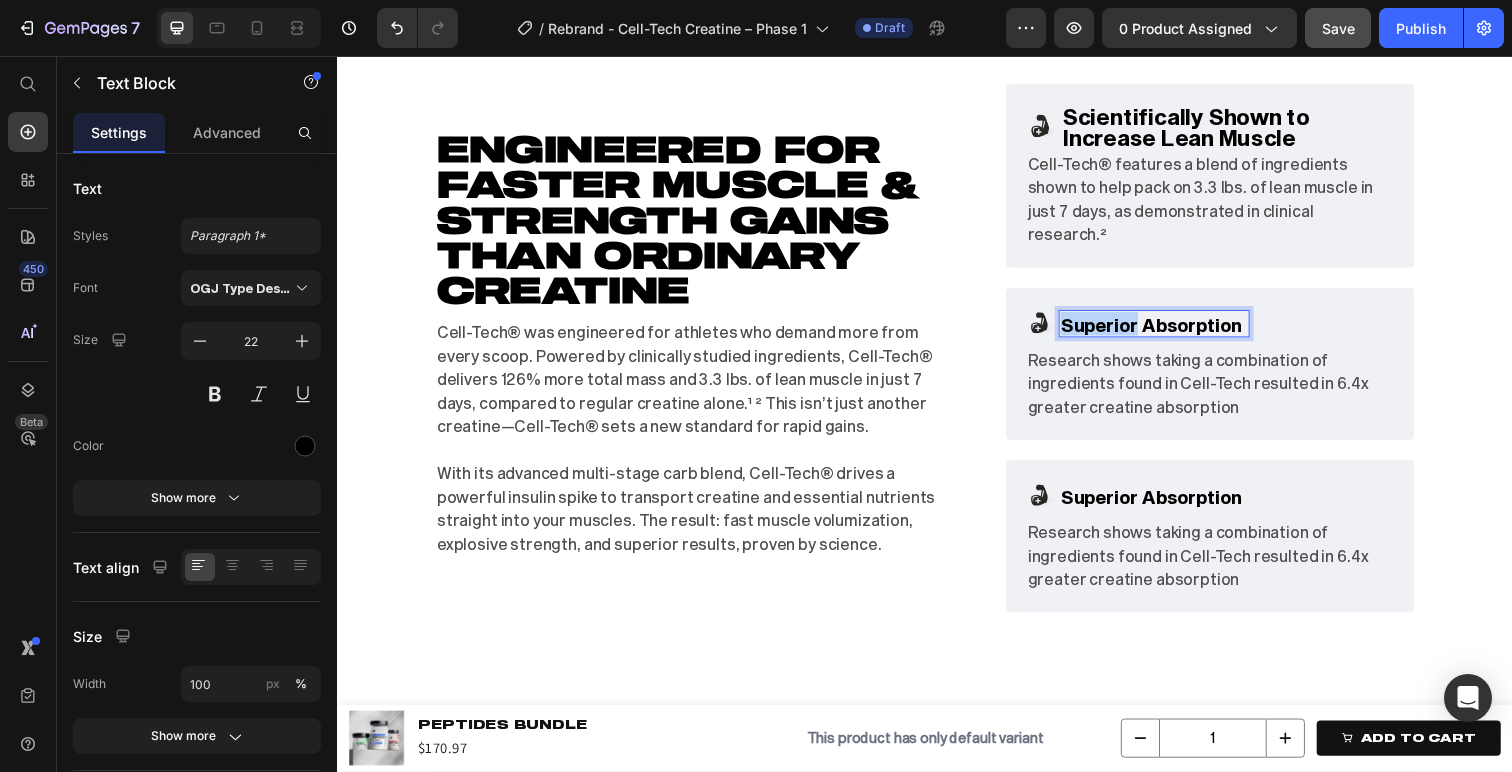 click on "Superior Absorption" at bounding box center (1168, 331) 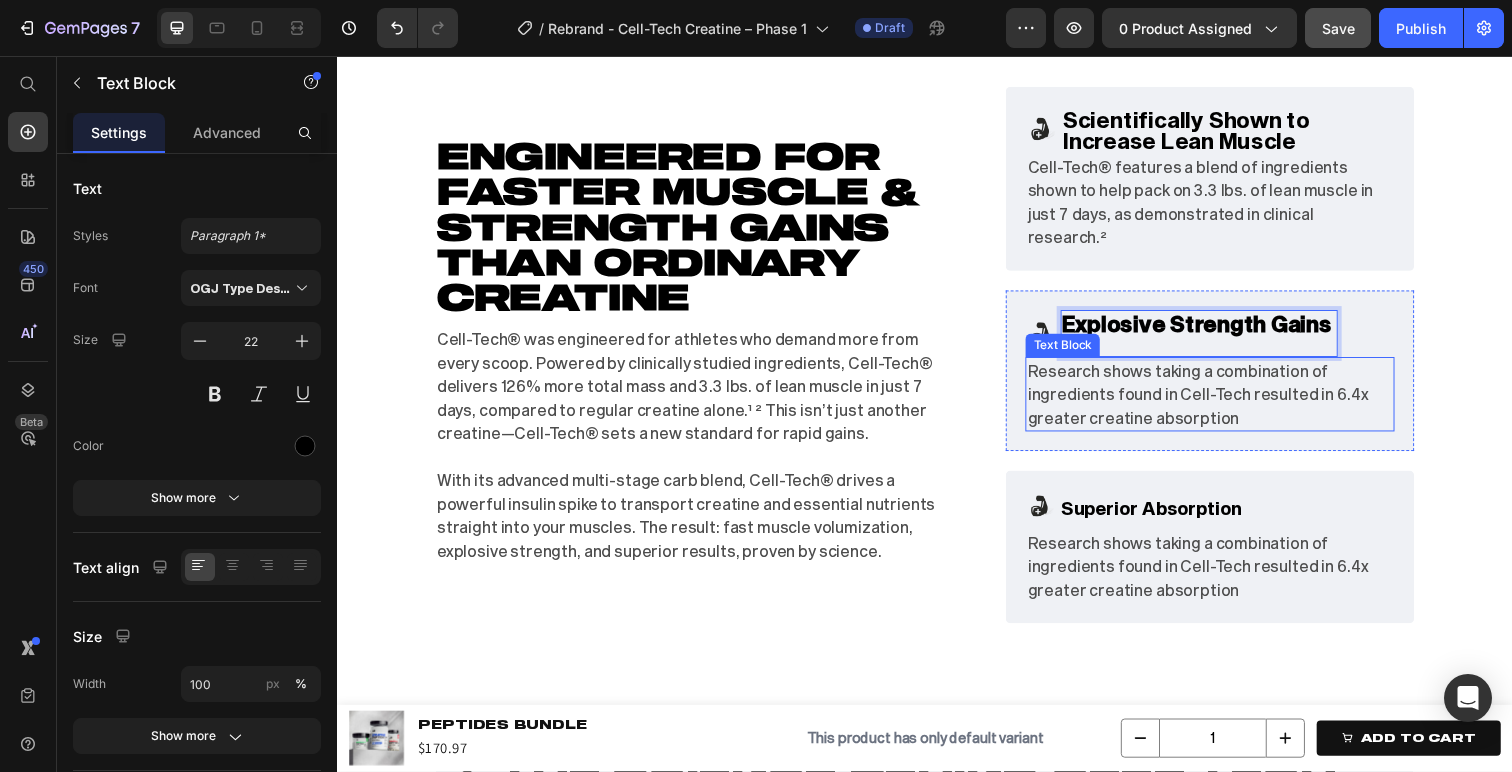 scroll, scrollTop: 2048, scrollLeft: 0, axis: vertical 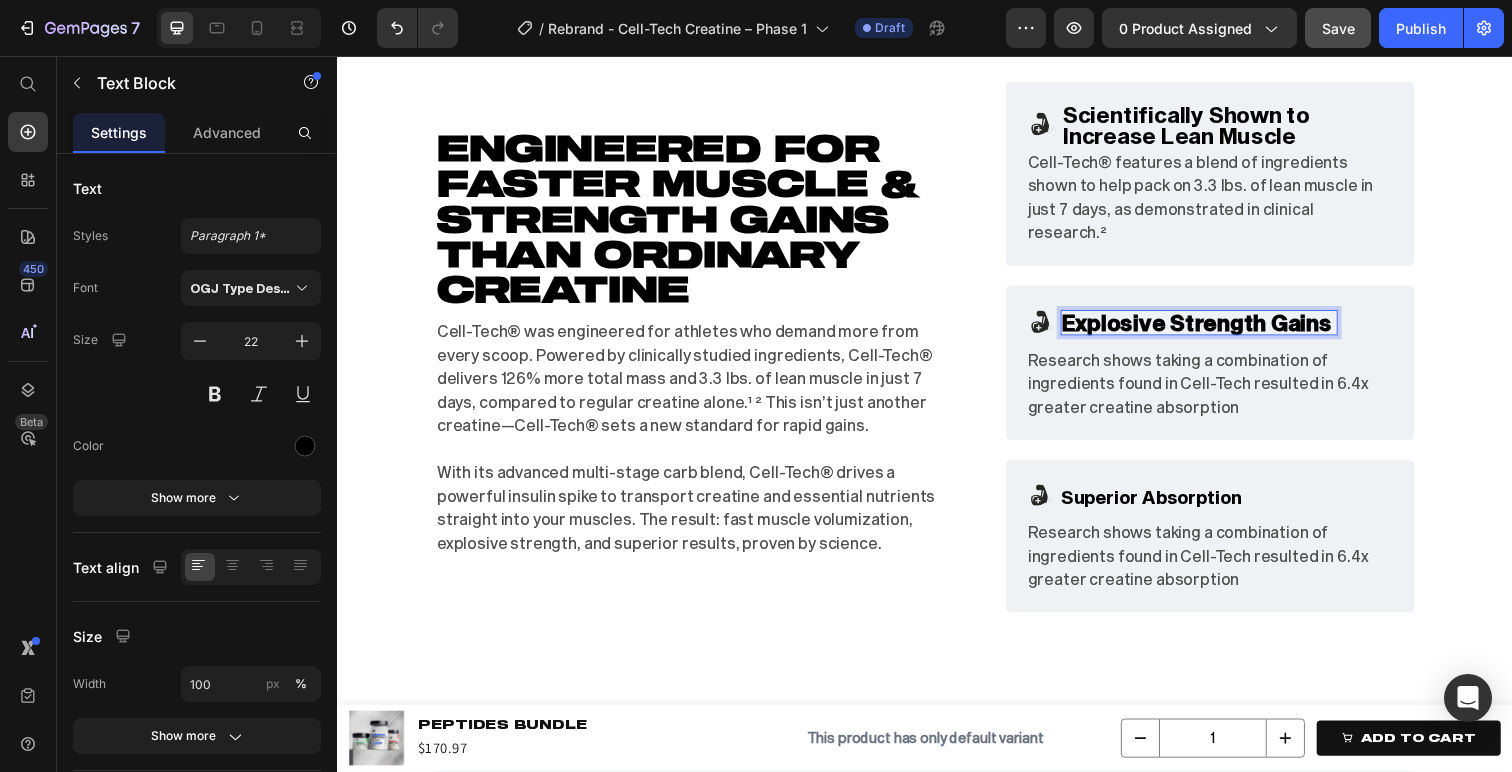 click on "Explosive Strength Gains" at bounding box center (1215, 329) 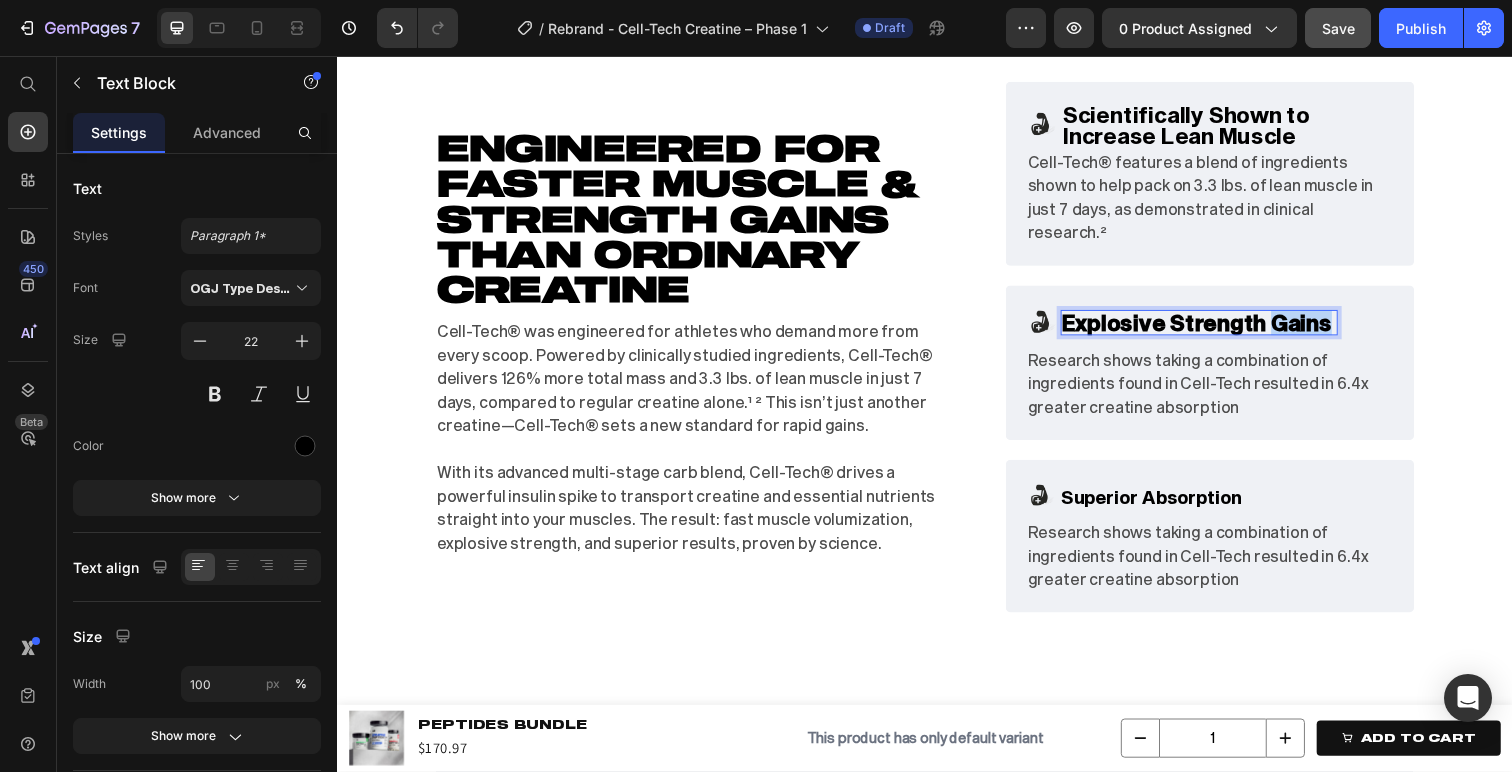 click on "Explosive Strength Gains" at bounding box center (1215, 329) 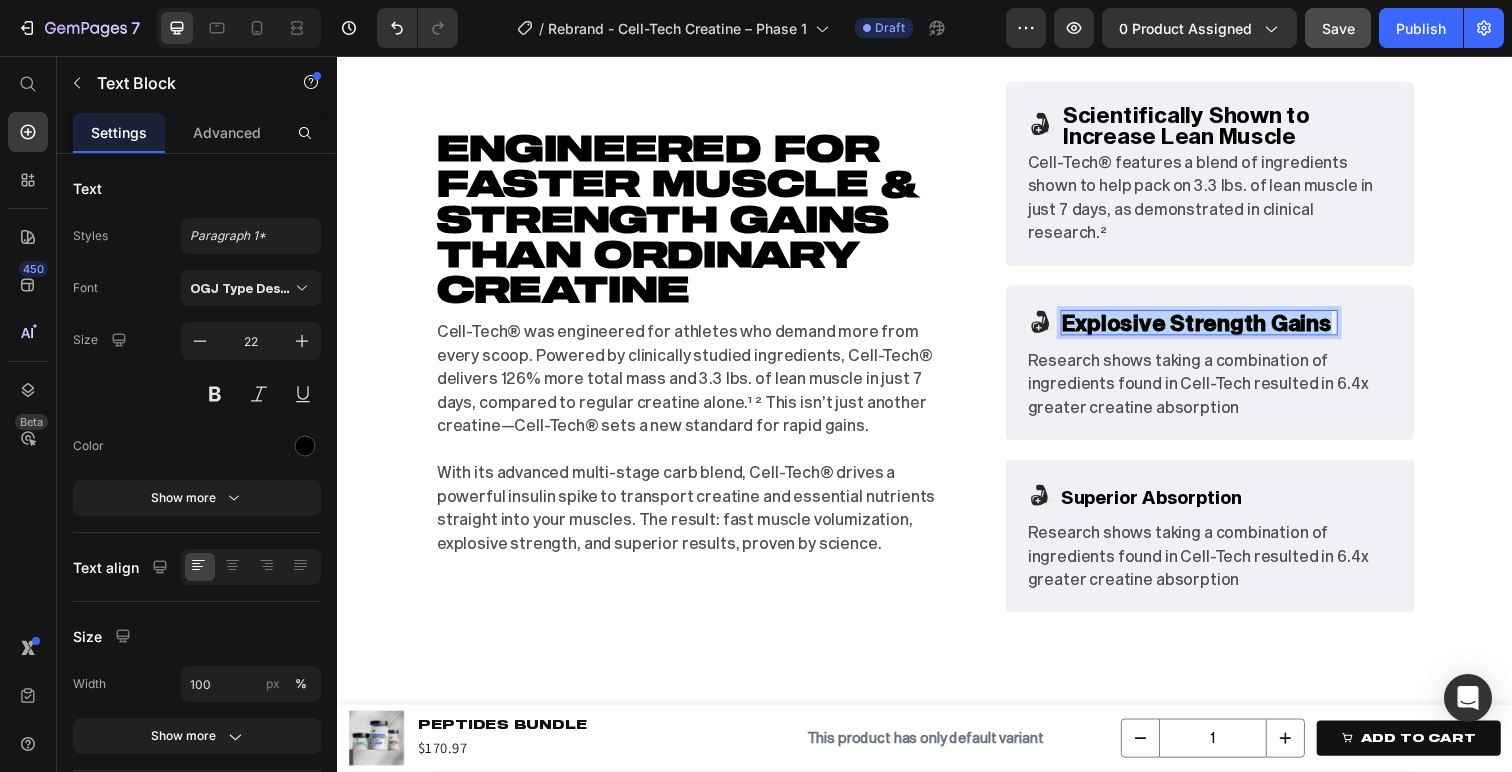 click on "Explosive Strength Gains" at bounding box center [1215, 329] 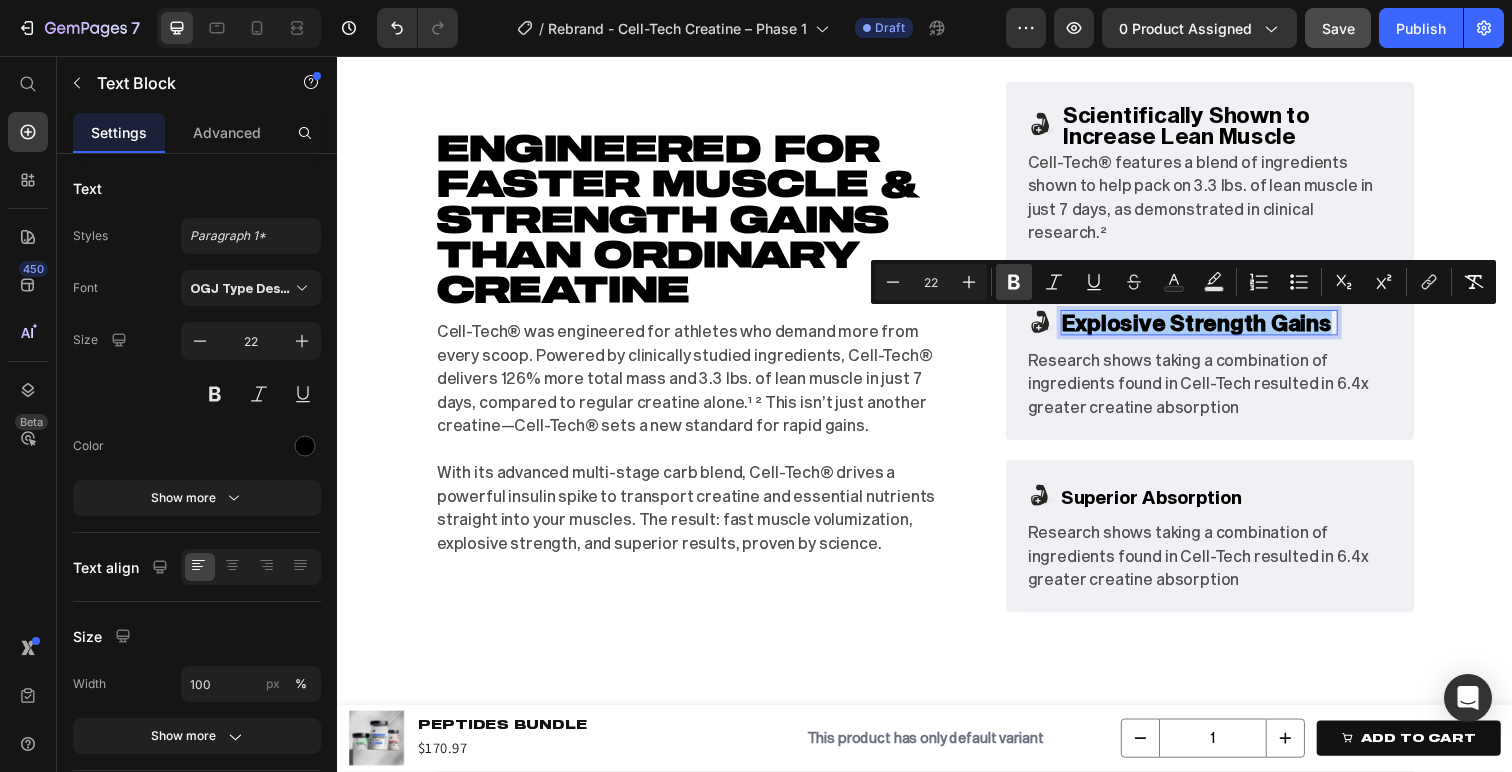 click 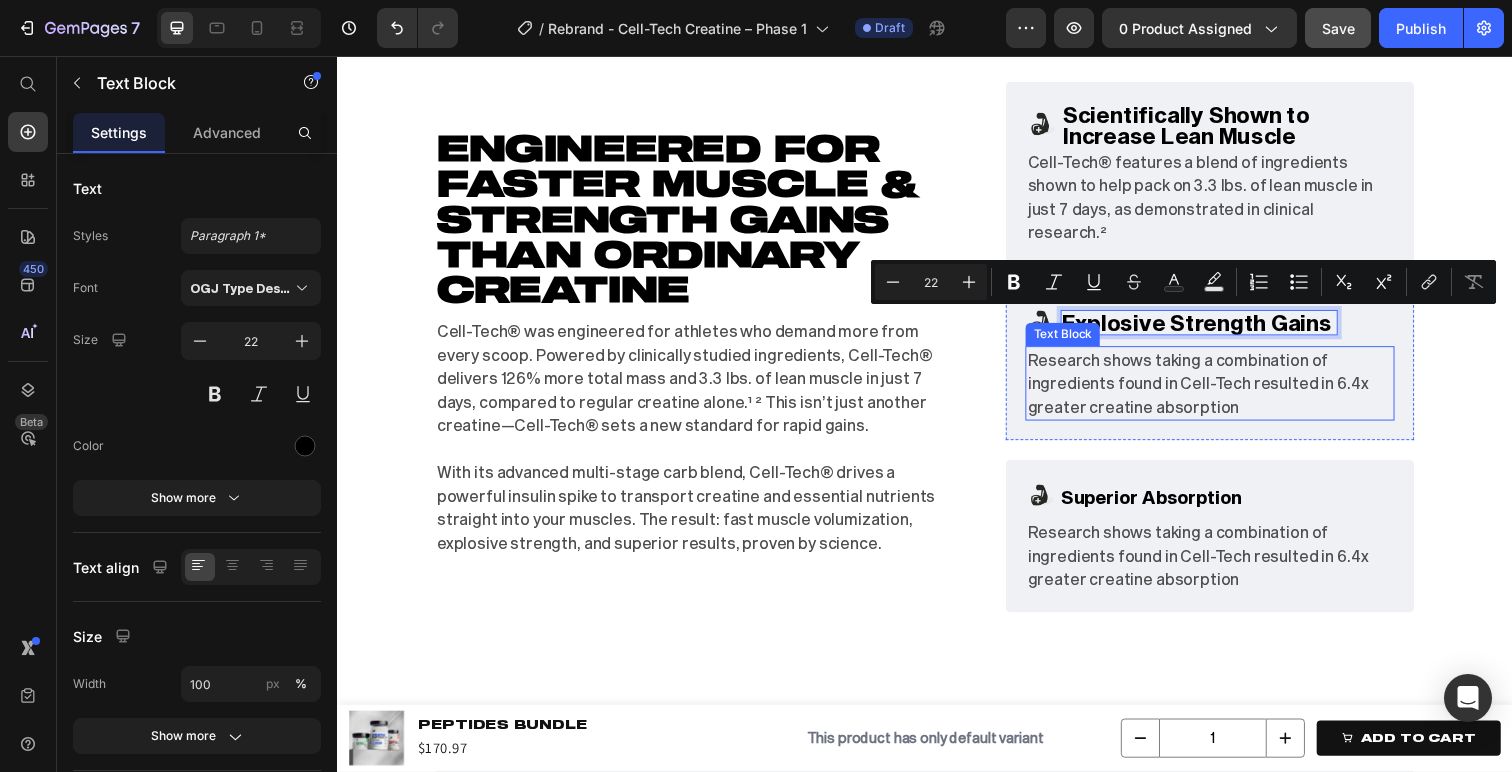 click on "Research shows taking a combination of ingredients found in Cell-Tech resulted in 6.4x greater creatine absorption" at bounding box center (1228, 391) 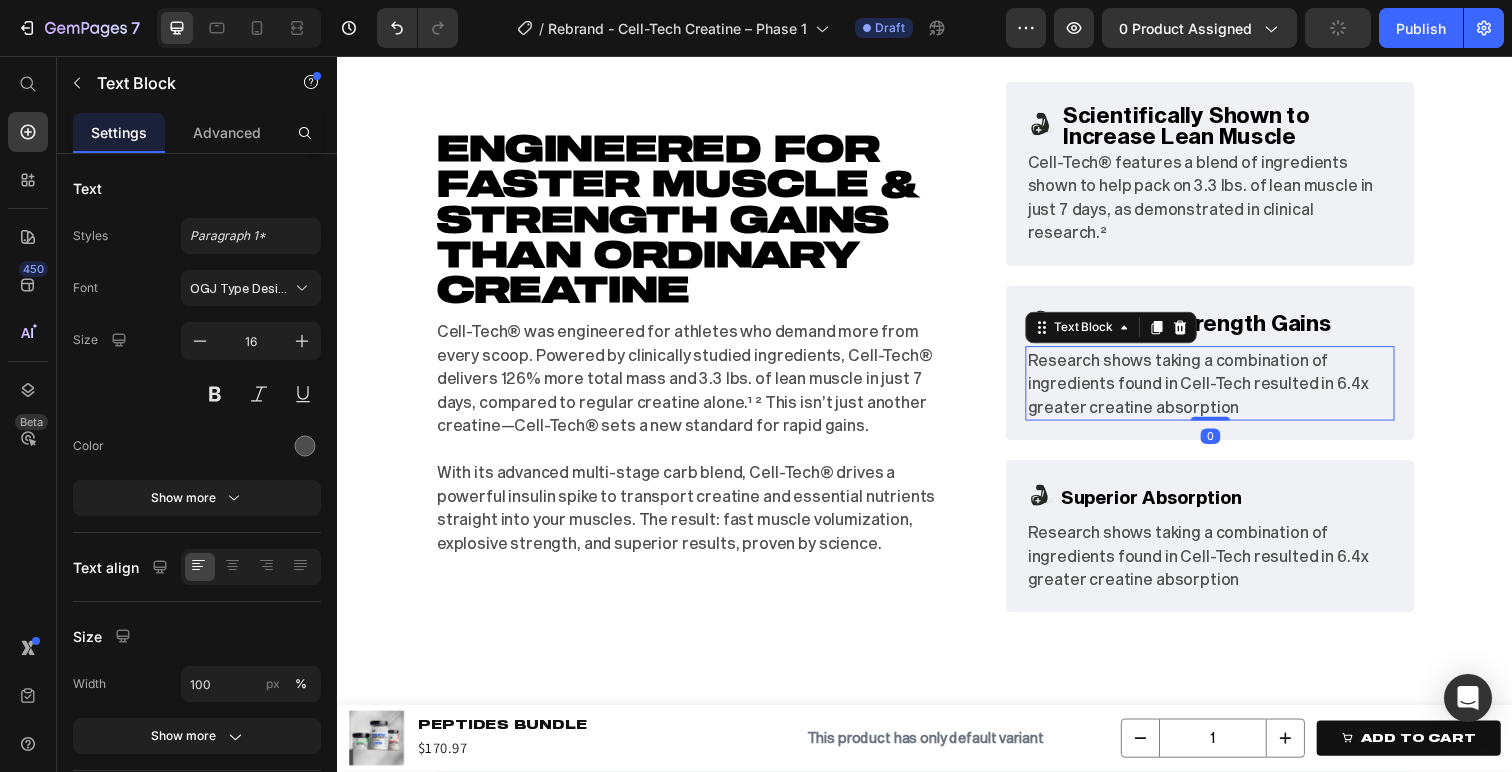 click on "Research shows taking a combination of ingredients found in Cell-Tech resulted in 6.4x greater creatine absorption" at bounding box center (1228, 391) 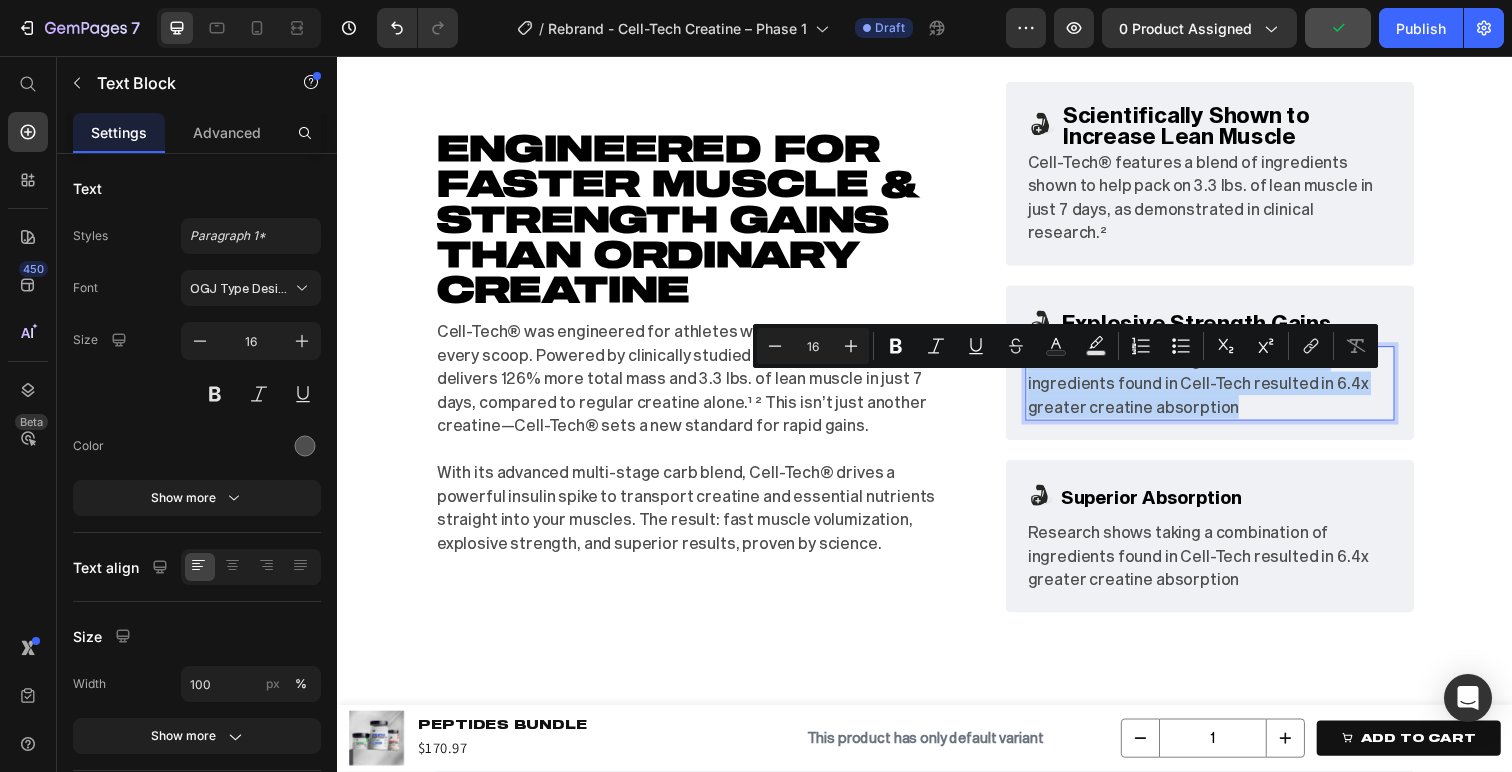 click on "Research shows taking a combination of ingredients found in Cell-Tech resulted in 6.4x greater creatine absorption" at bounding box center (1228, 391) 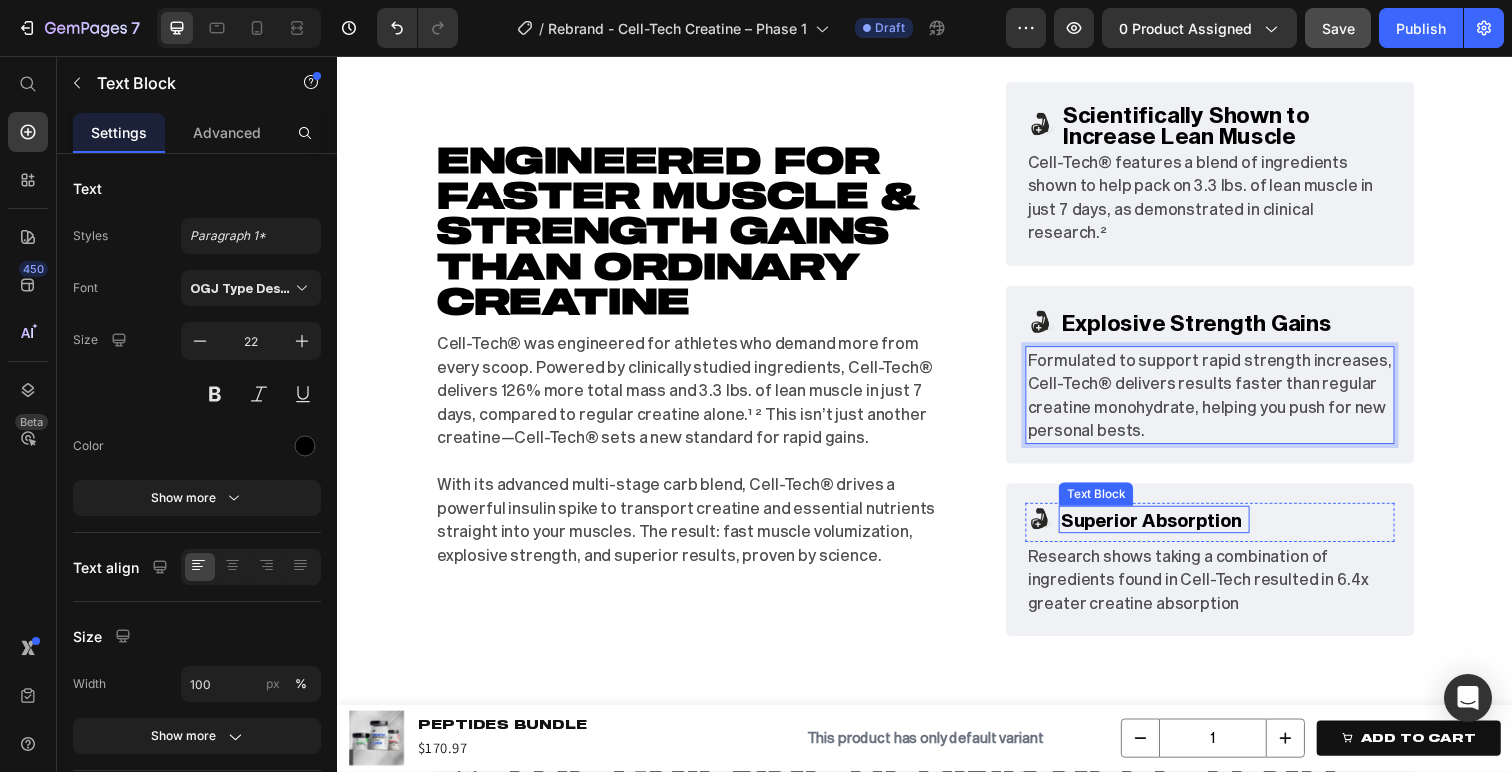 click on "Superior Absorption" at bounding box center (1168, 531) 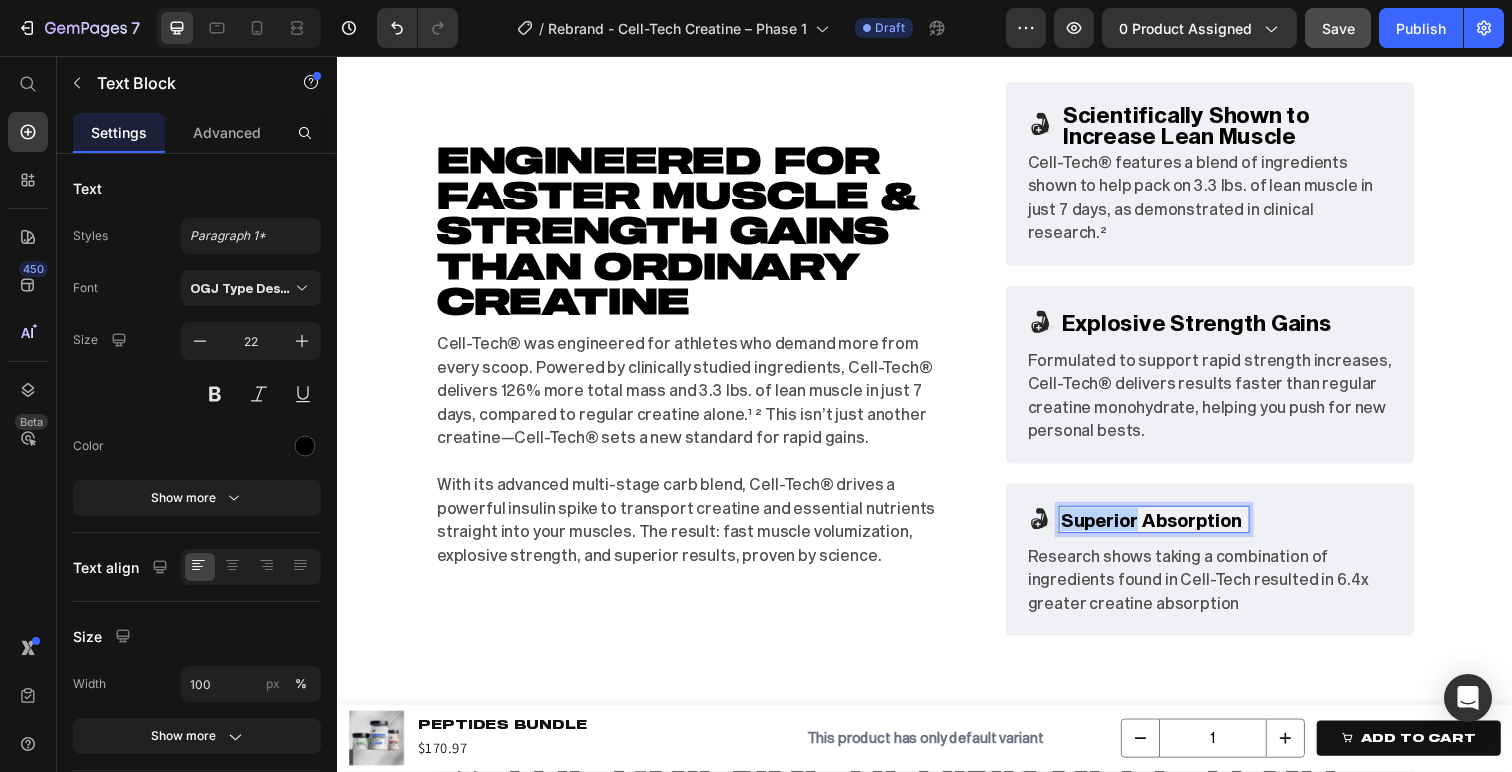 click on "Superior Absorption" at bounding box center (1168, 531) 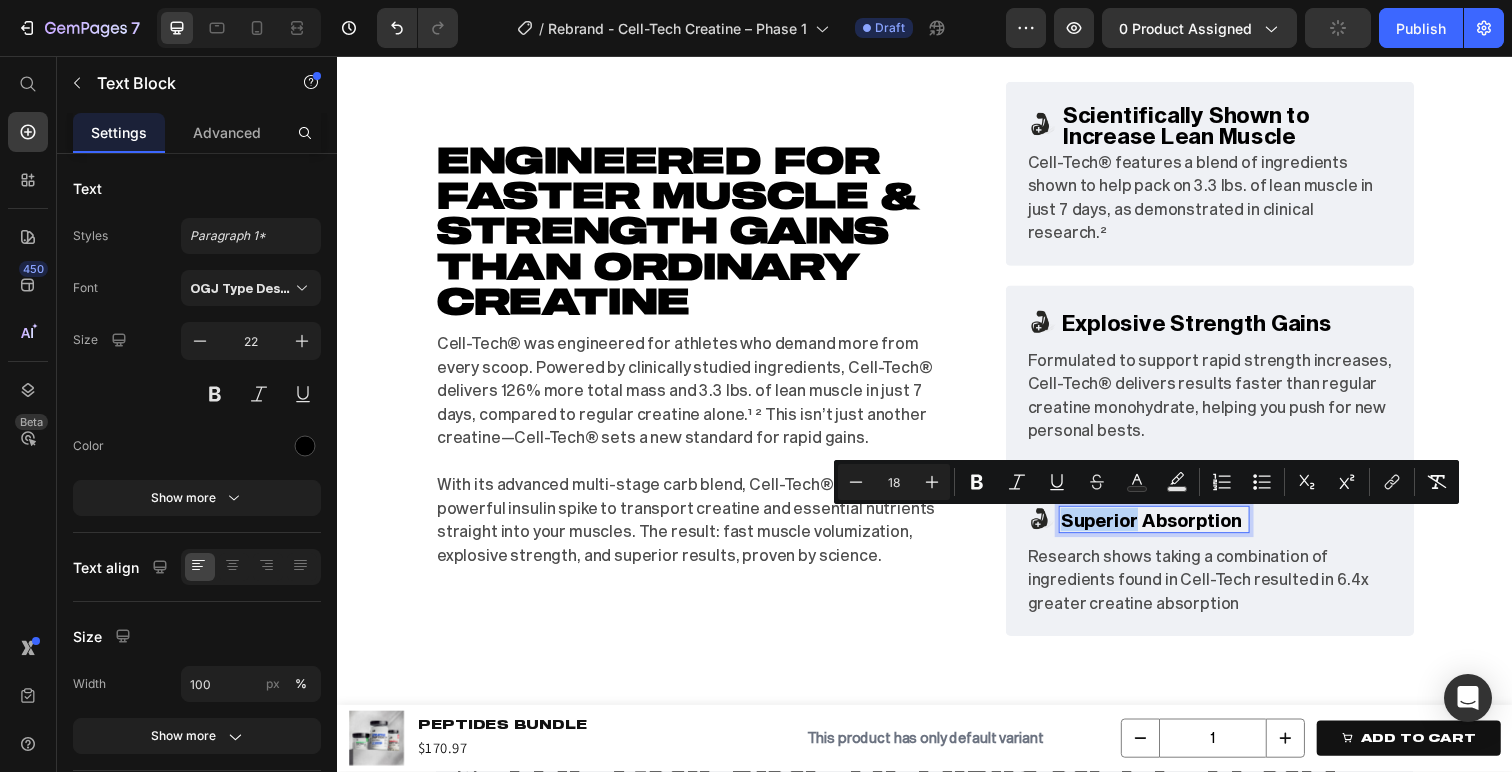 type on "22" 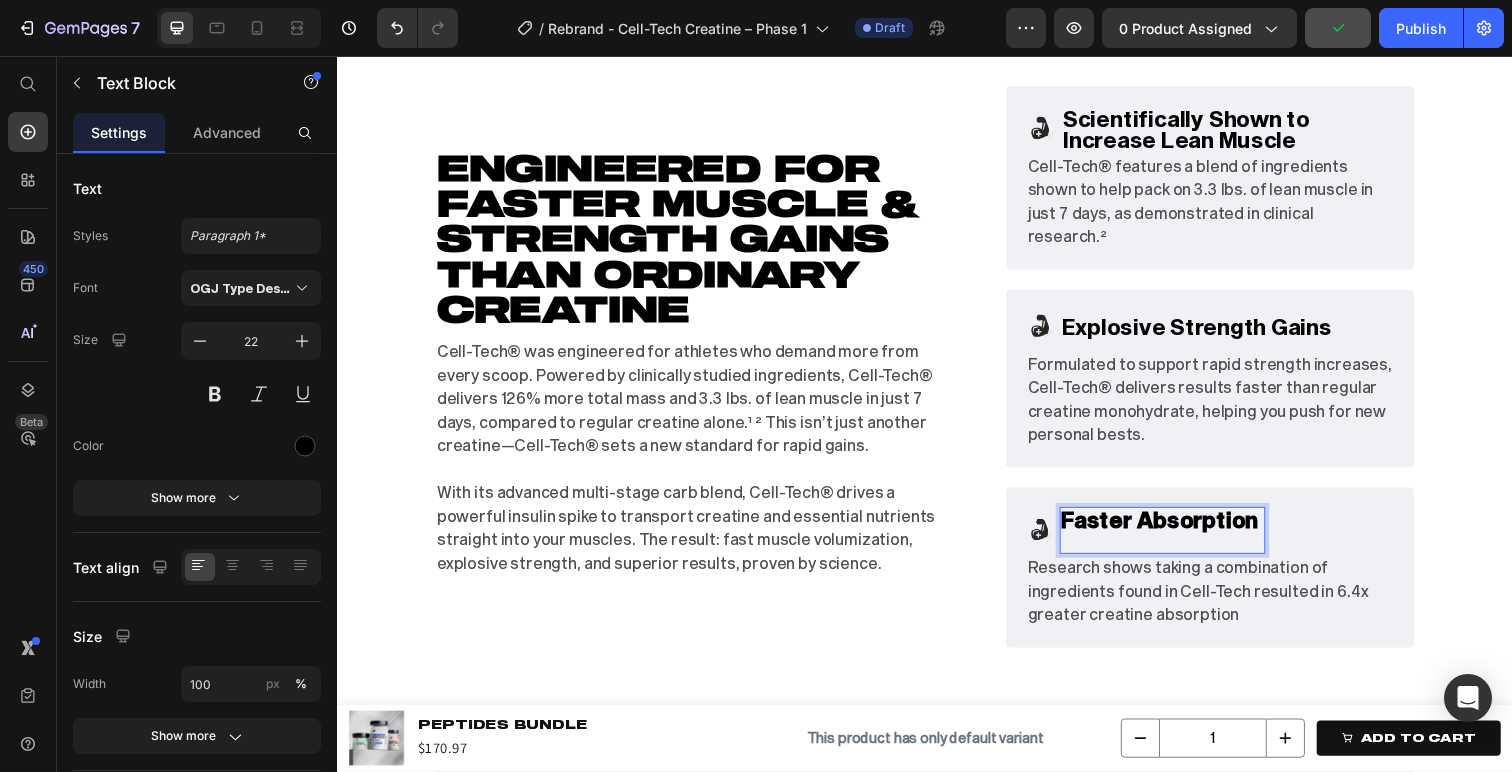 scroll, scrollTop: 2049, scrollLeft: 0, axis: vertical 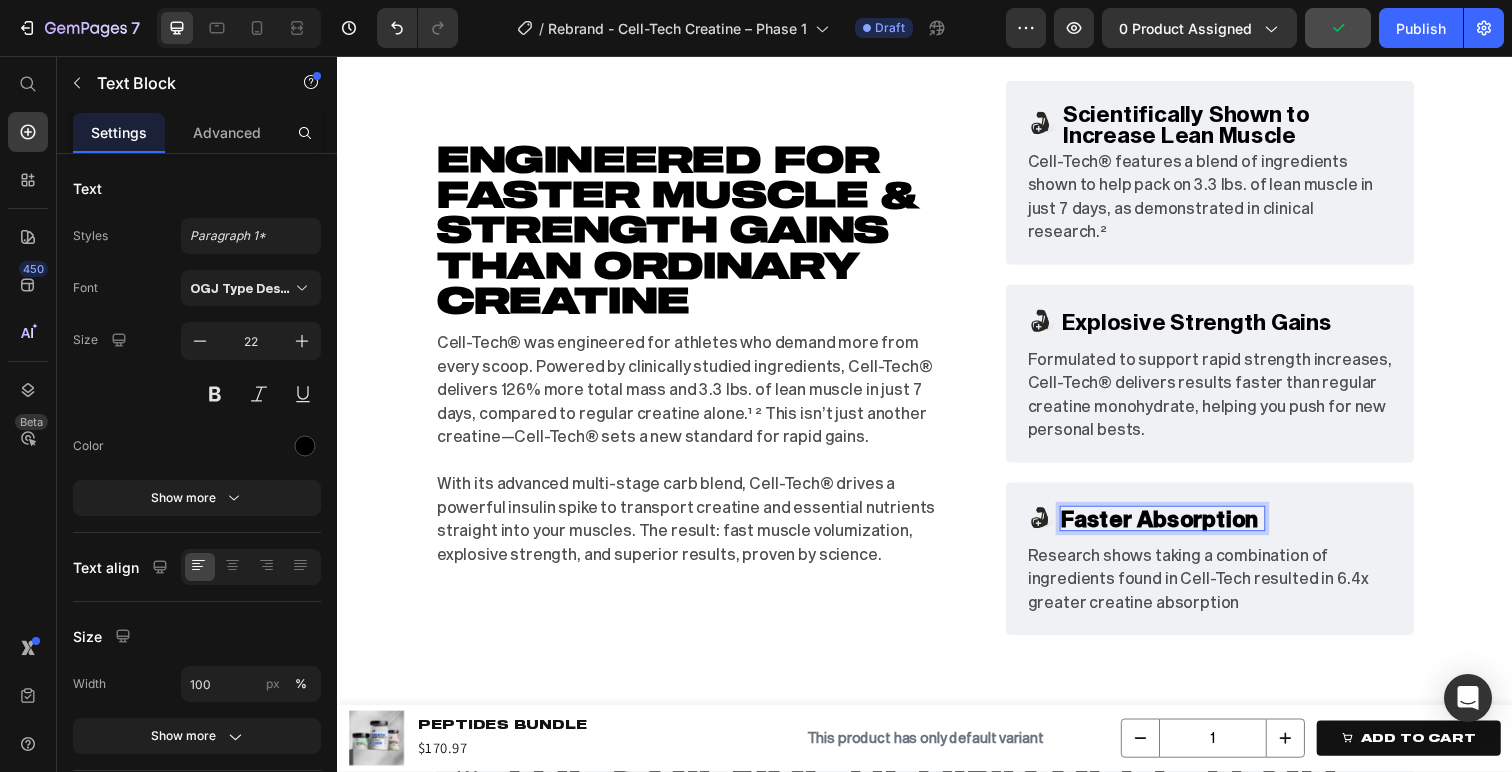 click on "Faster Absorption" at bounding box center (1177, 529) 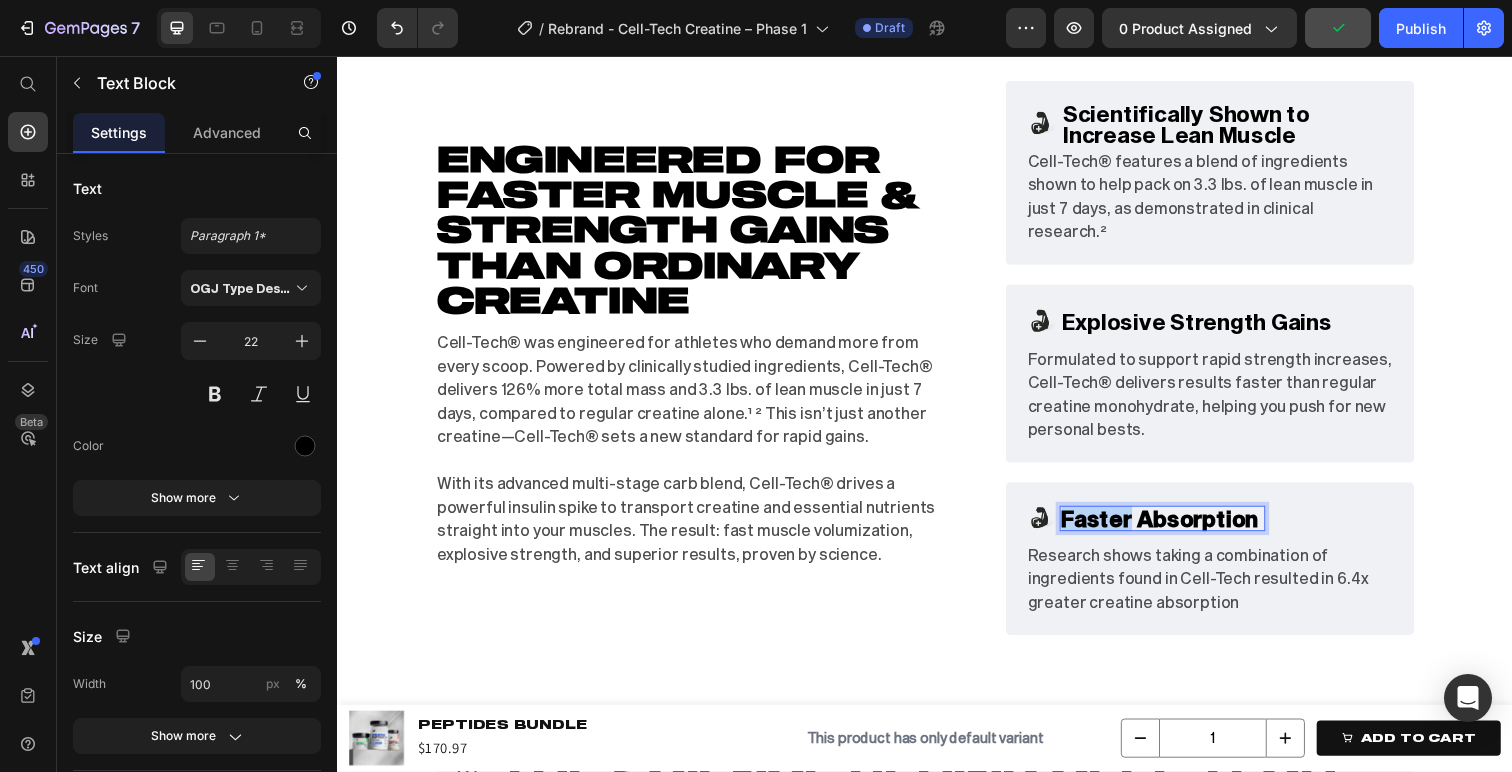 click on "Faster Absorption" at bounding box center [1177, 529] 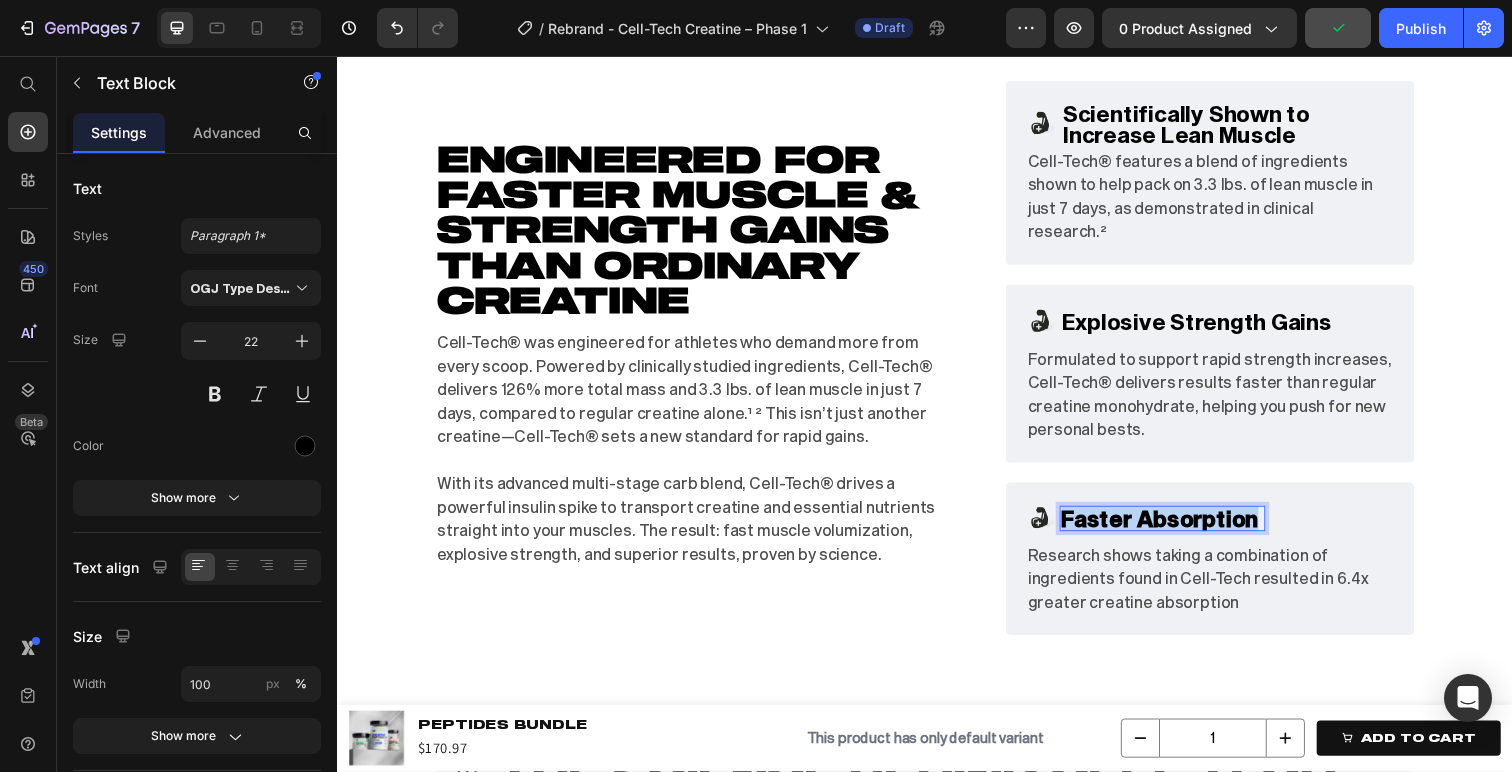 click on "Faster Absorption" at bounding box center [1177, 529] 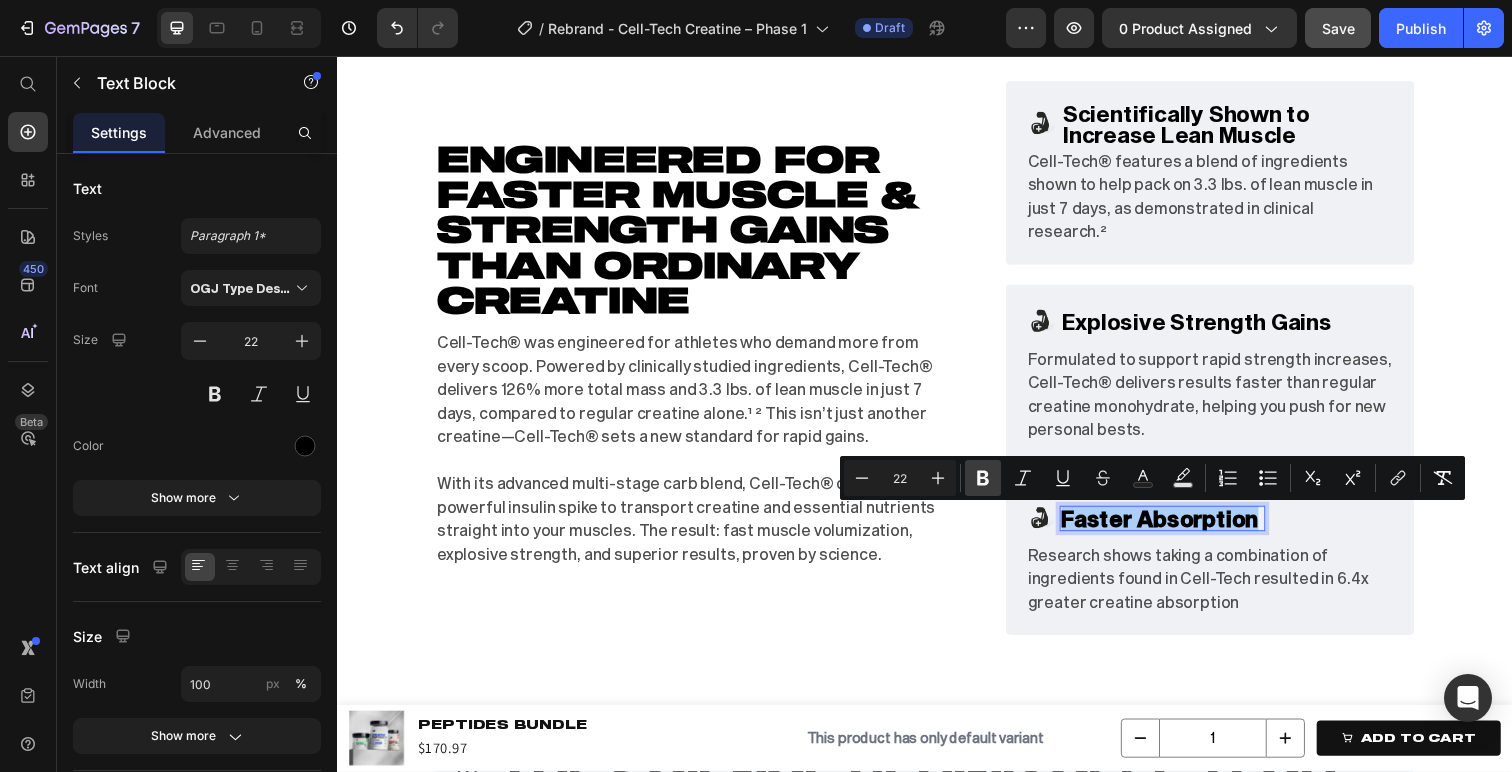 click 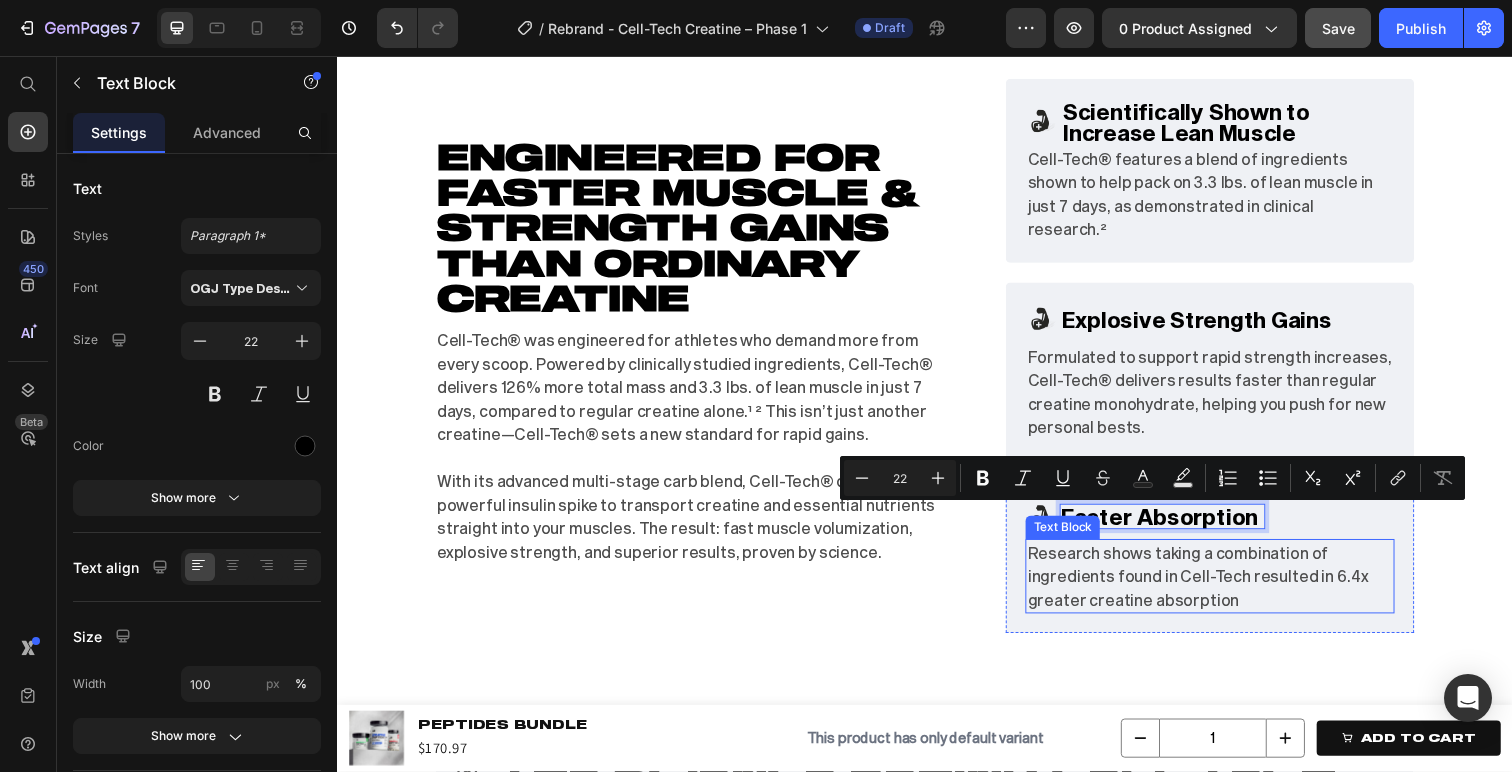scroll, scrollTop: 2222, scrollLeft: 0, axis: vertical 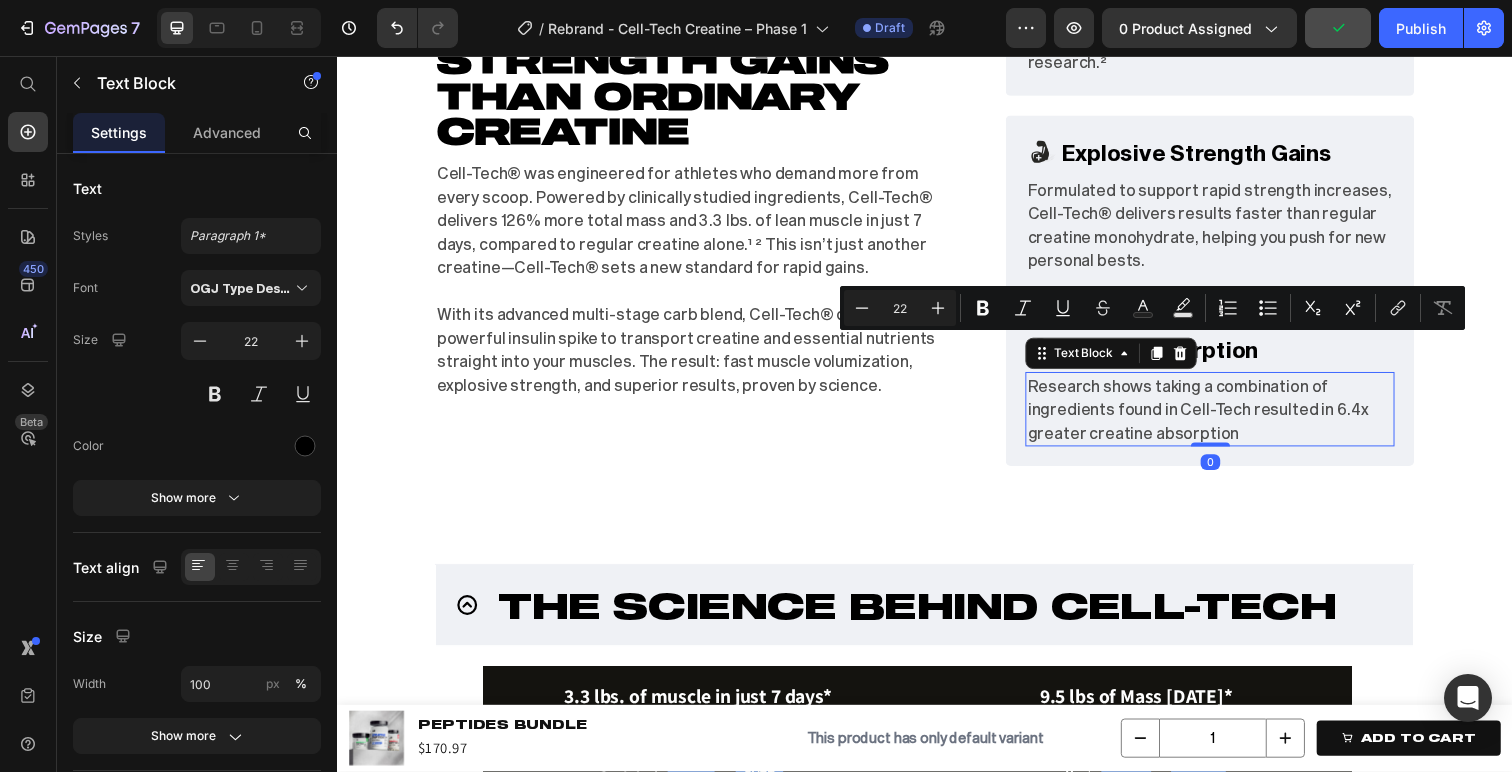 click on "Research shows taking a combination of ingredients found in Cell-Tech resulted in 6.4x greater creatine absorption" at bounding box center (1228, 417) 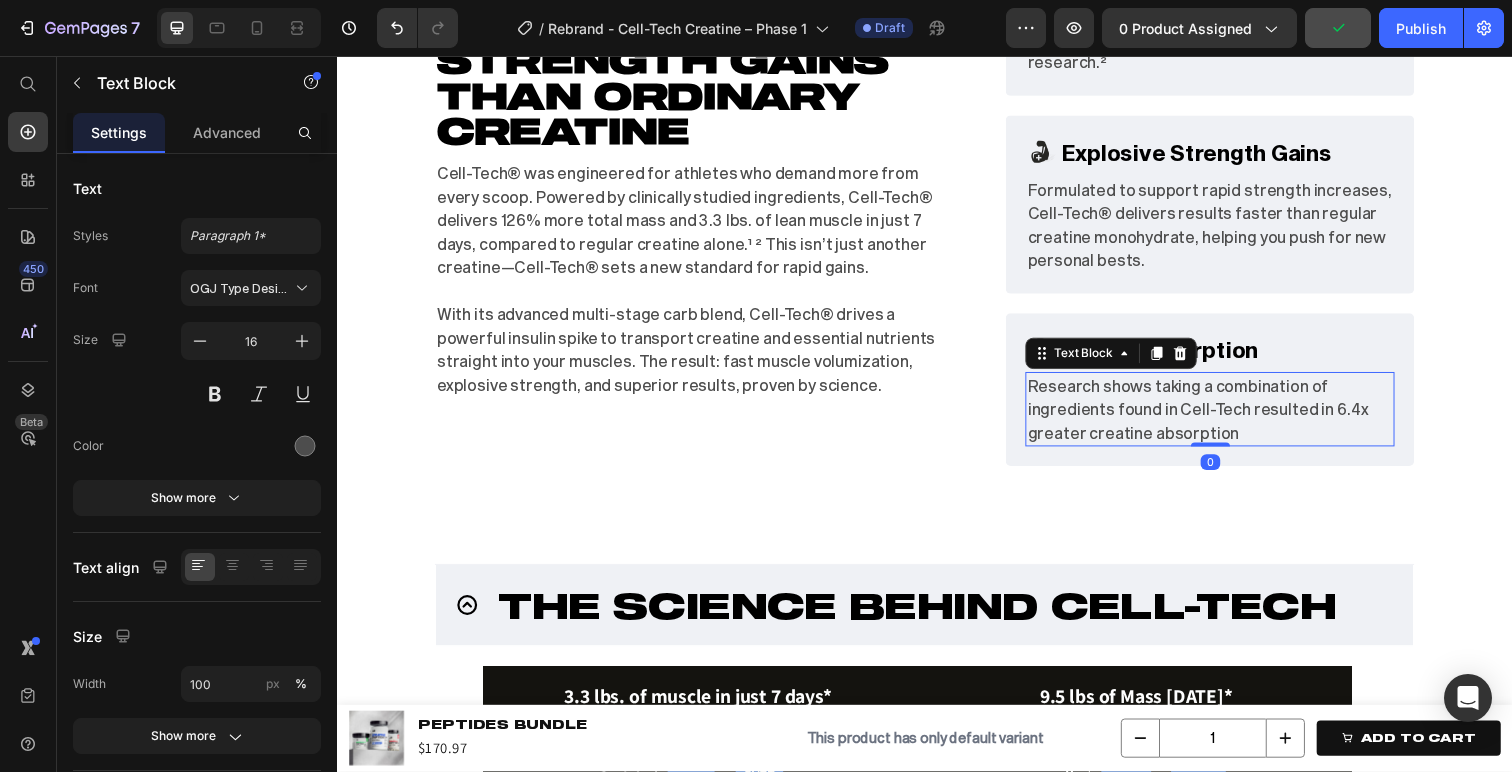 click on "Research shows taking a combination of ingredients found in Cell-Tech resulted in 6.4x greater creatine absorption" at bounding box center (1228, 417) 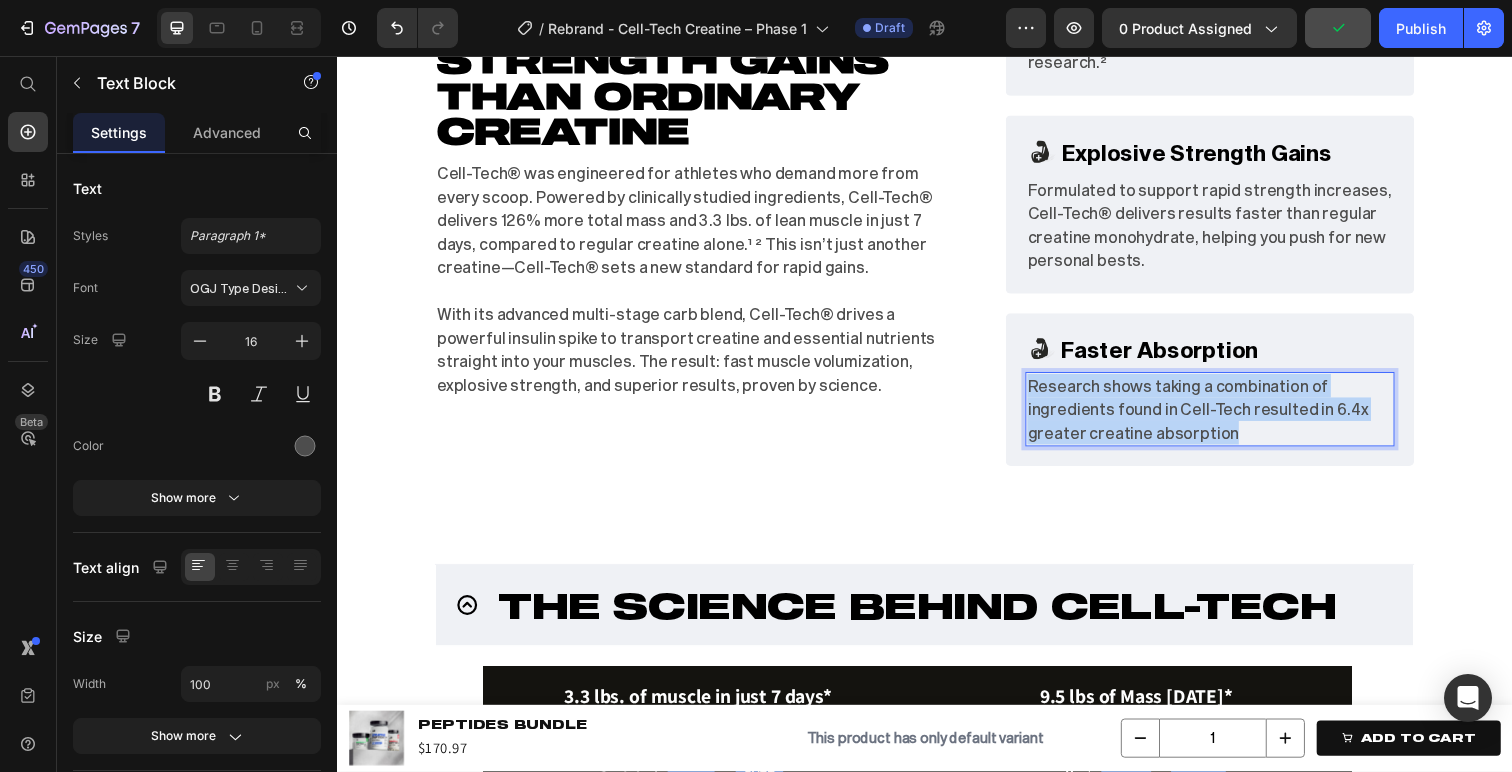 click on "Research shows taking a combination of ingredients found in Cell-Tech resulted in 6.4x greater creatine absorption" at bounding box center [1228, 417] 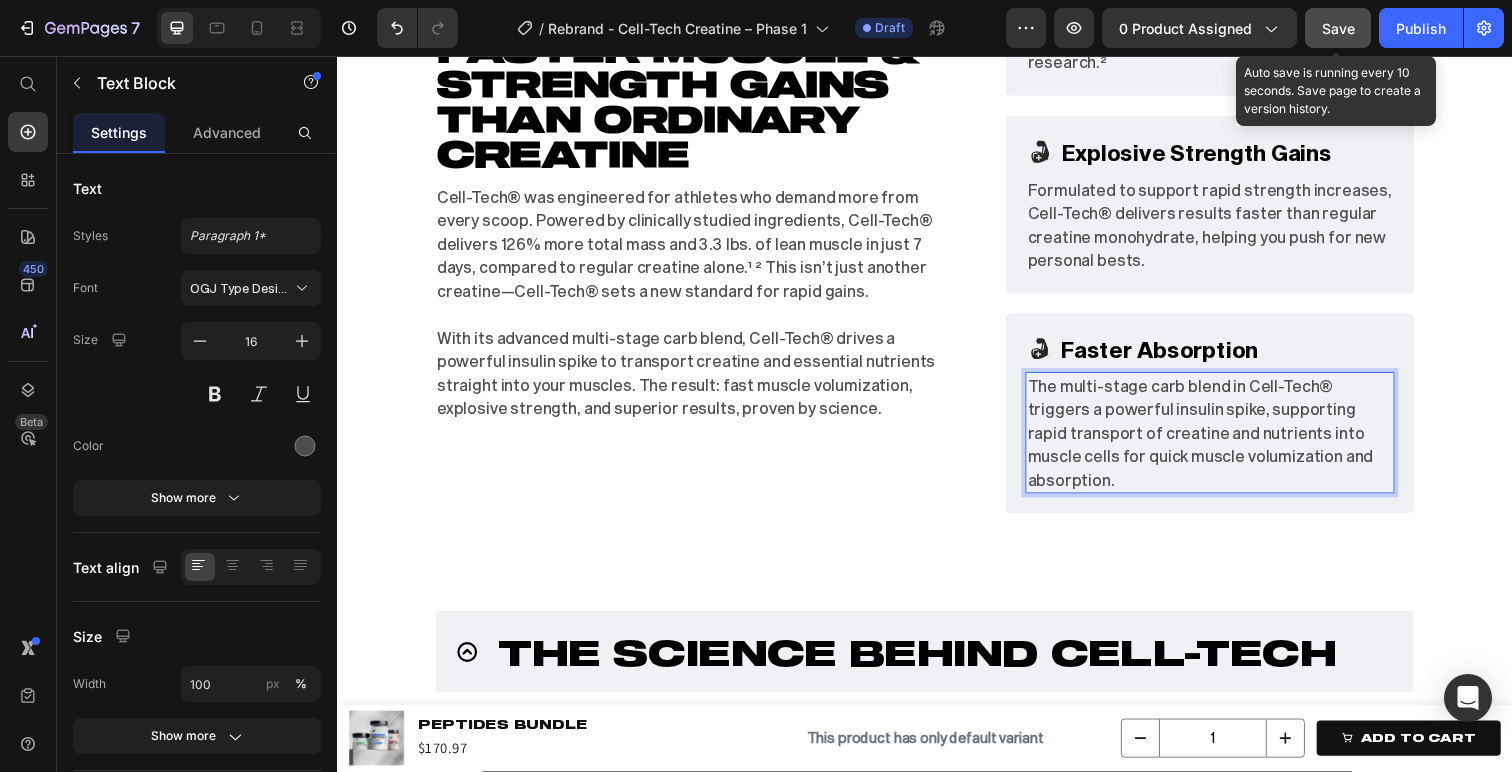 click on "Save" at bounding box center (1338, 28) 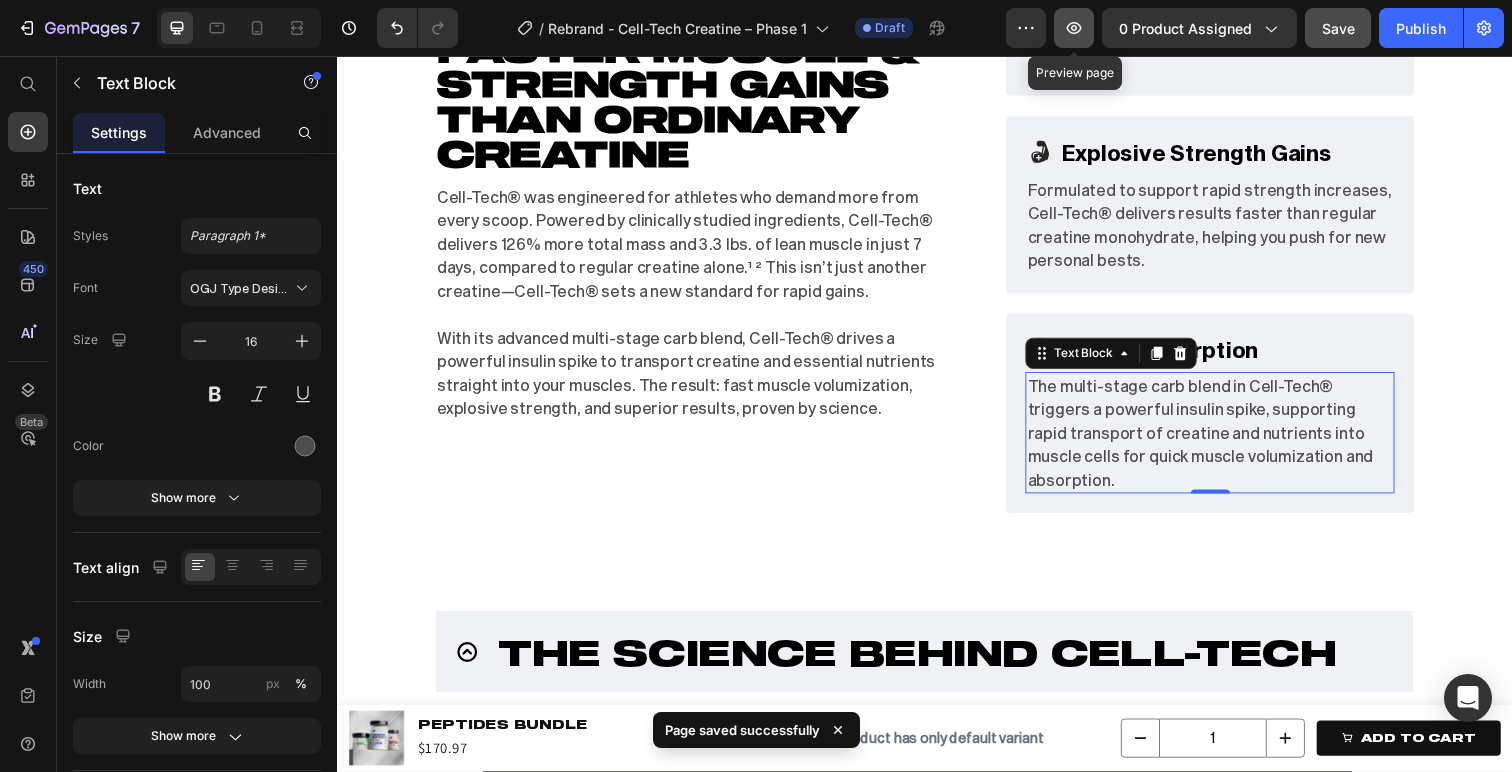 click 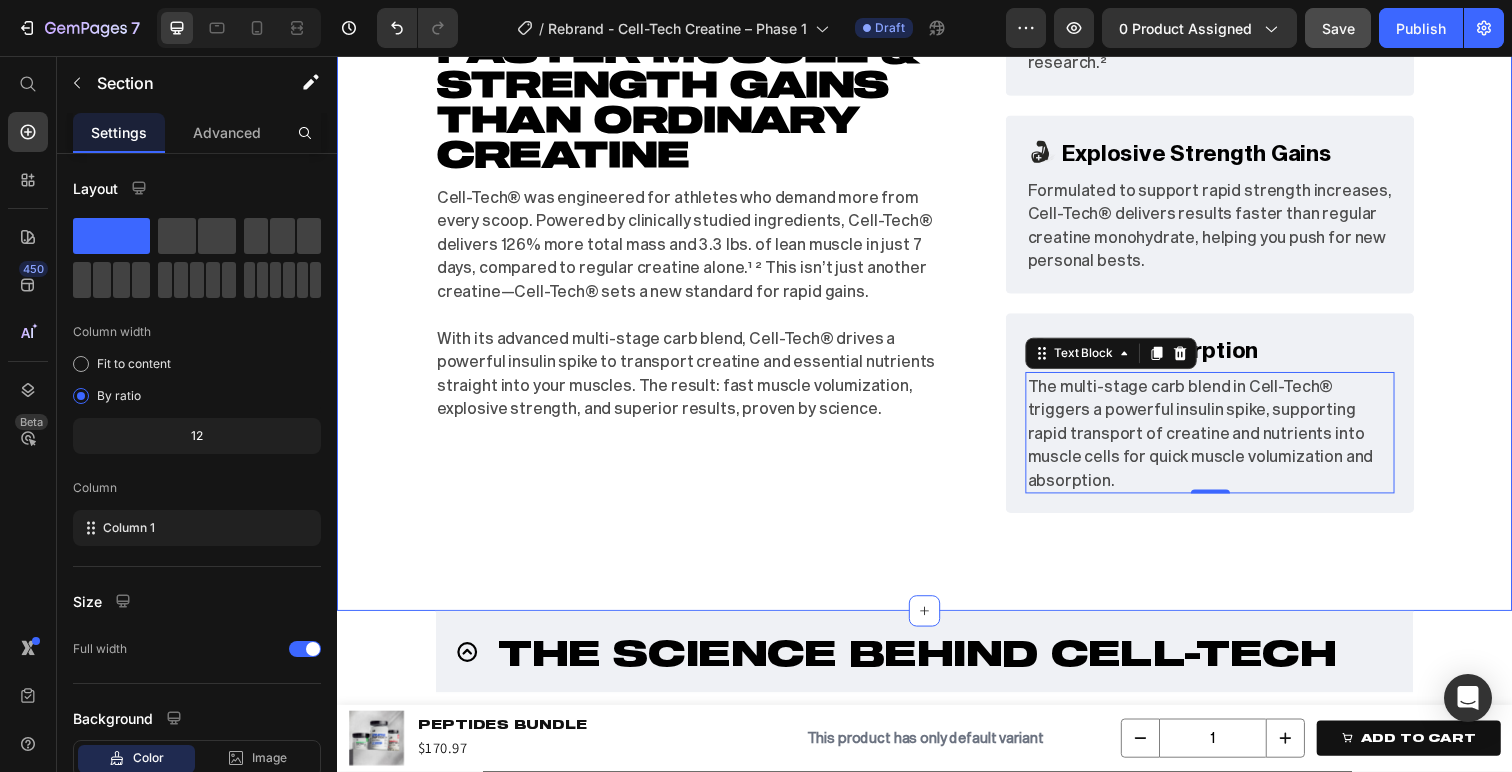 click on "Engineered for Faster Muscle & Strength Gains Than Ordinary Creatine Heading Cell-Tech® was engineered for athletes who demand more from every scoop. Powered by clinically studied ingredients, Cell-Tech® delivers 126% more total mass and 3.3 lbs. of lean muscle in just 7 days, compared to regular creatine alone.¹ ² This isn’t just another creatine—Cell-Tech® sets a new standard for rapid gains.   With its advanced multi-stage carb blend, Cell-Tech® drives a powerful insulin spike to transport creatine and essential nutrients straight into your muscles. The result: fast muscle volumization, explosive strength, and superior results, proven by science. Text Block Row Image Scientifically Shown to Increase Lean Muscle Text Block Advanced List Cell-Tech® features a blend of ingredients shown to help pack on 3.3 lbs. of lean muscle in just 7 days, as demonstrated in clinical research.² Text Block Row Image Explosive Strength Gains Text Block Advanced List Text Block Row Image Faster Absorption   0 Row" at bounding box center (937, 216) 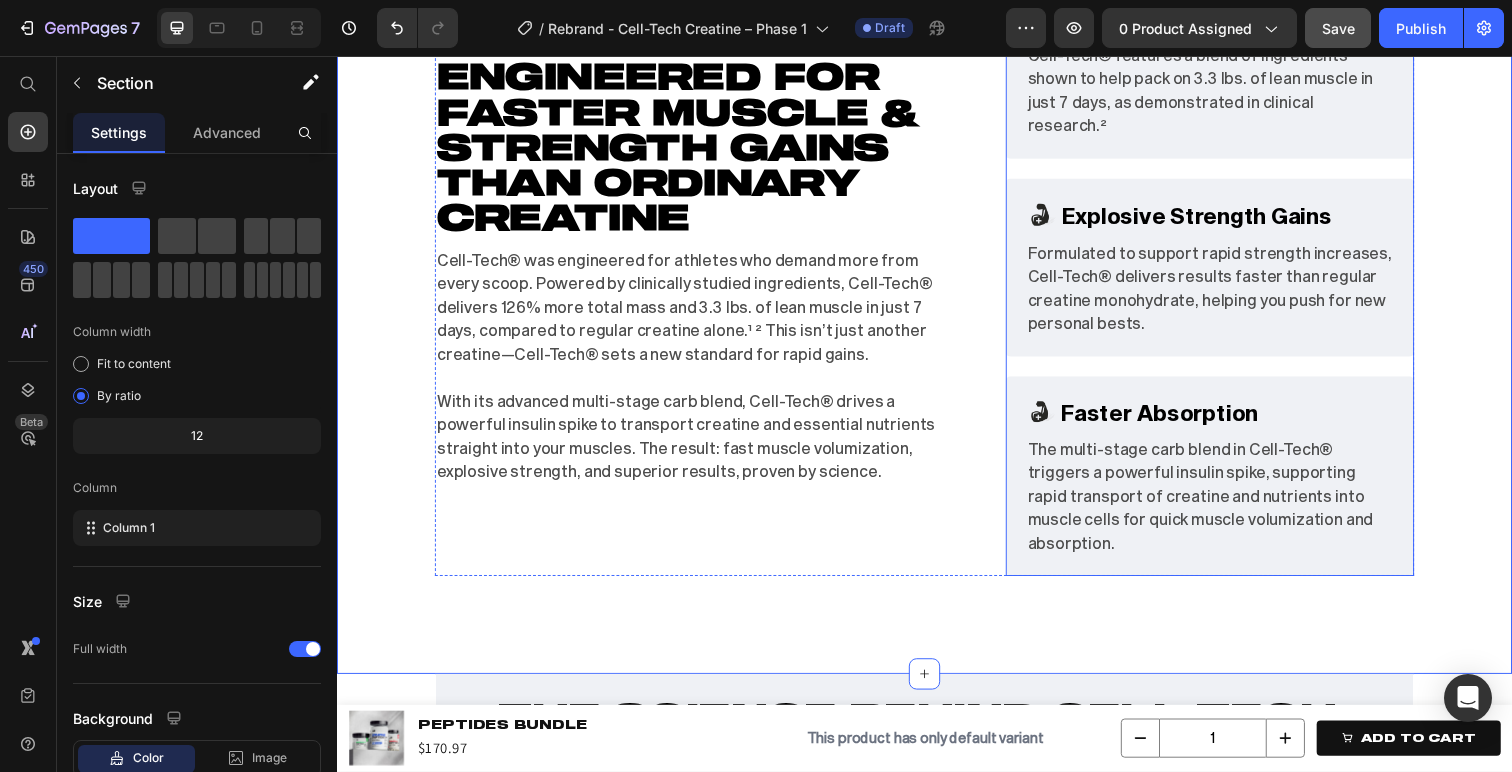 scroll, scrollTop: 2013, scrollLeft: 0, axis: vertical 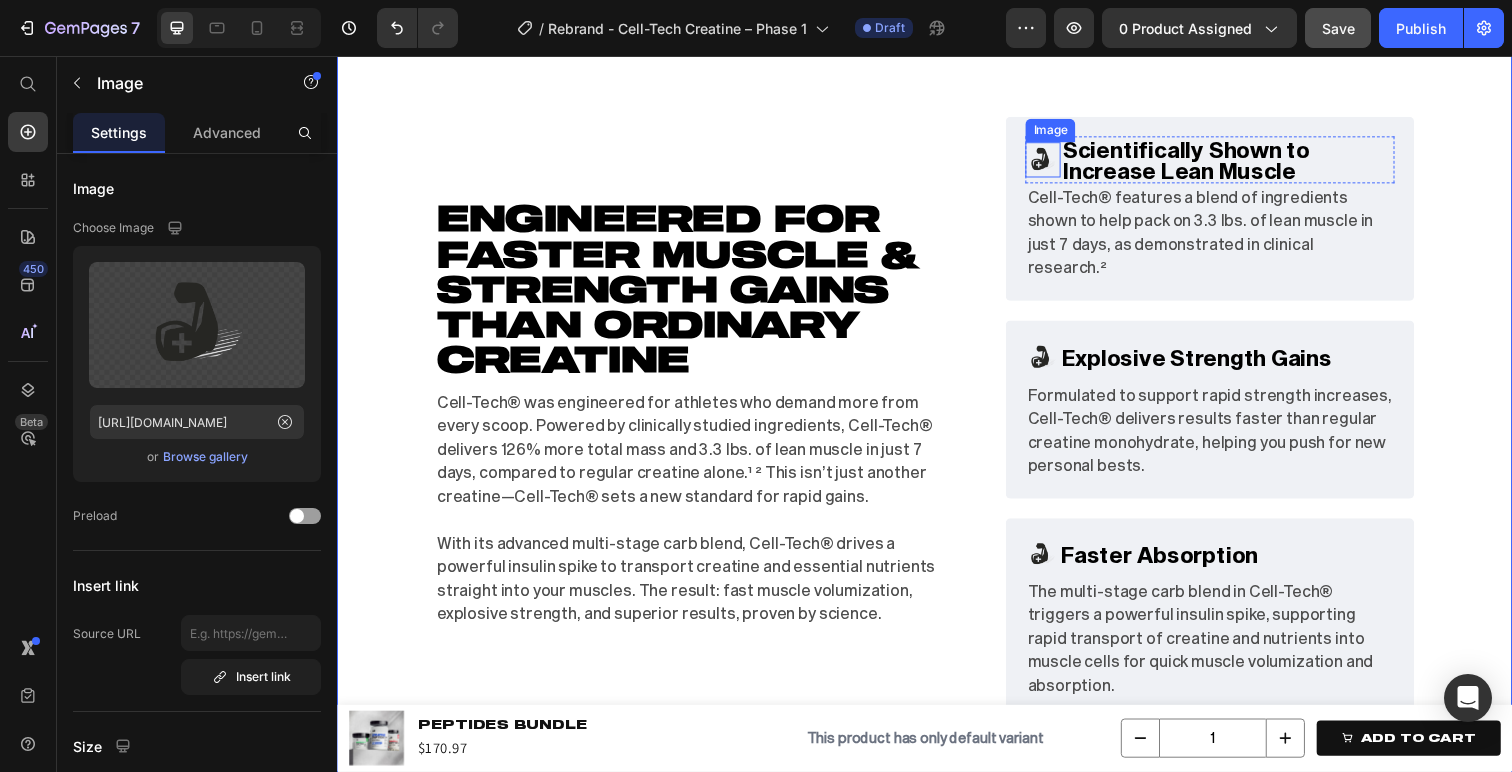 click at bounding box center [1058, 162] 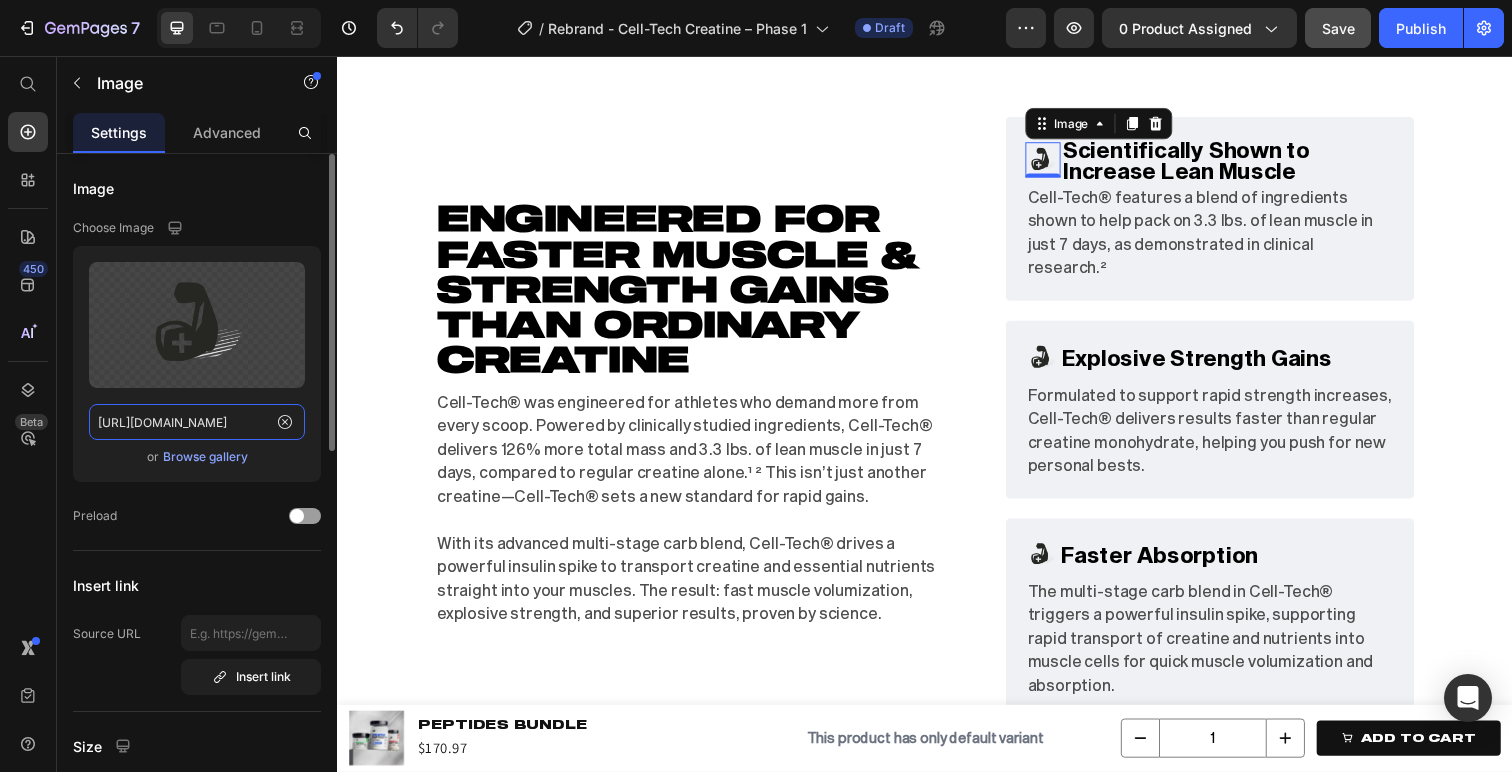 click on "[URL][DOMAIN_NAME]" 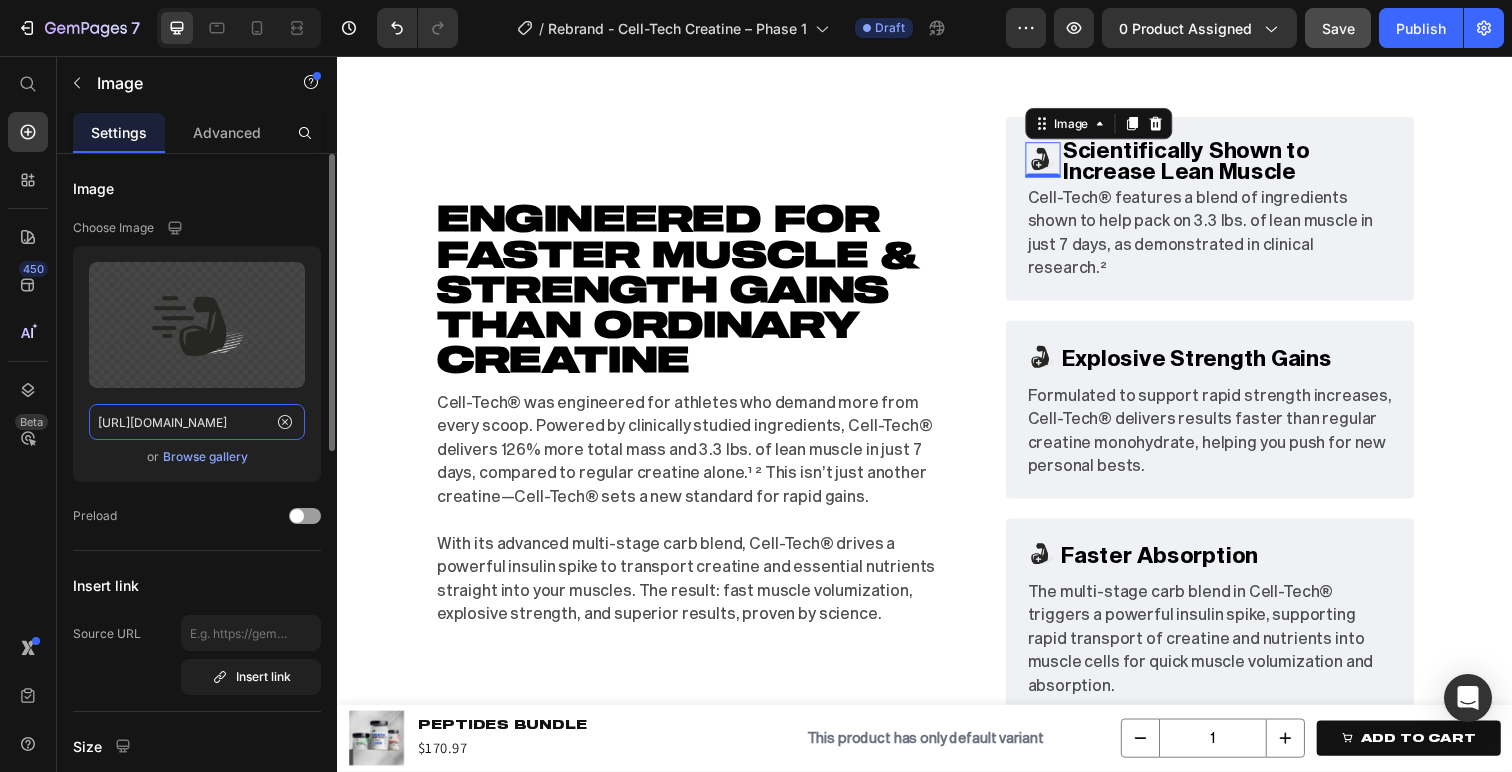 scroll, scrollTop: 0, scrollLeft: 479, axis: horizontal 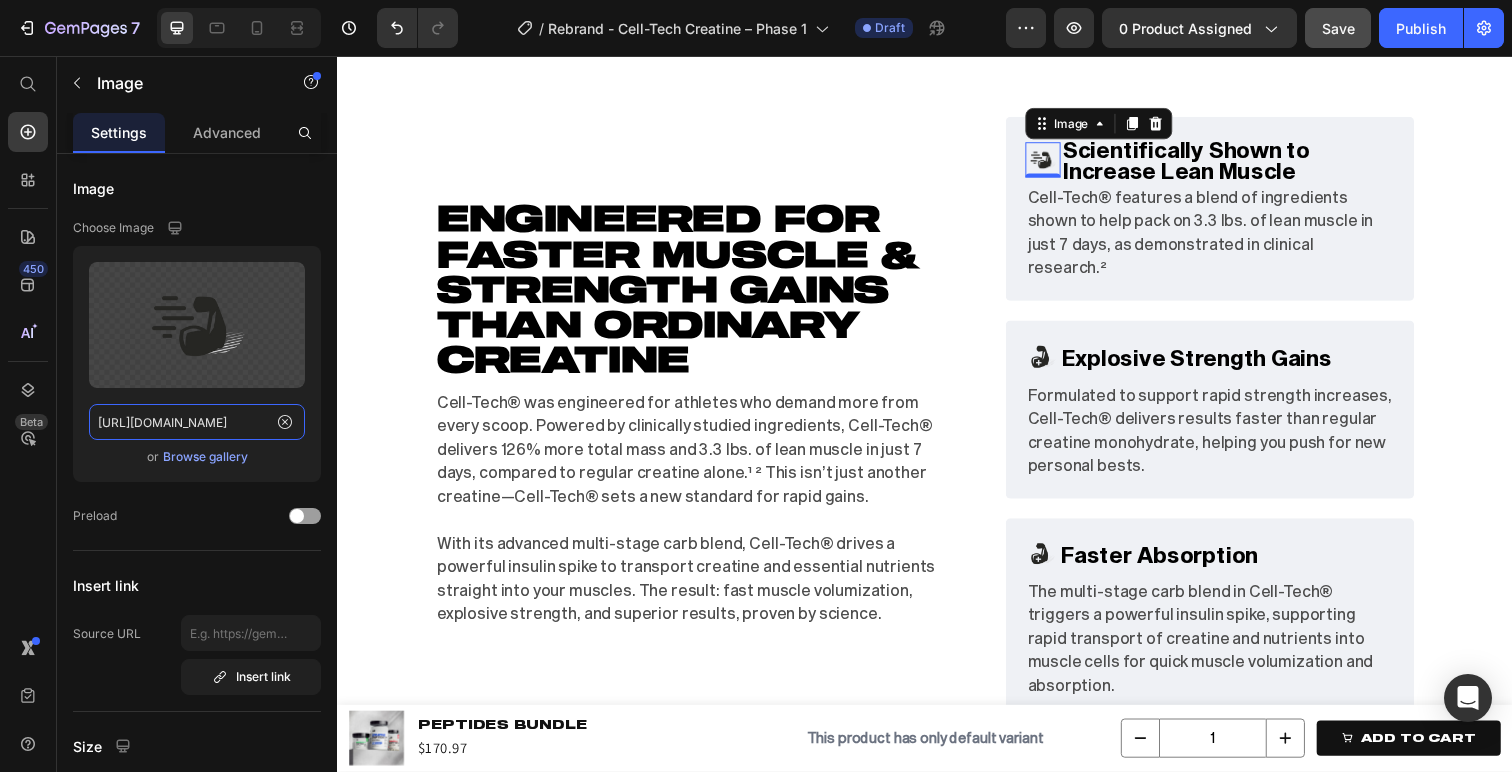 type on "[URL][DOMAIN_NAME]" 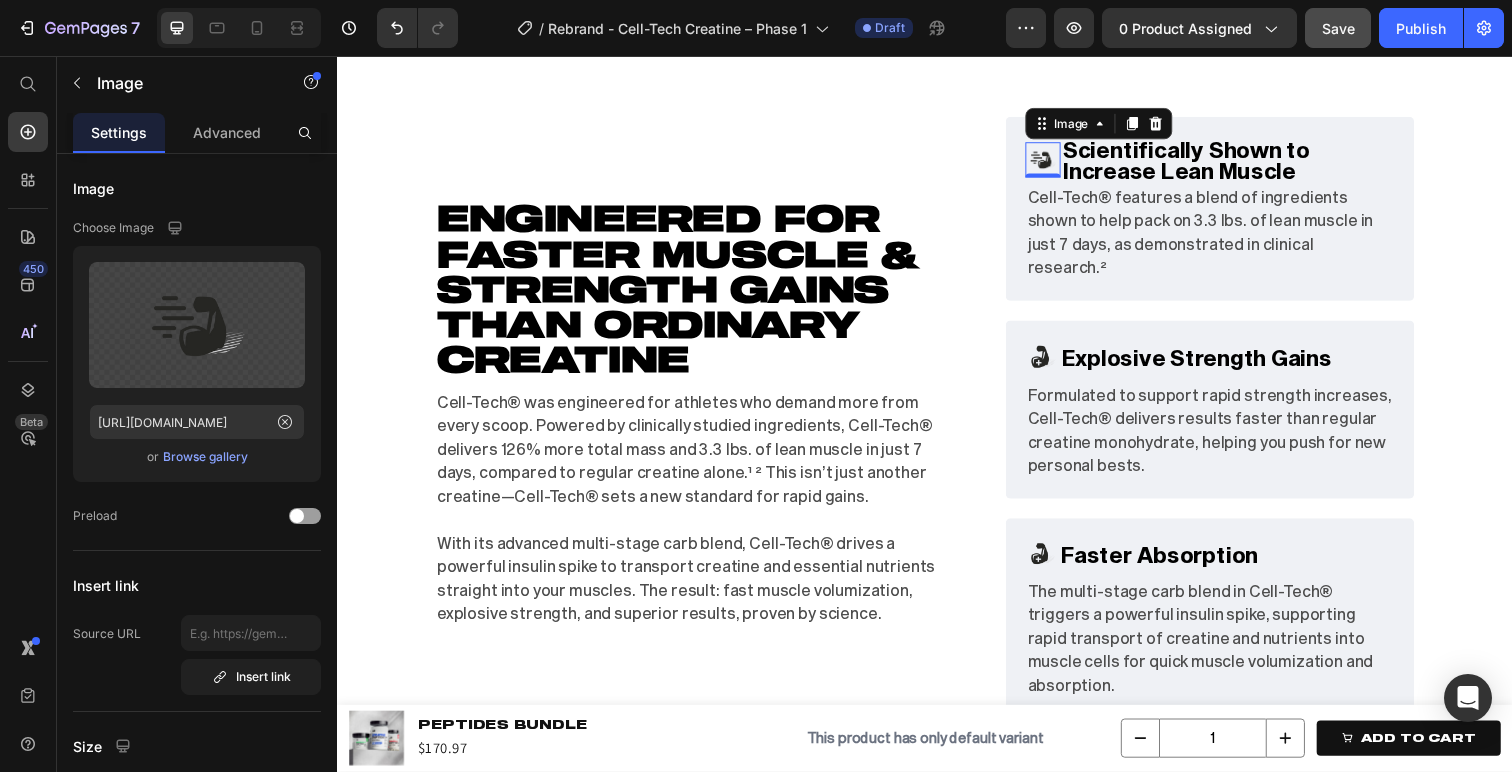 scroll, scrollTop: 0, scrollLeft: 0, axis: both 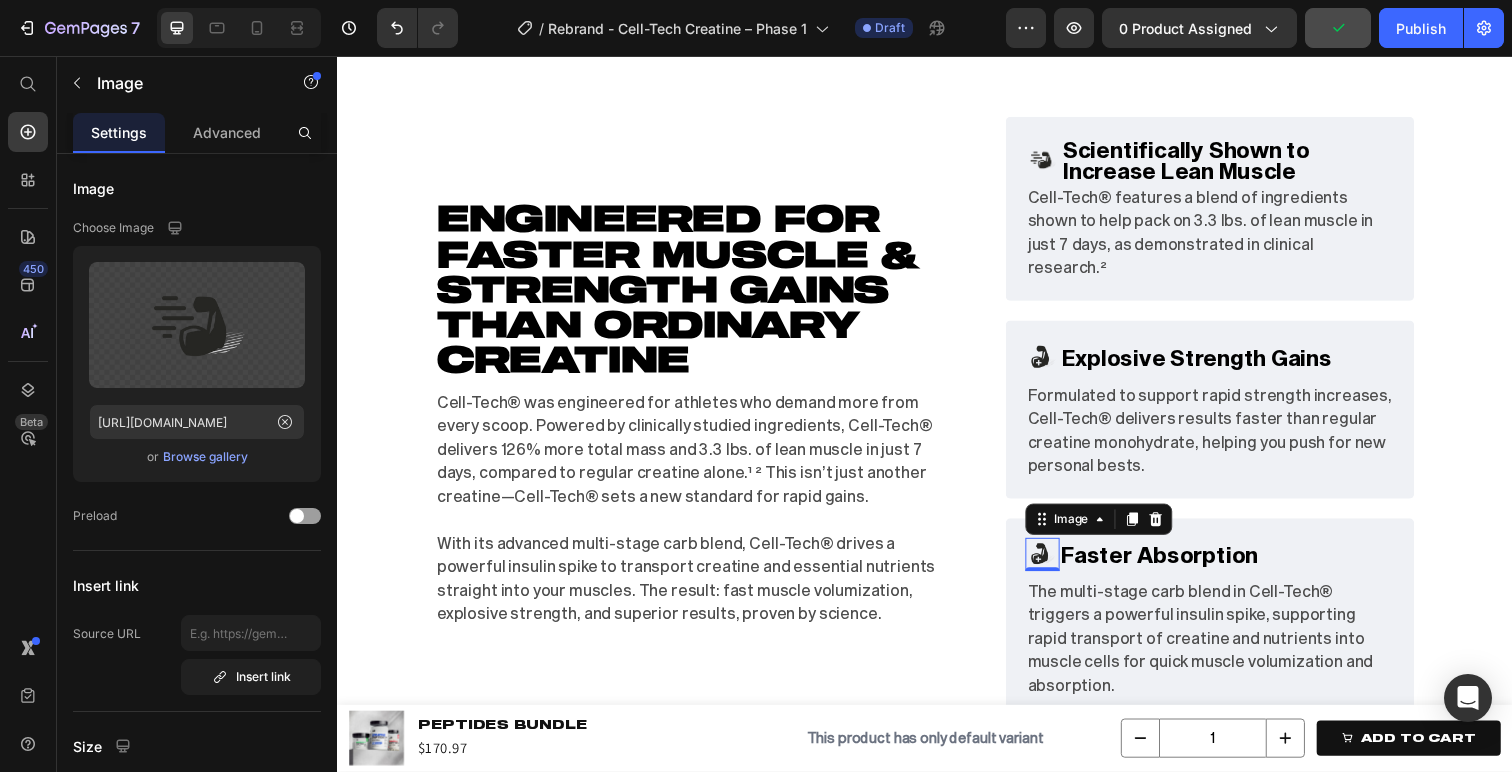 click at bounding box center [1057, 565] 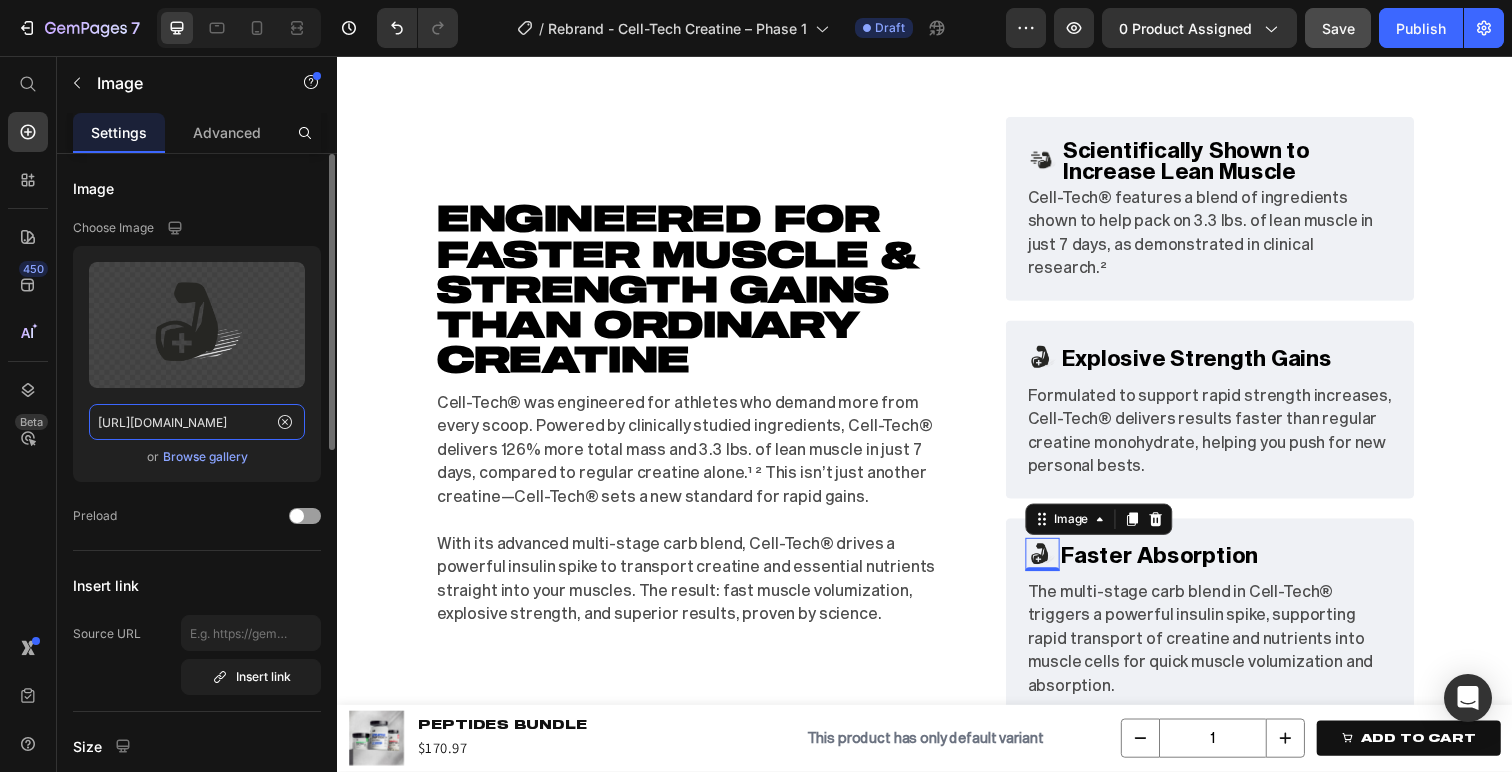 click on "[URL][DOMAIN_NAME]" 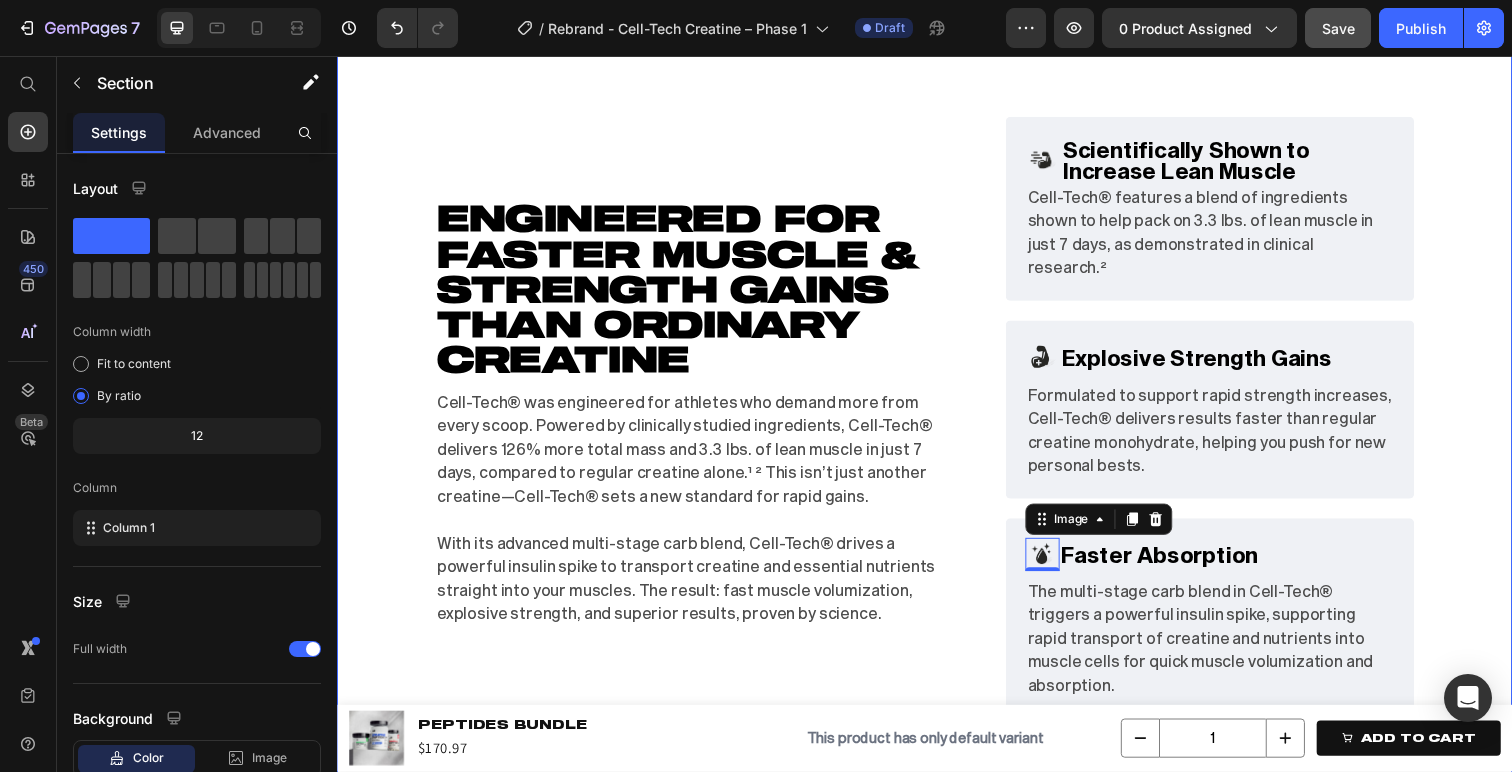 click on "Engineered for Faster Muscle & Strength Gains Than Ordinary Creatine Heading Cell-Tech® was engineered for athletes who demand more from every scoop. Powered by clinically studied ingredients, Cell-Tech® delivers 126% more total mass and 3.3 lbs. of lean muscle in just 7 days, compared to regular creatine alone.¹ ² This isn’t just another creatine—Cell-Tech® sets a new standard for rapid gains.   With its advanced multi-stage carb blend, Cell-Tech® drives a powerful insulin spike to transport creatine and essential nutrients straight into your muscles. The result: fast muscle volumization, explosive strength, and superior results, proven by science. Text Block Row Image Scientifically Shown to Increase Lean Muscle Text Block Advanced List Cell-Tech® features a blend of ingredients shown to help pack on 3.3 lbs. of lean muscle in just 7 days, as demonstrated in clinical research.² Text Block Row Image Explosive Strength Gains Text Block Advanced List Text Block Row Image   0 Faster Absorption Row" at bounding box center [937, 425] 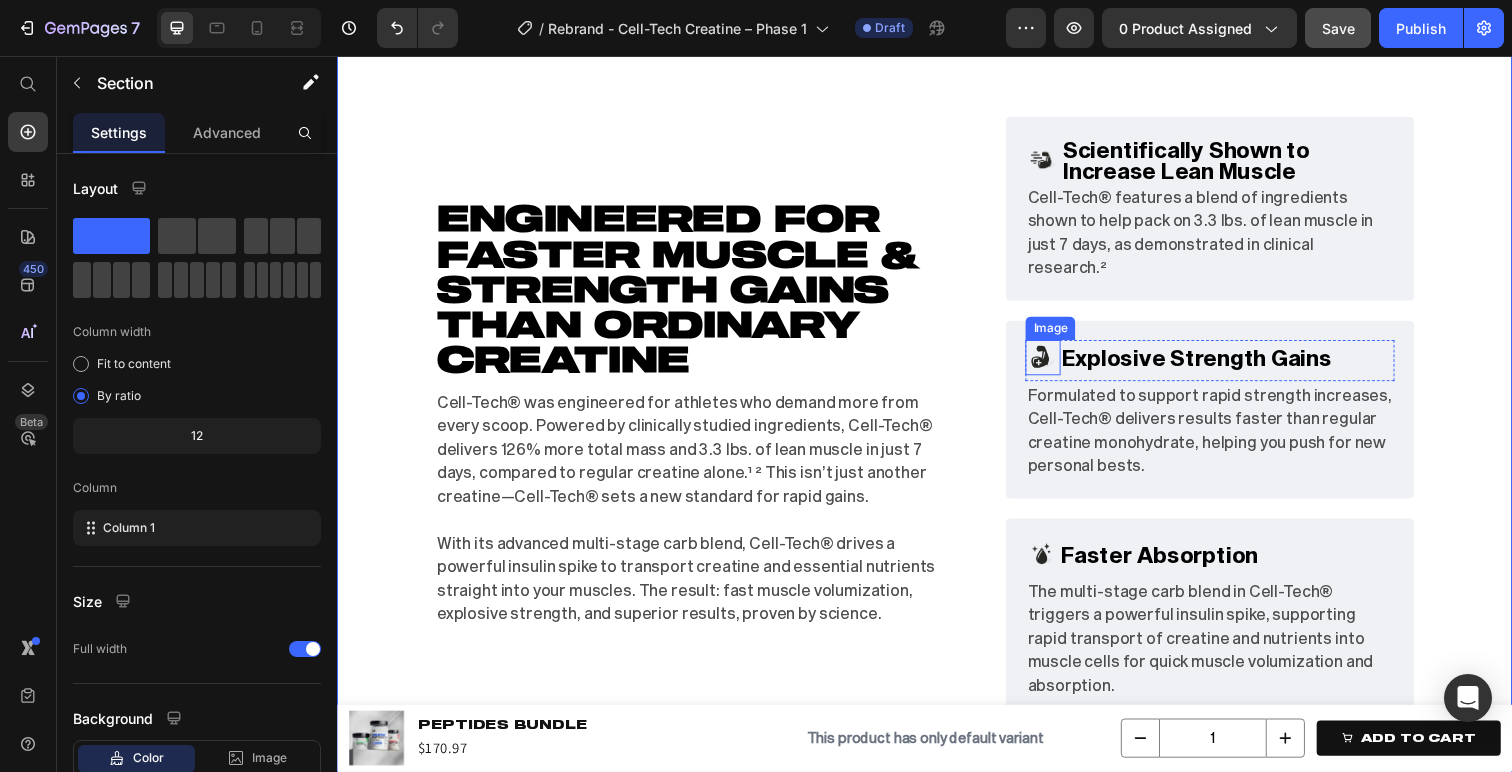 click at bounding box center (1058, 364) 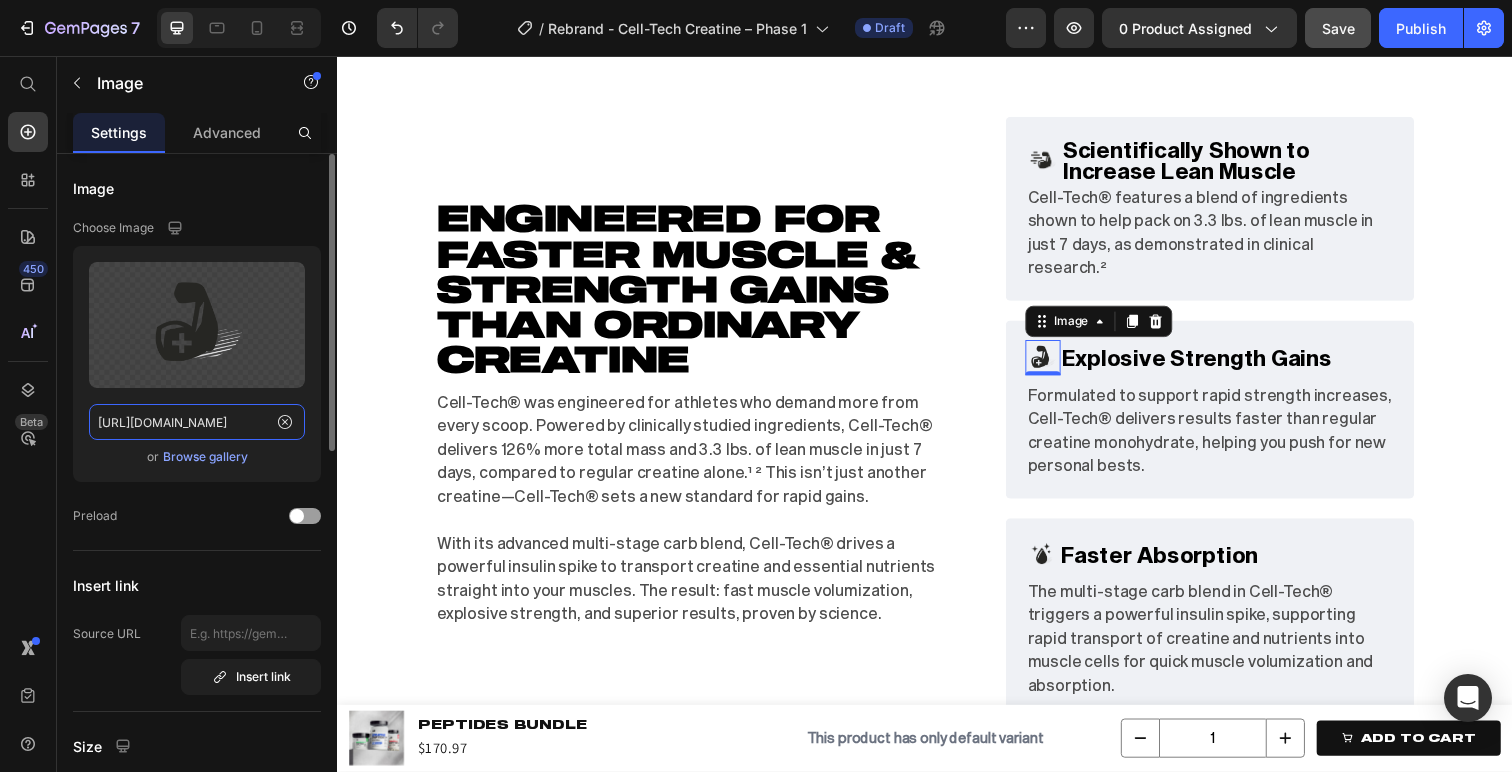 click on "[URL][DOMAIN_NAME]" 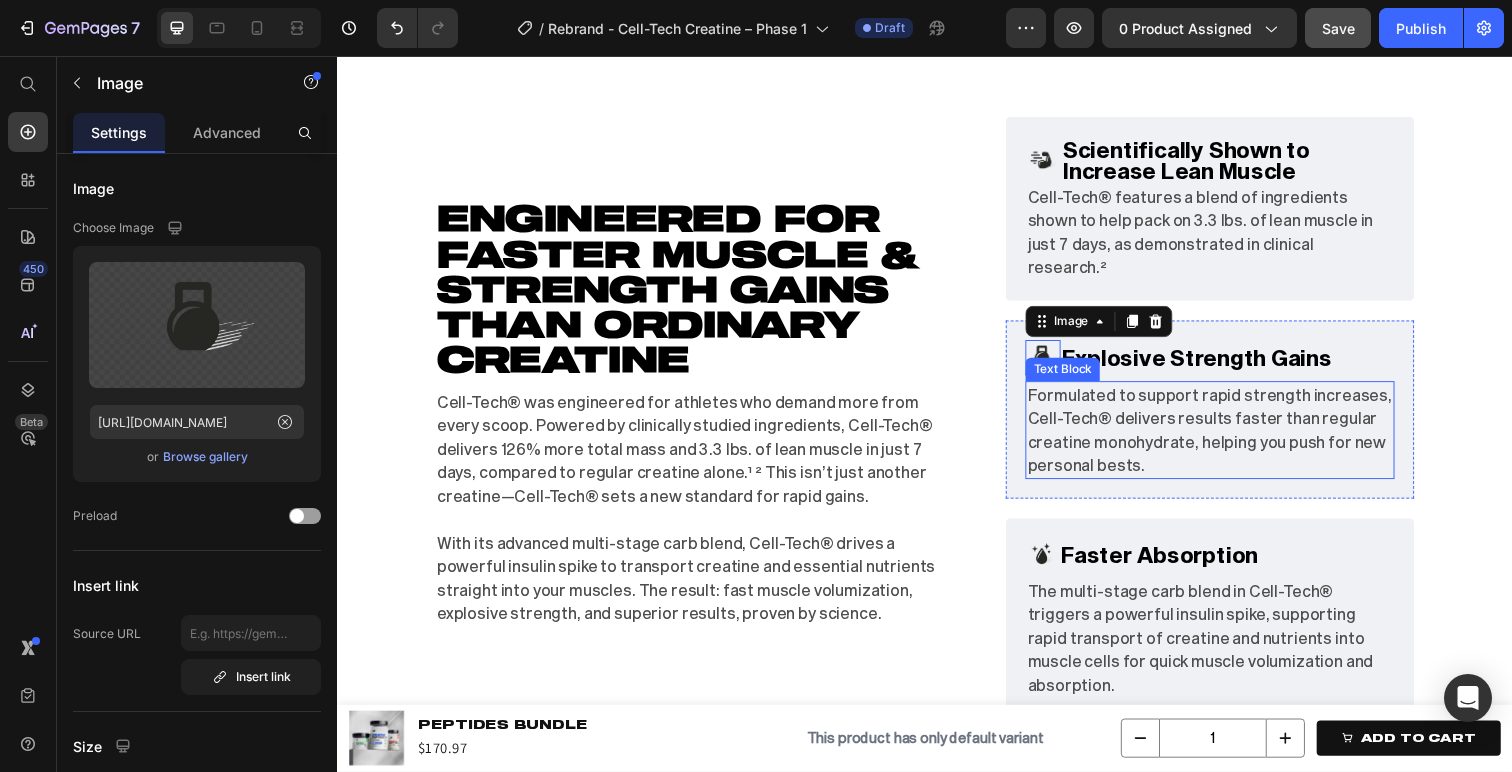 click on "Formulated to support rapid strength increases, Cell-Tech® delivers results faster than regular creatine monohydrate, helping you push for new personal bests." at bounding box center (1228, 438) 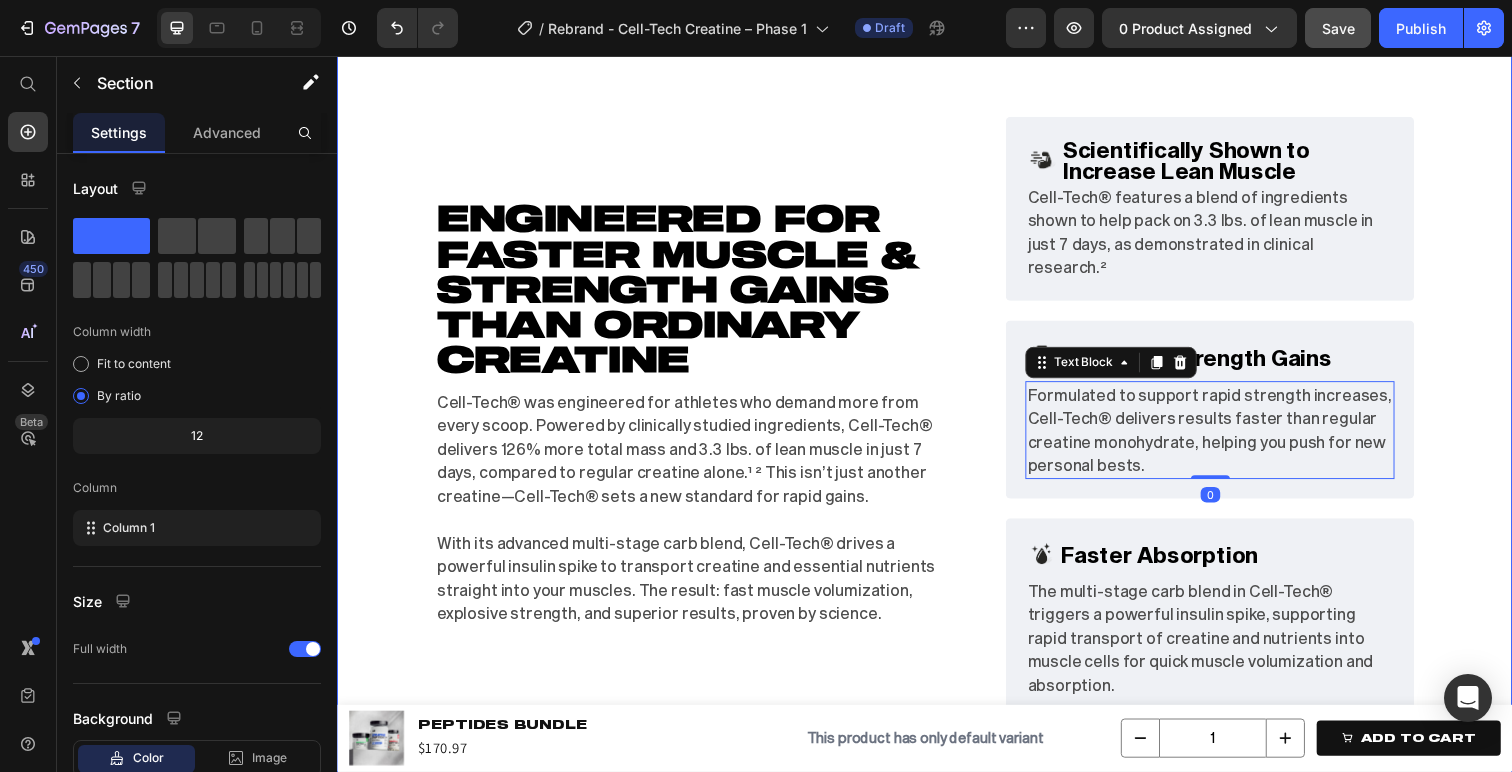 click on "Engineered for Faster Muscle & Strength Gains Than Ordinary Creatine Heading Cell-Tech® was engineered for athletes who demand more from every scoop. Powered by clinically studied ingredients, Cell-Tech® delivers 126% more total mass and 3.3 lbs. of lean muscle in just 7 days, compared to regular creatine alone.¹ ² This isn’t just another creatine—Cell-Tech® sets a new standard for rapid gains.   With its advanced multi-stage carb blend, Cell-Tech® drives a powerful insulin spike to transport creatine and essential nutrients straight into your muscles. The result: fast muscle volumization, explosive strength, and superior results, proven by science. Text Block Row Image Scientifically Shown to Increase Lean Muscle Text Block Advanced List Cell-Tech® features a blend of ingredients shown to help pack on 3.3 lbs. of lean muscle in just 7 days, as demonstrated in clinical research.² Text Block Row Image Explosive Strength Gains Text Block Advanced List Text Block   0 Row Image Faster Absorption Row" at bounding box center [937, 425] 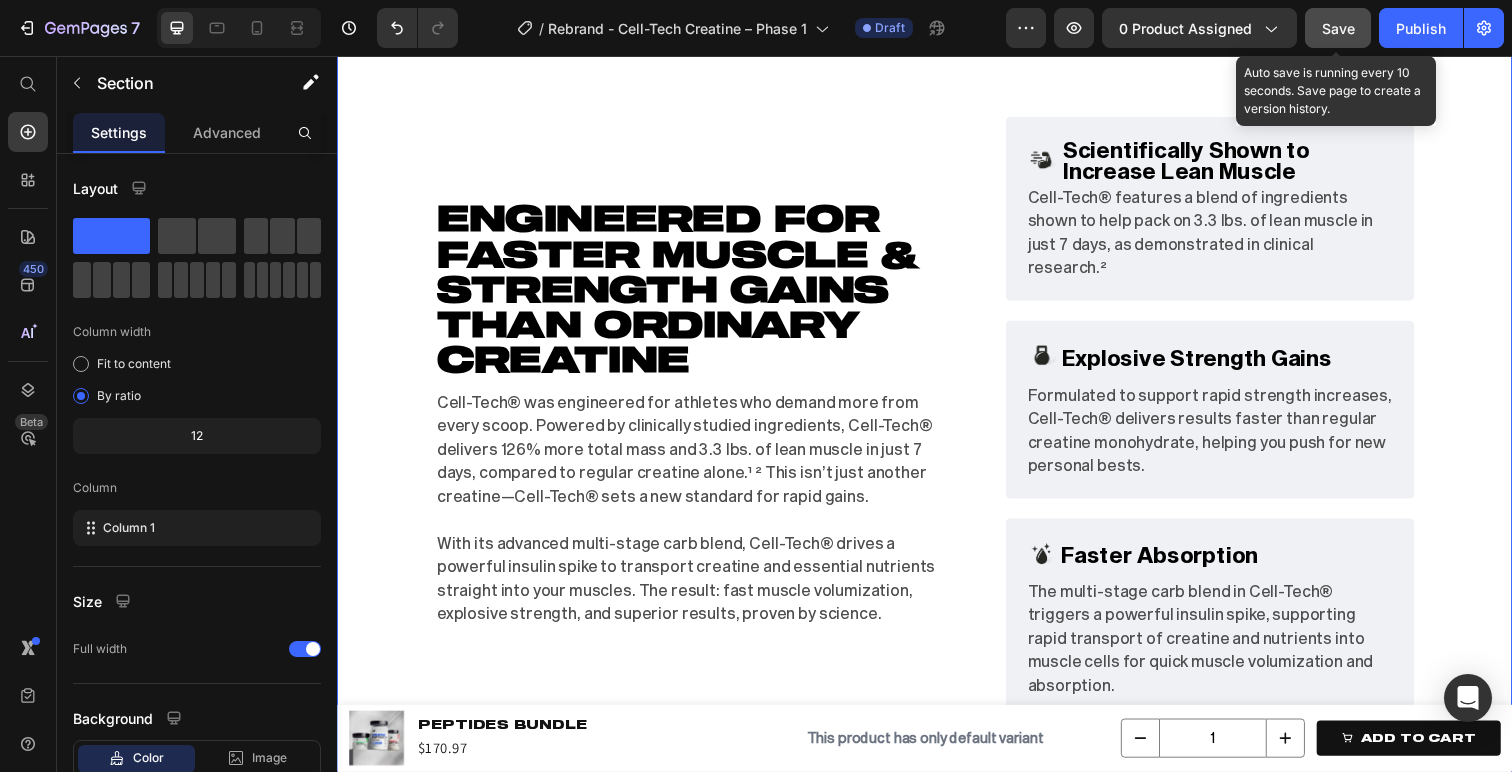 click on "Save" at bounding box center [1338, 28] 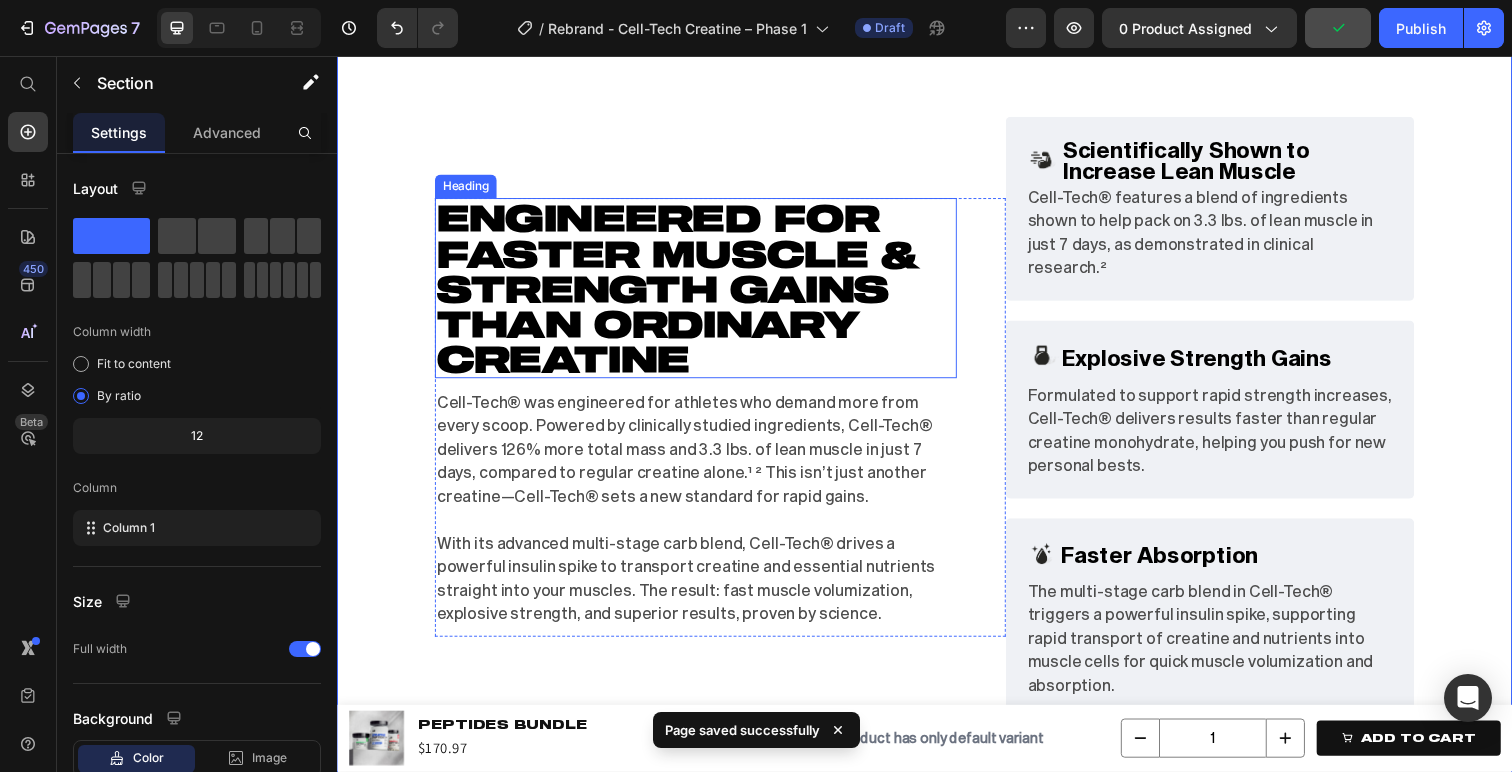 click on "Engineered for Faster Muscle & Strength Gains Than Ordinary Creatine" at bounding box center [685, 293] 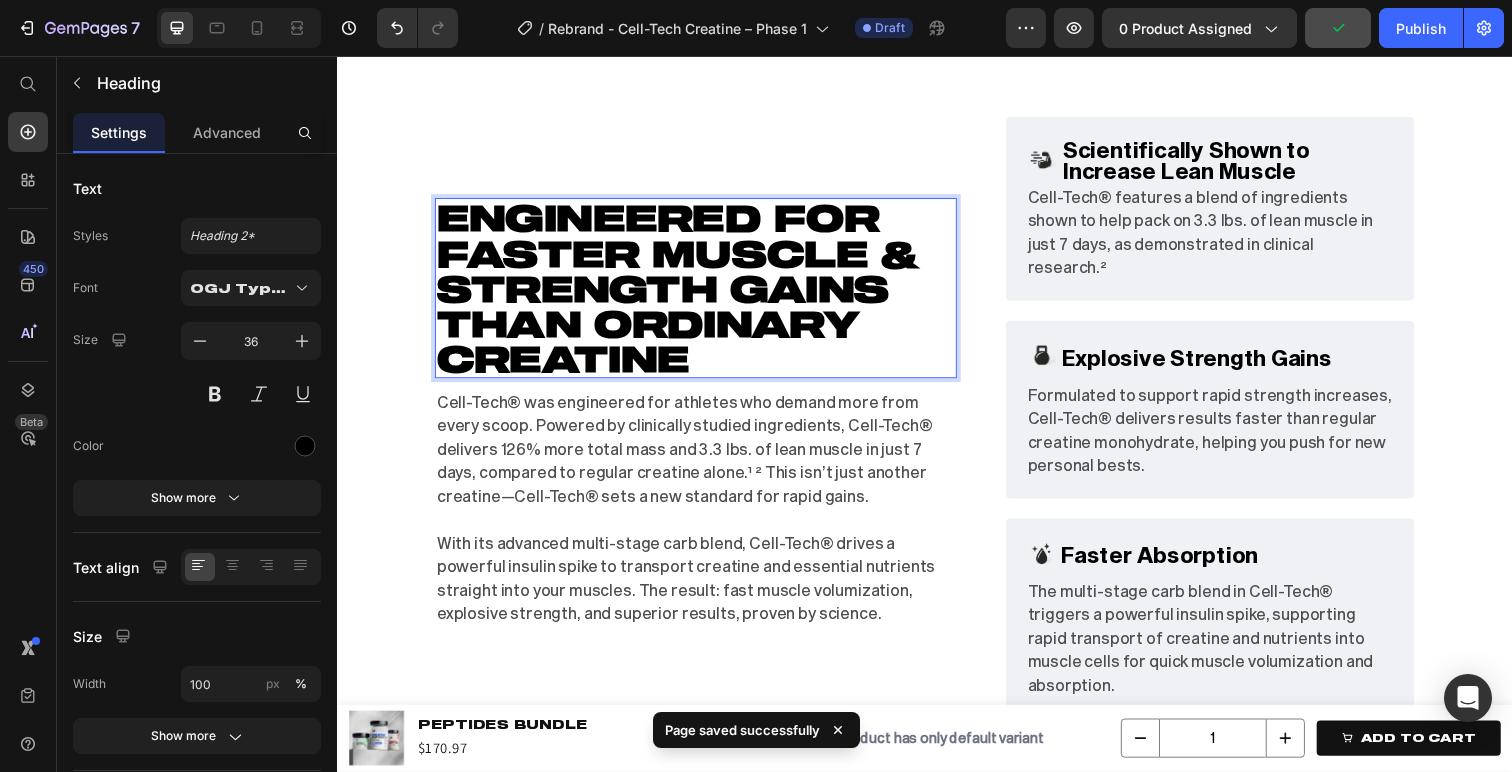 click on "Engineered for Faster Muscle & Strength Gains Than Ordinary Creatine" at bounding box center [685, 293] 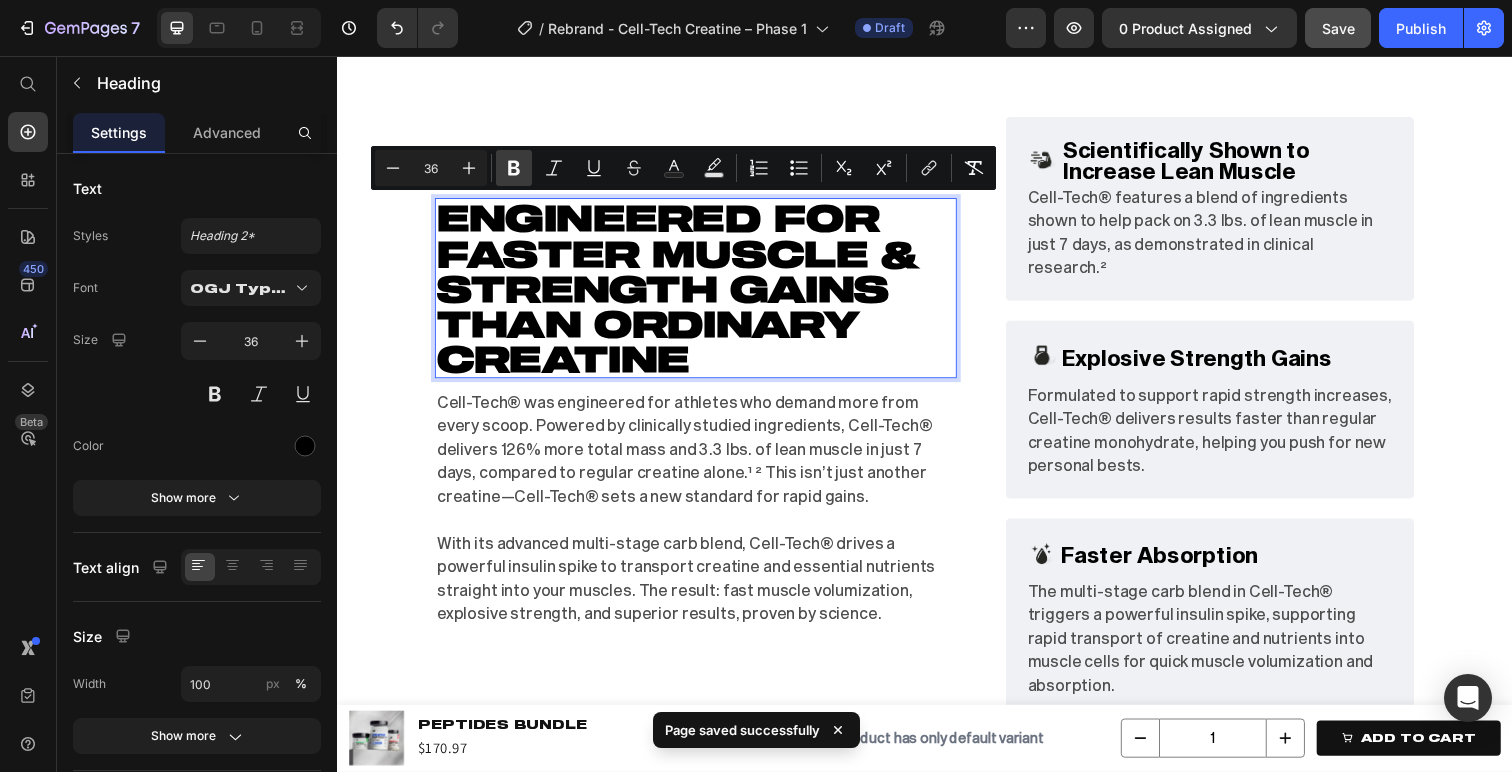 click 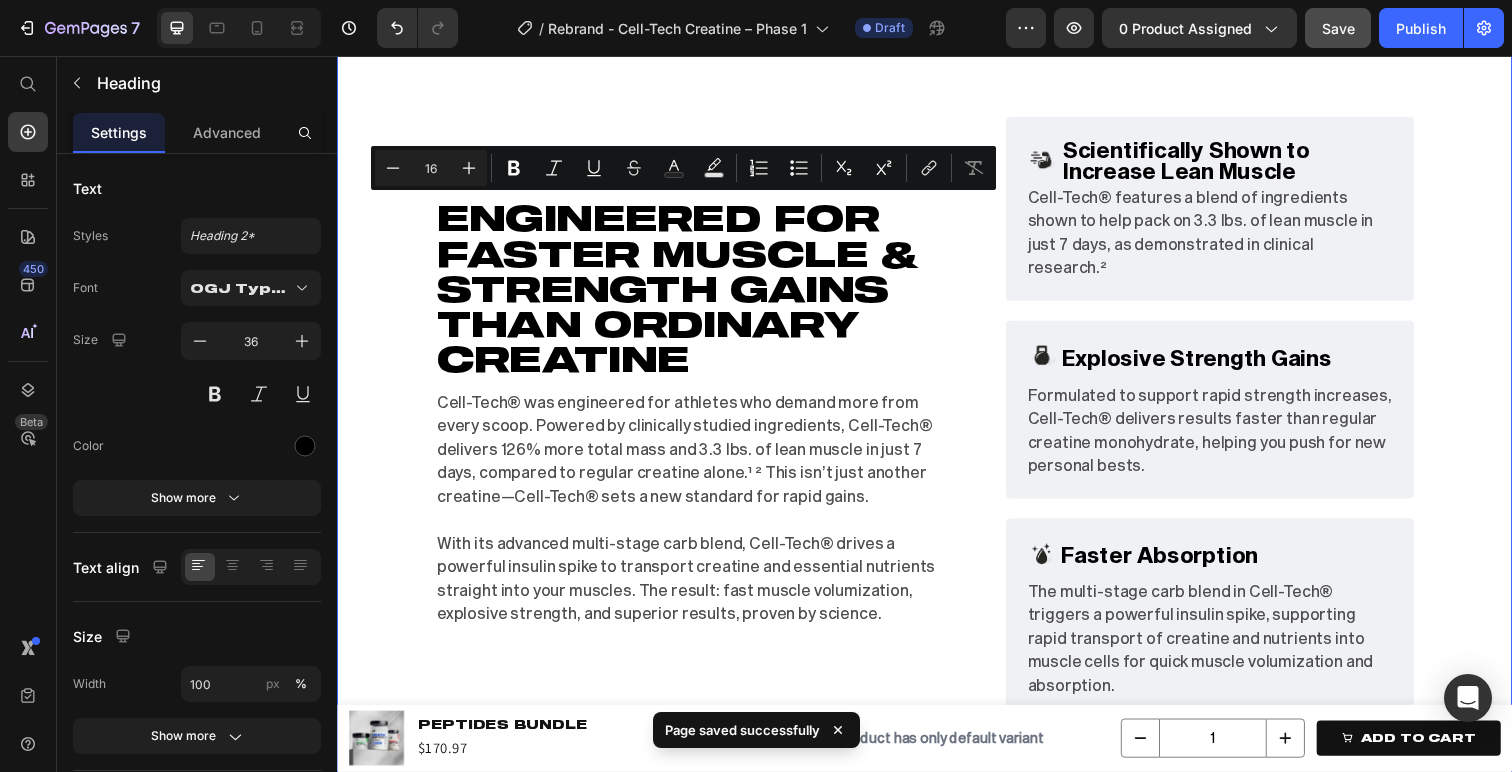 click on "Engineered for Faster Muscle & Strength Gains Than Ordinary Creatine Heading Cell-Tech® was engineered for athletes who demand more from every scoop. Powered by clinically studied ingredients, Cell-Tech® delivers 126% more total mass and 3.3 lbs. of lean muscle in just 7 days, compared to regular creatine alone.¹ ² This isn’t just another creatine—Cell-Tech® sets a new standard for rapid gains.   With its advanced multi-stage carb blend, Cell-Tech® drives a powerful insulin spike to transport creatine and essential nutrients straight into your muscles. The result: fast muscle volumization, explosive strength, and superior results, proven by science. Text Block Row Image Scientifically Shown to Increase Lean Muscle Text Block Advanced List Cell-Tech® features a blend of ingredients shown to help pack on 3.3 lbs. of lean muscle in just 7 days, as demonstrated in clinical research.² Text Block Row Image Explosive Strength Gains Text Block Advanced List Text Block Row Image Faster Absorption Row Row" at bounding box center (937, 425) 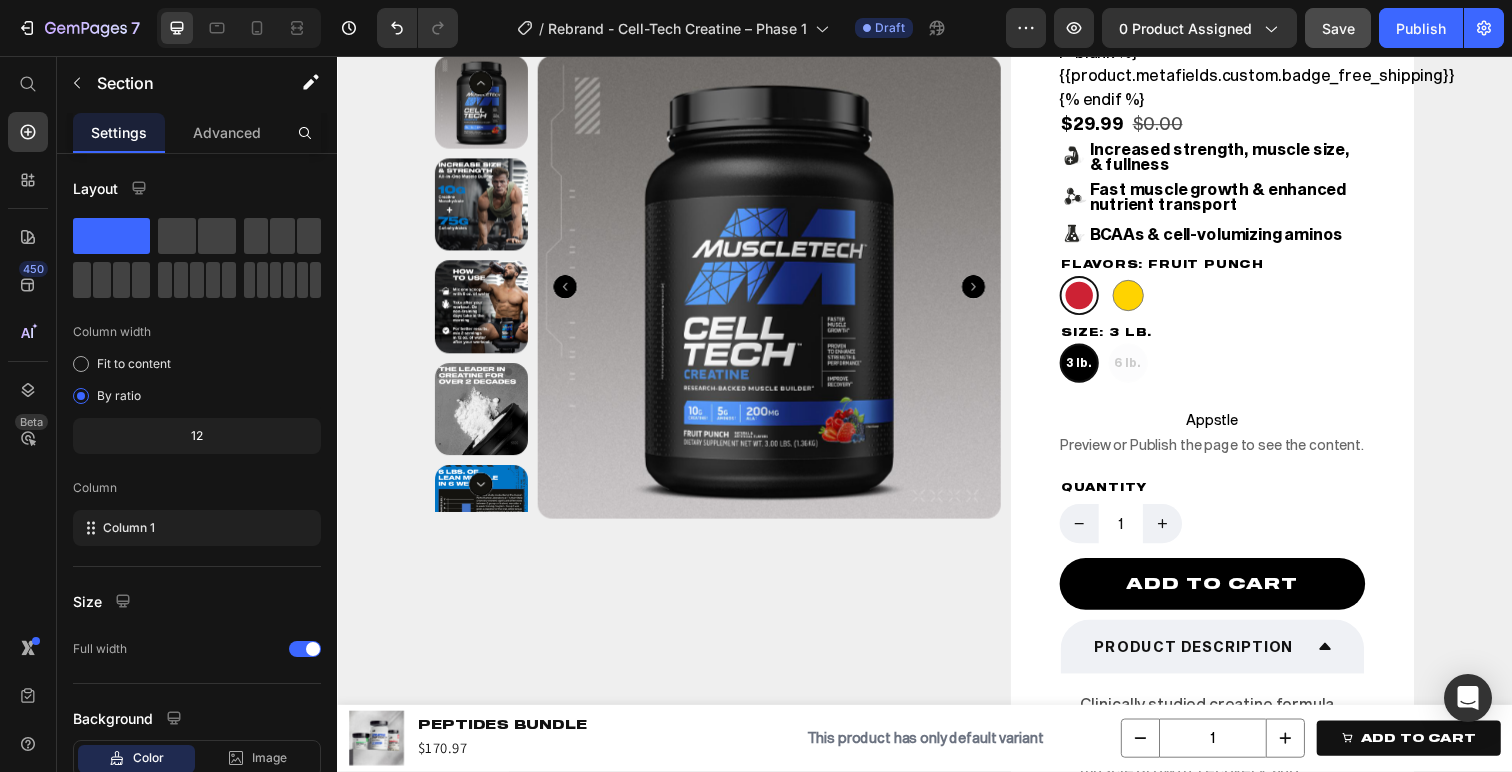 scroll, scrollTop: 713, scrollLeft: 0, axis: vertical 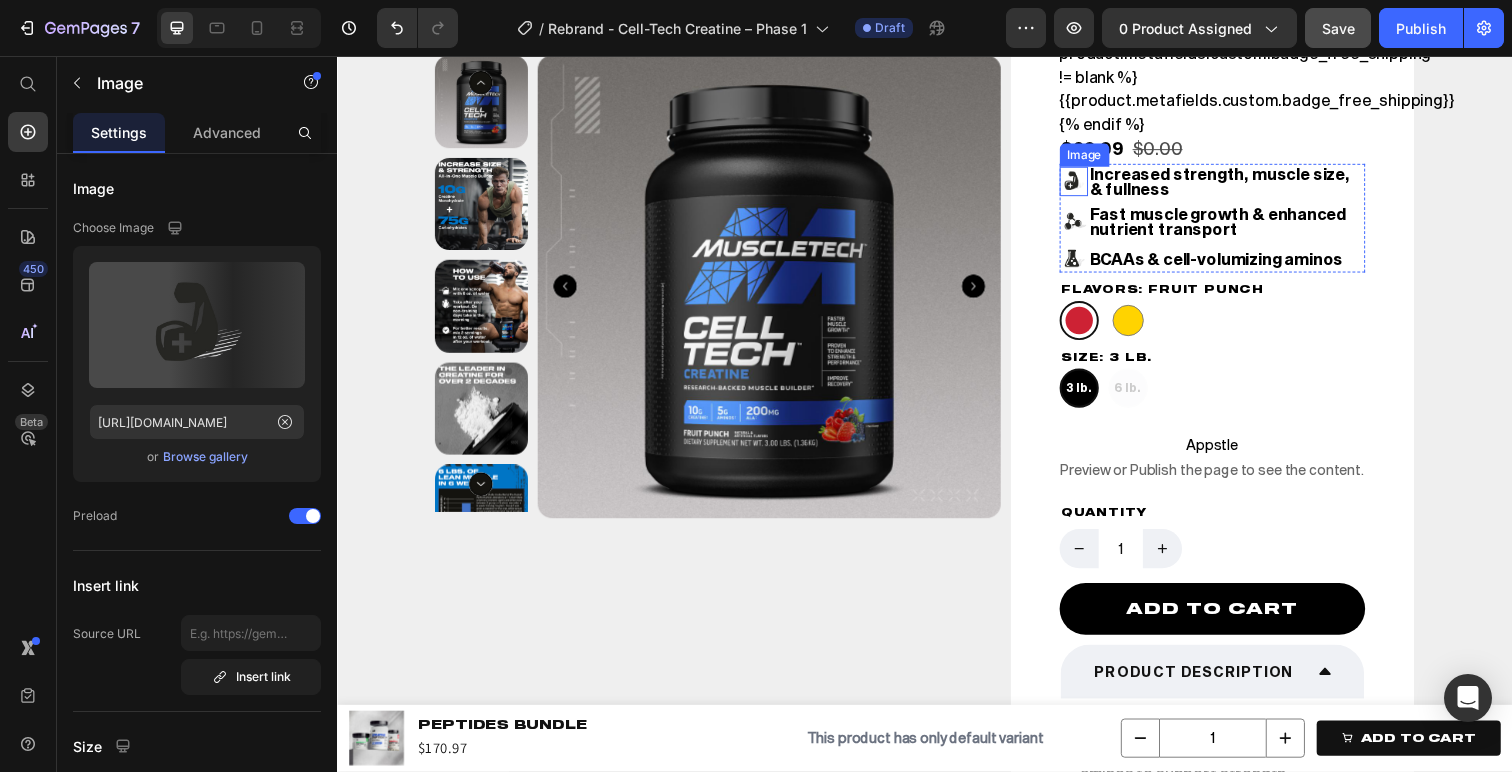 click on "Image" at bounding box center [1100, 158] 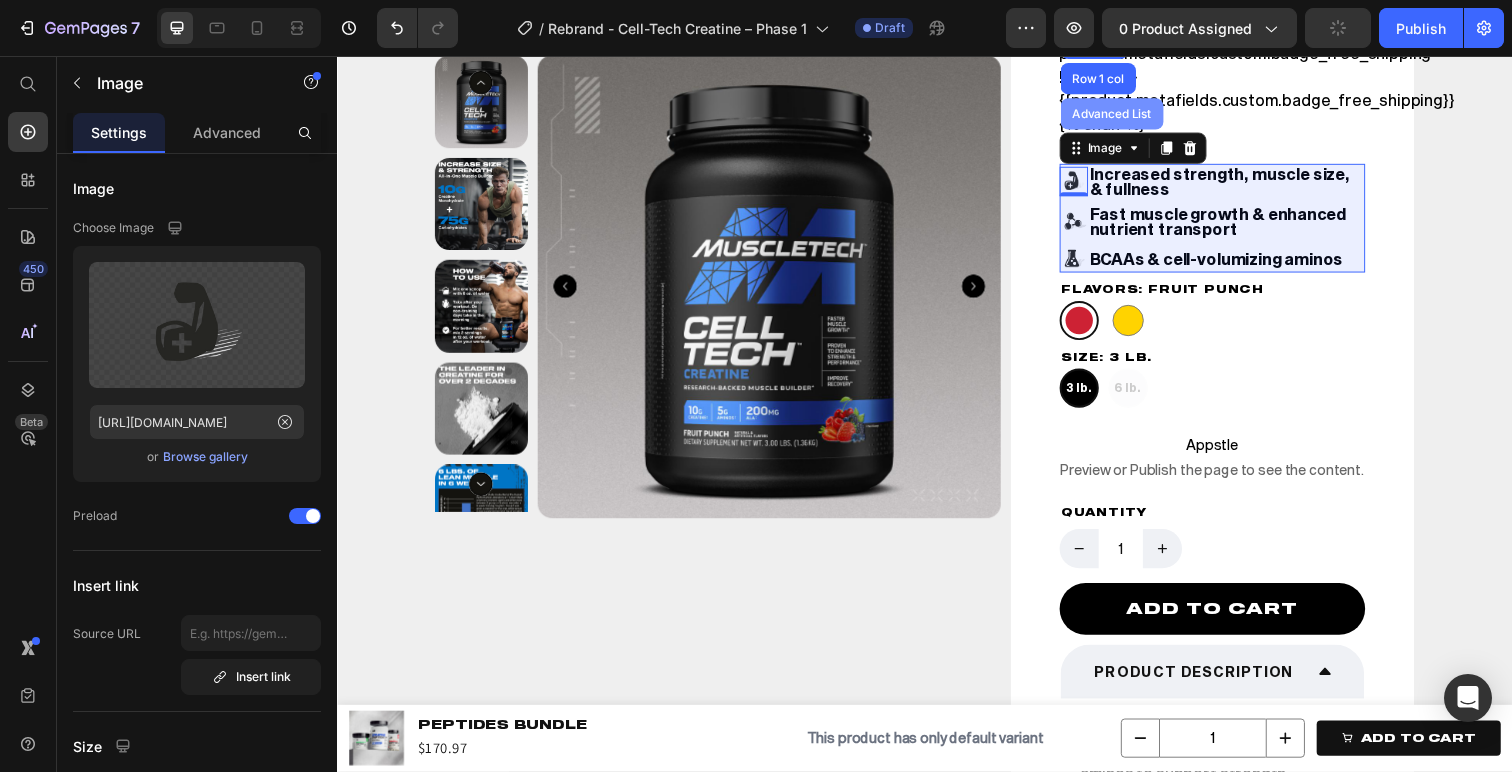 click on "Advanced List" at bounding box center (1128, 116) 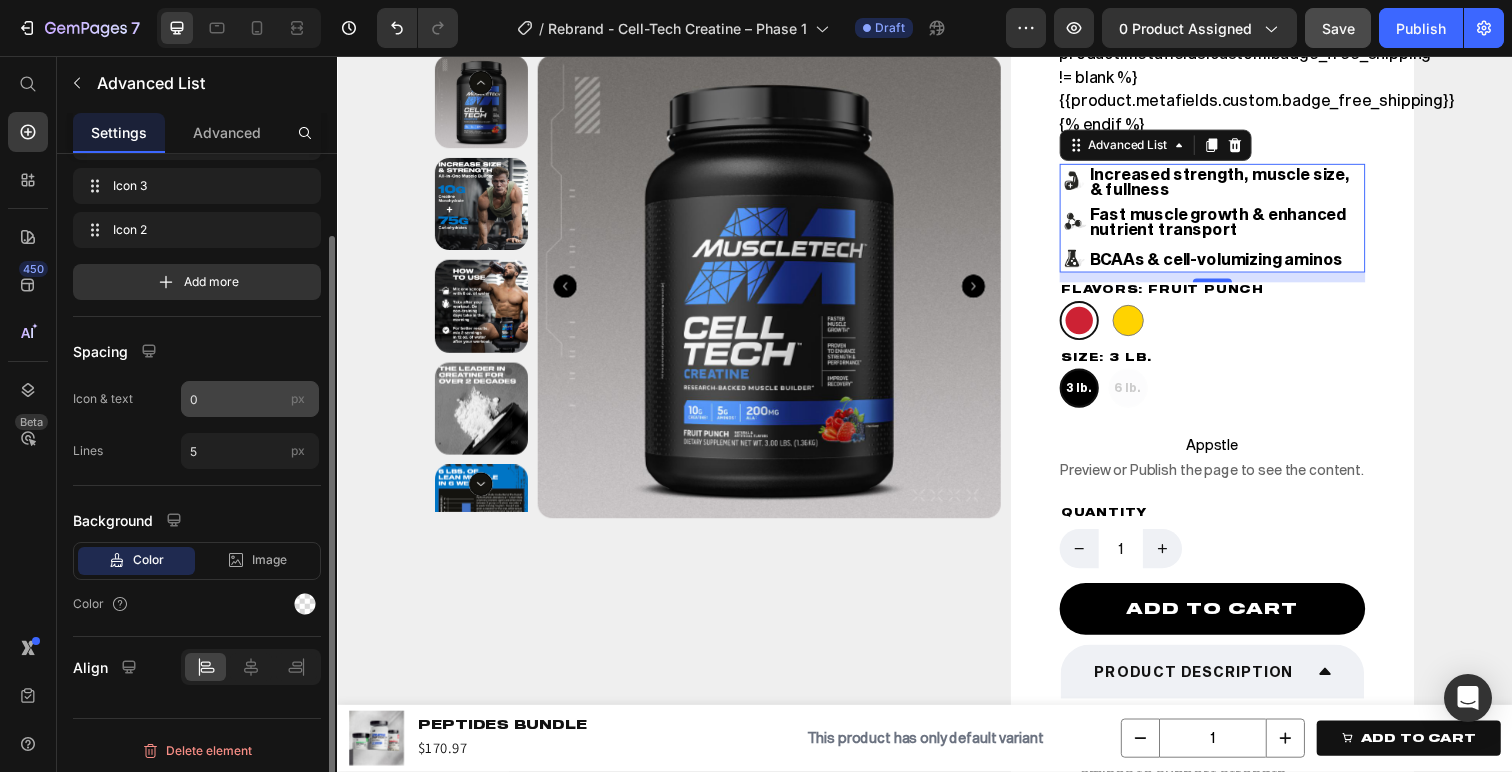 scroll, scrollTop: 0, scrollLeft: 0, axis: both 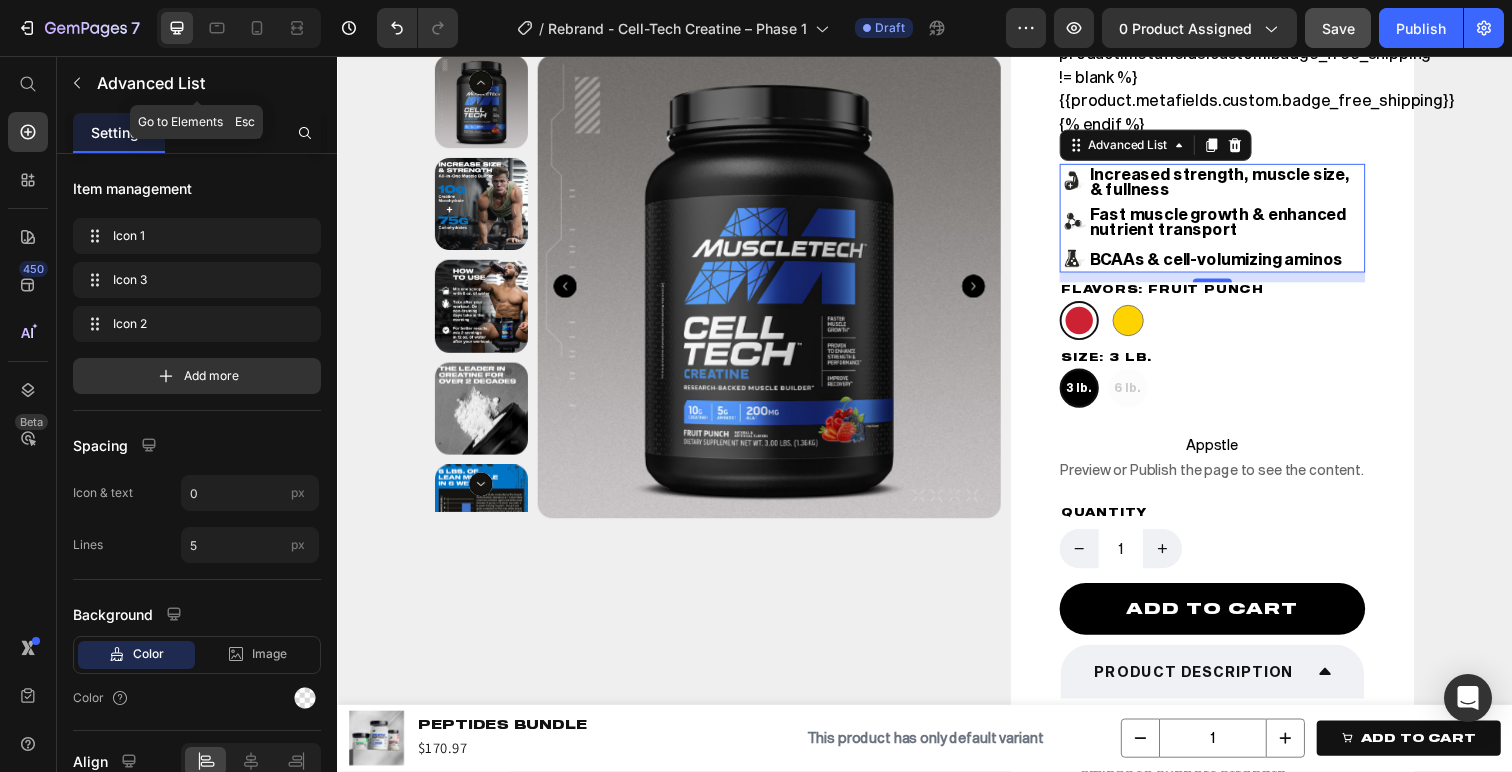 click 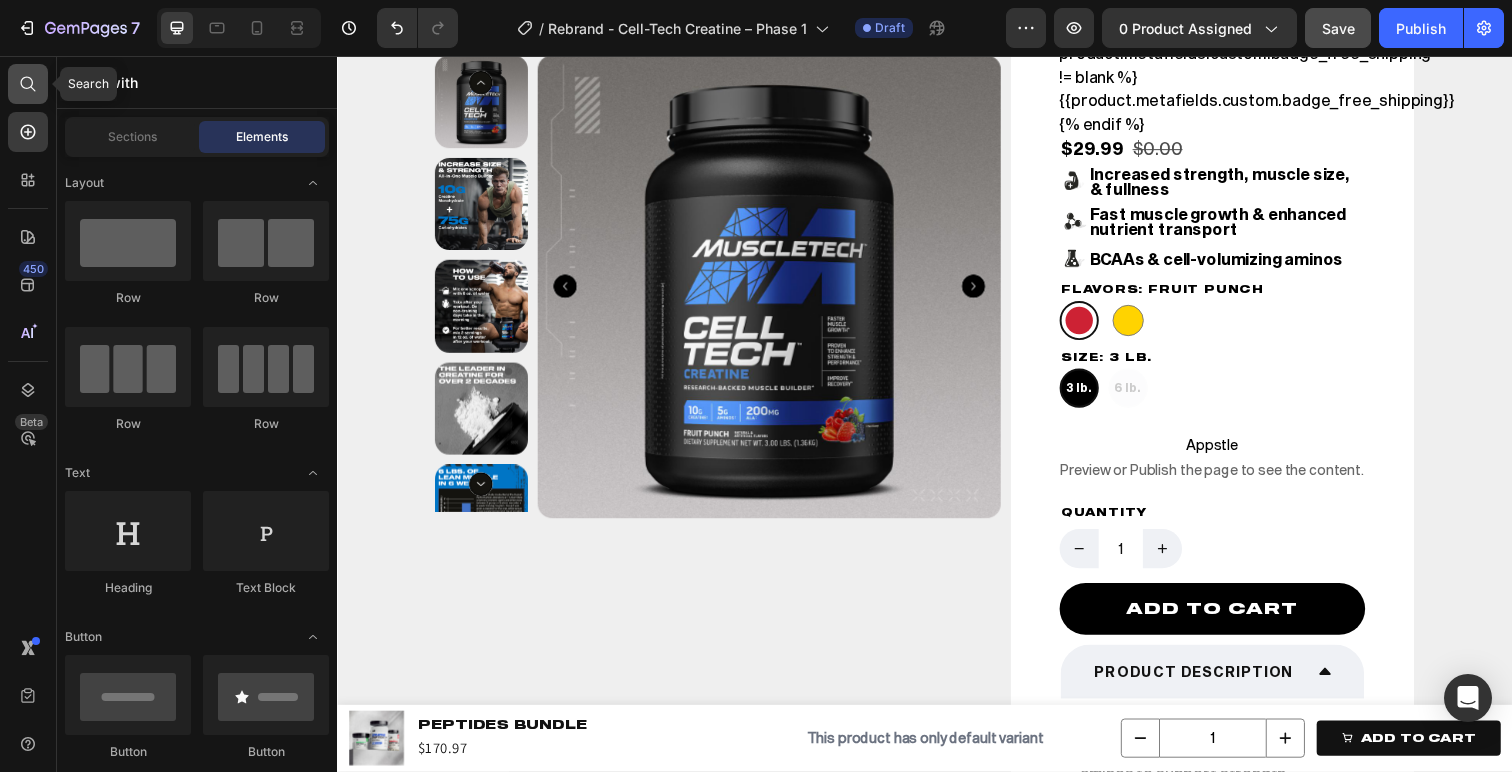 click 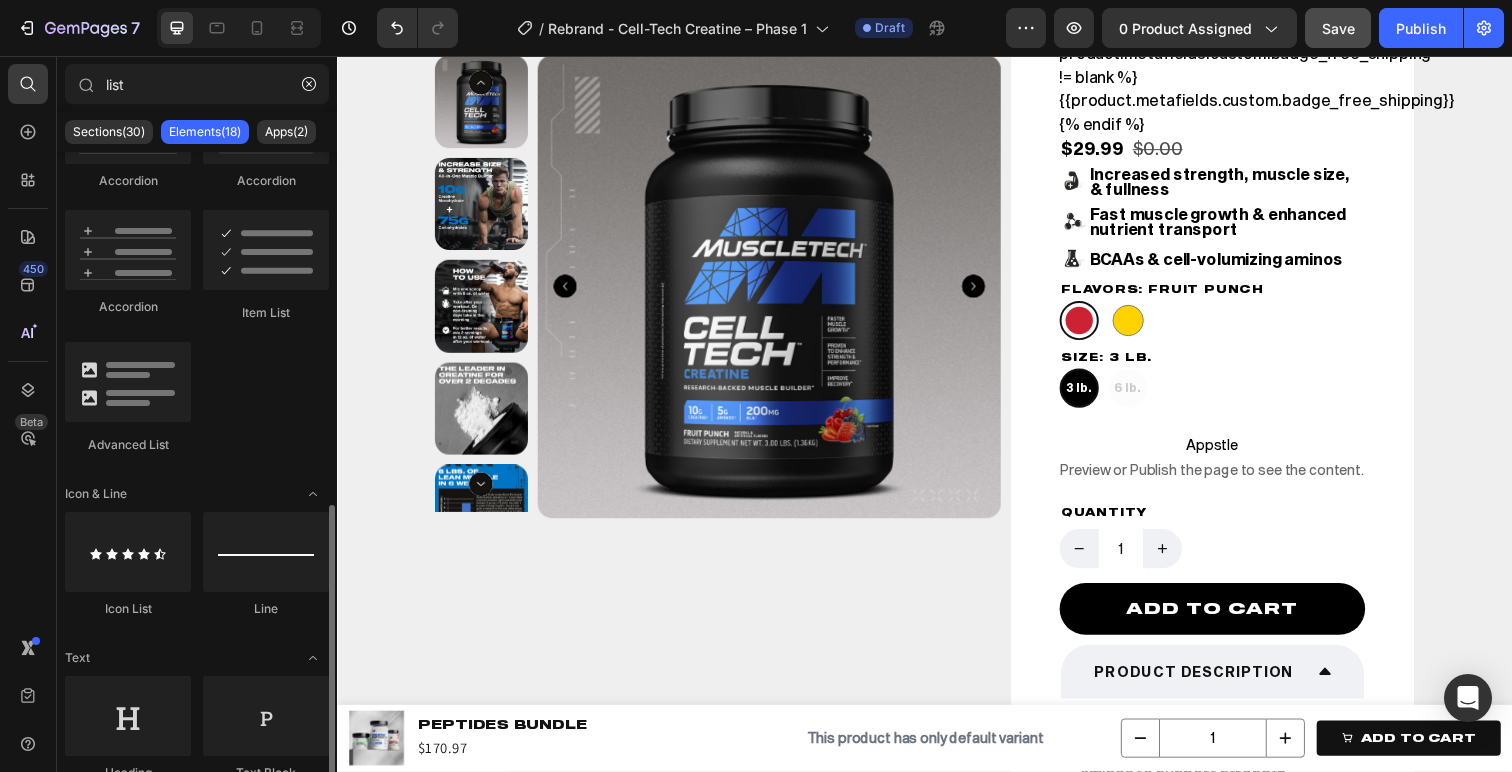 scroll, scrollTop: 794, scrollLeft: 0, axis: vertical 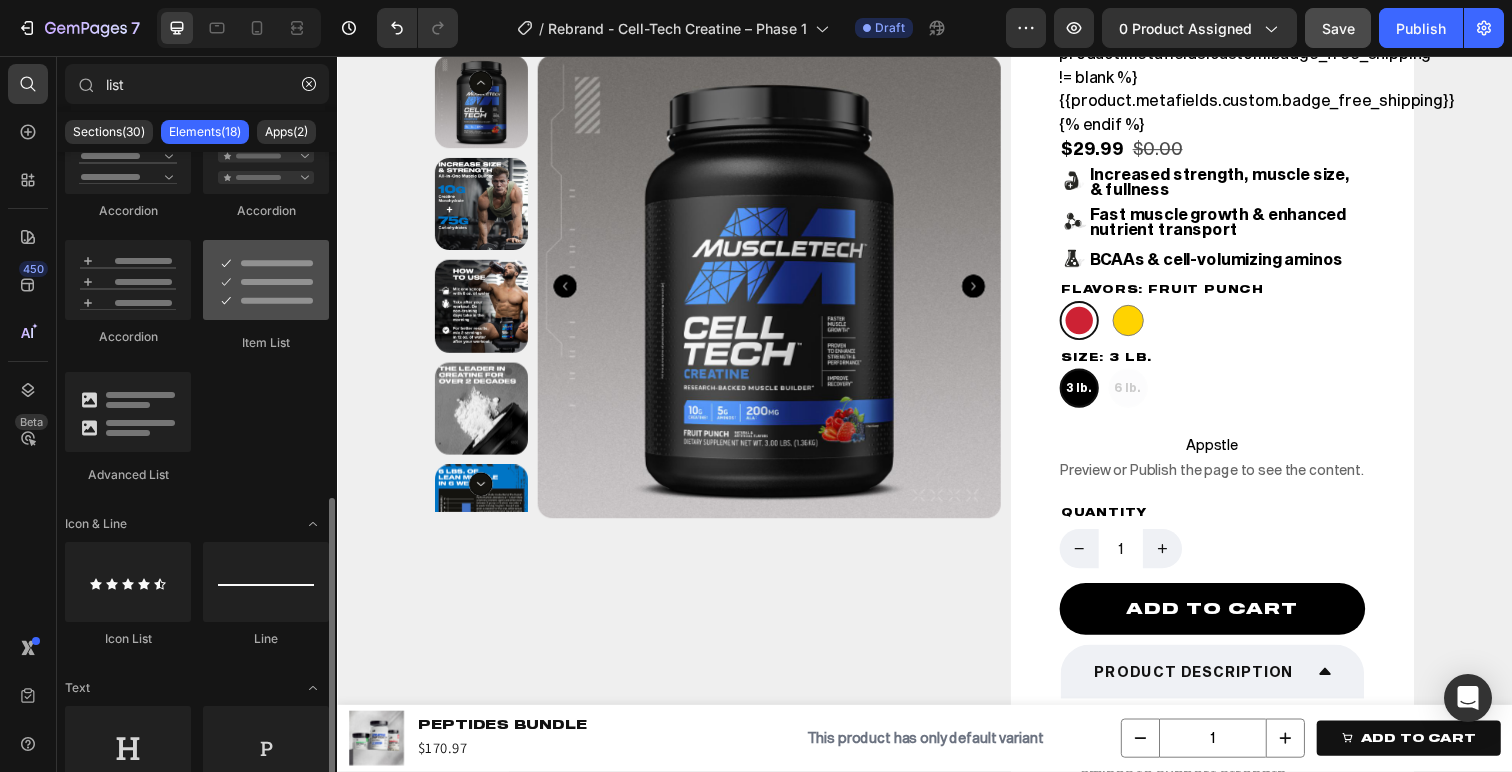 type on "list" 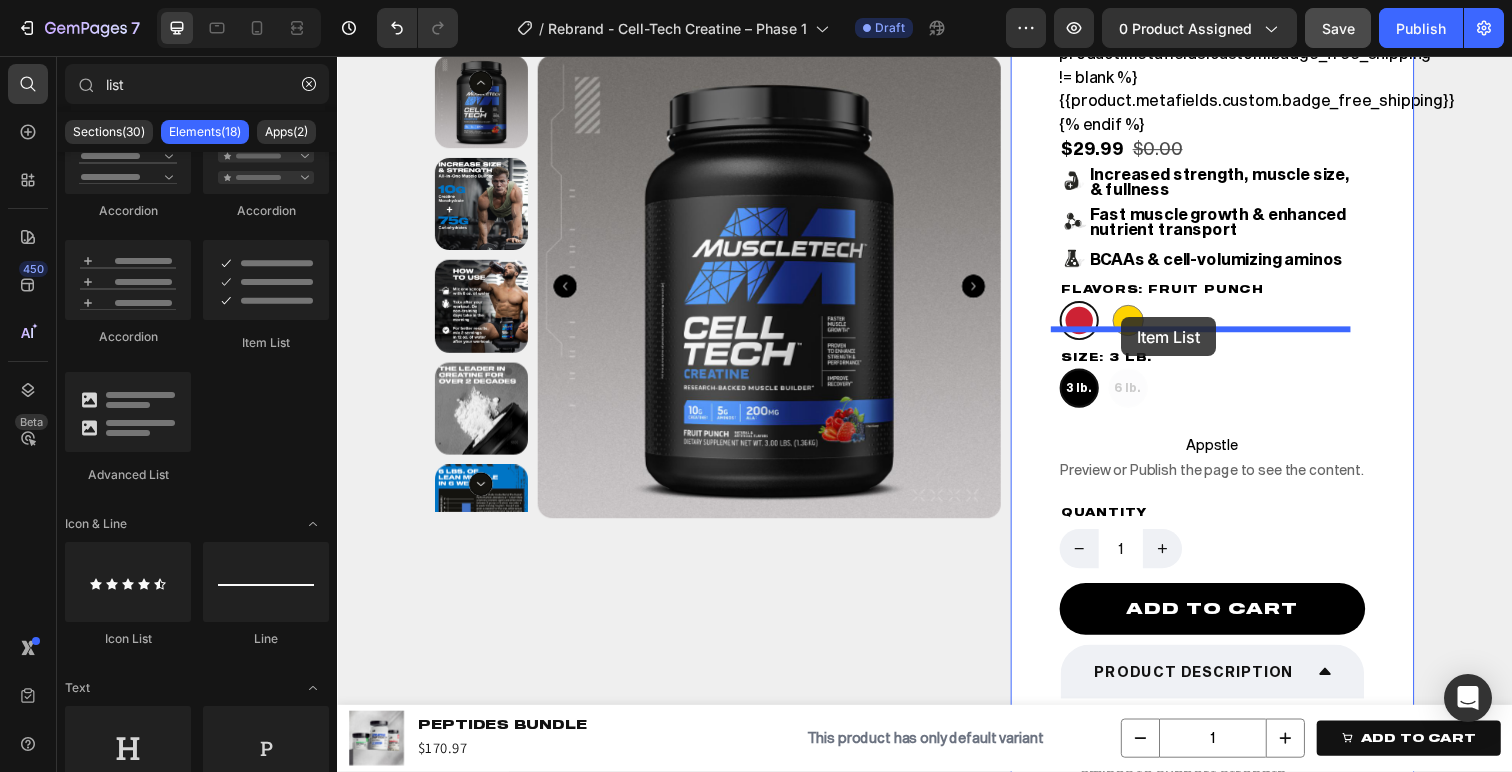 drag, startPoint x: 588, startPoint y: 367, endPoint x: 1138, endPoint y: 323, distance: 551.7572 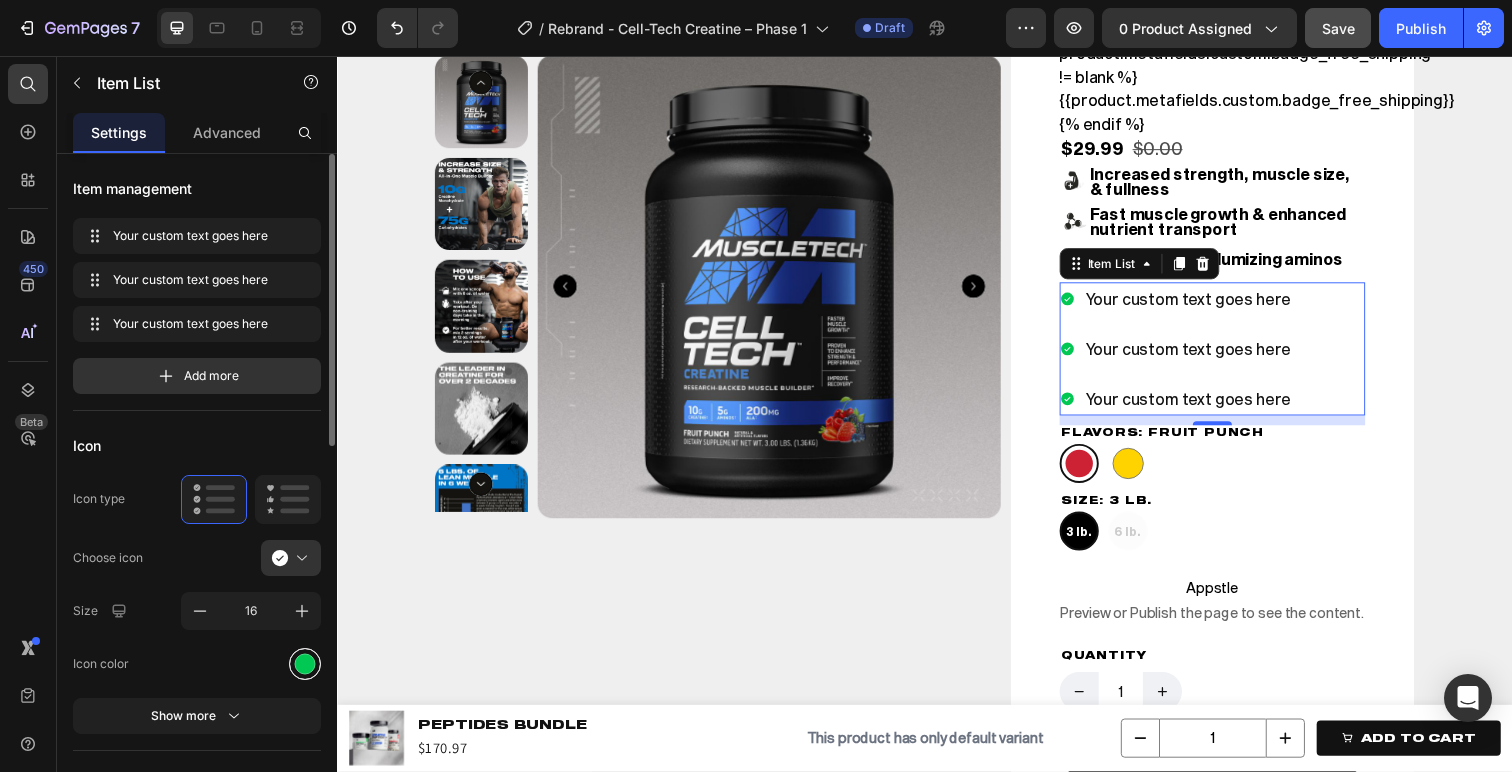 click at bounding box center [305, 663] 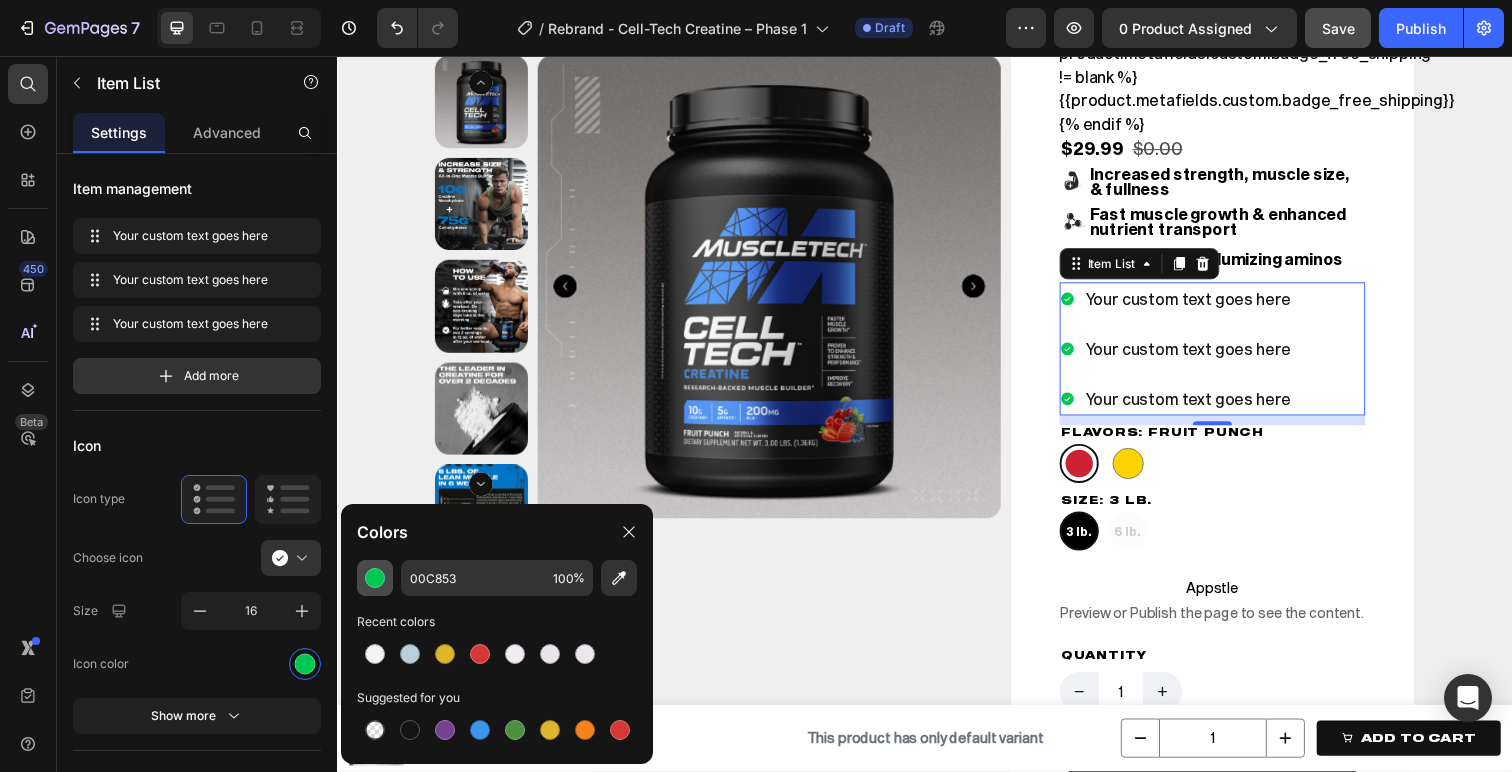 click at bounding box center [375, 578] 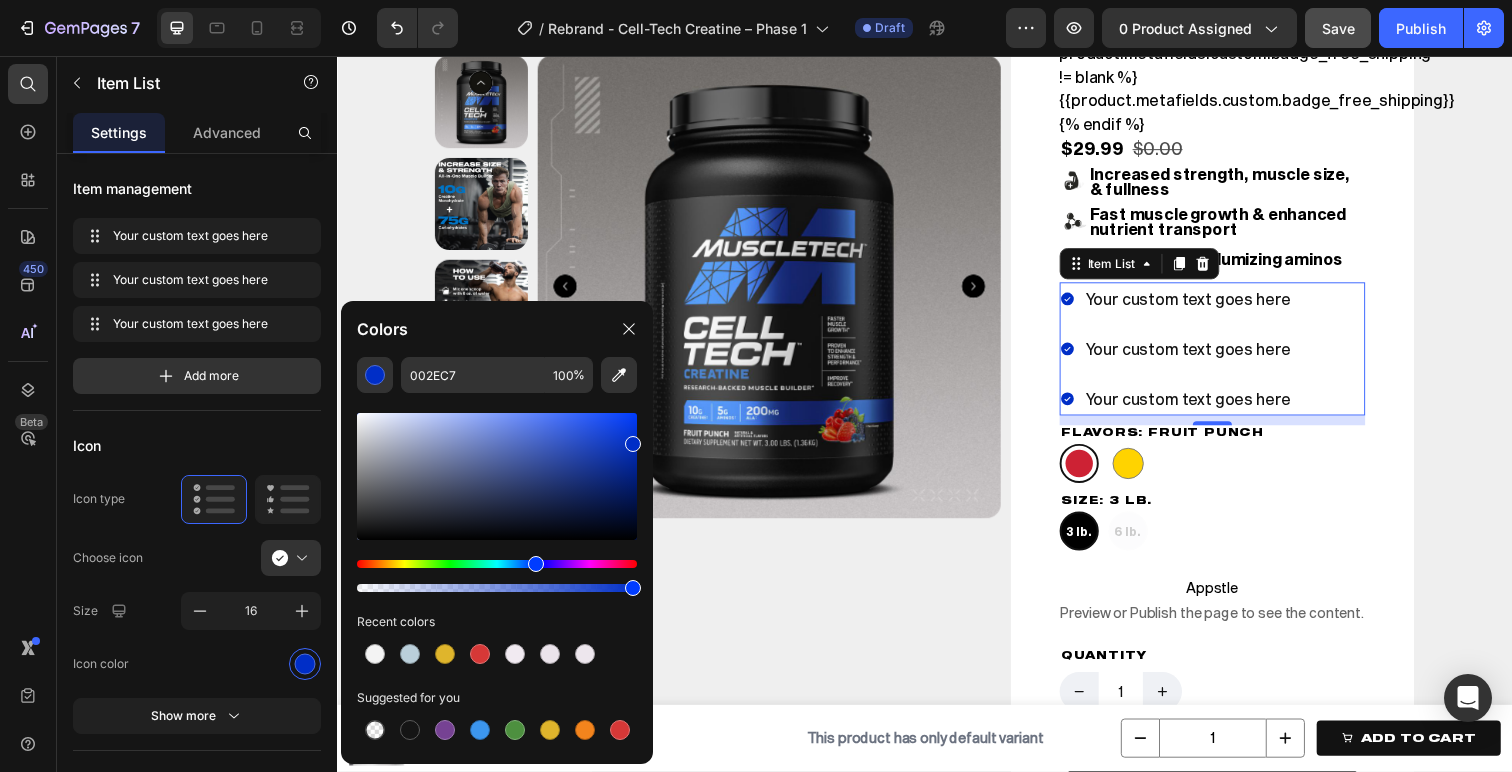 click at bounding box center [497, 564] 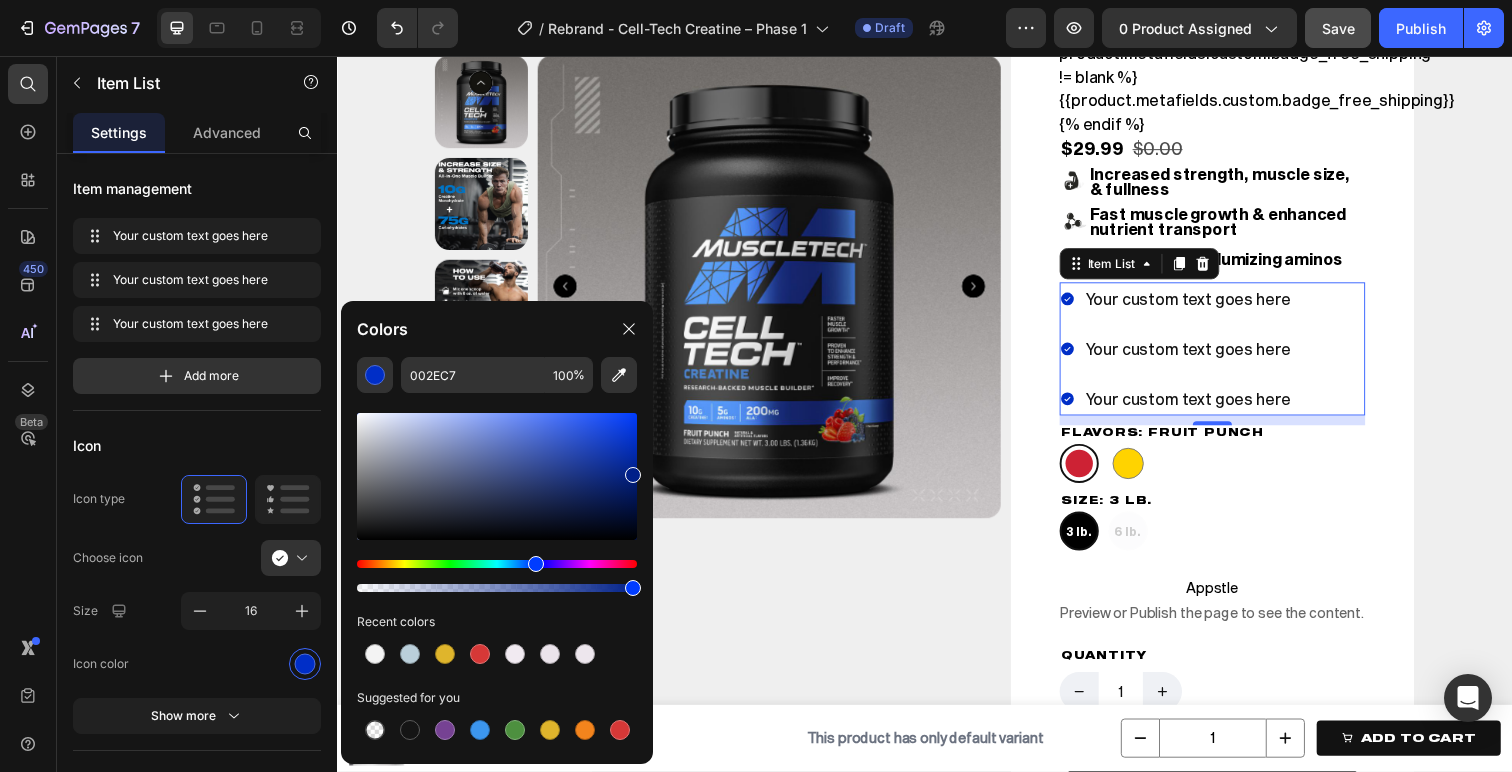 drag, startPoint x: 615, startPoint y: 454, endPoint x: 642, endPoint y: 473, distance: 33.01515 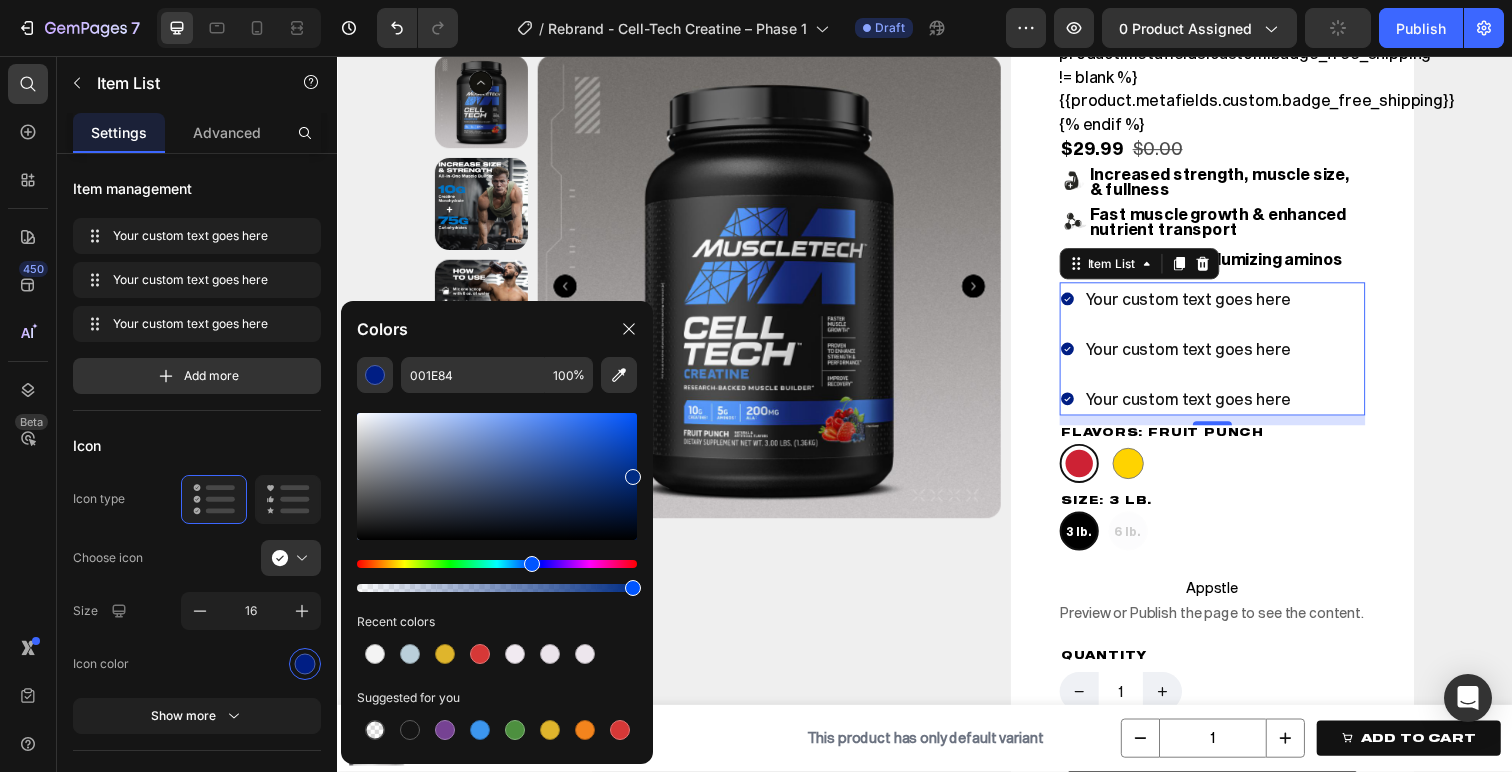 click at bounding box center (532, 564) 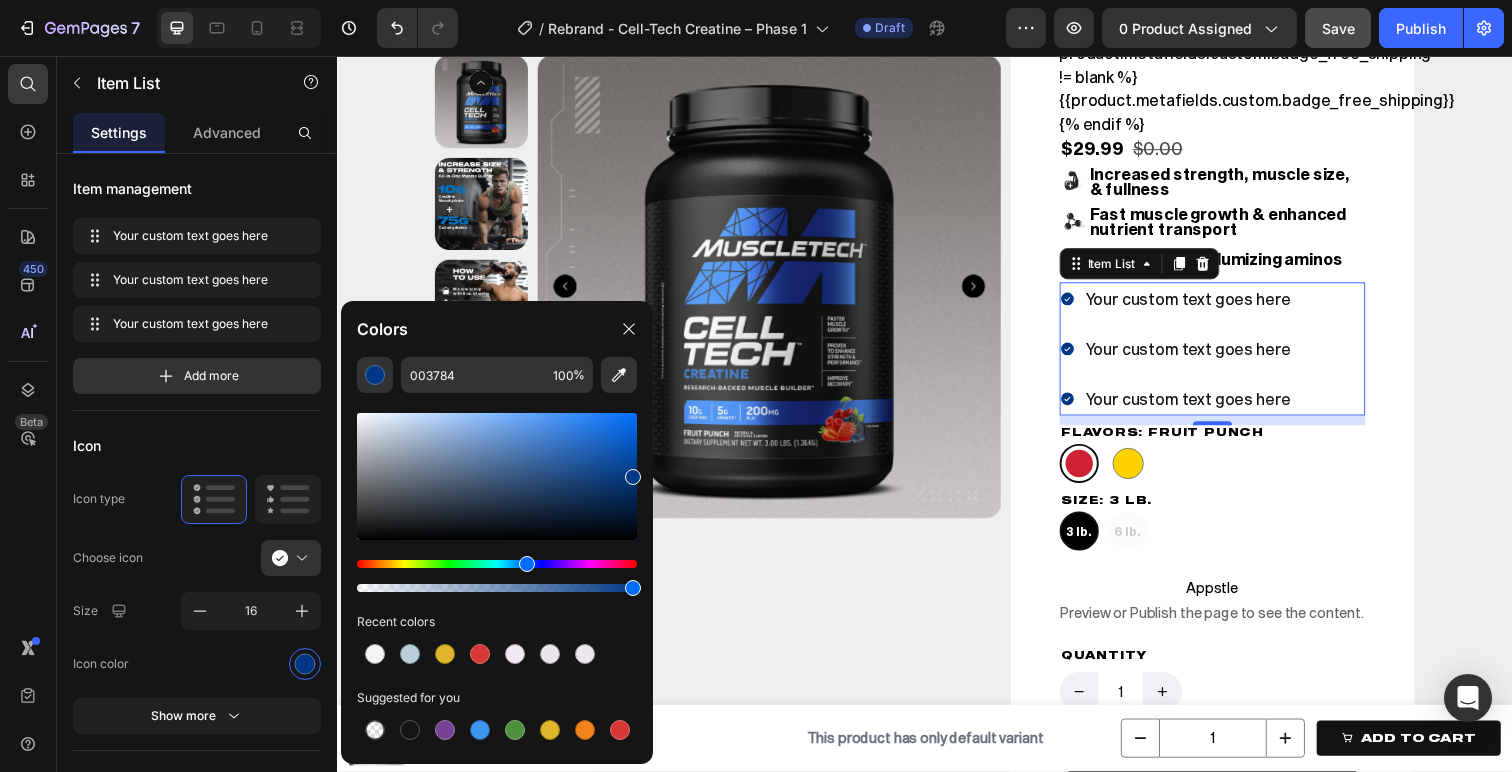 click at bounding box center [527, 564] 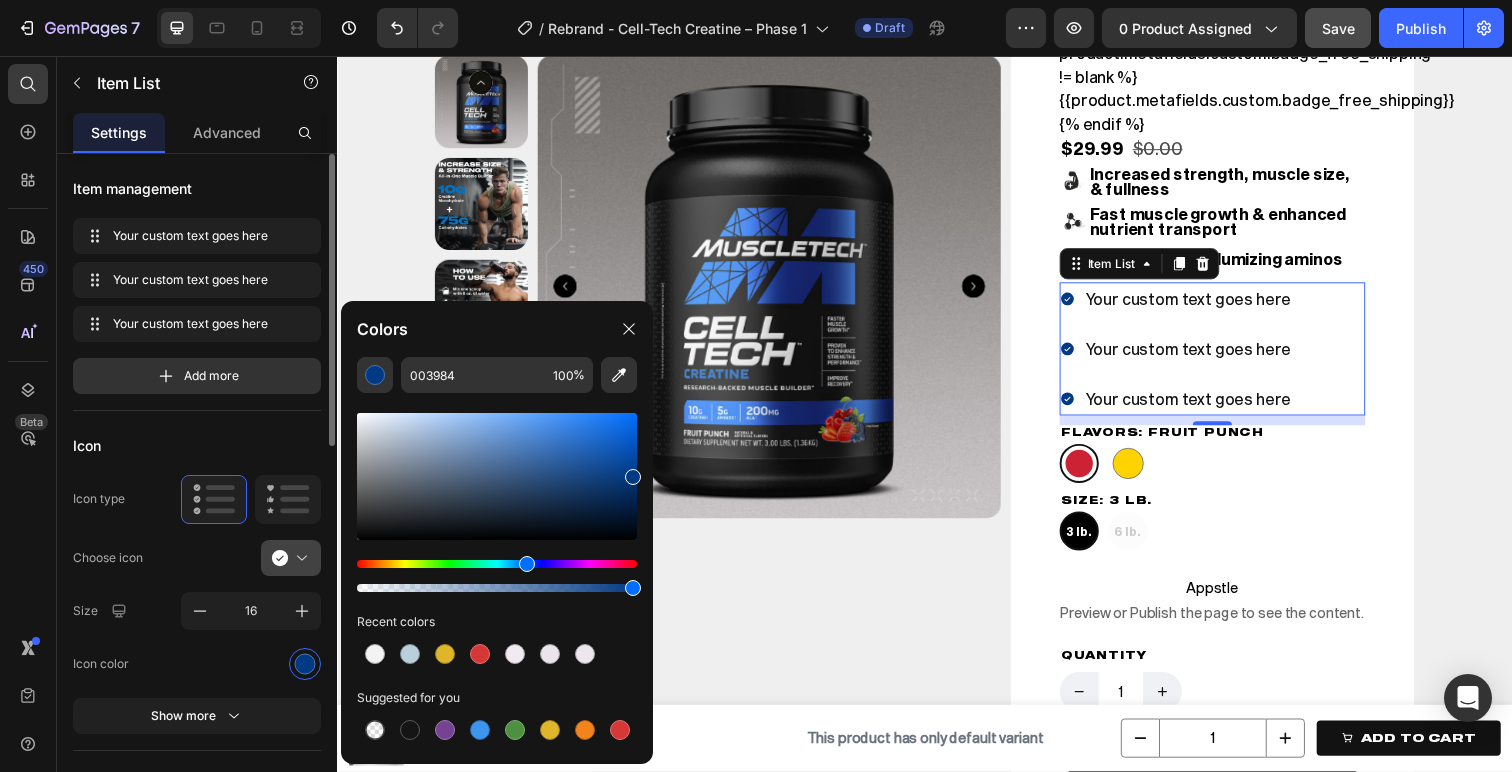 click at bounding box center [299, 558] 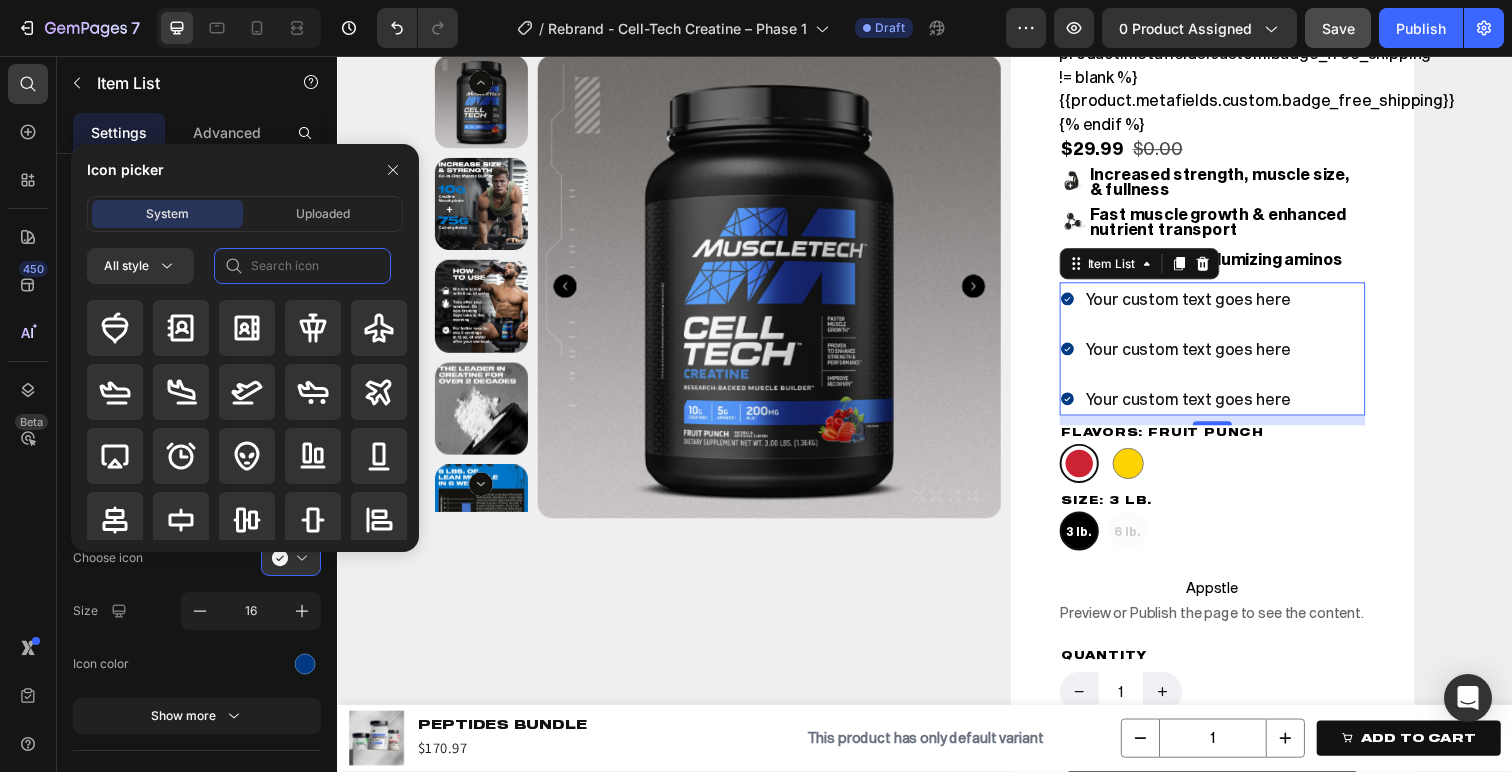 click 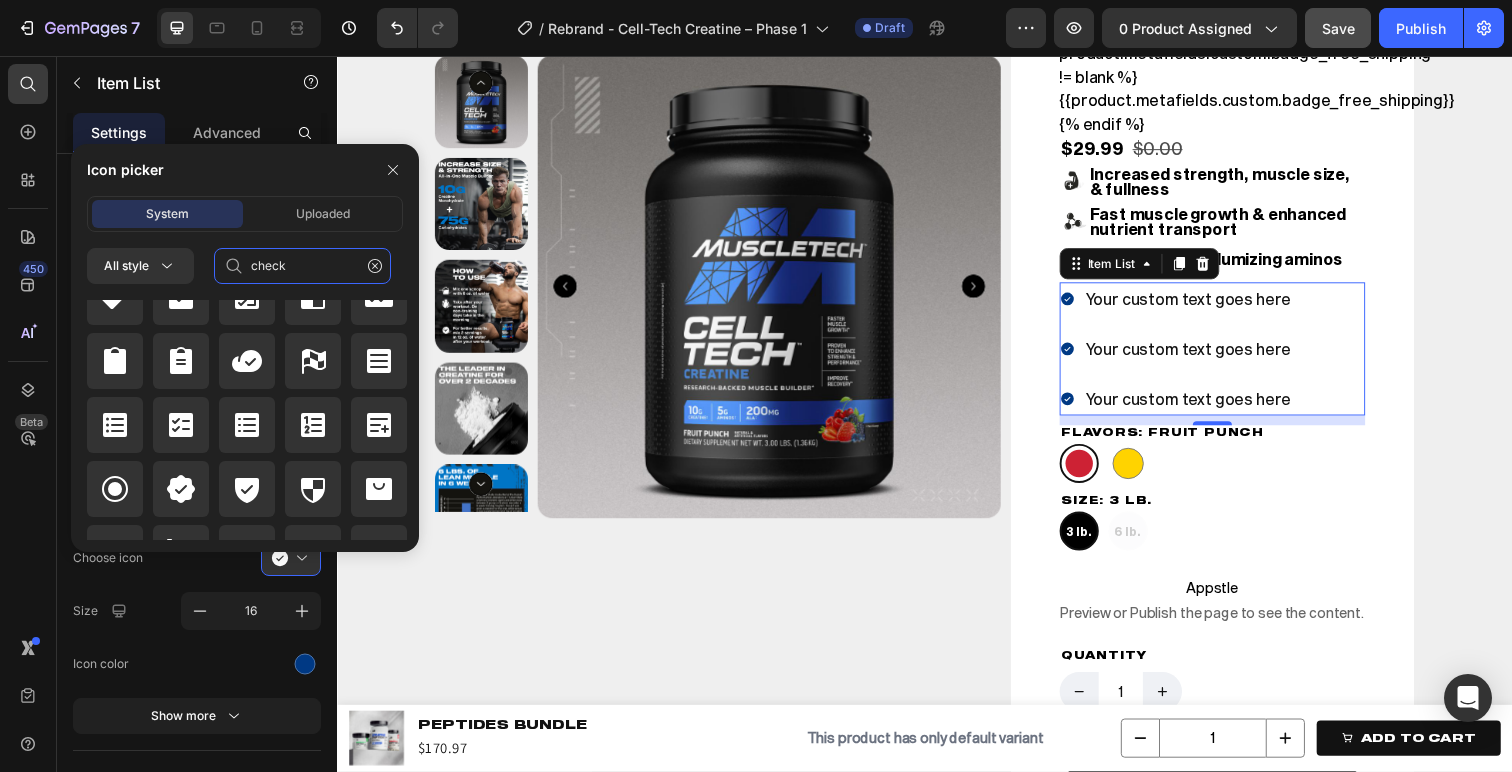 scroll, scrollTop: 1152, scrollLeft: 0, axis: vertical 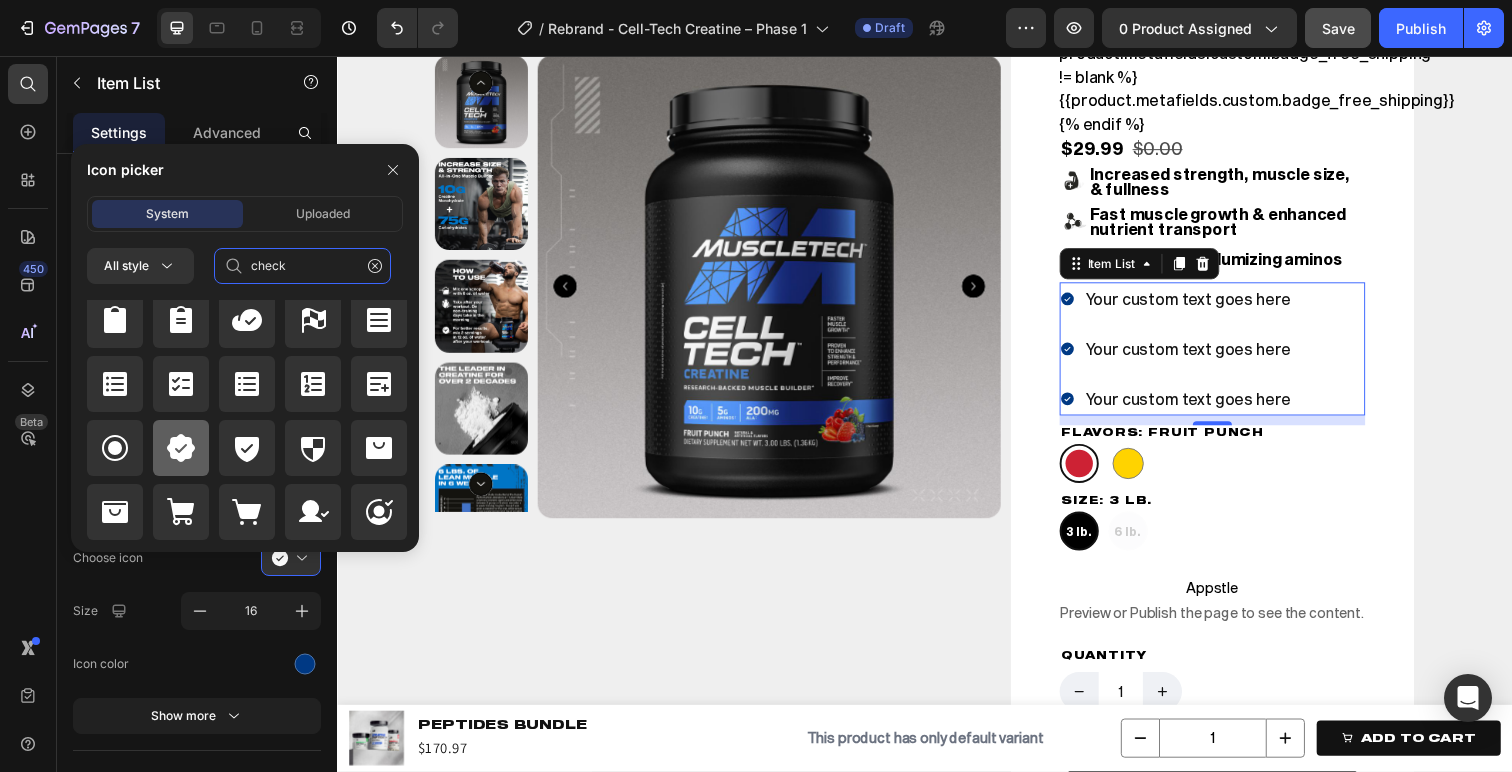type on "check" 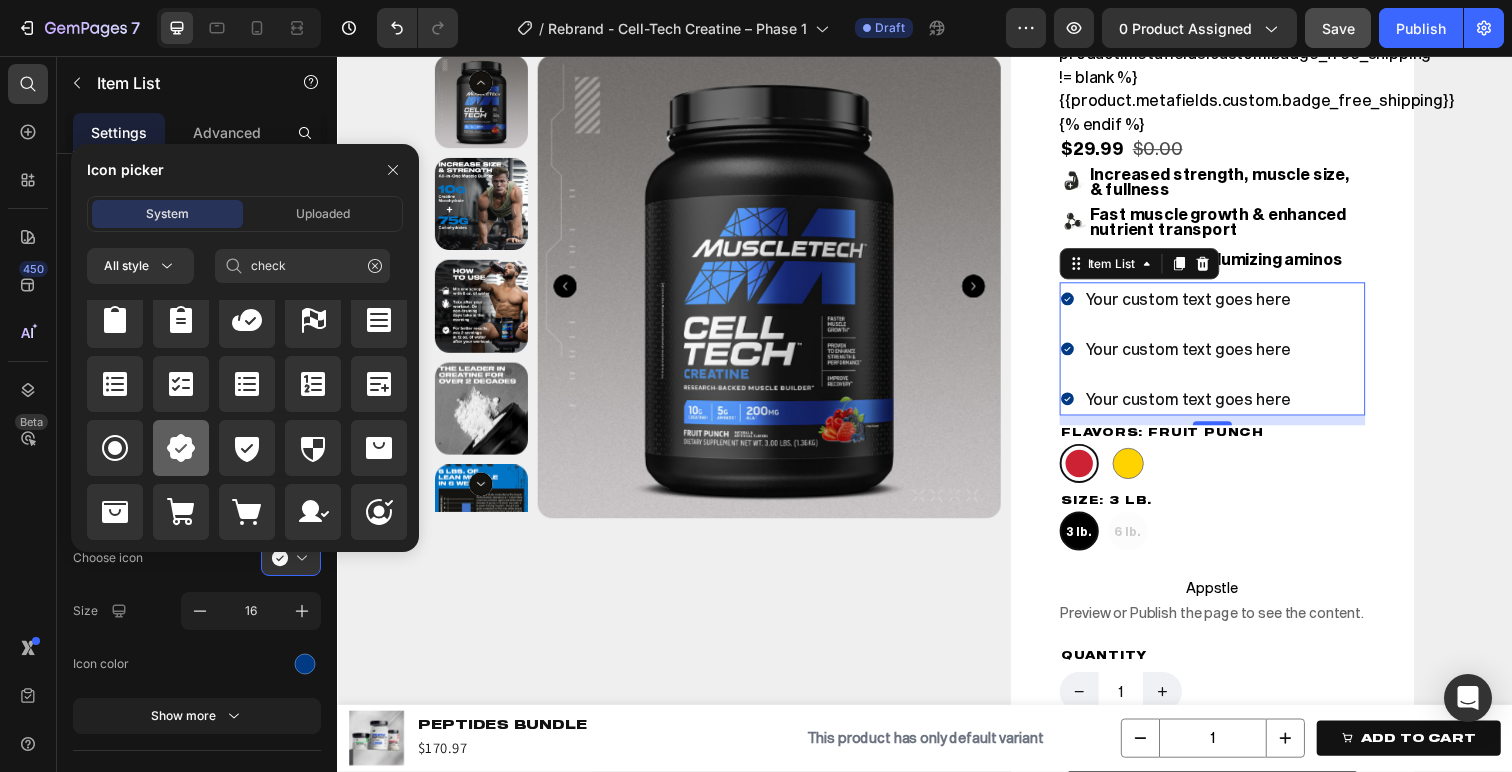 click 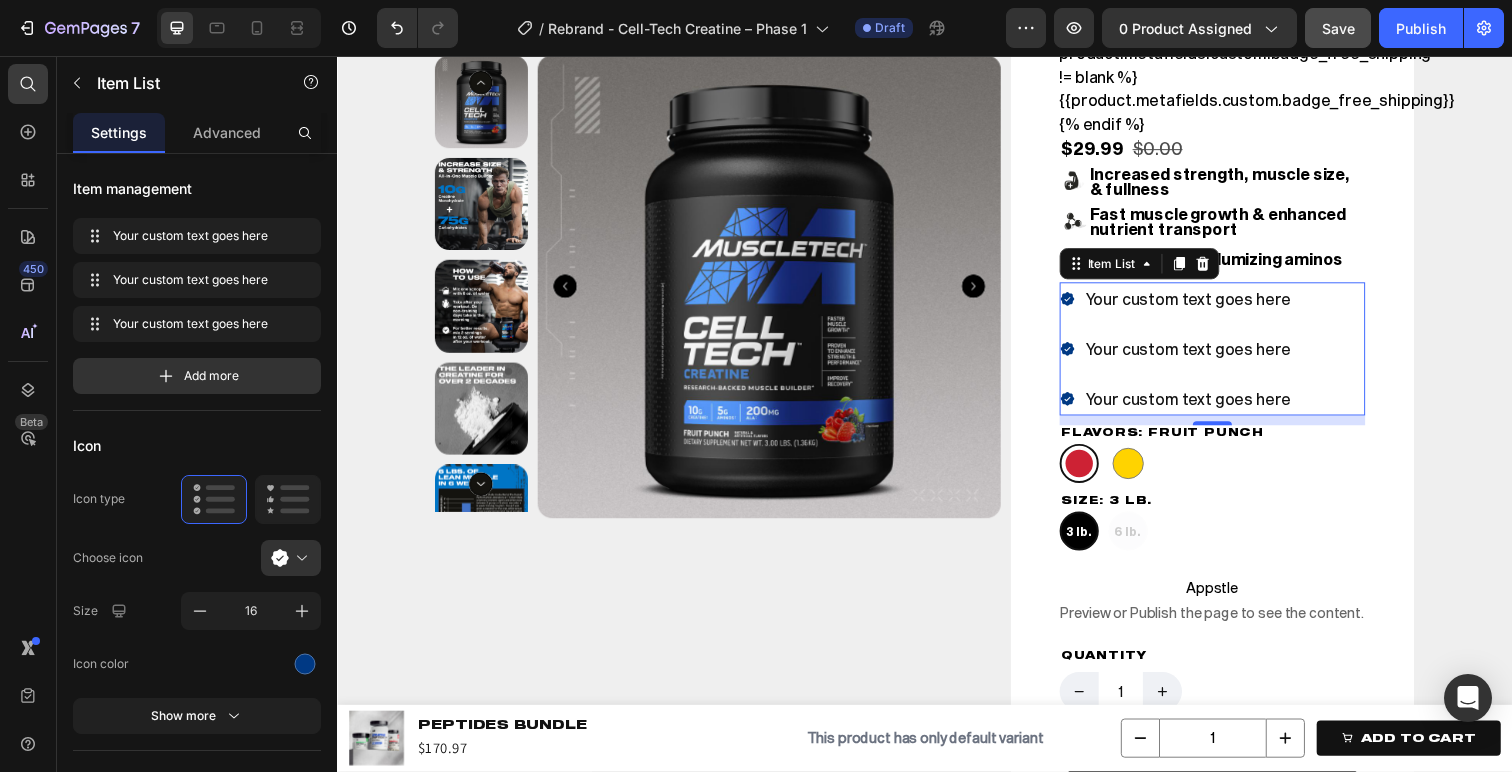 scroll, scrollTop: 896, scrollLeft: 0, axis: vertical 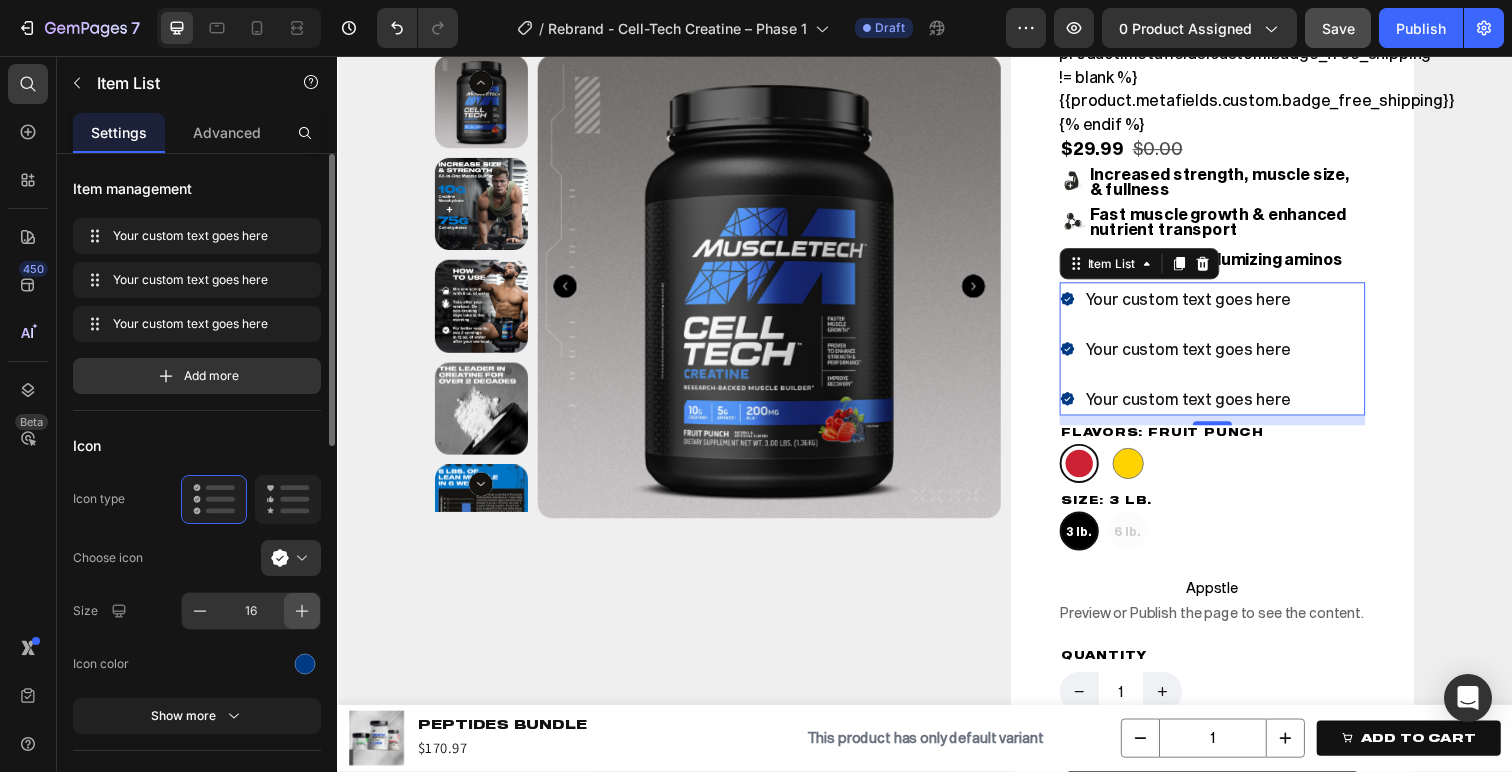 click 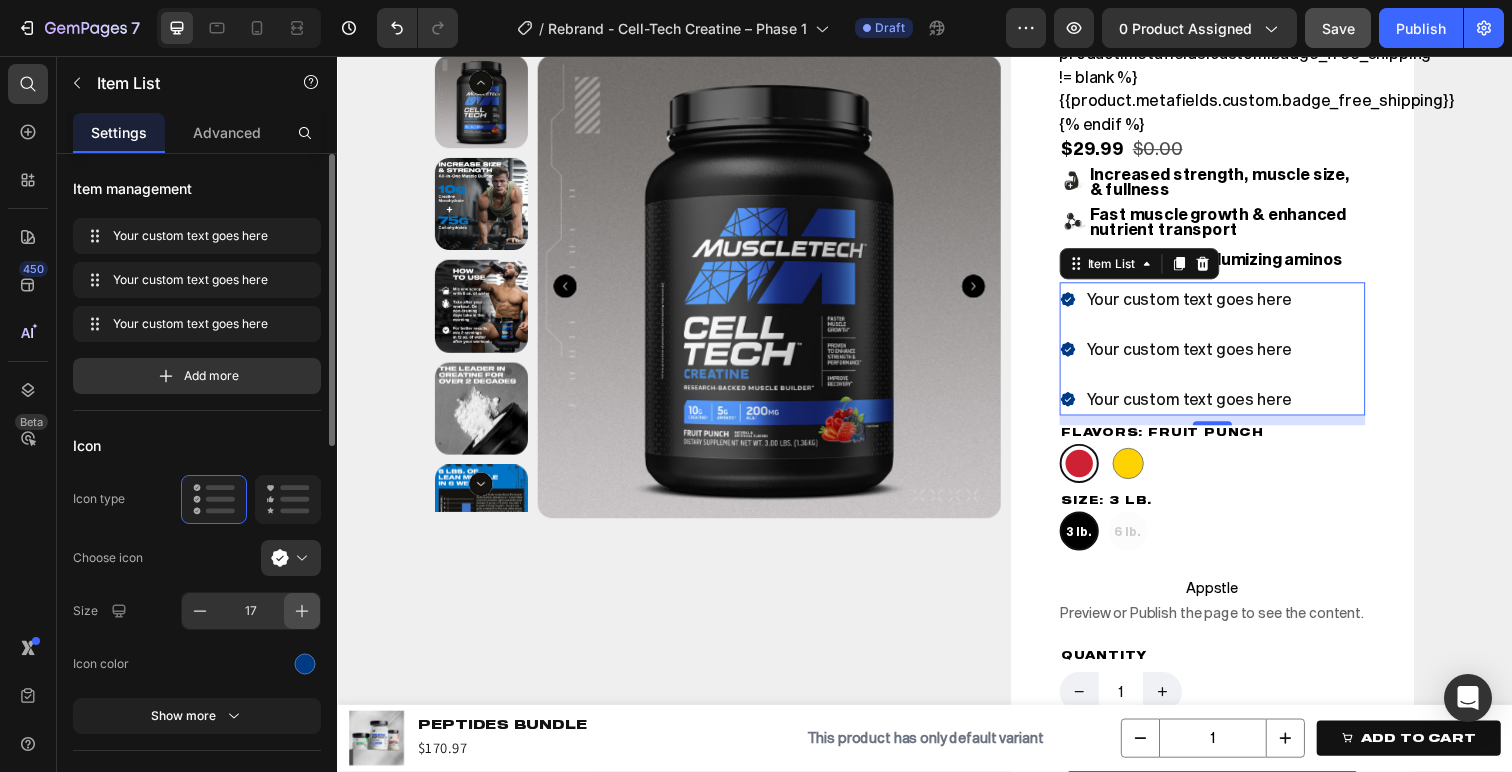 click 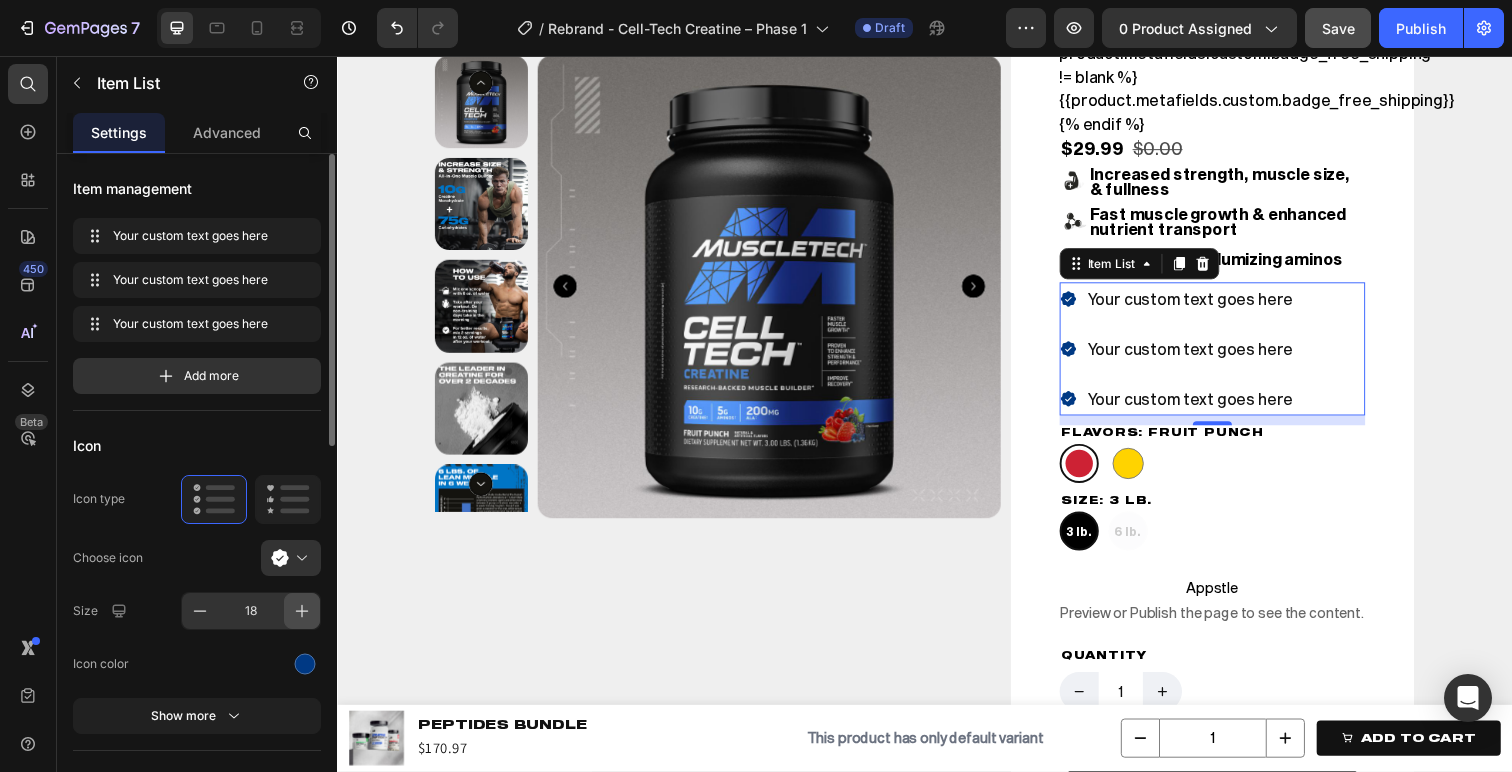 click 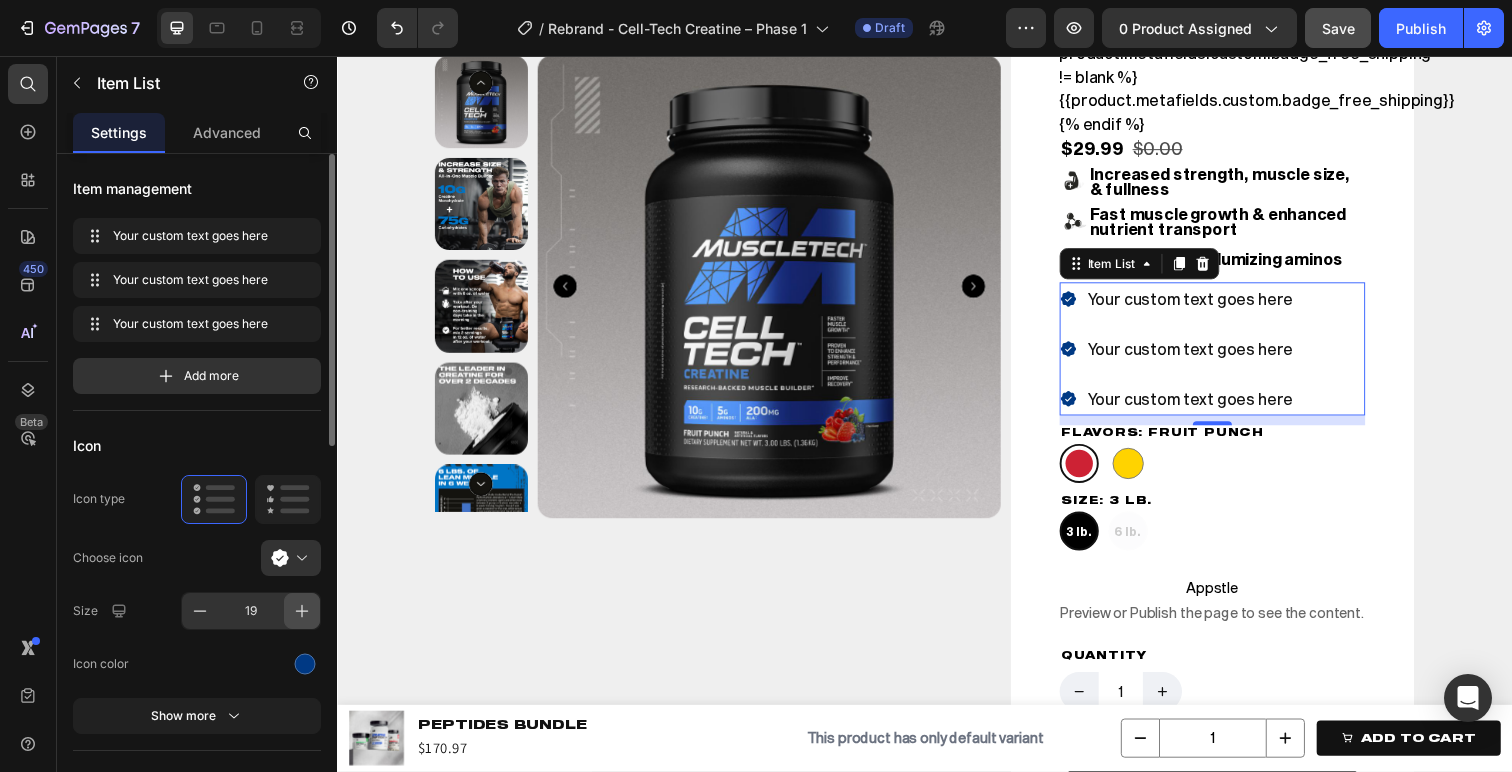 click 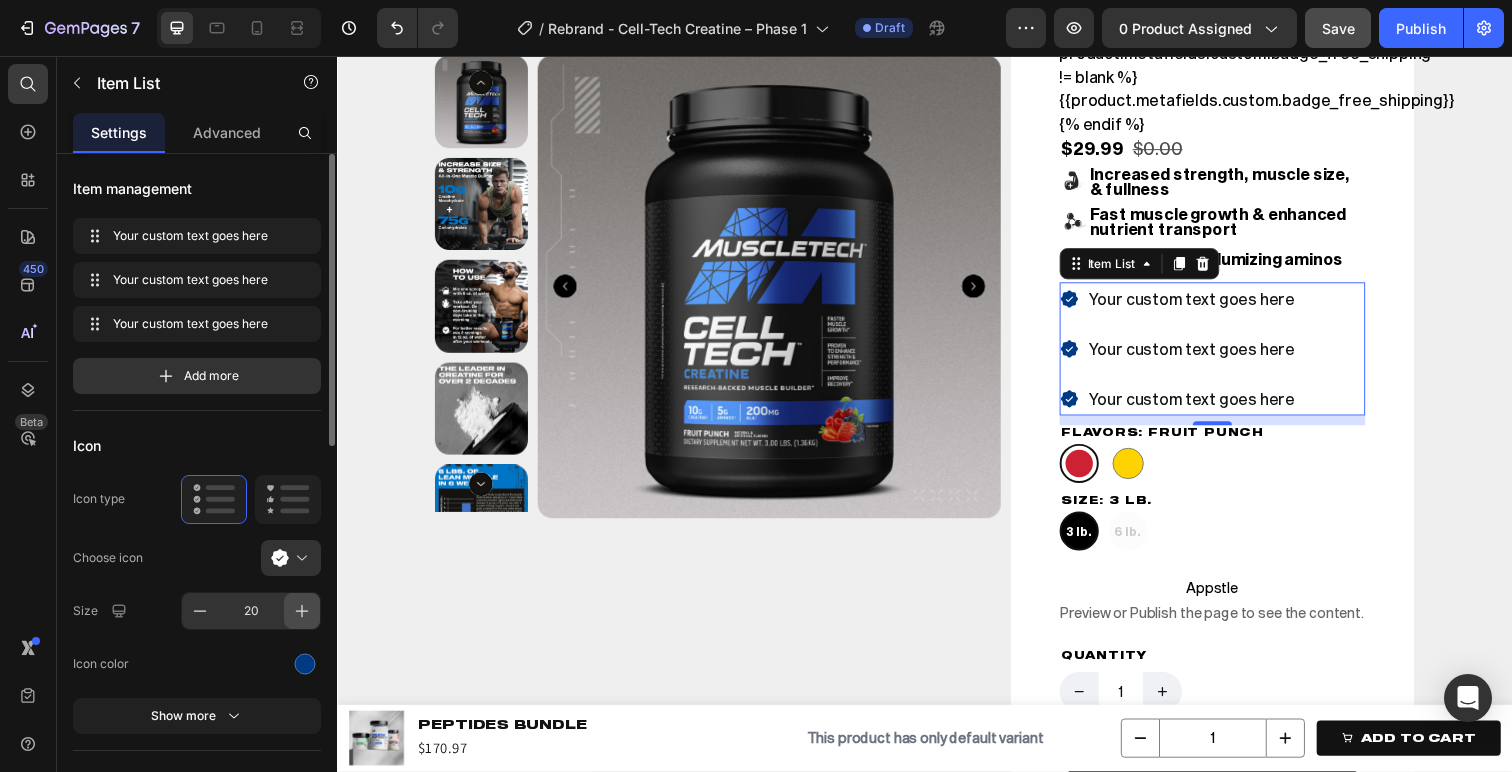 click 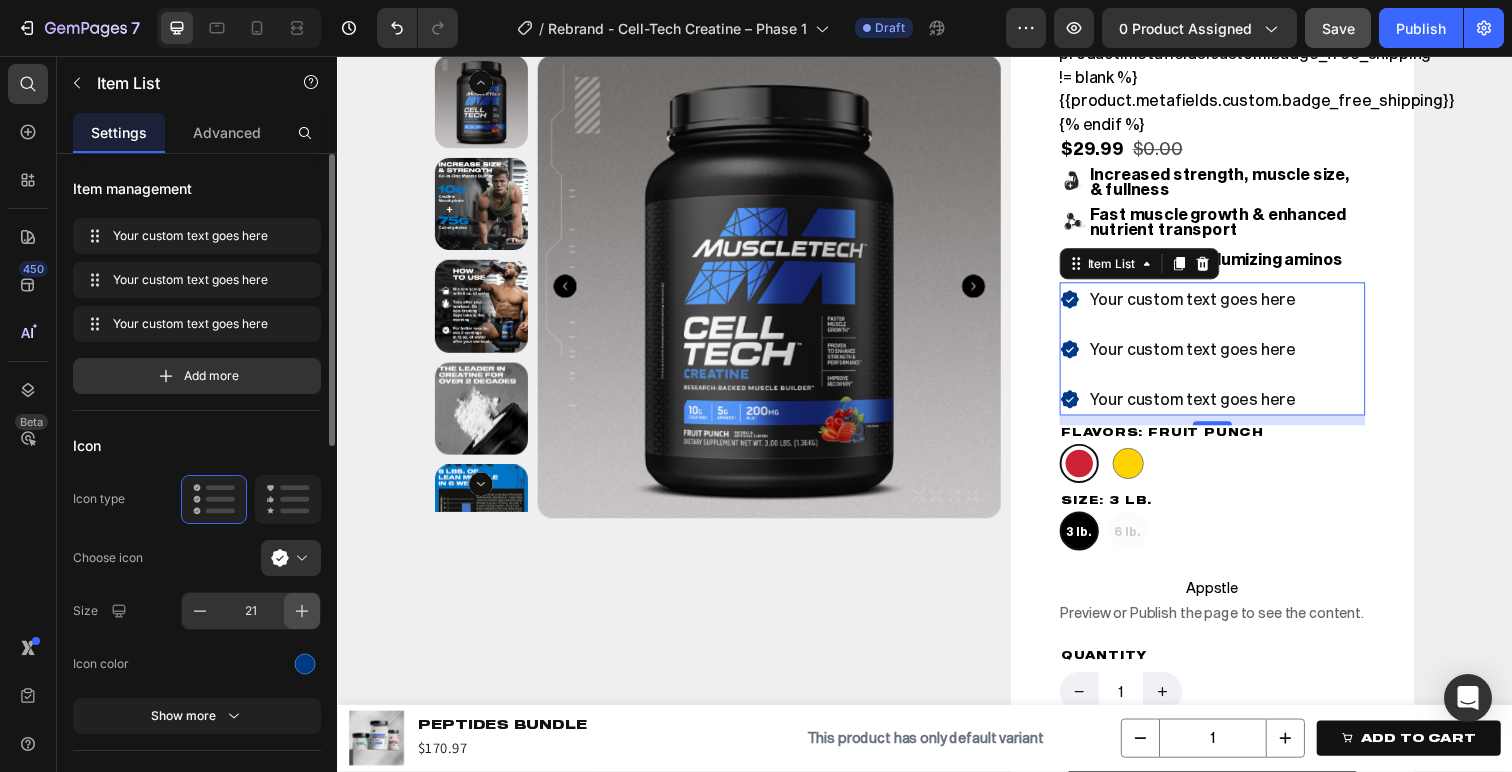 click 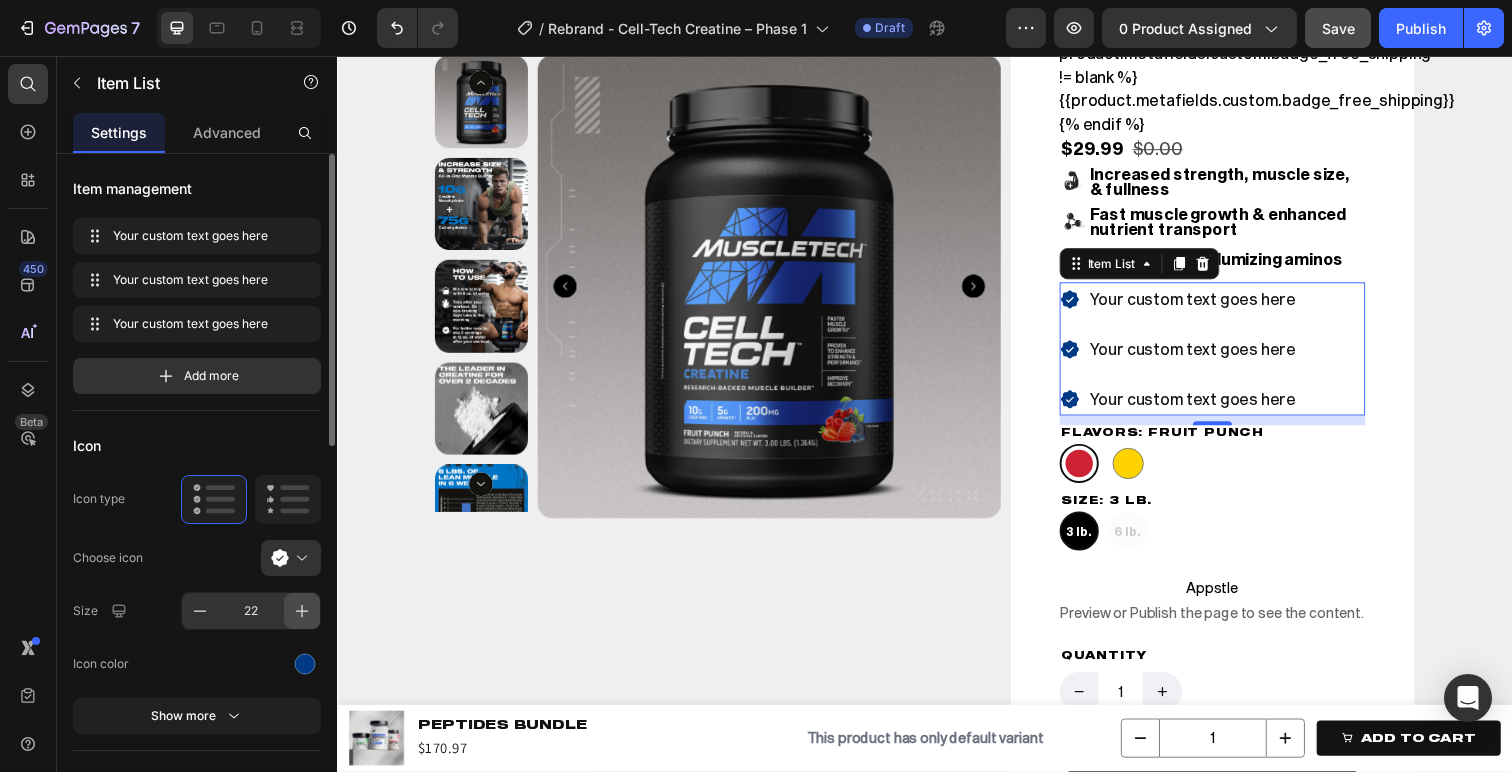 click 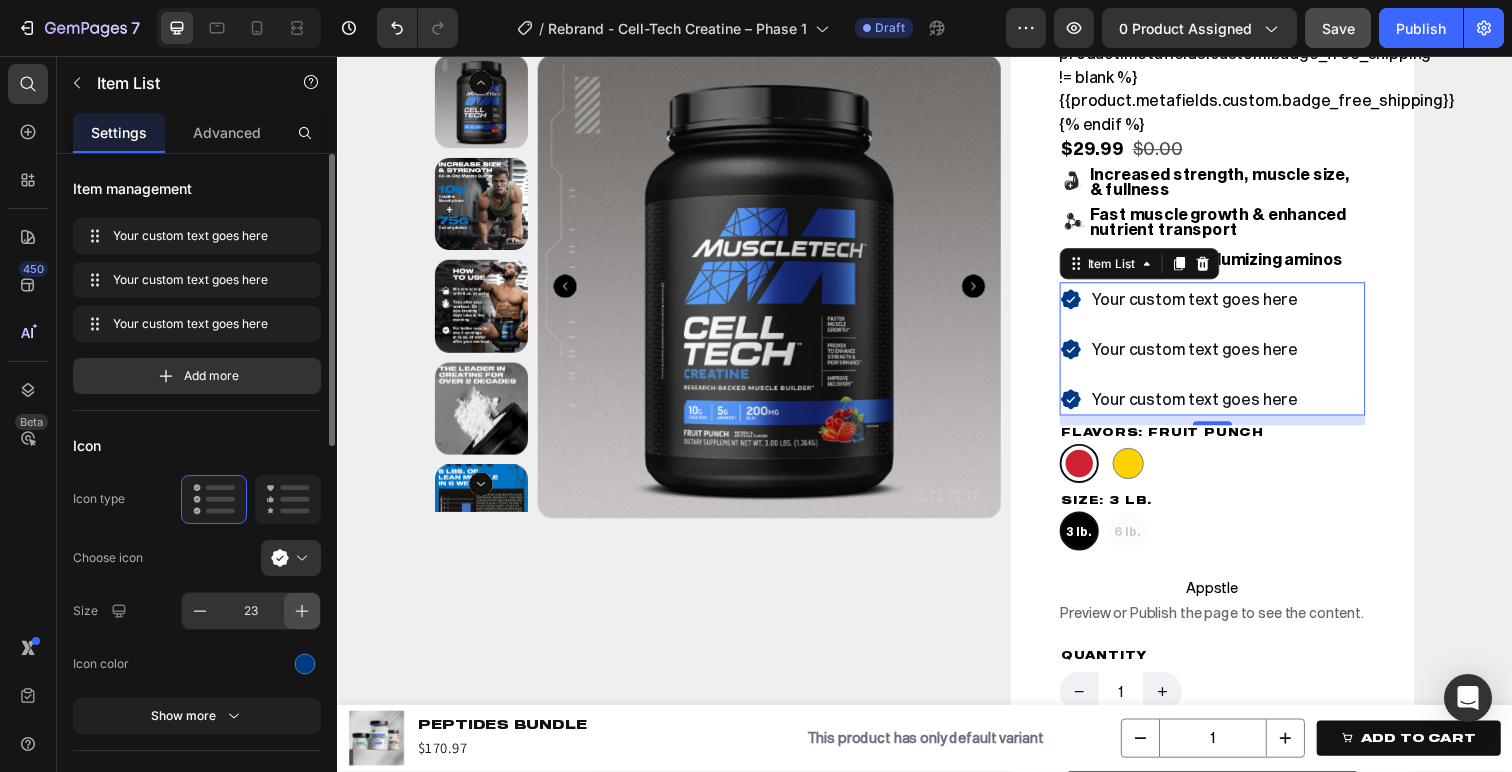 click 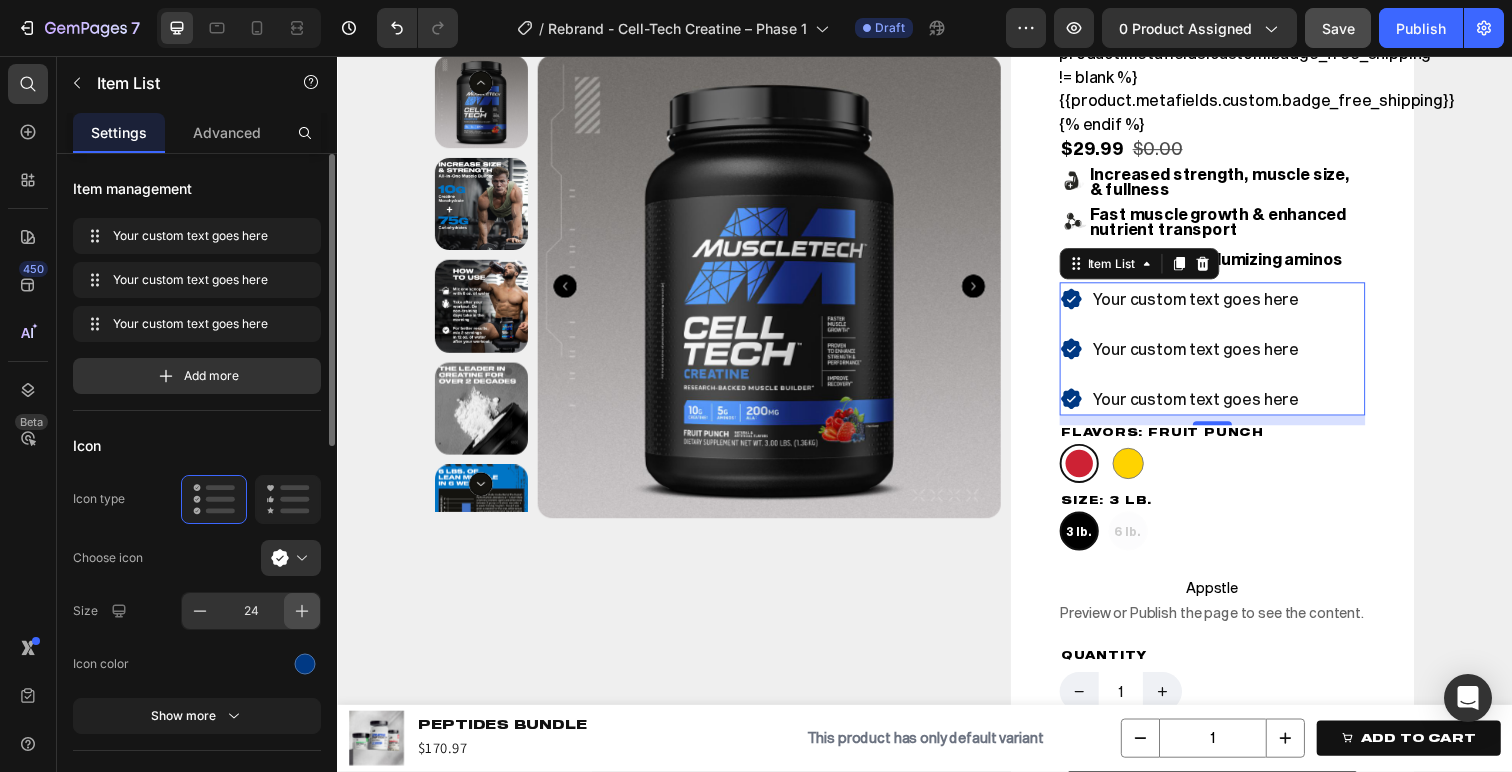 click 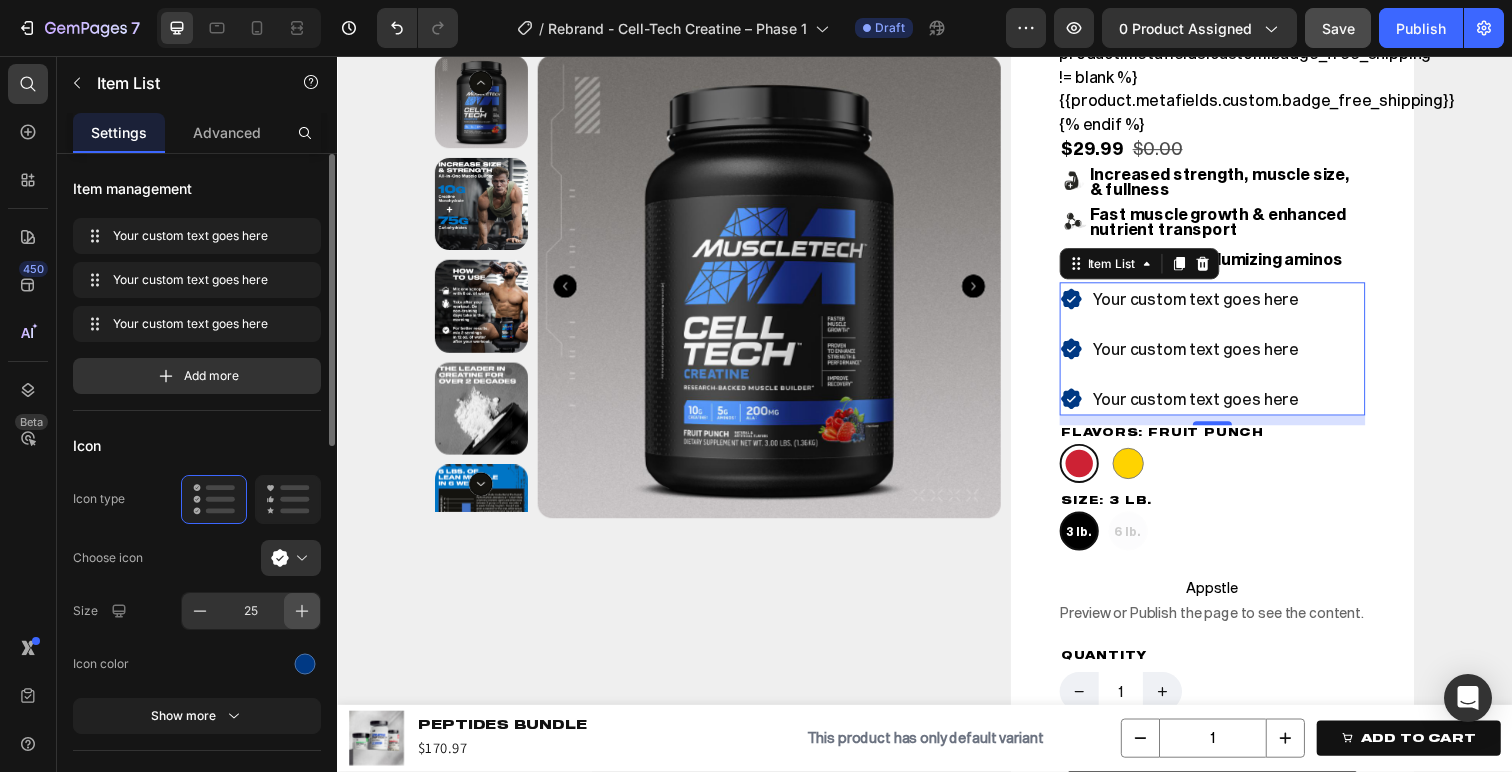 click 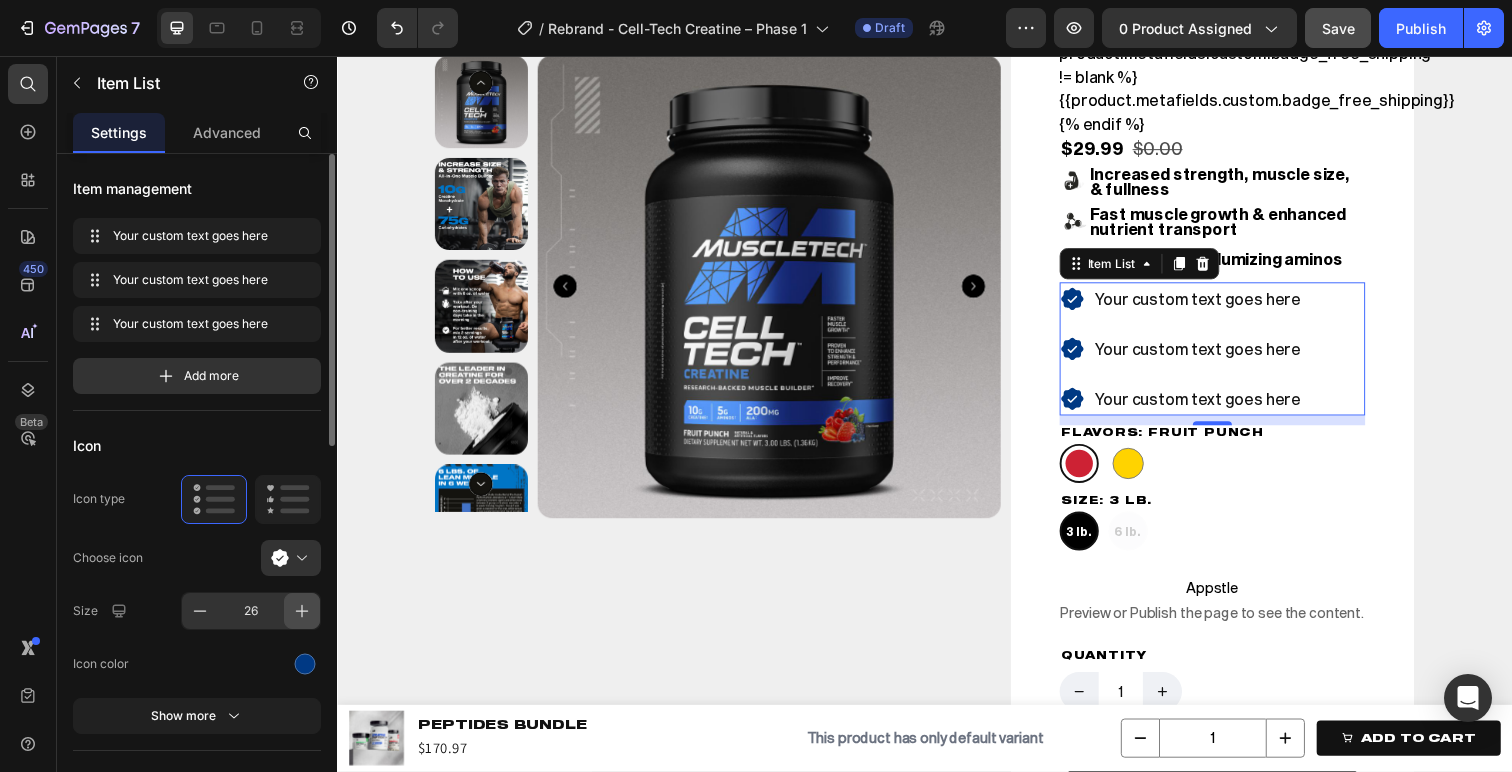 click 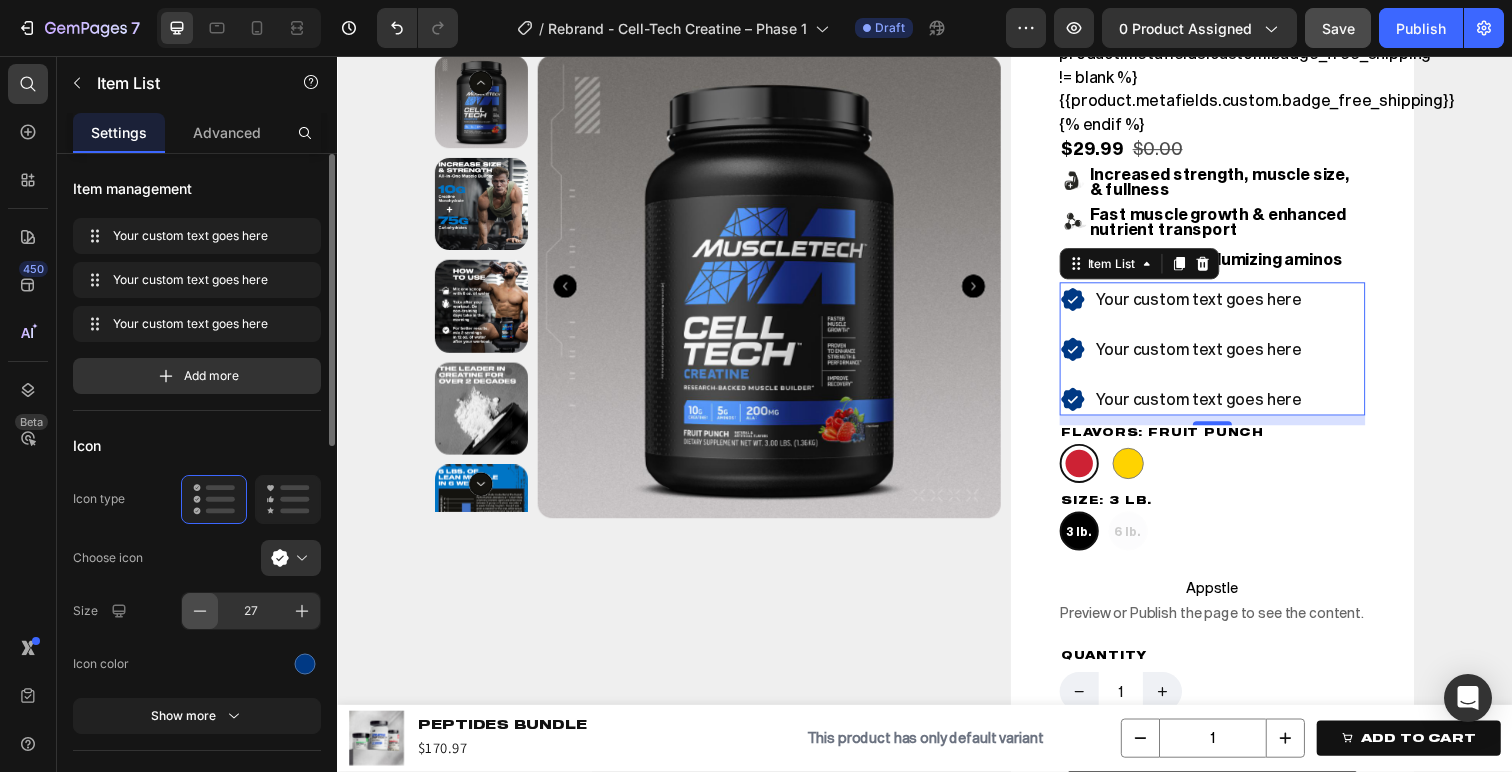 click 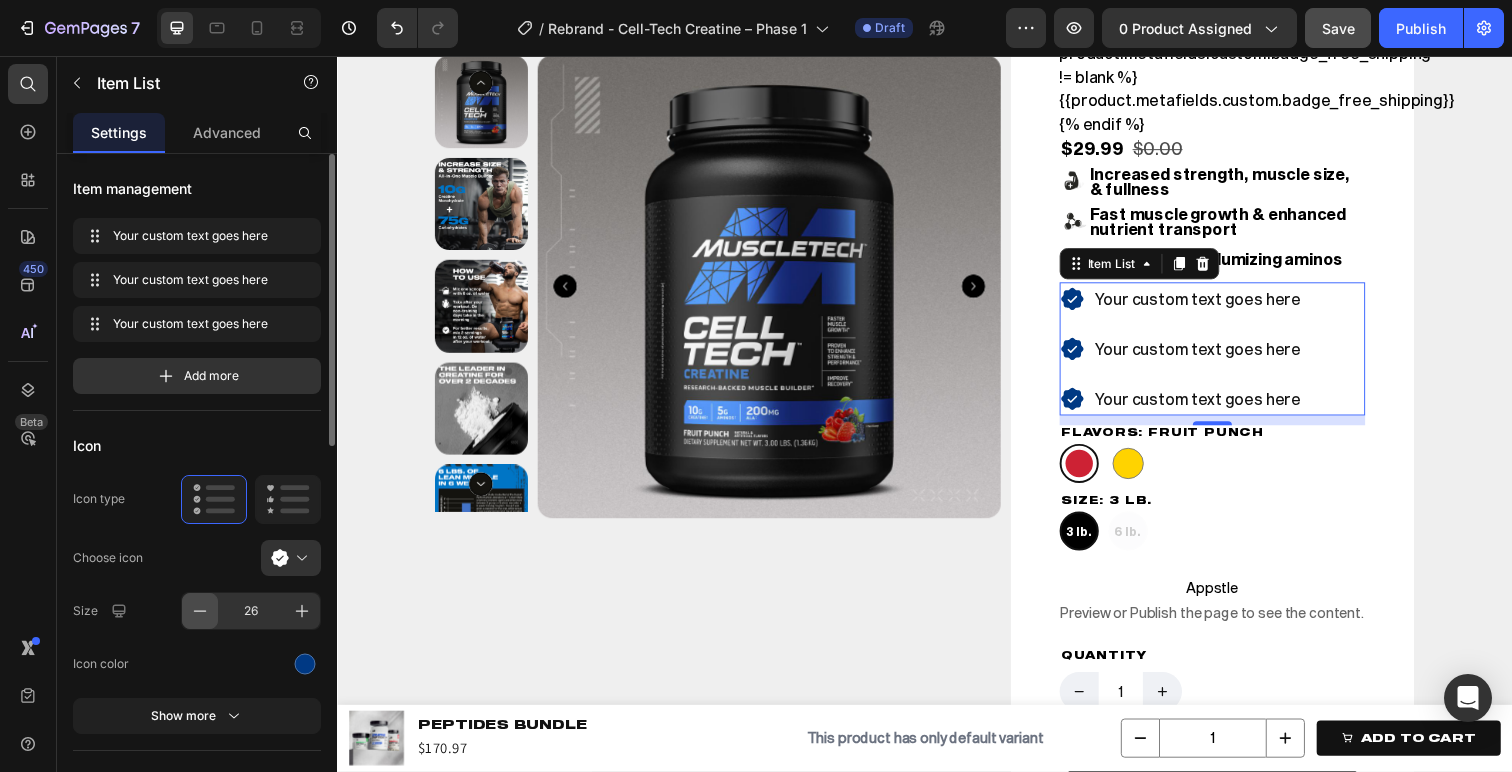 click 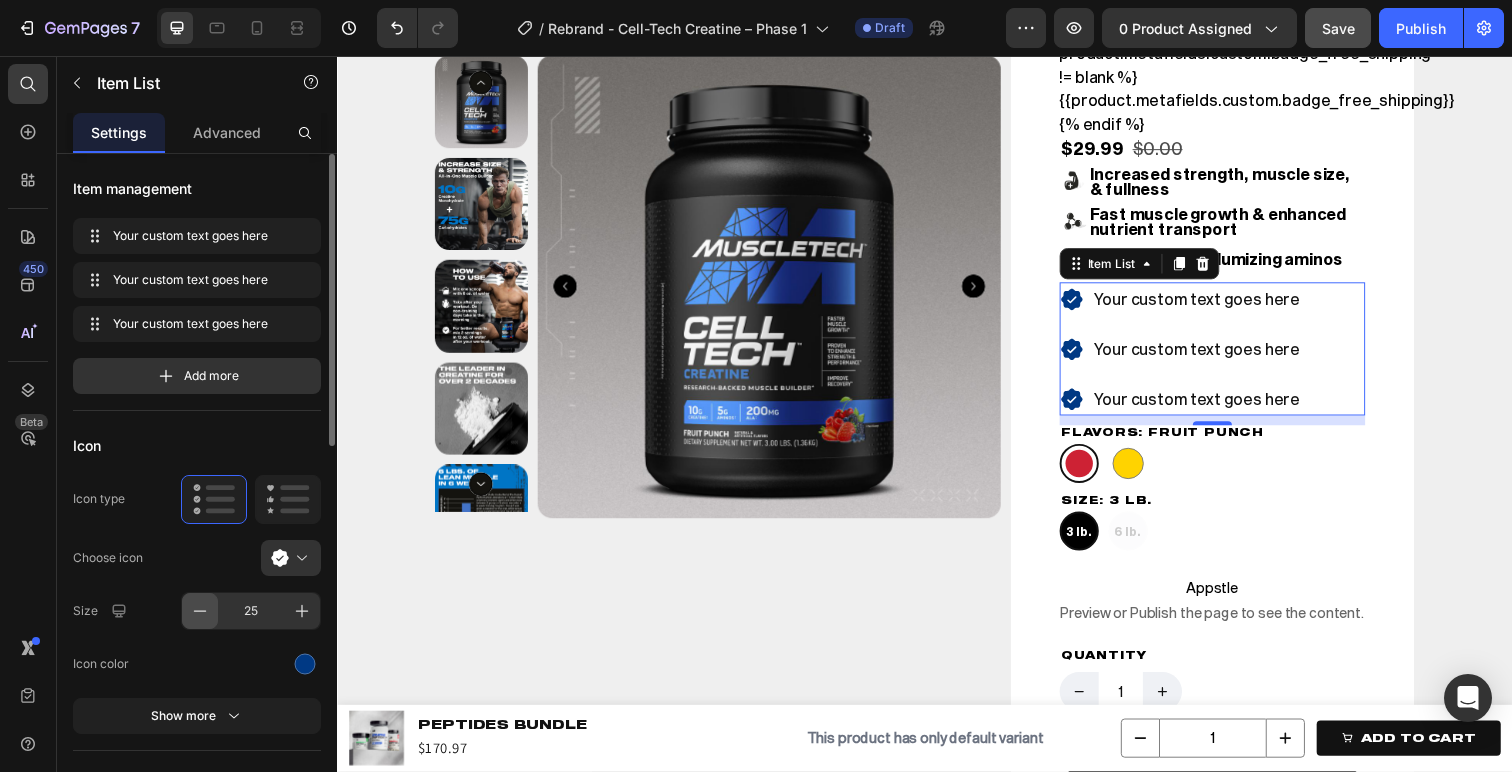 click 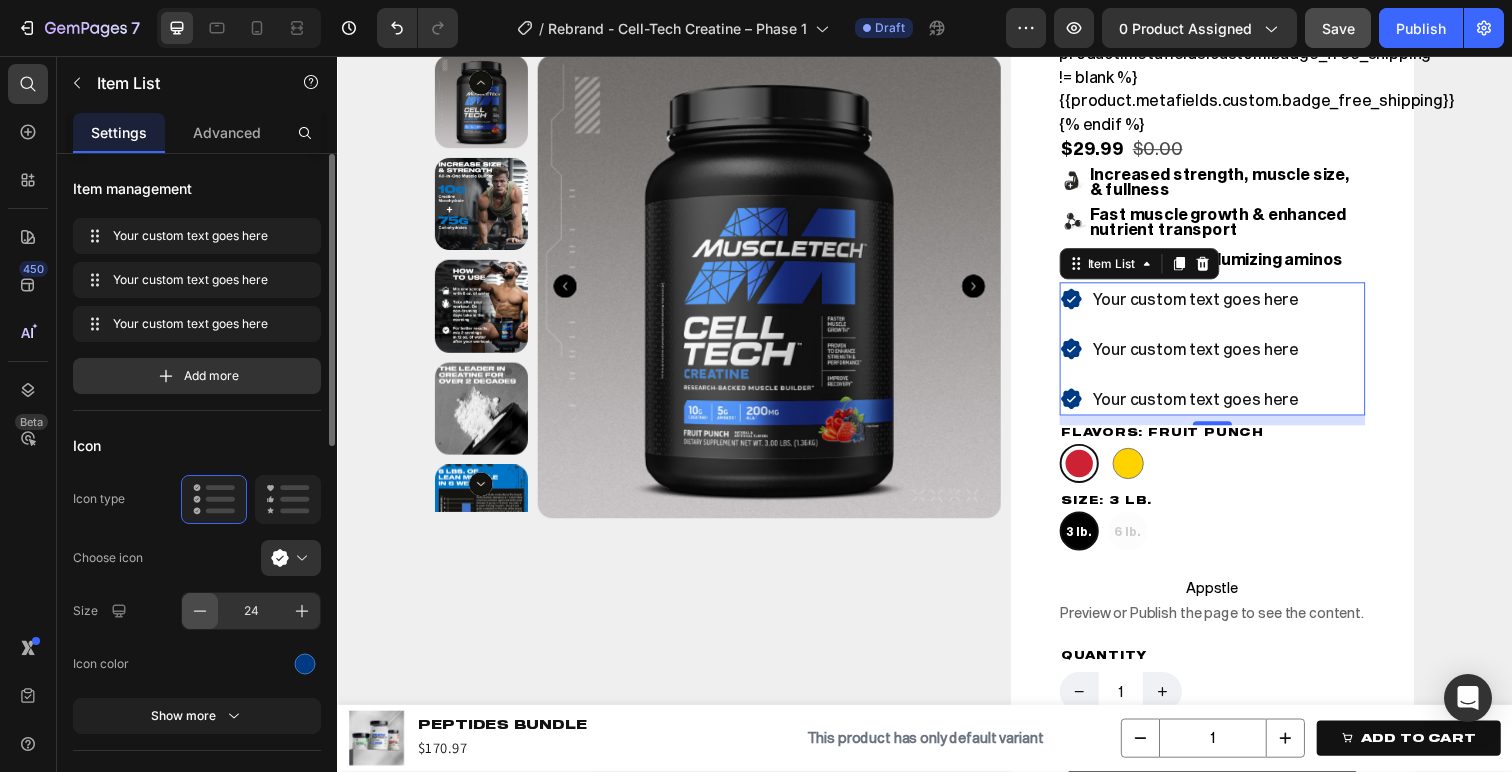 click 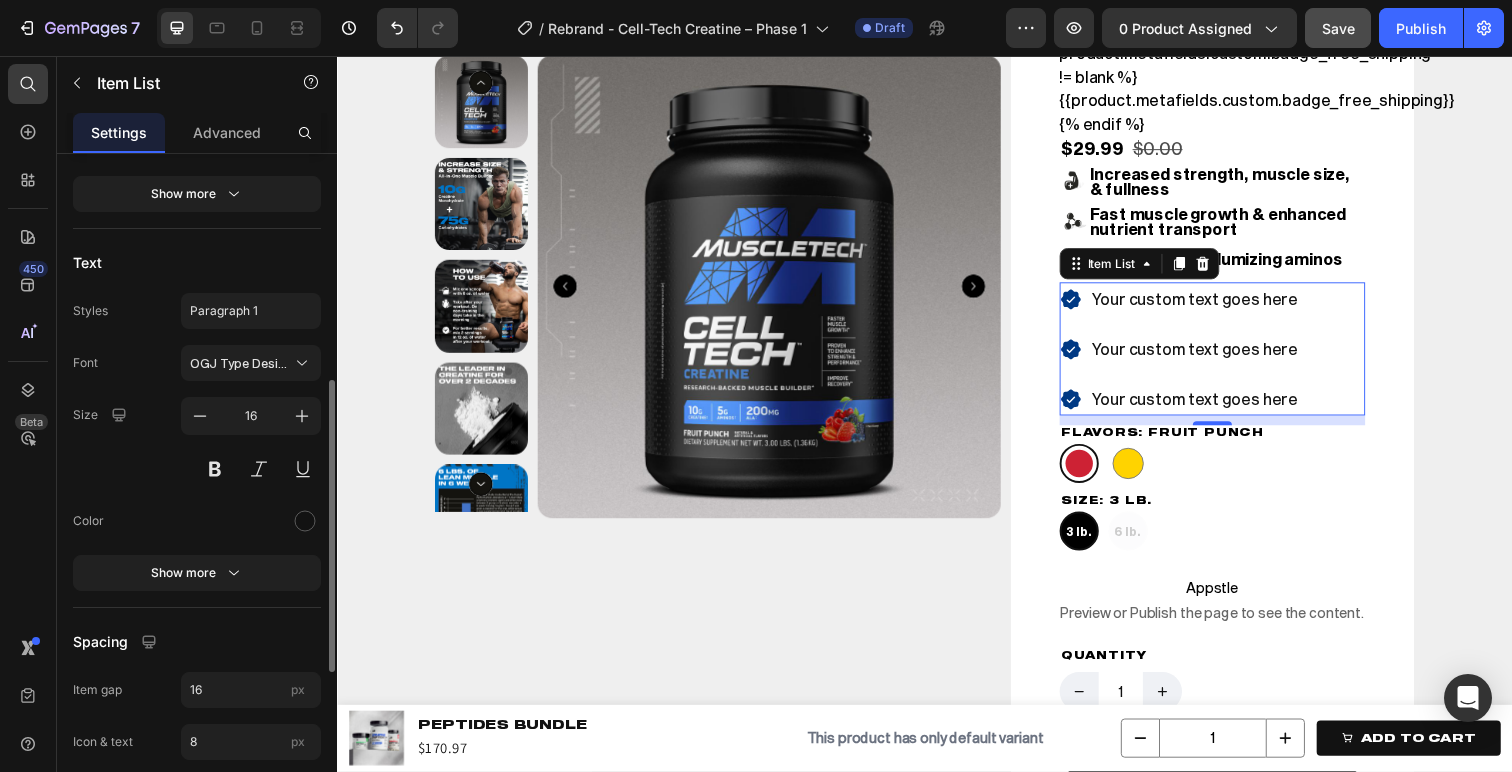 scroll, scrollTop: 732, scrollLeft: 0, axis: vertical 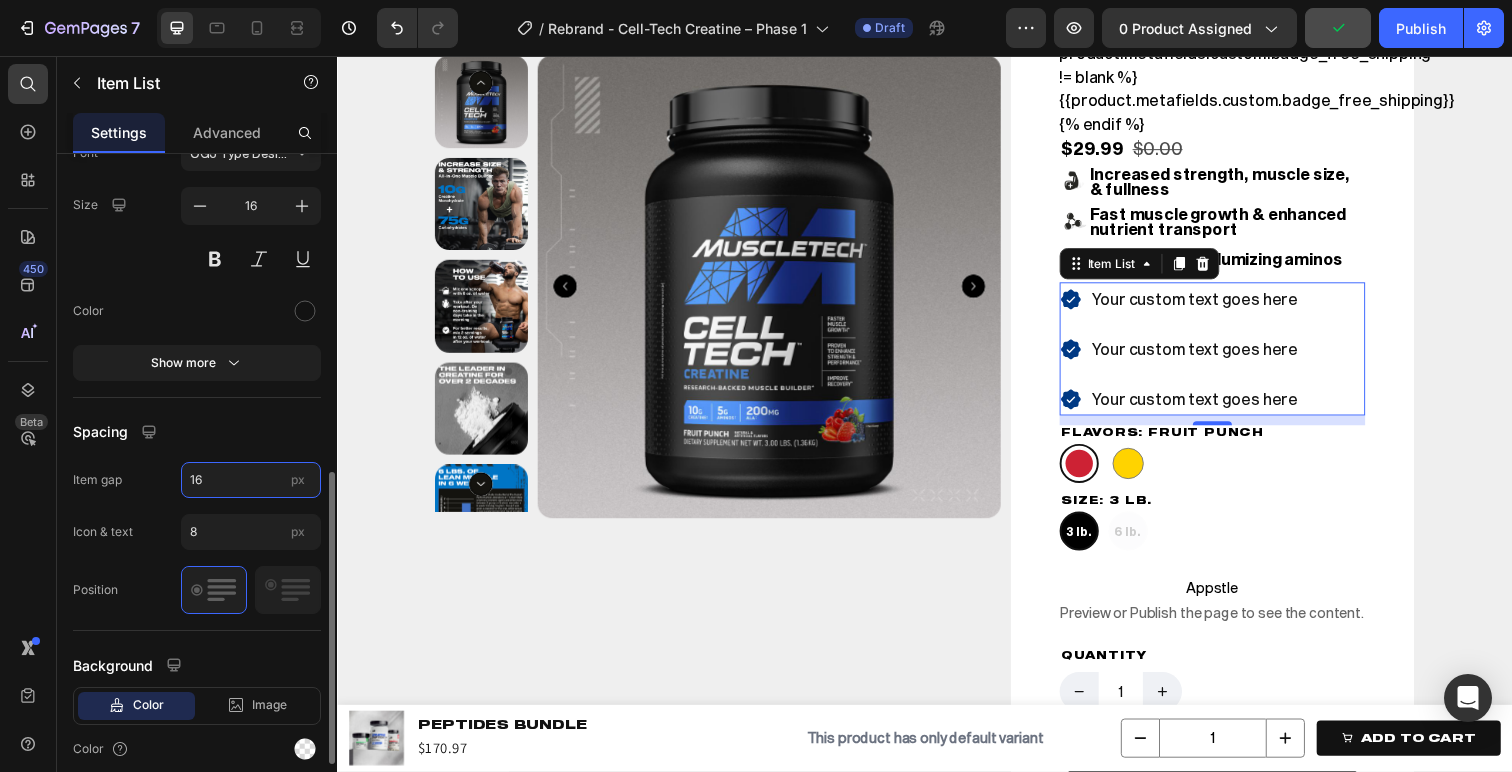 click on "16" at bounding box center [251, 480] 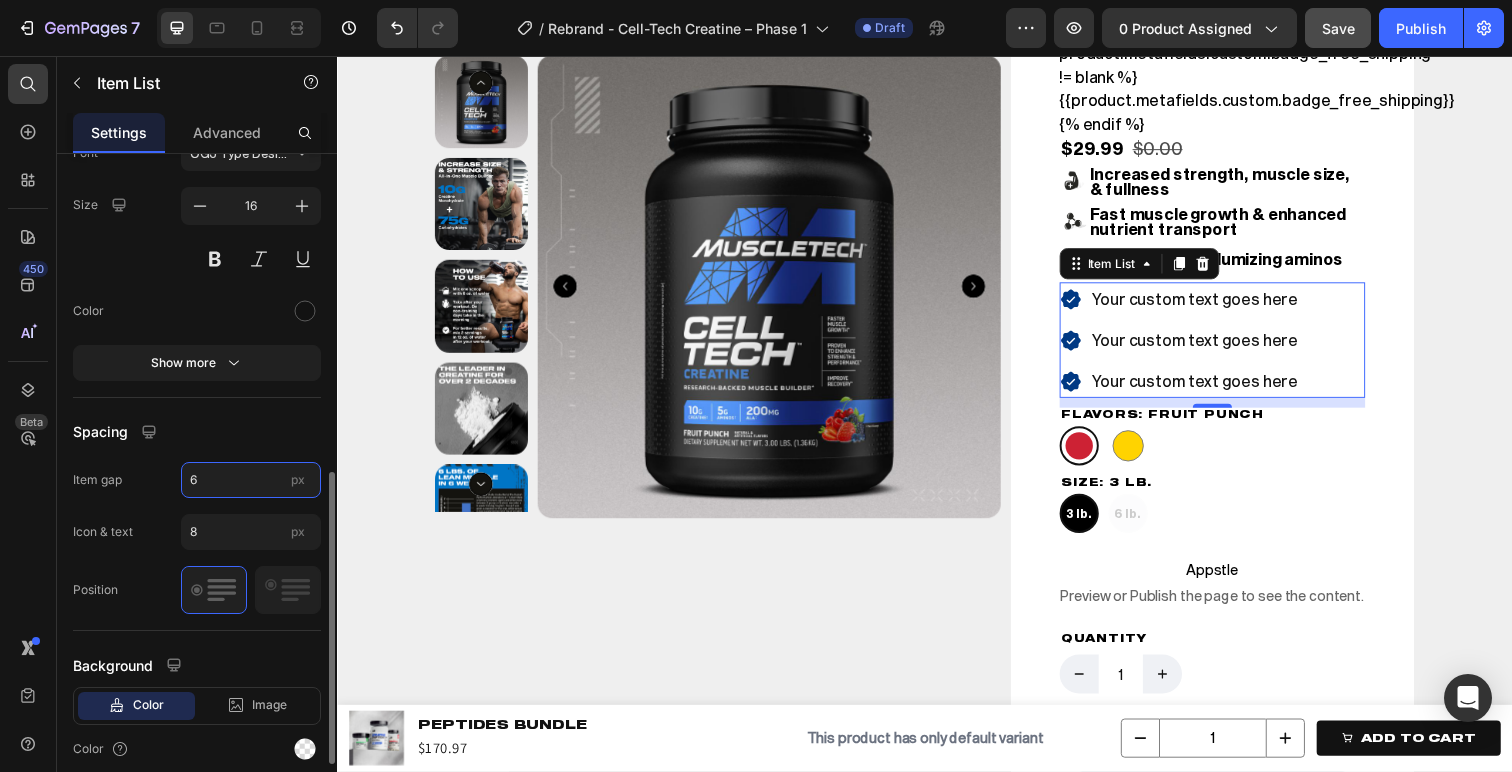 type on "5" 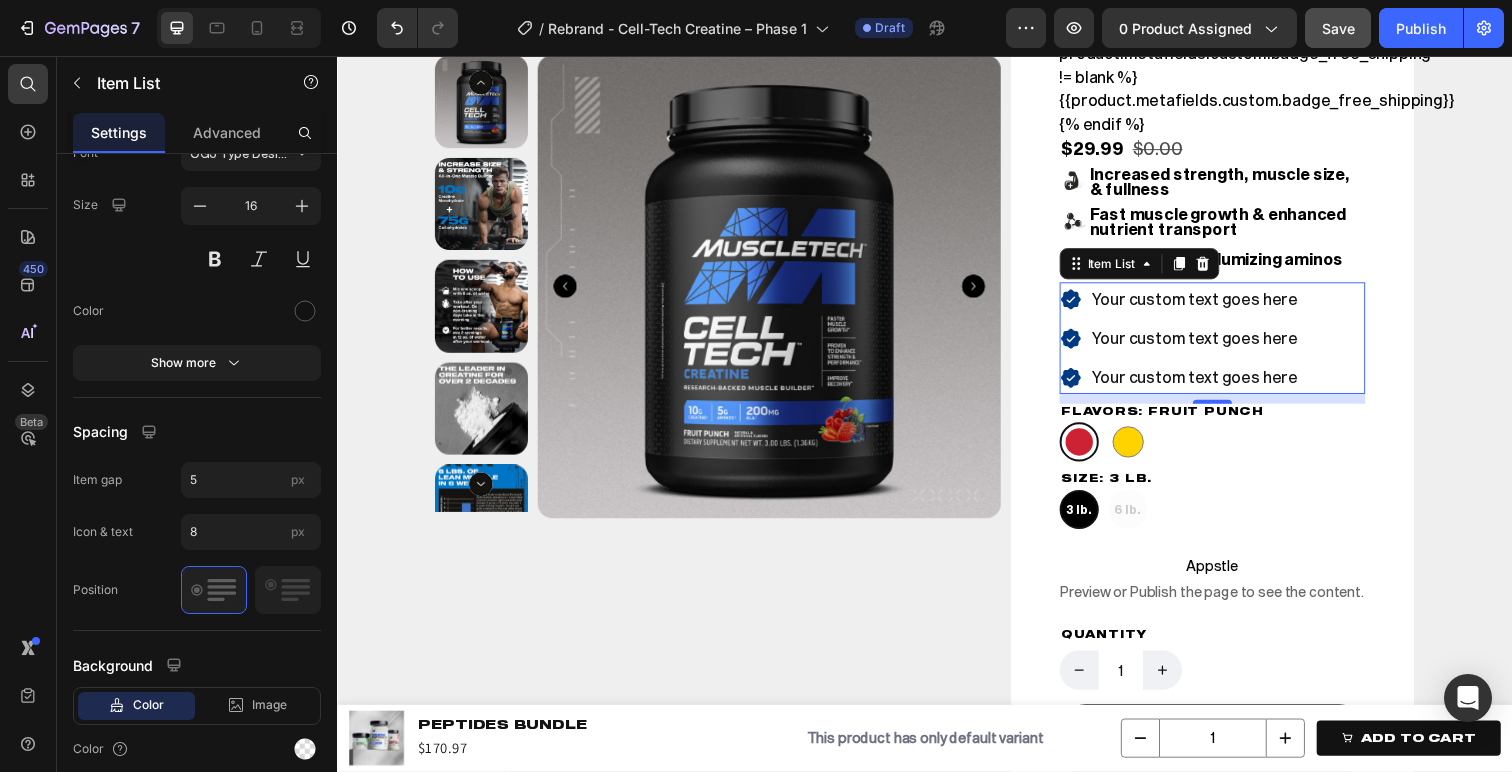 click on "Your custom text goes here" at bounding box center (1214, 305) 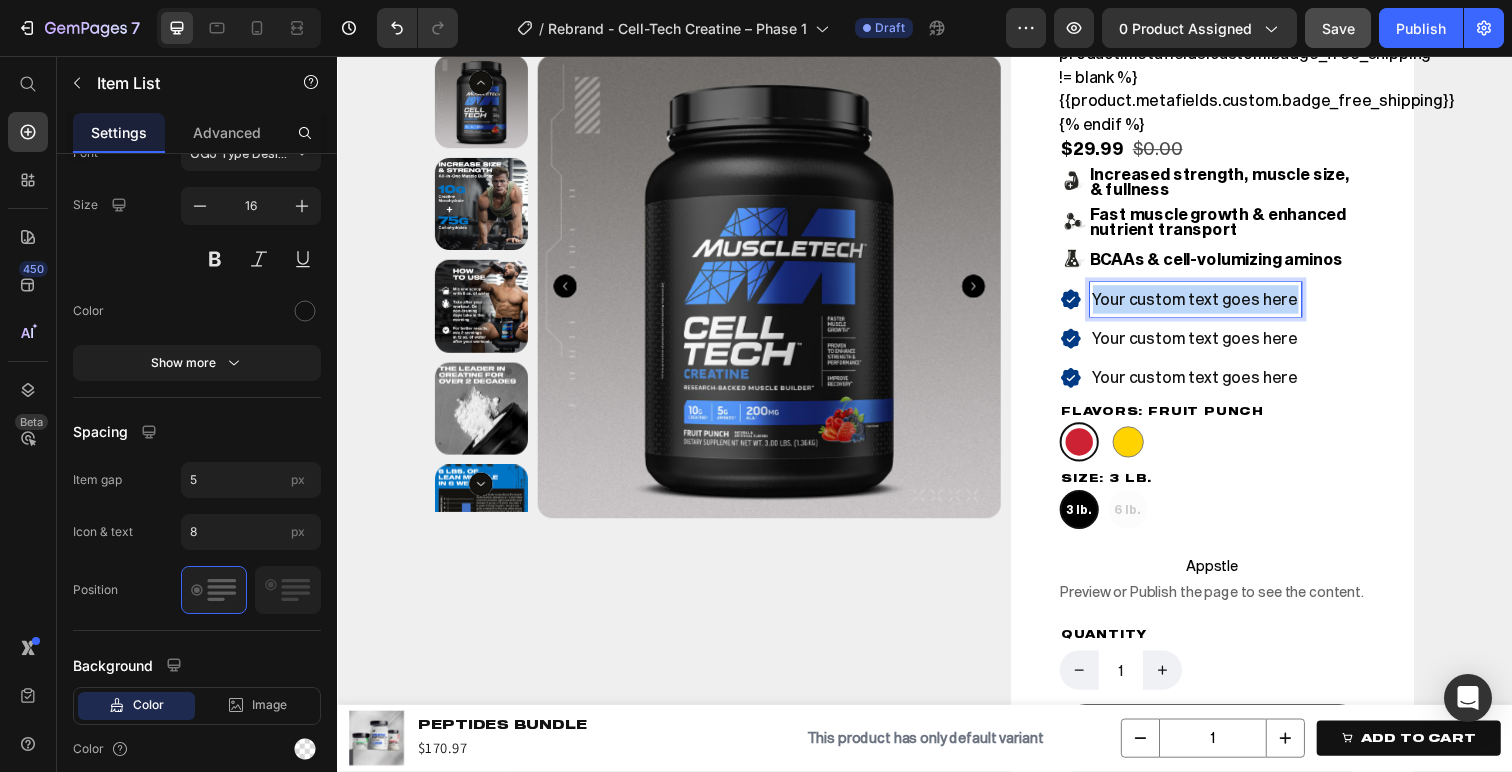 click on "Your custom text goes here" at bounding box center [1214, 305] 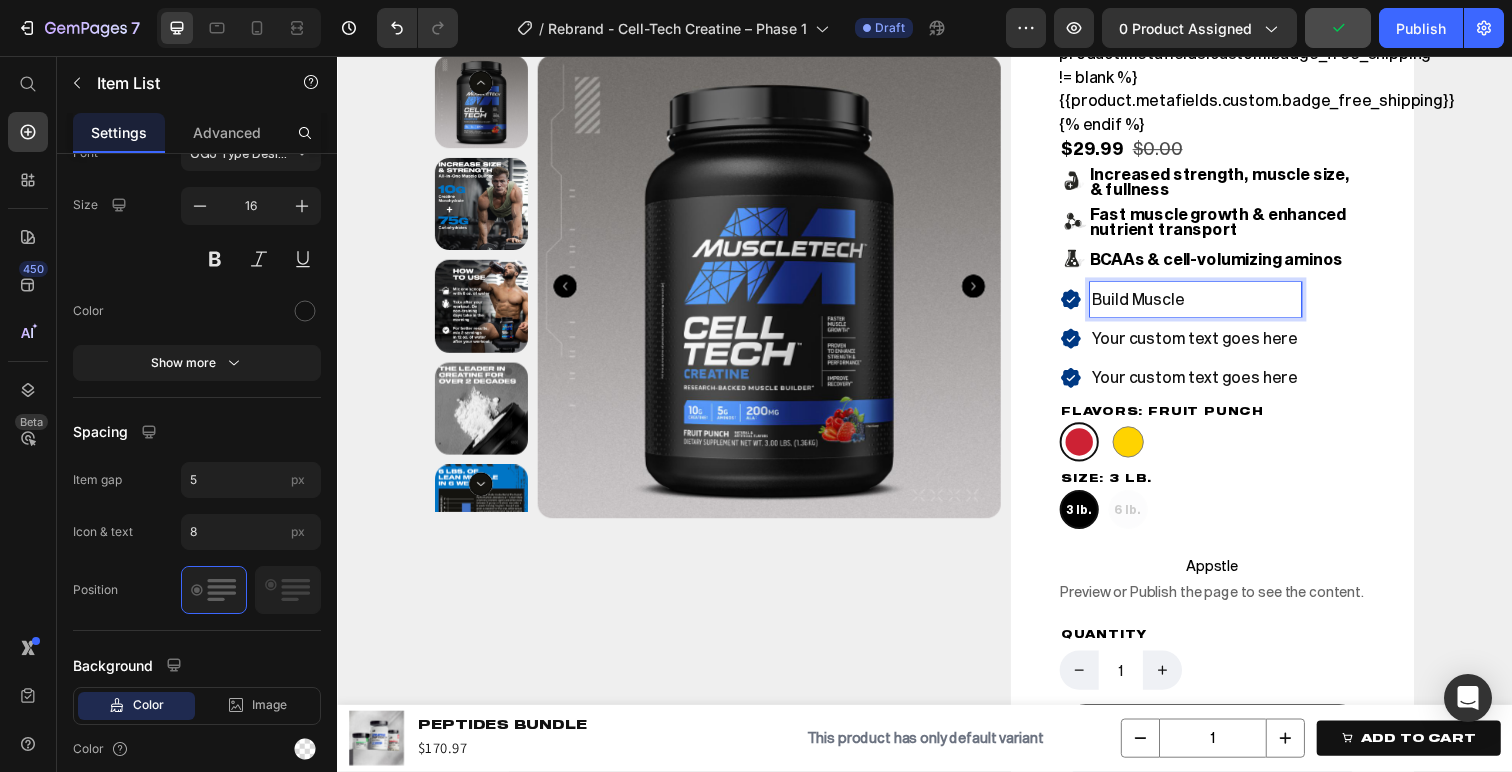 click on "Your custom text goes here" at bounding box center [1214, 345] 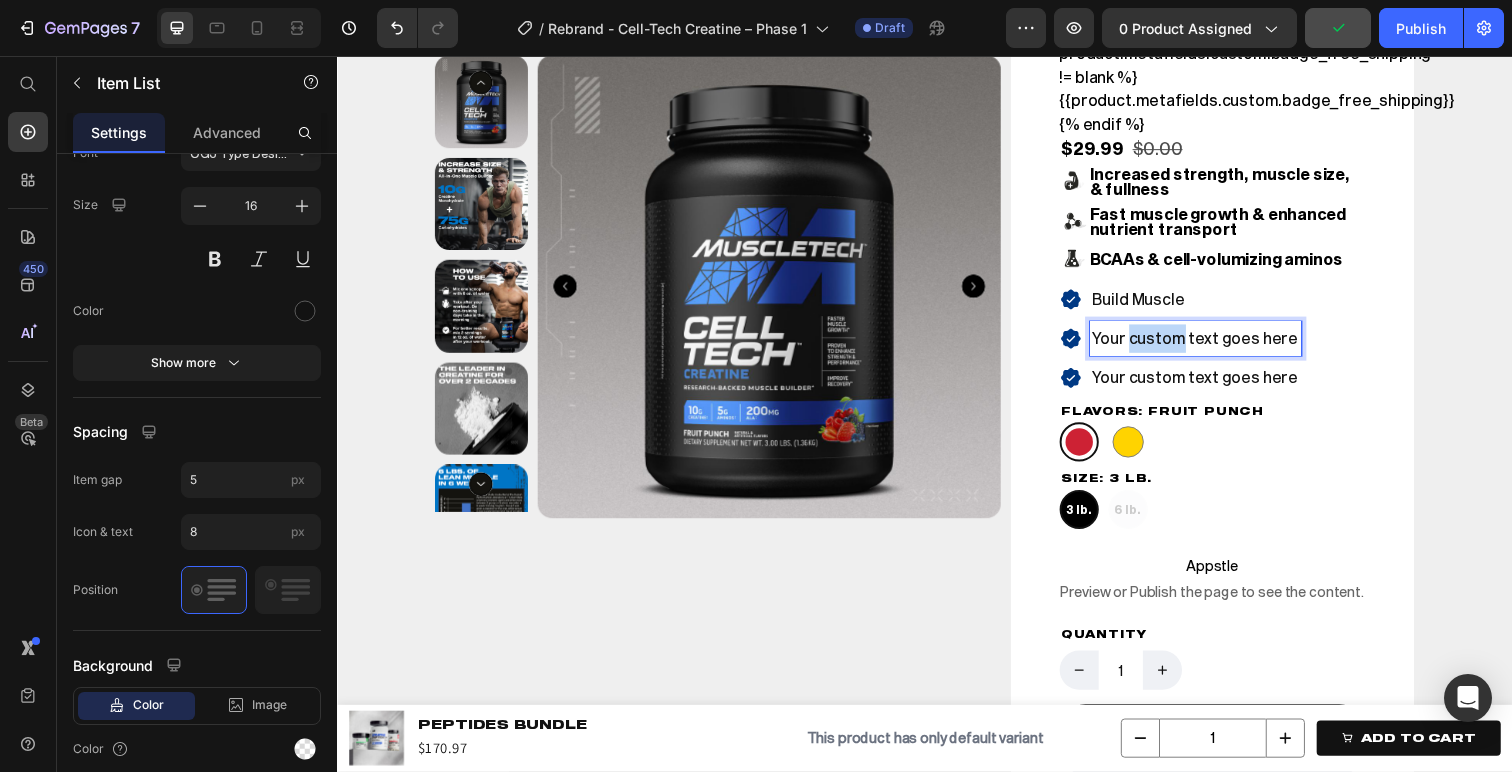 click on "Your custom text goes here" at bounding box center (1214, 345) 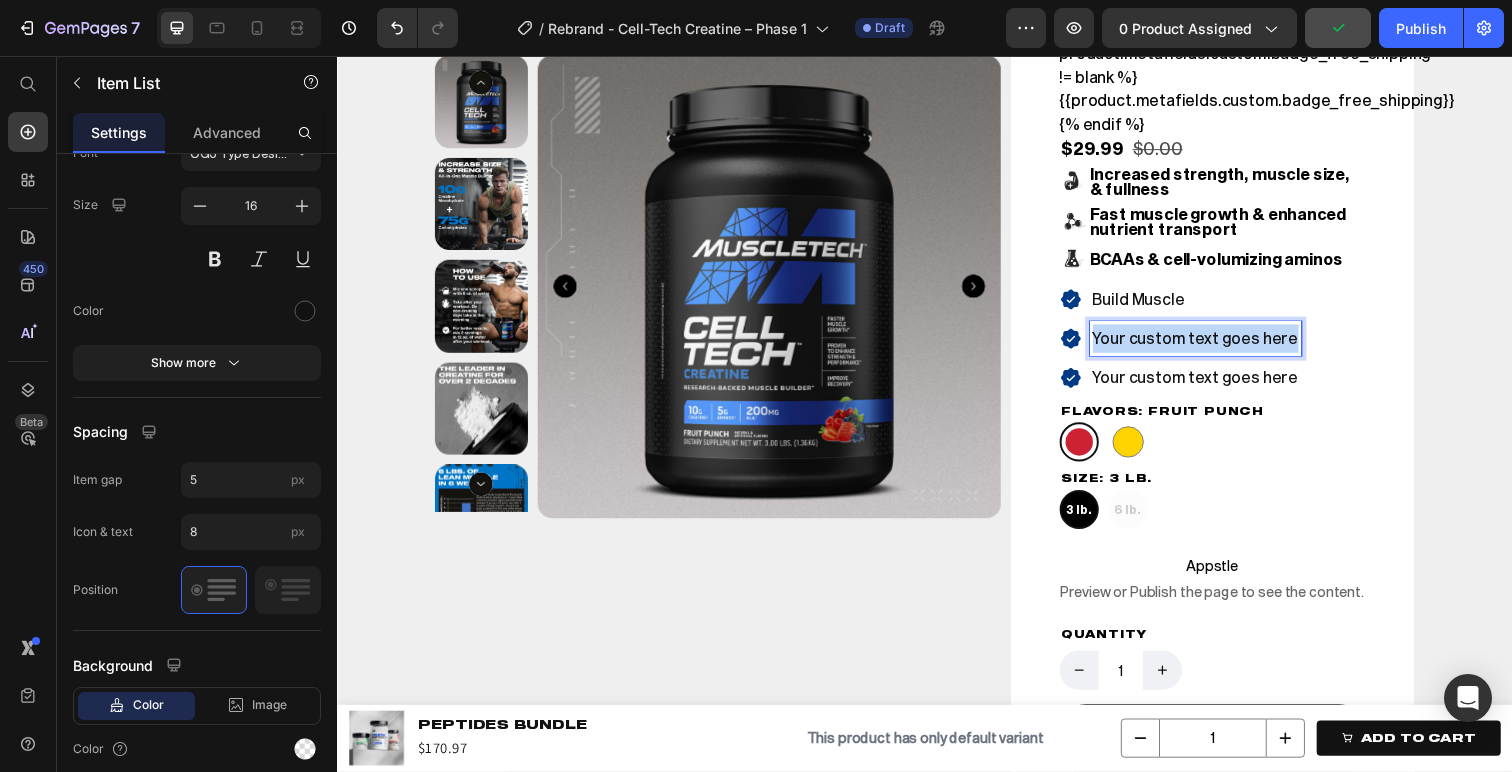 click on "Your custom text goes here" at bounding box center (1214, 345) 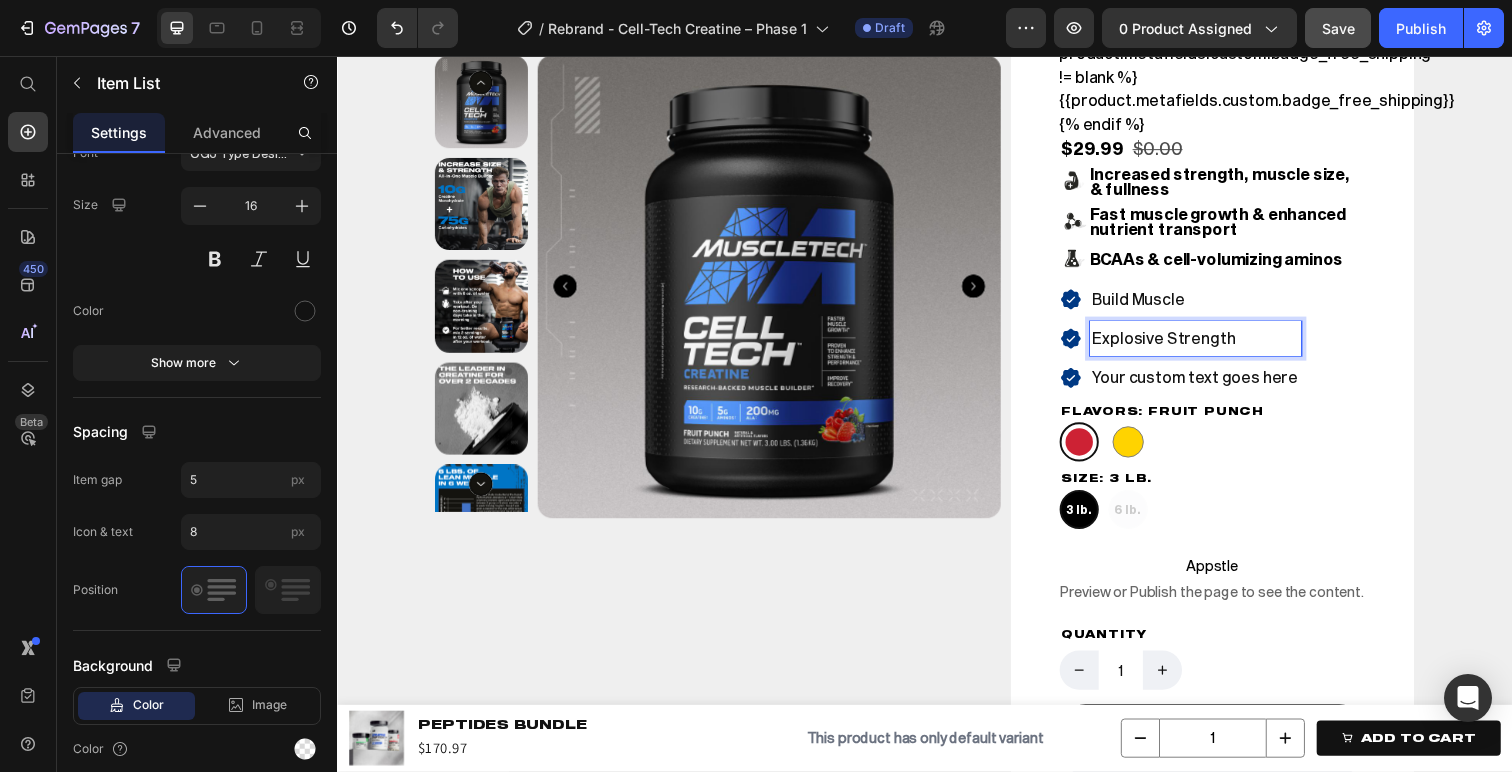 click on "Your custom text goes here" at bounding box center [1214, 385] 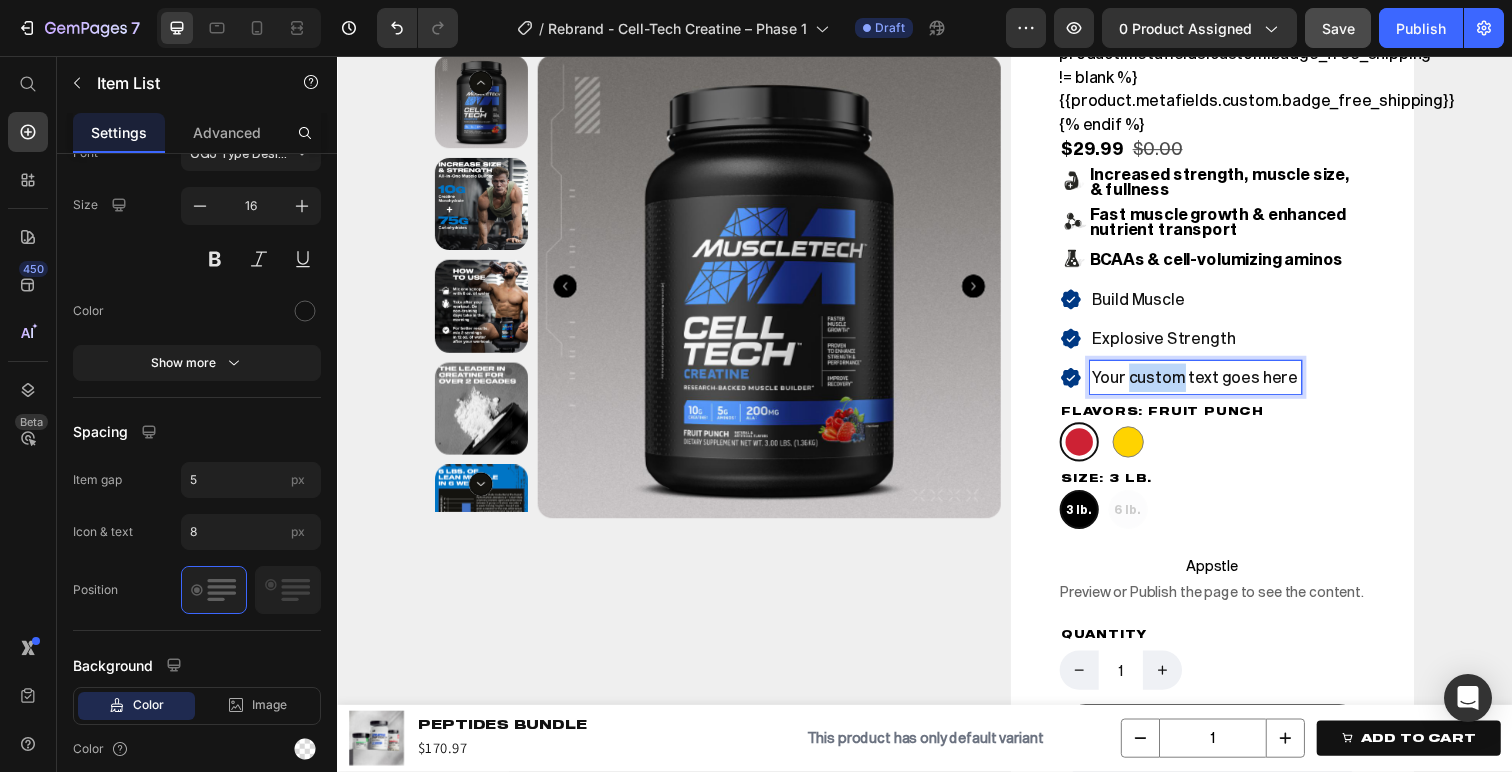 click on "Your custom text goes here" at bounding box center [1214, 385] 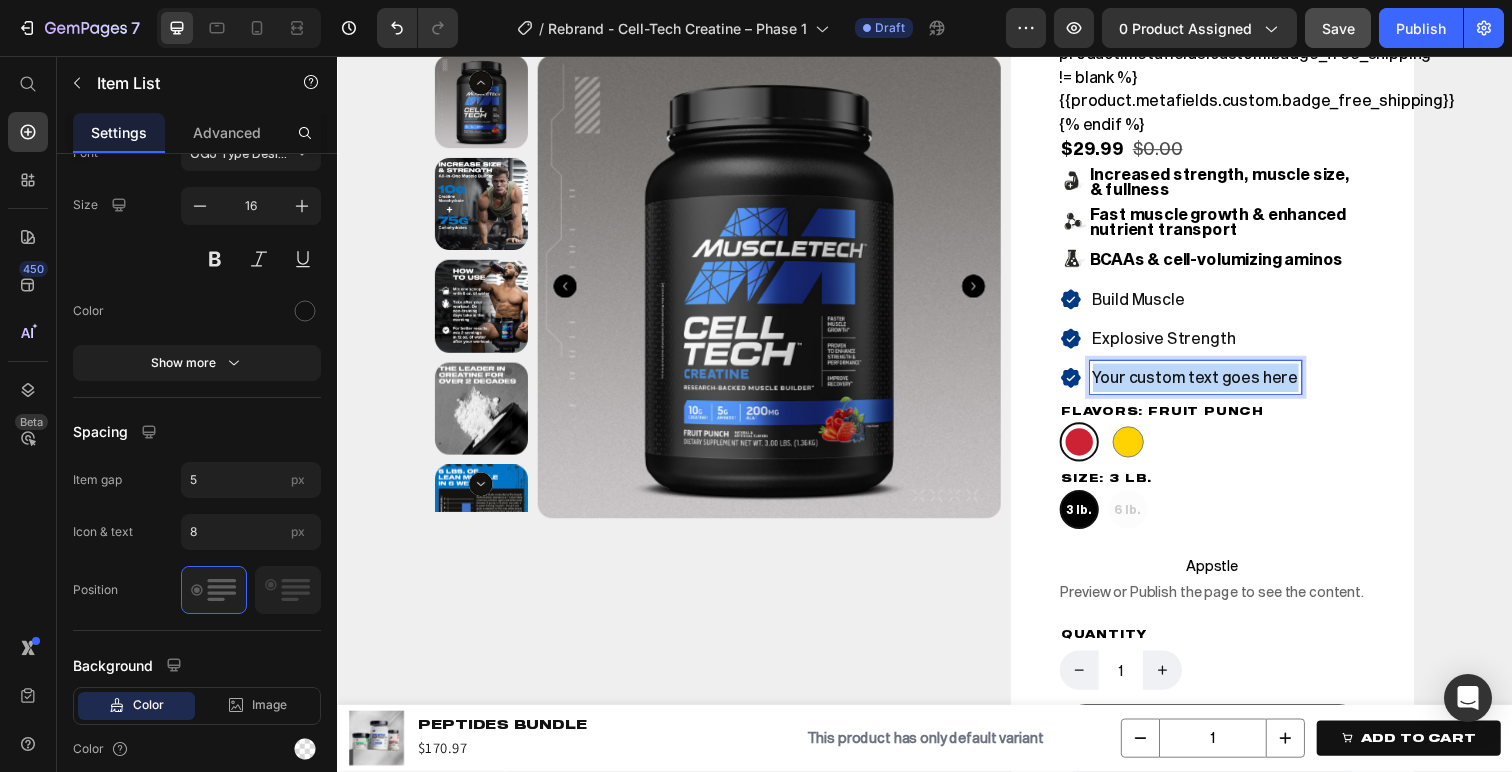 click on "Your custom text goes here" at bounding box center [1214, 385] 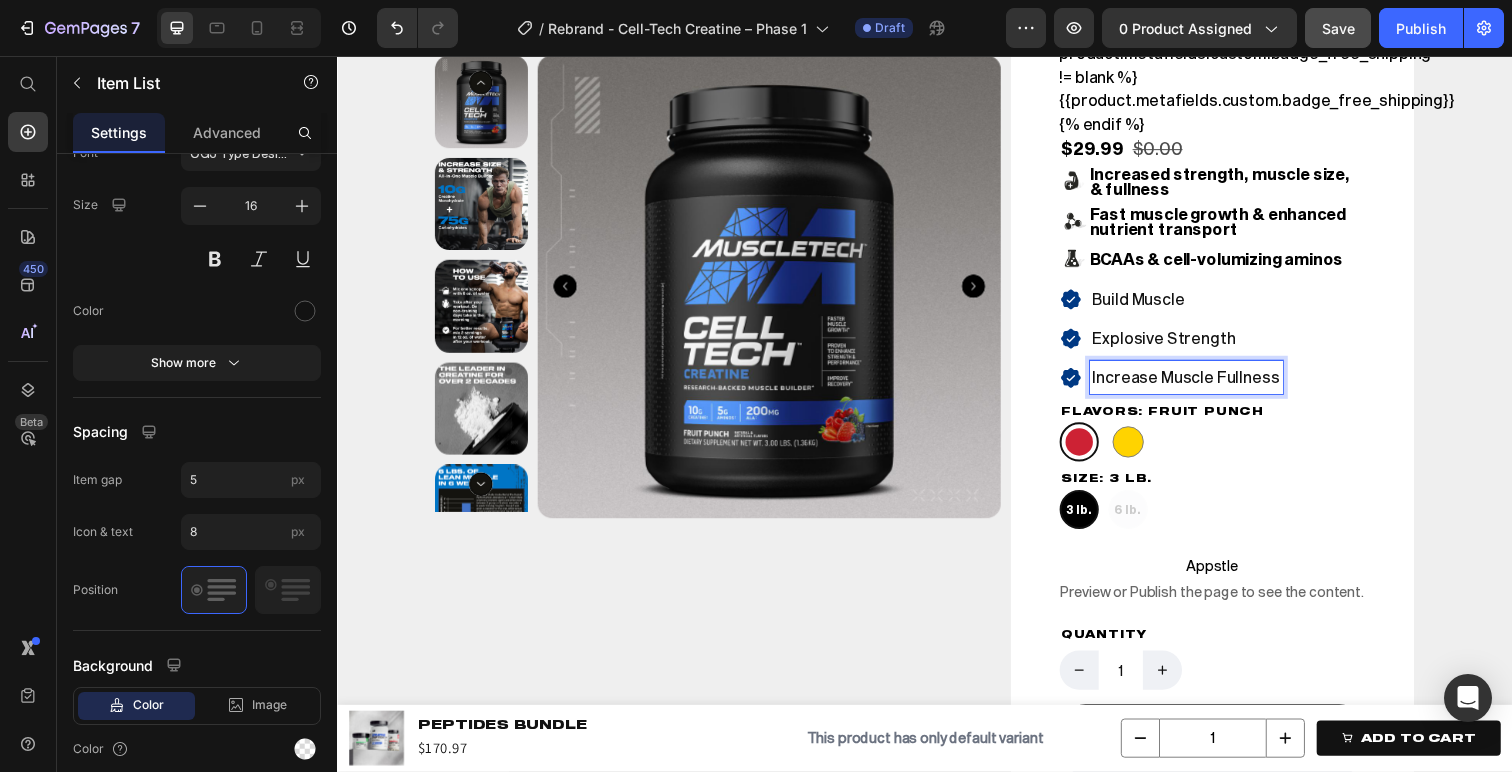 click on "Build Muscle
Explosive Strength
Increase Muscle Fullness" at bounding box center [1231, 345] 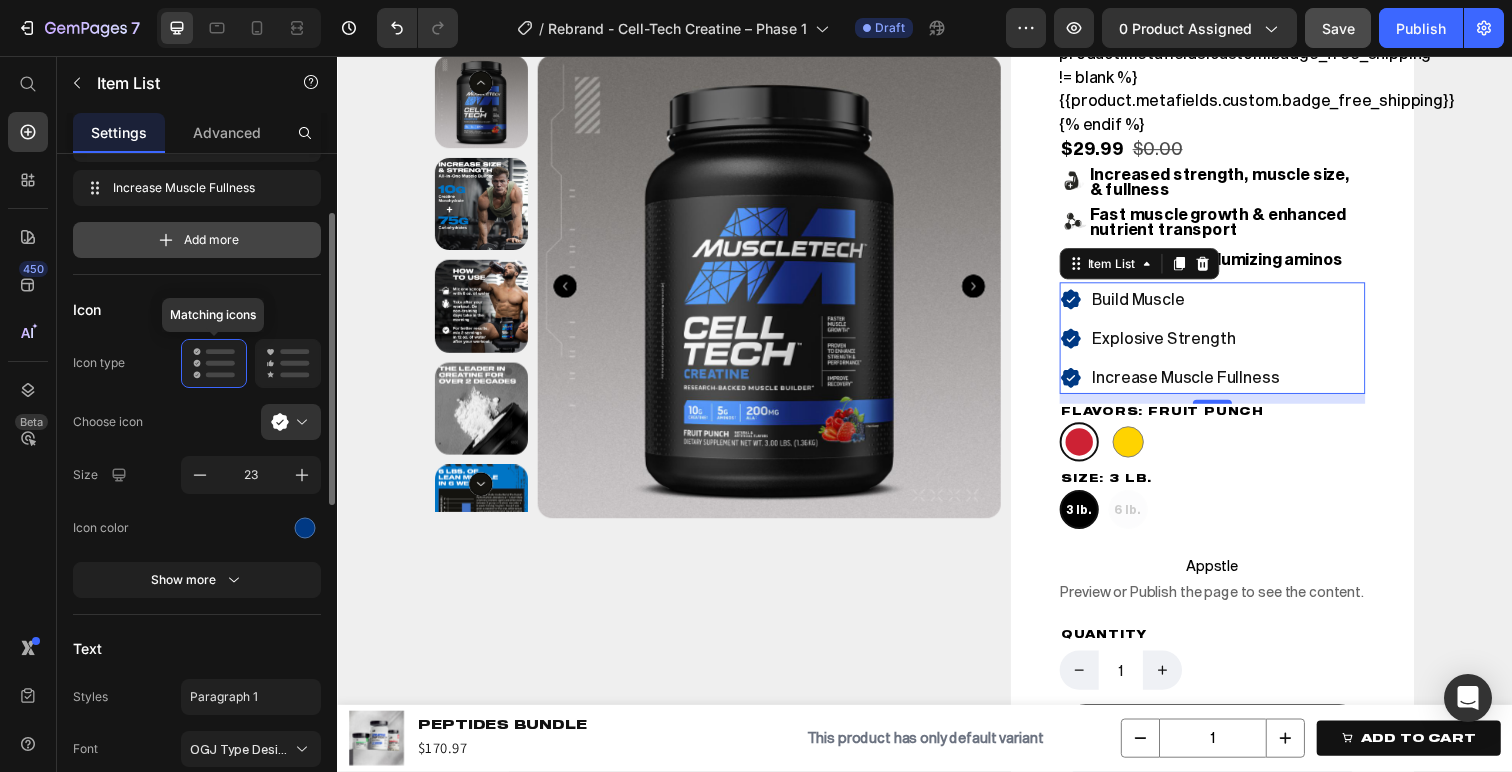 scroll, scrollTop: 0, scrollLeft: 0, axis: both 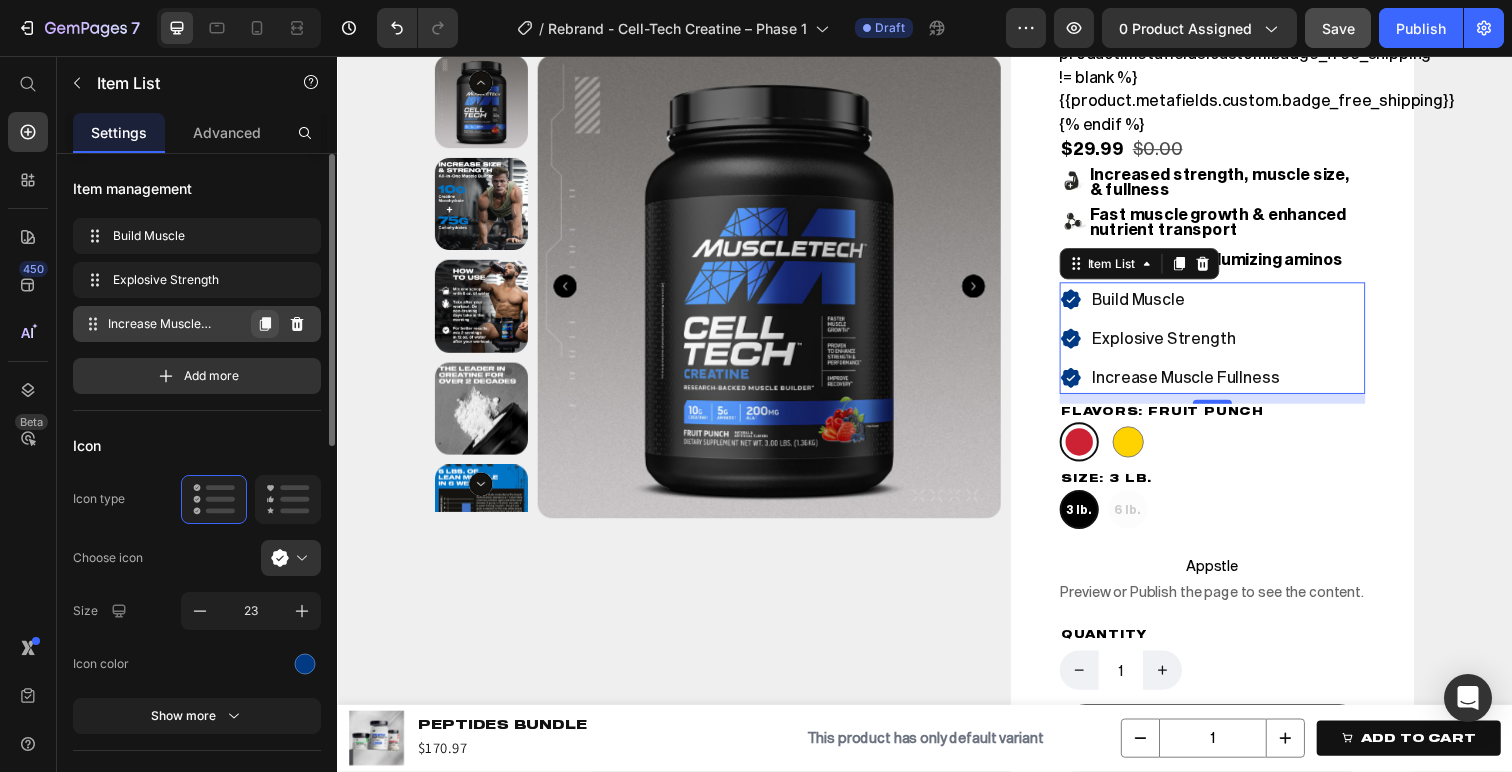 click 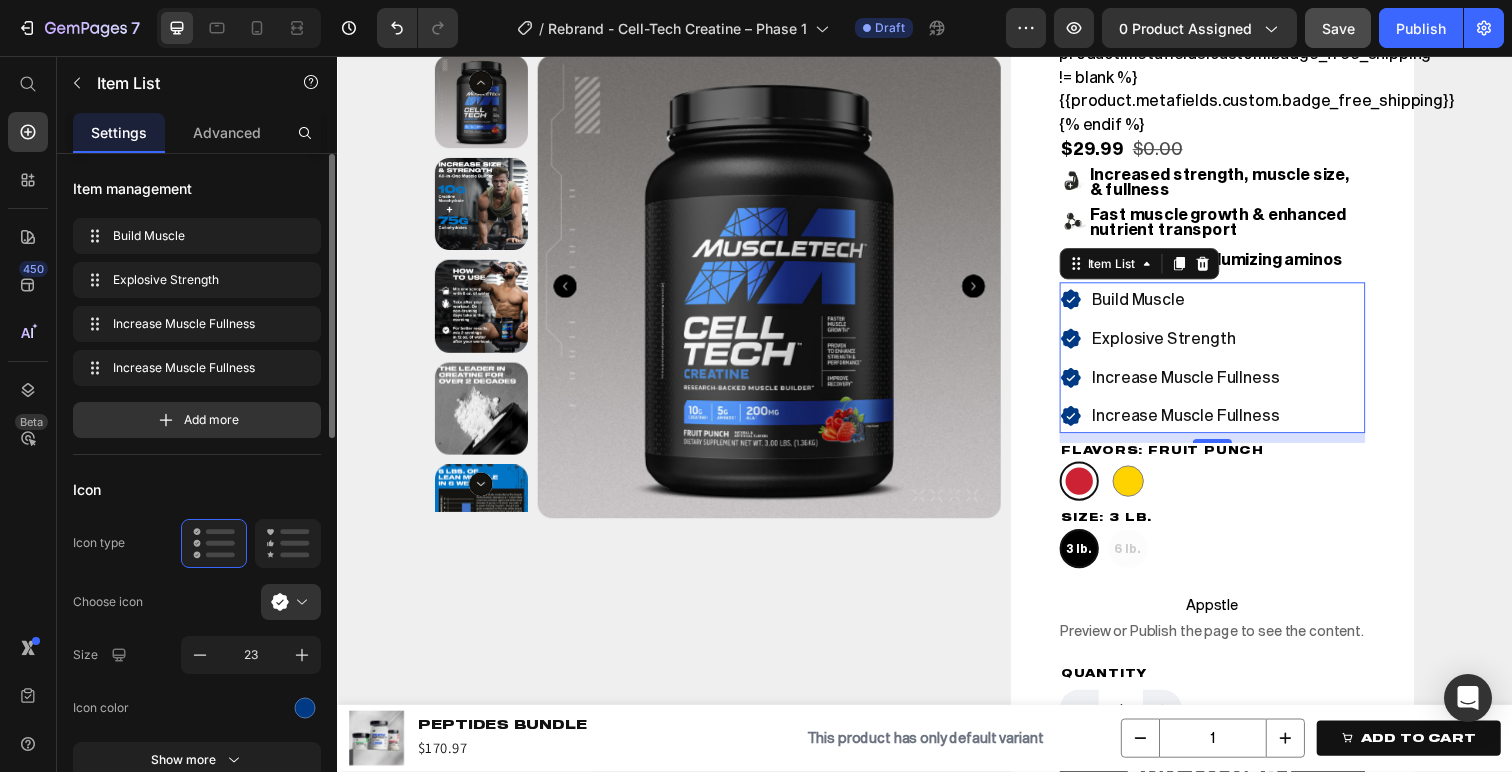 click on "Increase Muscle Fullness" at bounding box center [1204, 424] 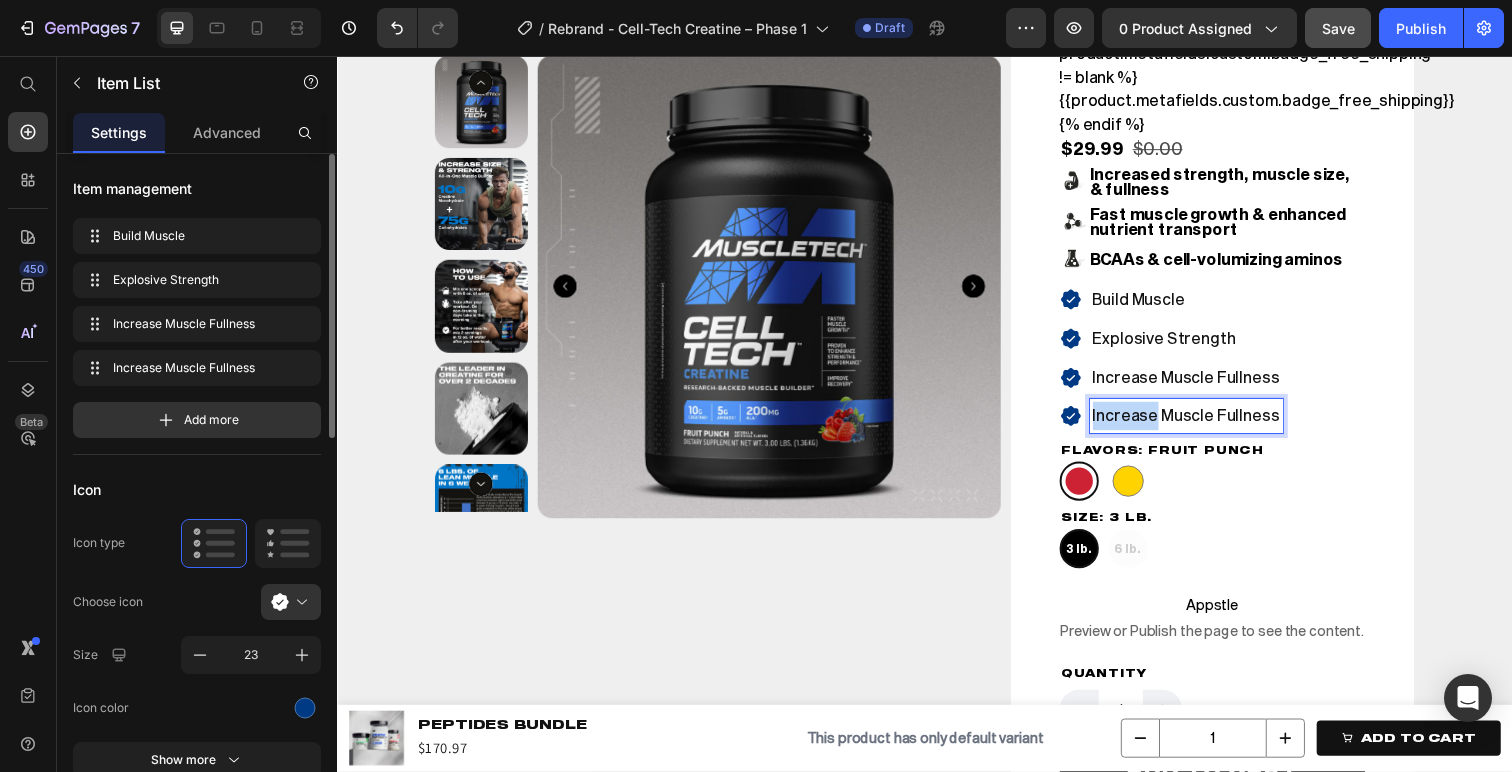 click on "Increase Muscle Fullness" at bounding box center (1204, 424) 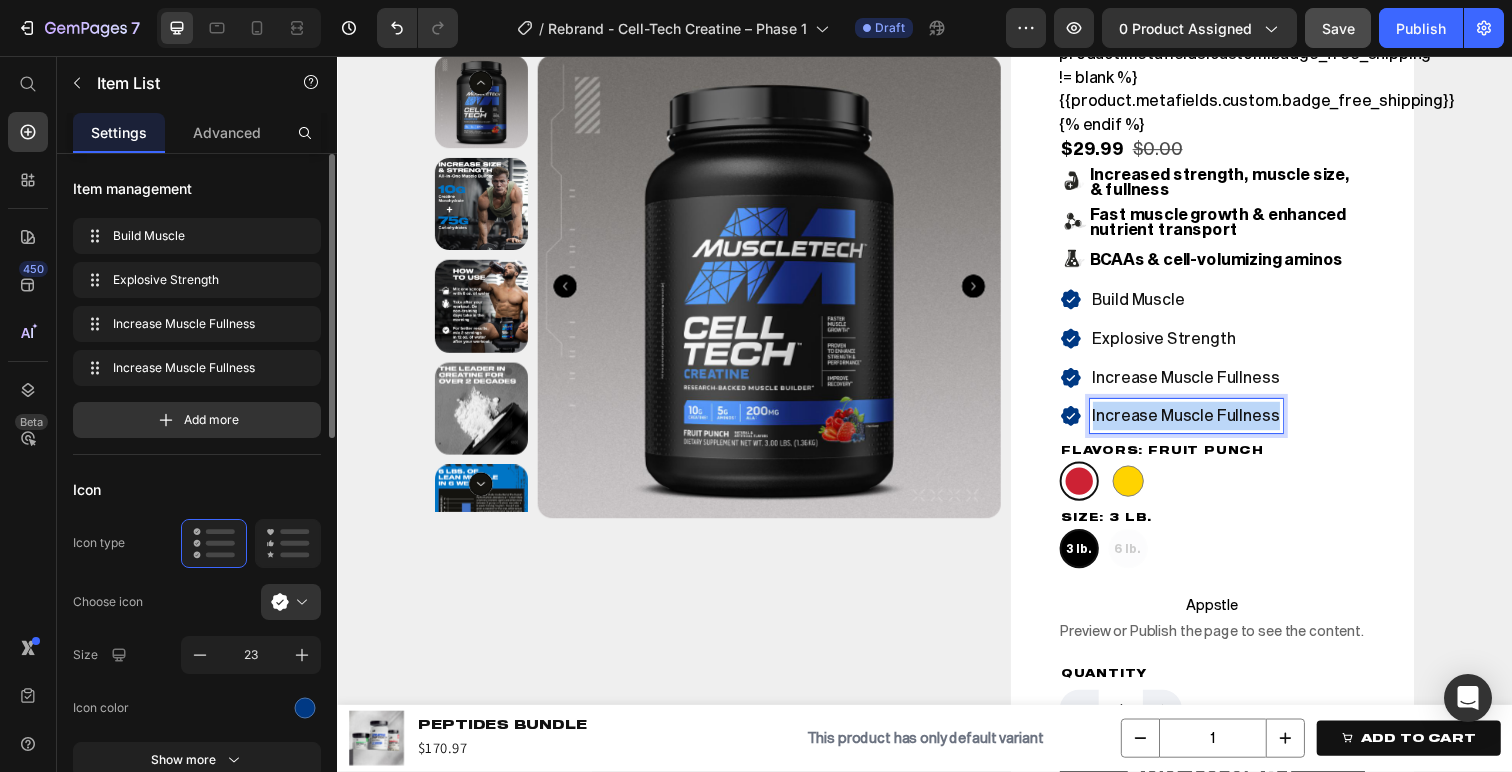 click on "Increase Muscle Fullness" at bounding box center [1204, 424] 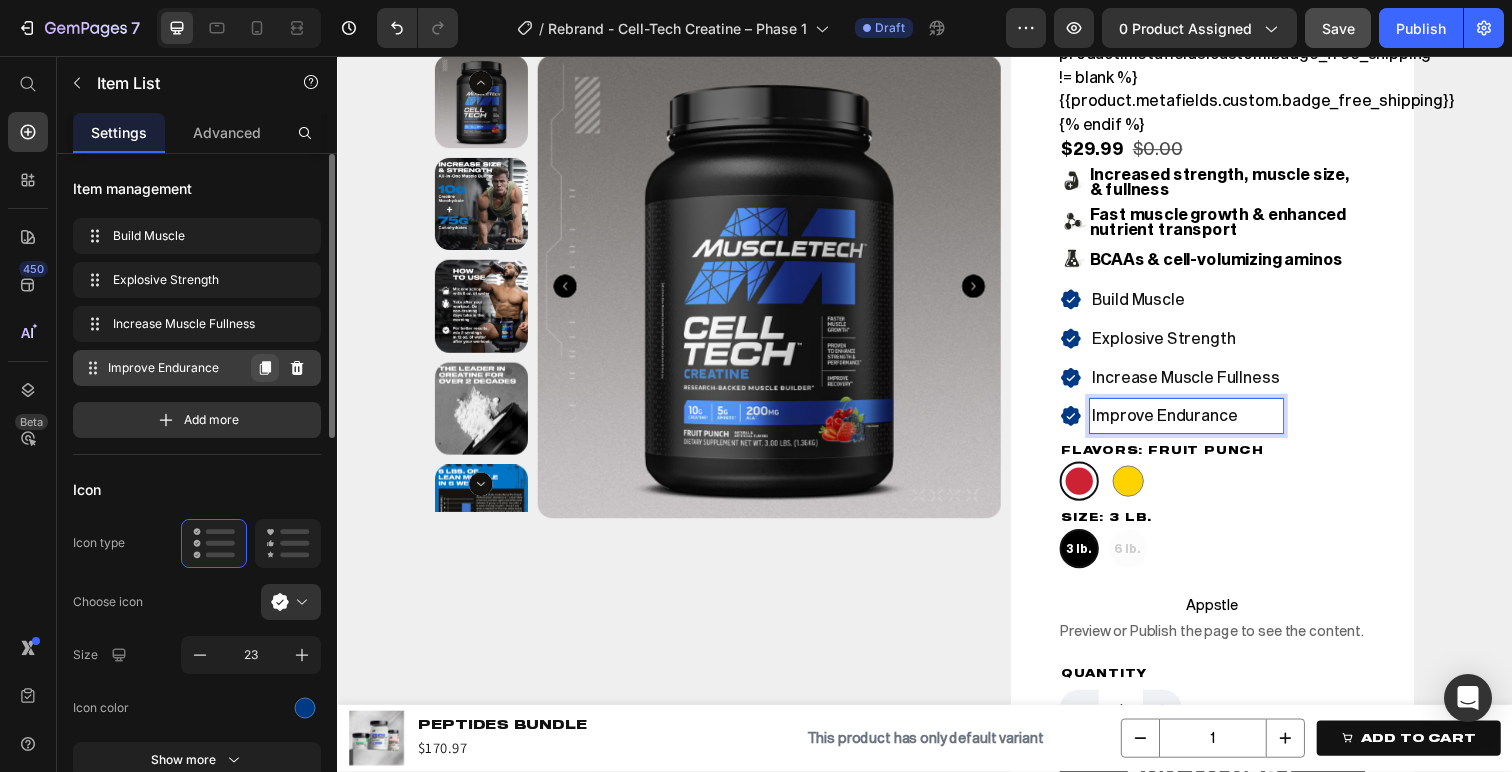 click 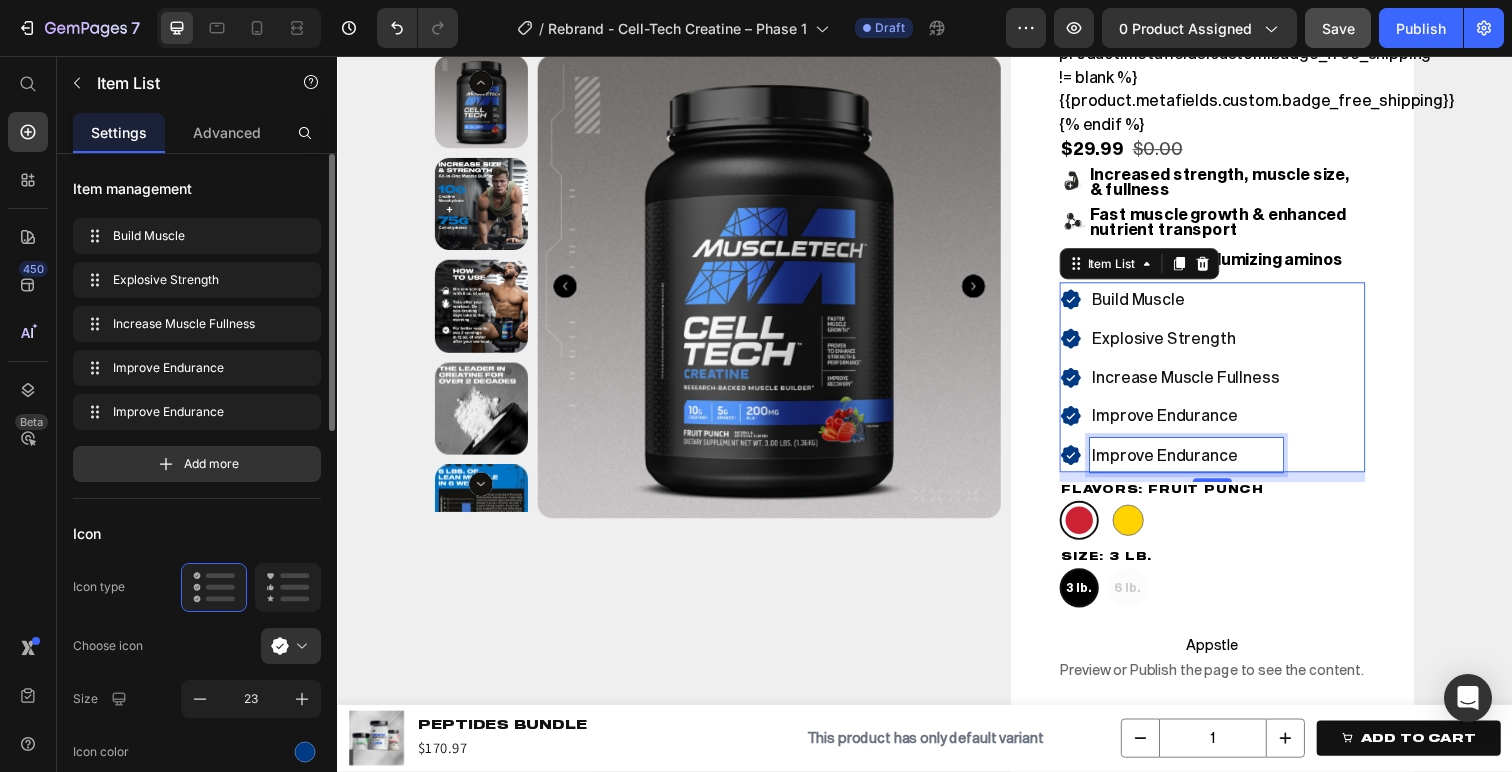 click on "Improve Endurance" at bounding box center (1204, 464) 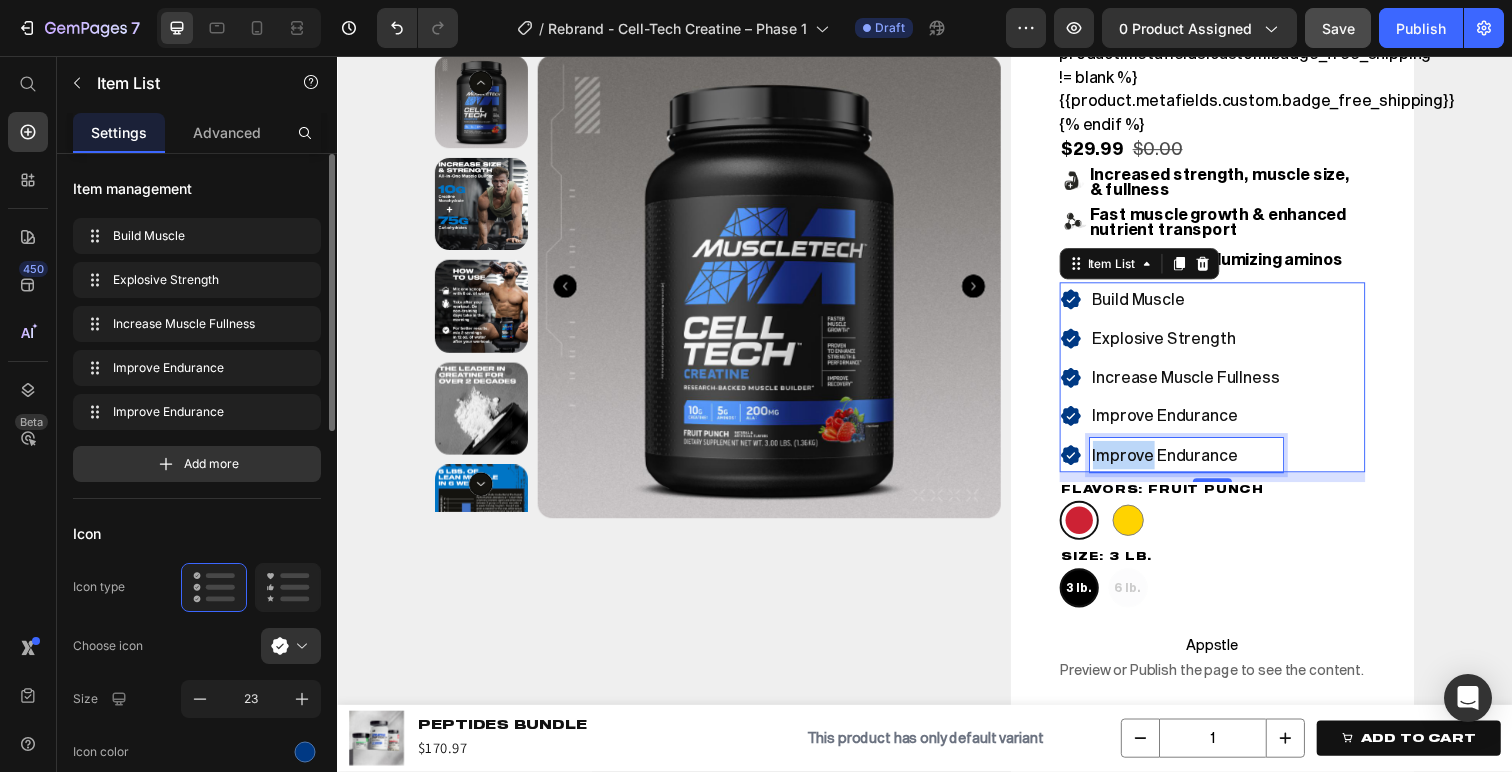 click on "Improve Endurance" at bounding box center (1204, 464) 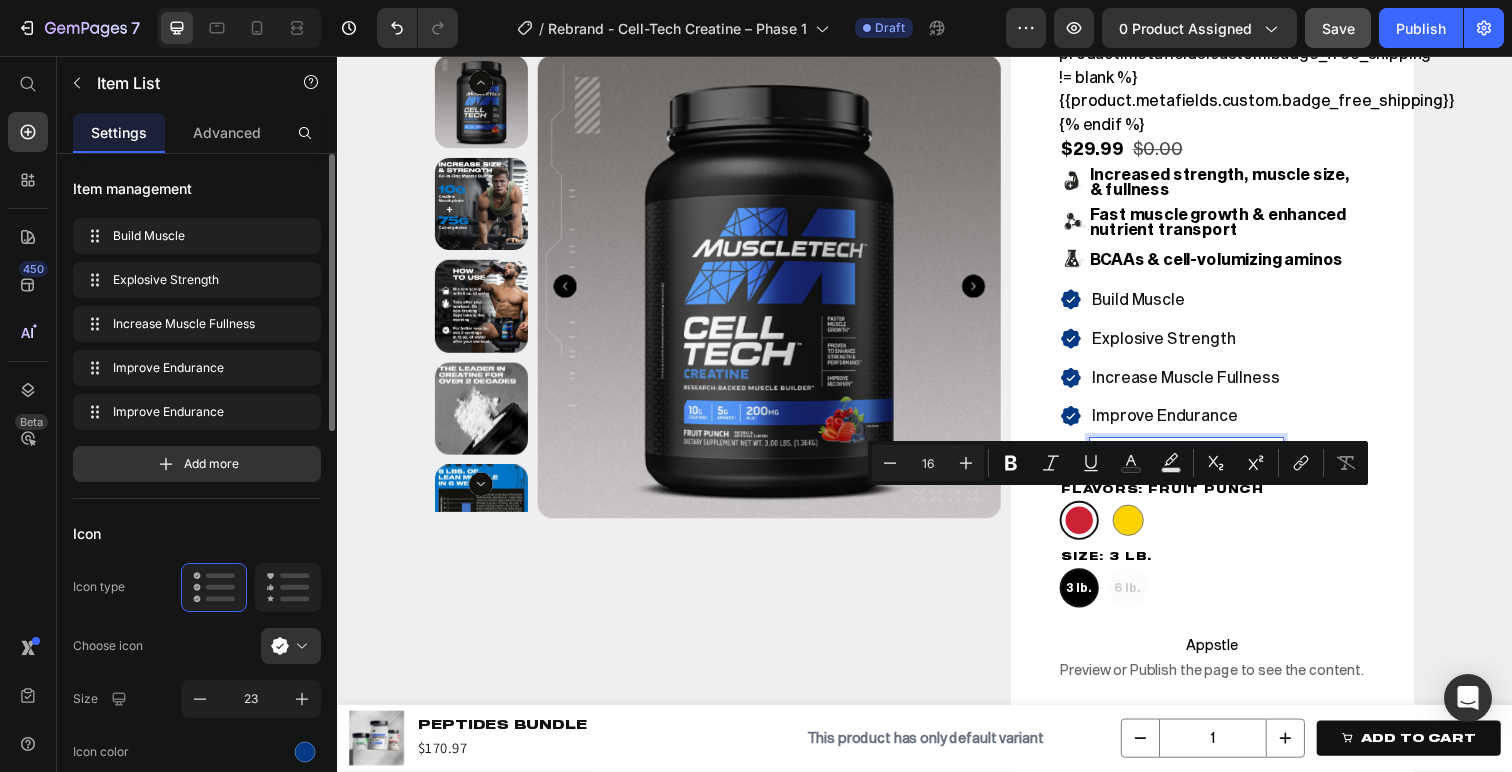 click on "Improve Endurance" at bounding box center (1204, 464) 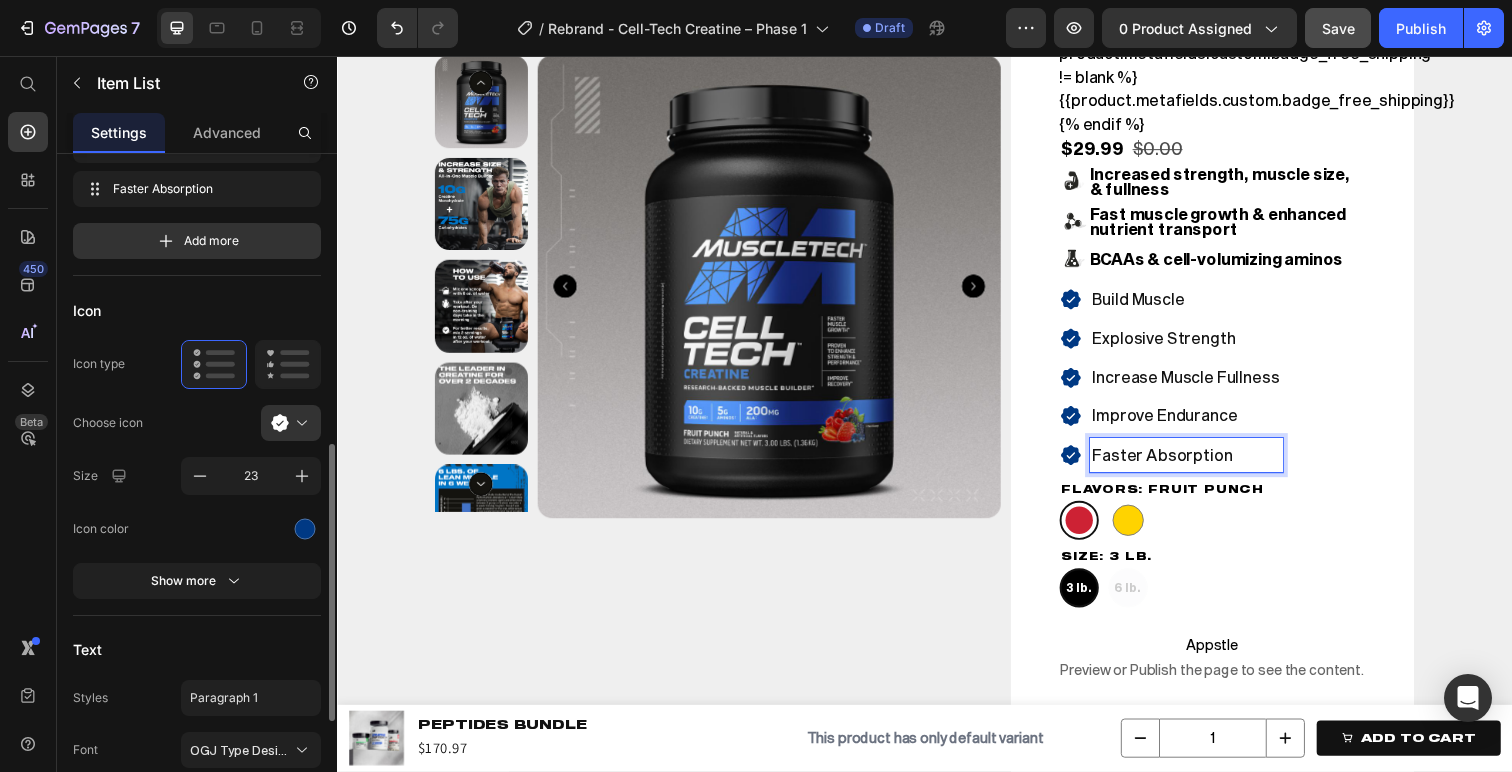 scroll, scrollTop: 364, scrollLeft: 0, axis: vertical 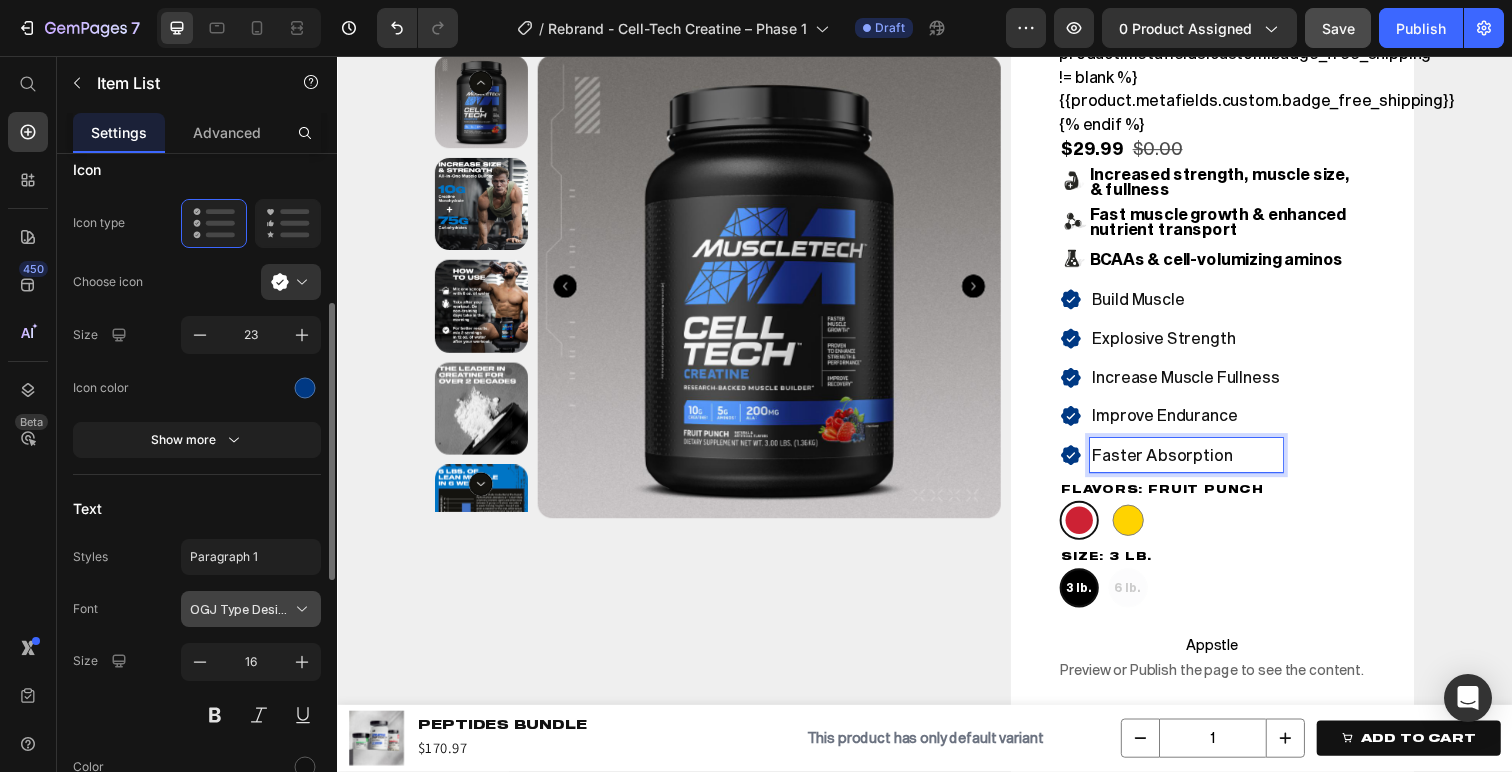 click on "OGJ Type Design - Sequel Sans Headline Book" at bounding box center [241, 609] 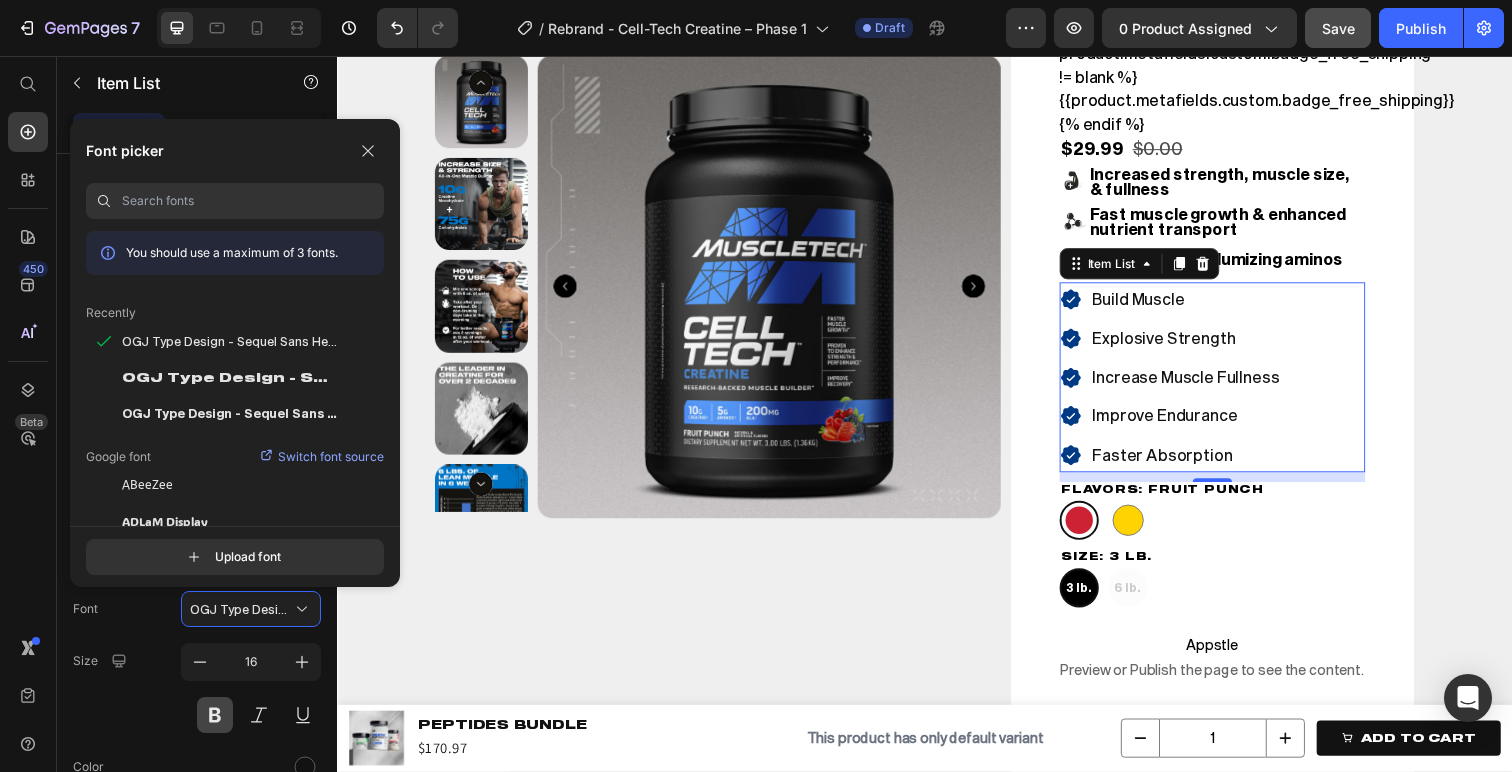 click at bounding box center (215, 715) 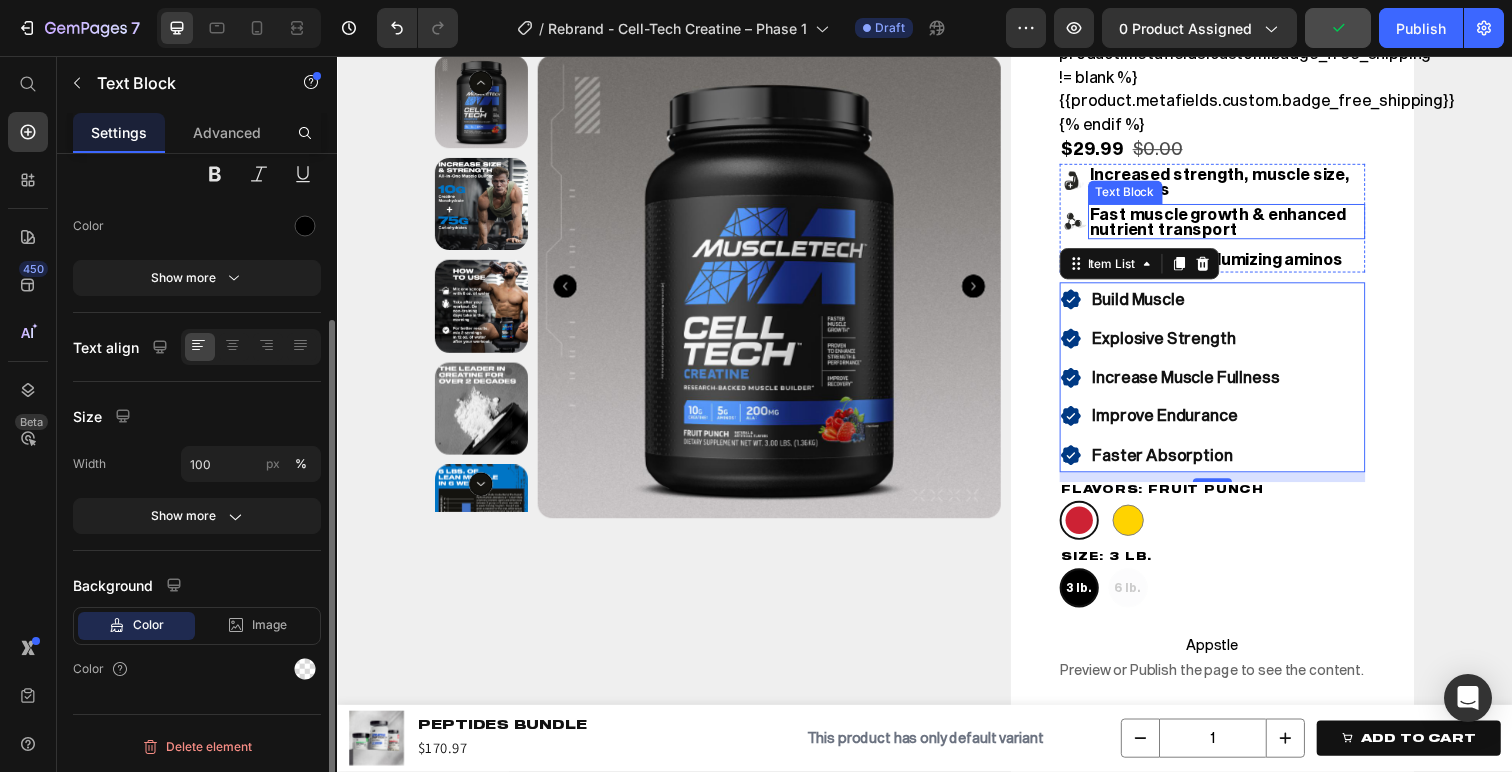 click on "Text Block" at bounding box center [1142, 196] 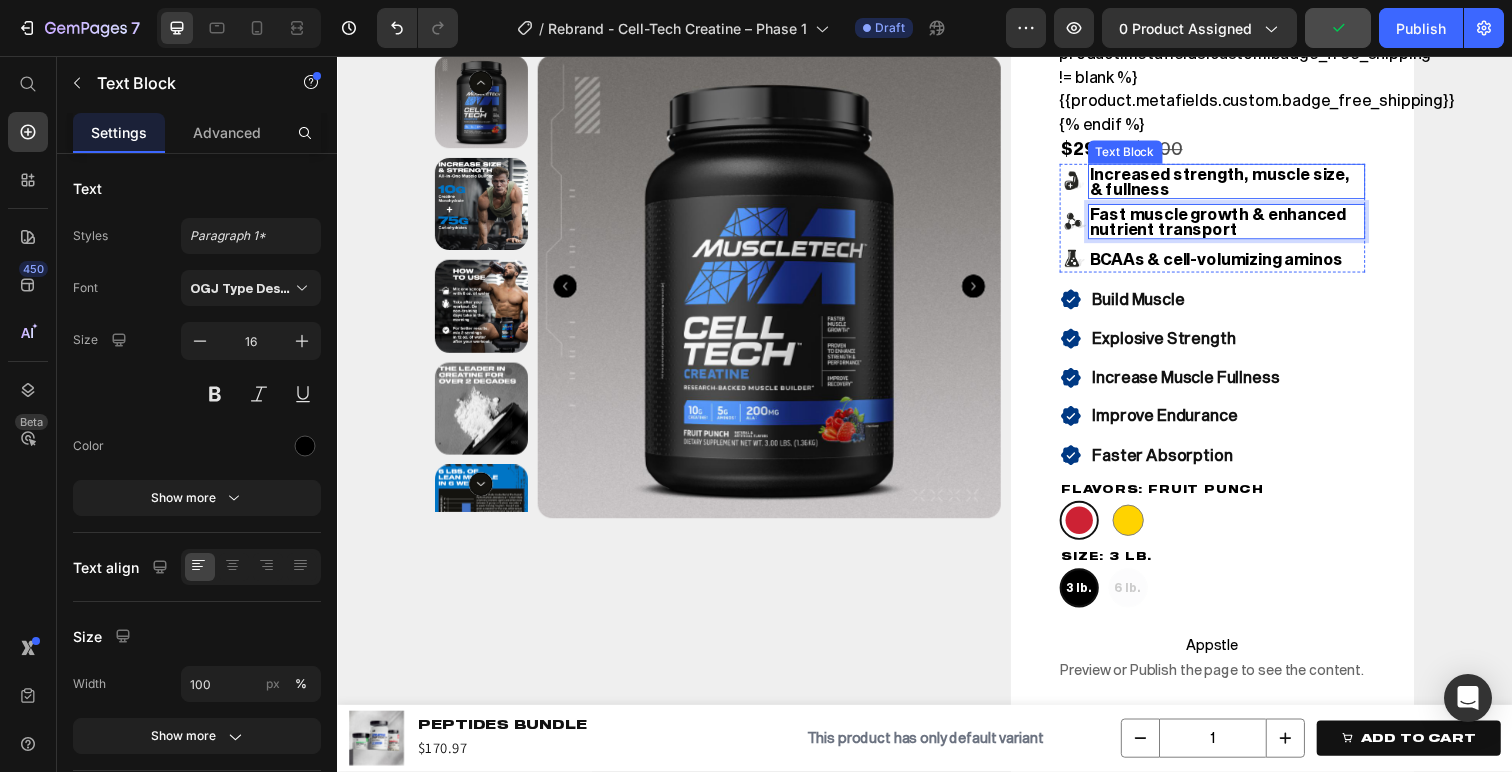 click on "Increased strength, muscle size, & fullness" at bounding box center (1245, 185) 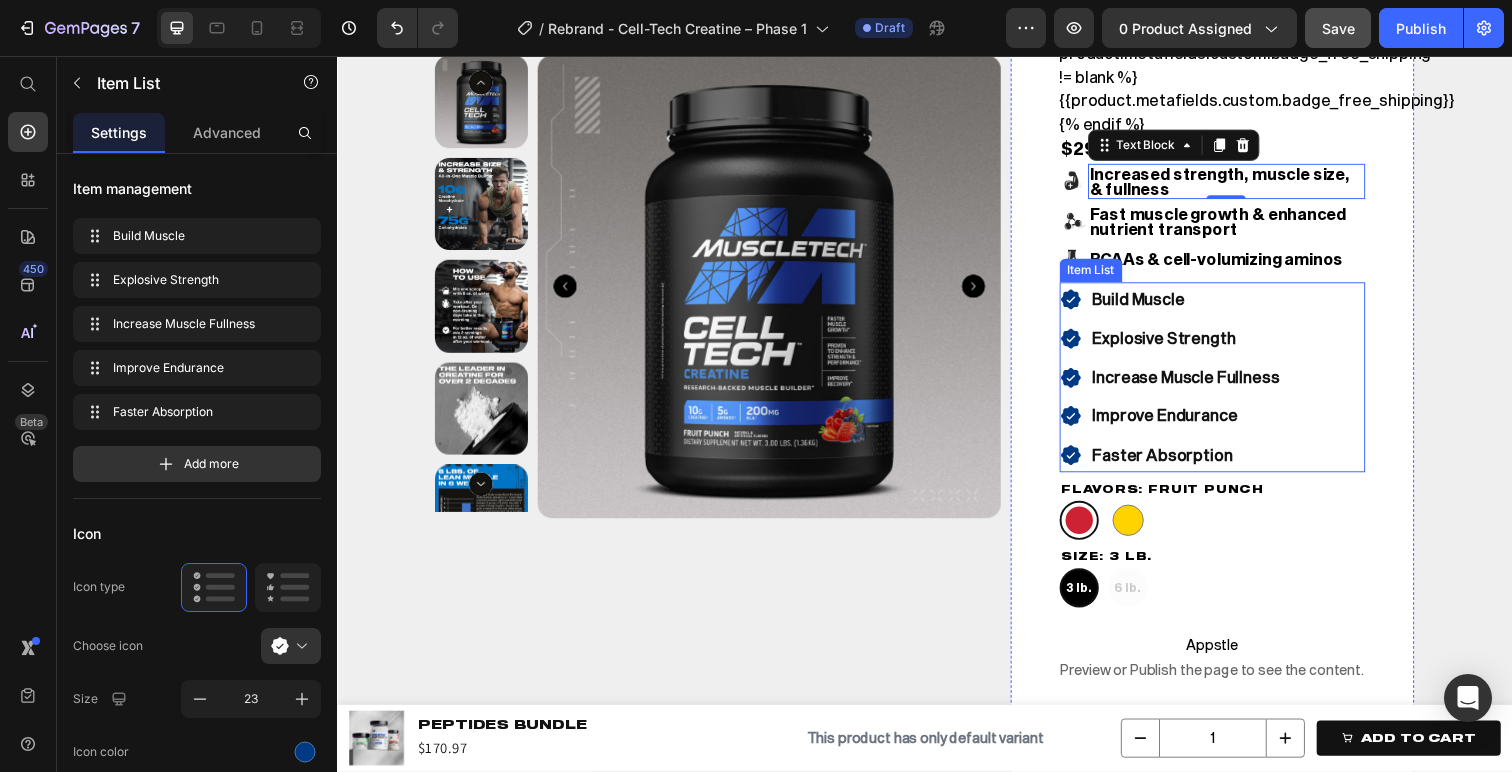 click on "Build Muscle" at bounding box center (1204, 305) 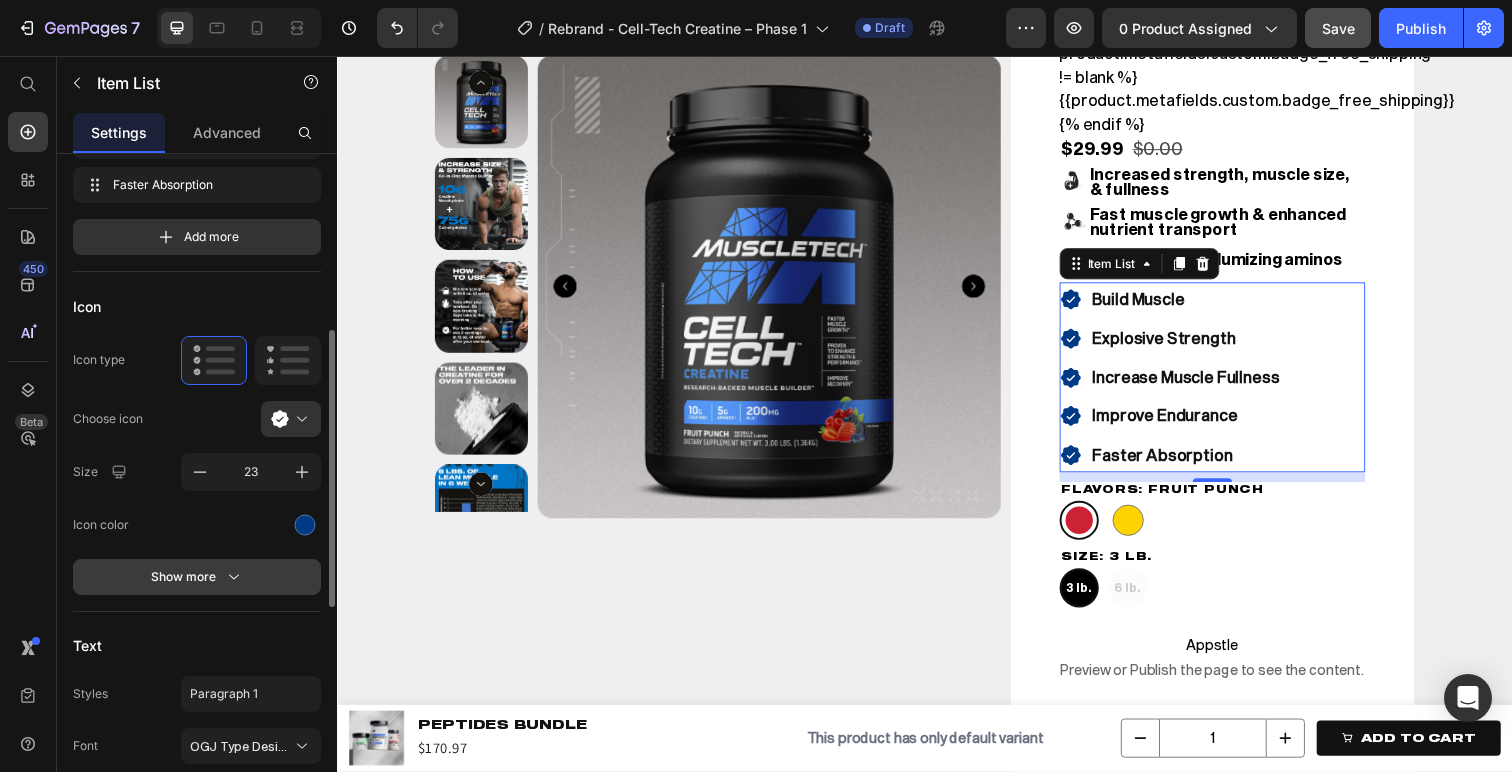 scroll, scrollTop: 286, scrollLeft: 0, axis: vertical 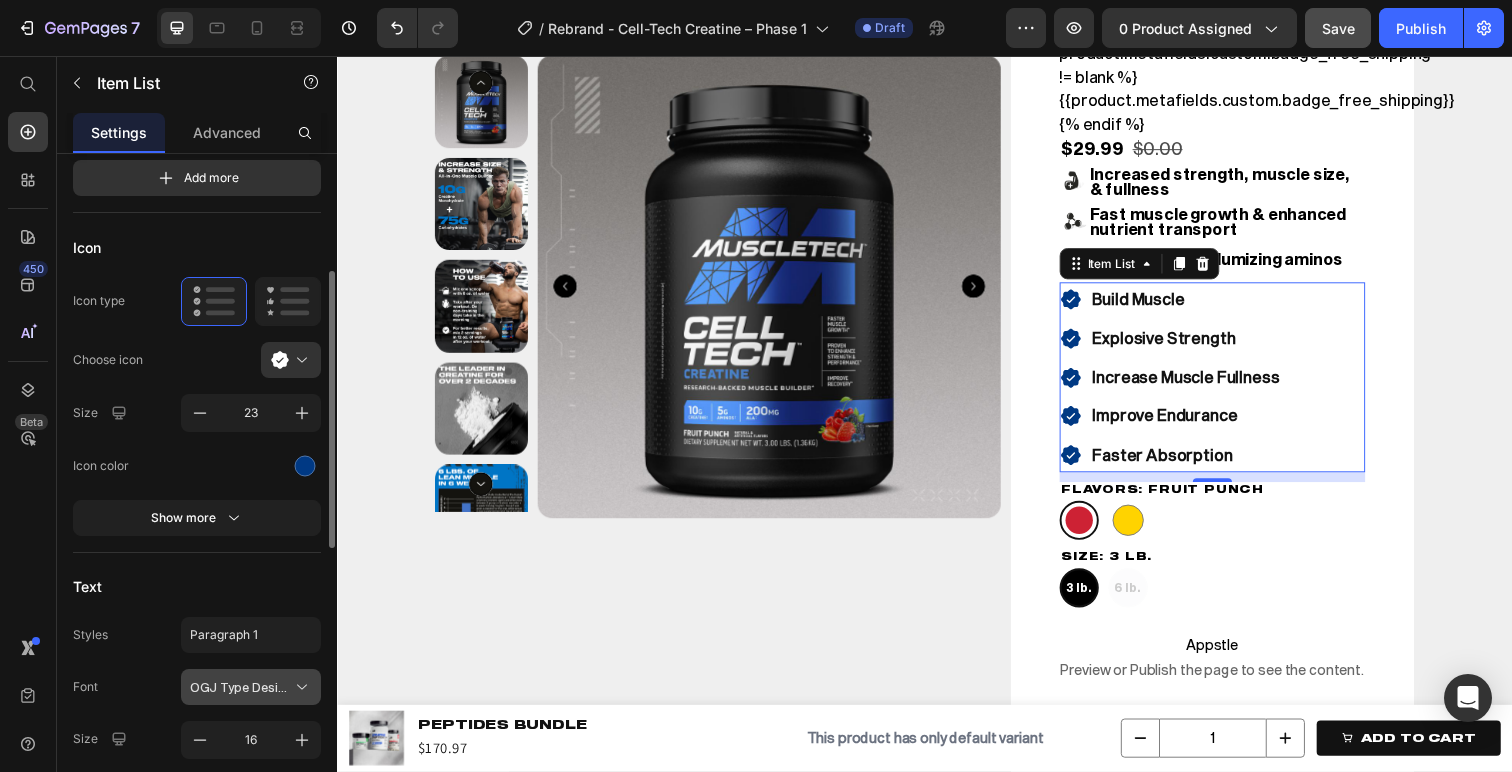 click on "OGJ Type Design - Sequel Sans Headline Book" at bounding box center [241, 687] 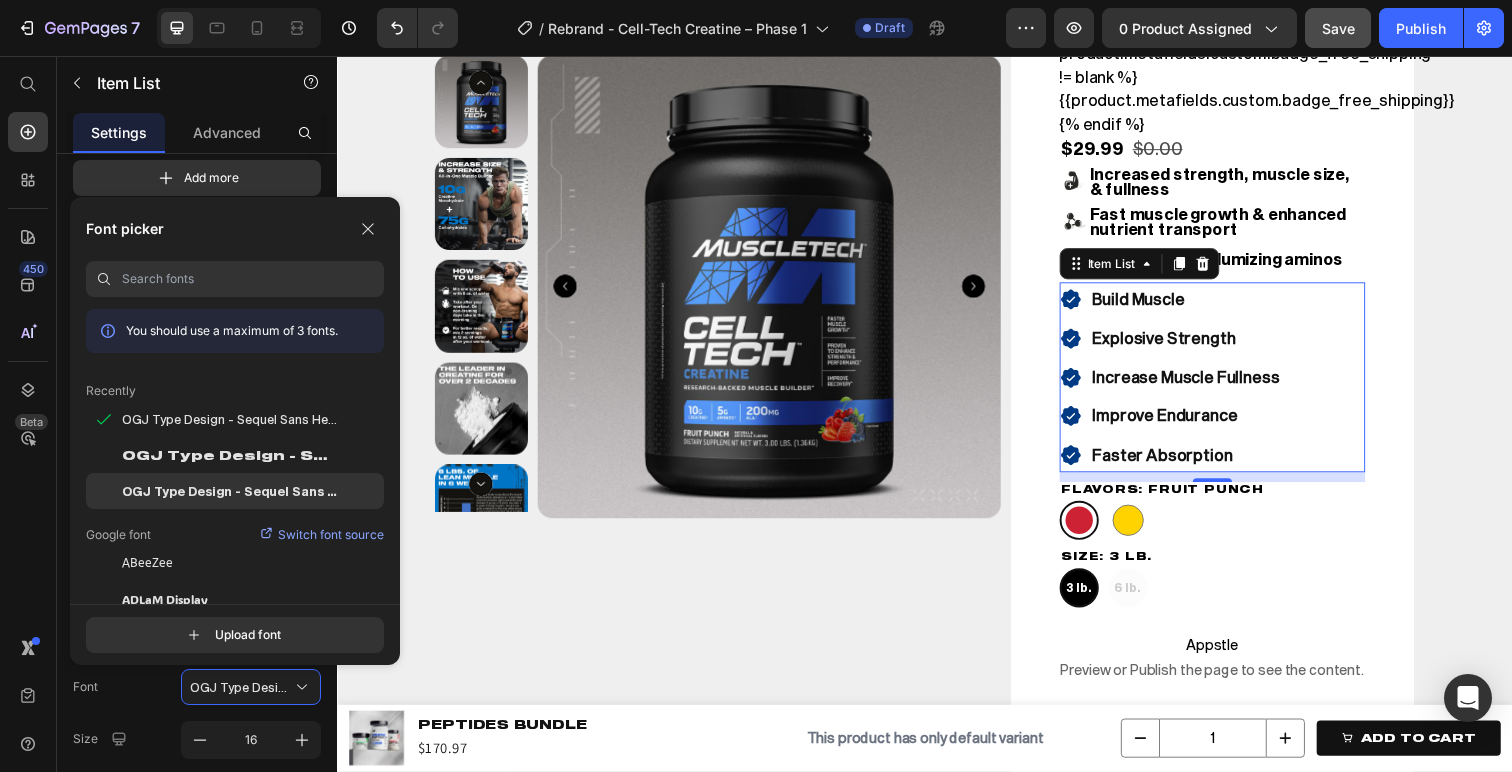 click on "OGJ Type Design - Sequel Sans Headline Bold" at bounding box center [230, 491] 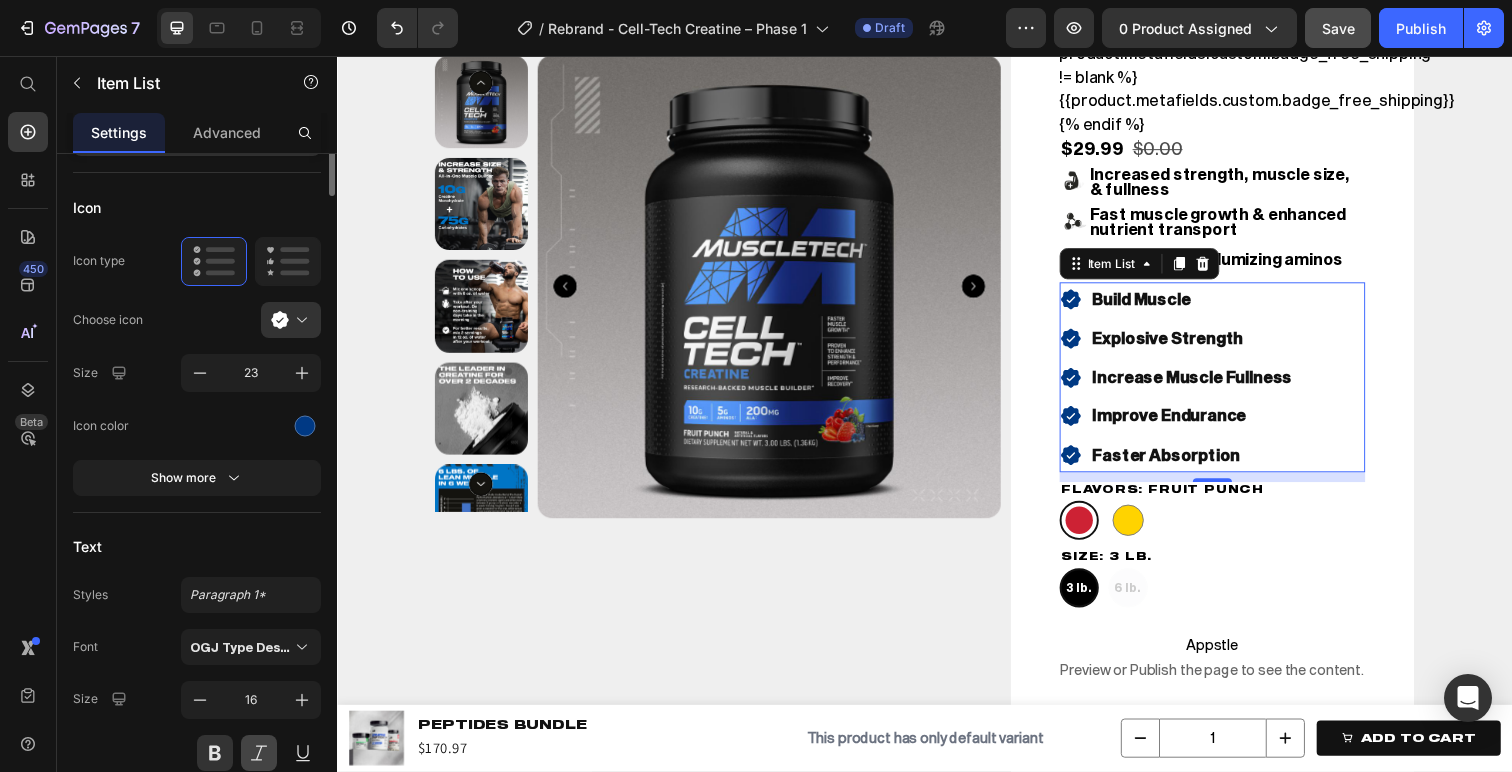 scroll, scrollTop: 581, scrollLeft: 0, axis: vertical 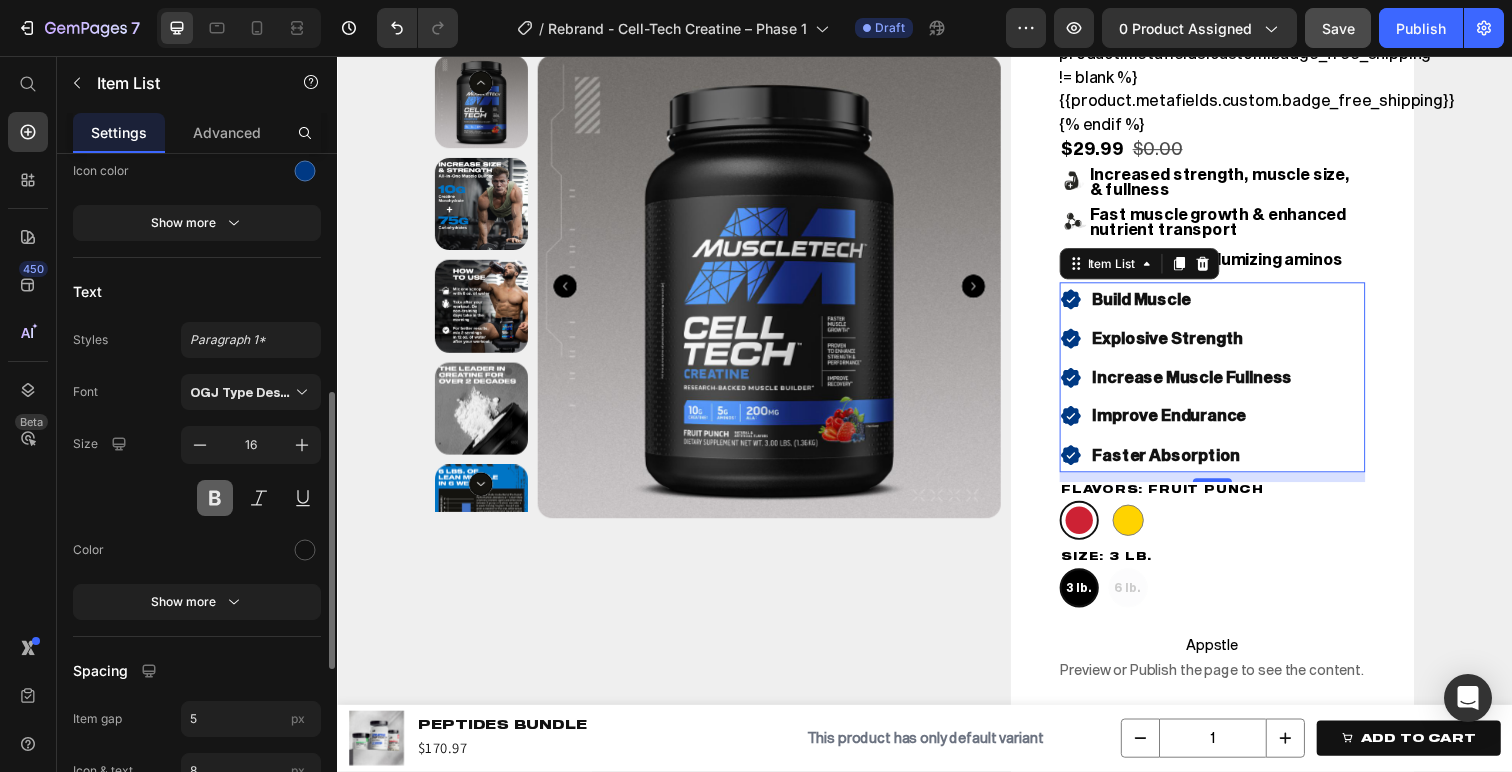 click at bounding box center (215, 498) 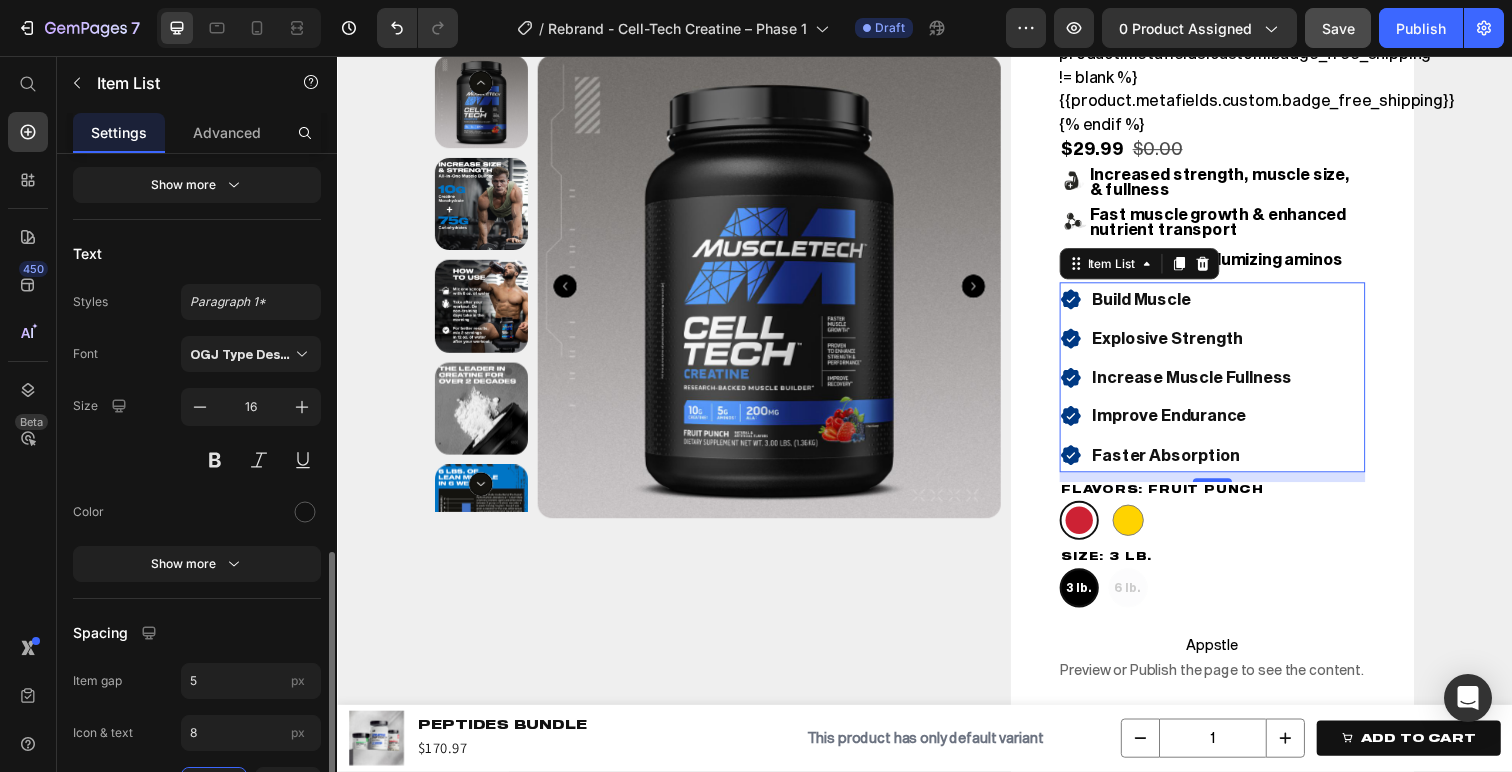 scroll, scrollTop: 721, scrollLeft: 0, axis: vertical 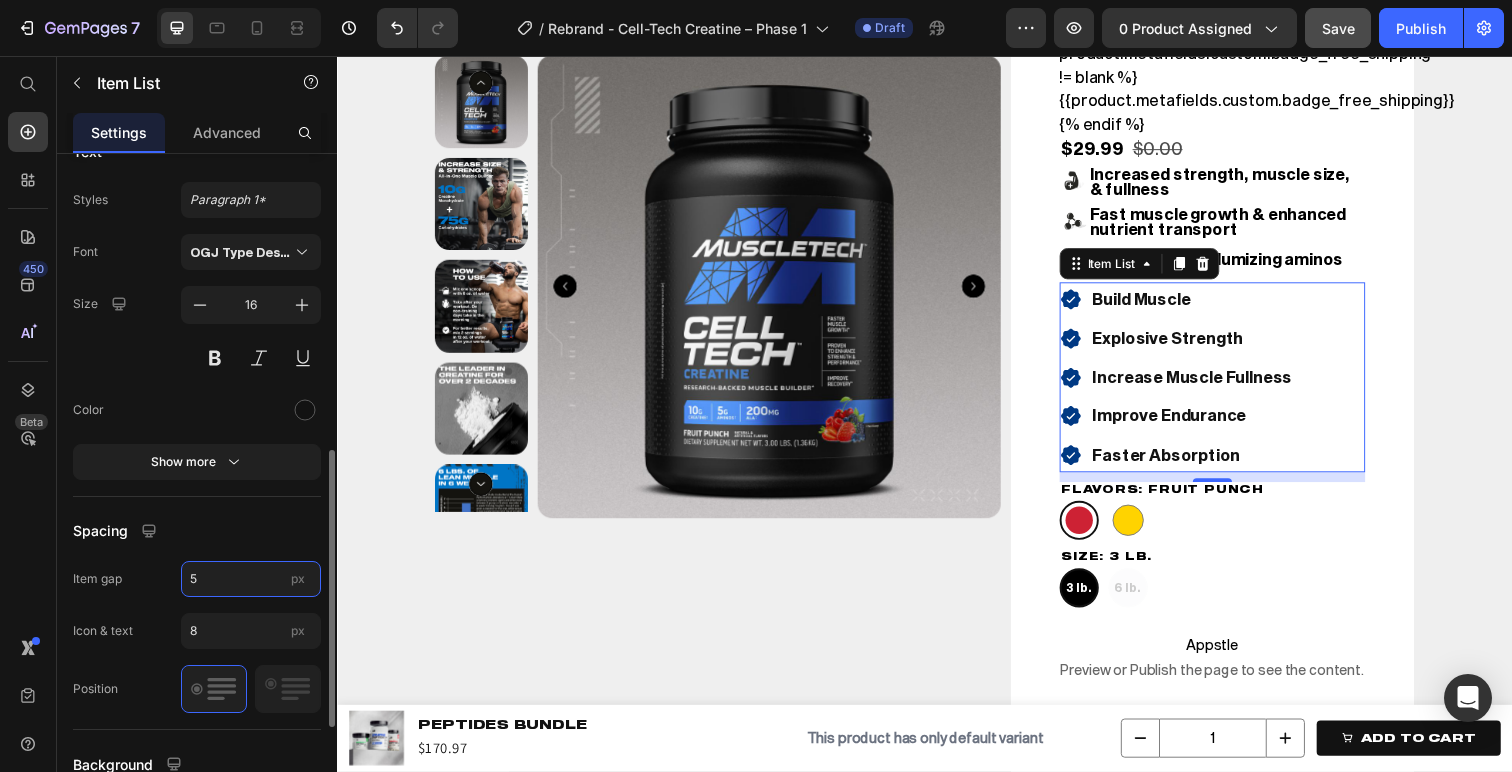 click on "5" at bounding box center [251, 579] 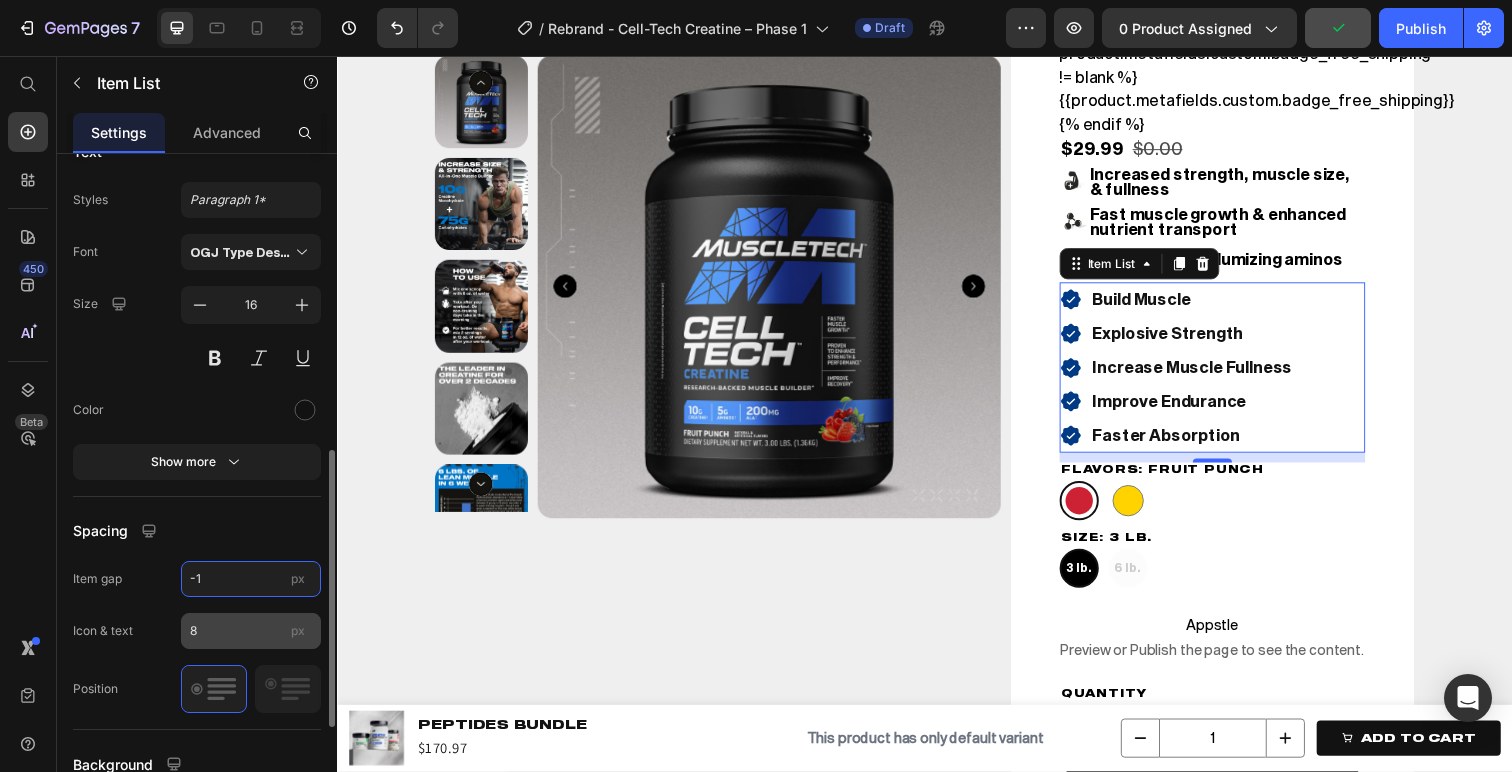 type on "0" 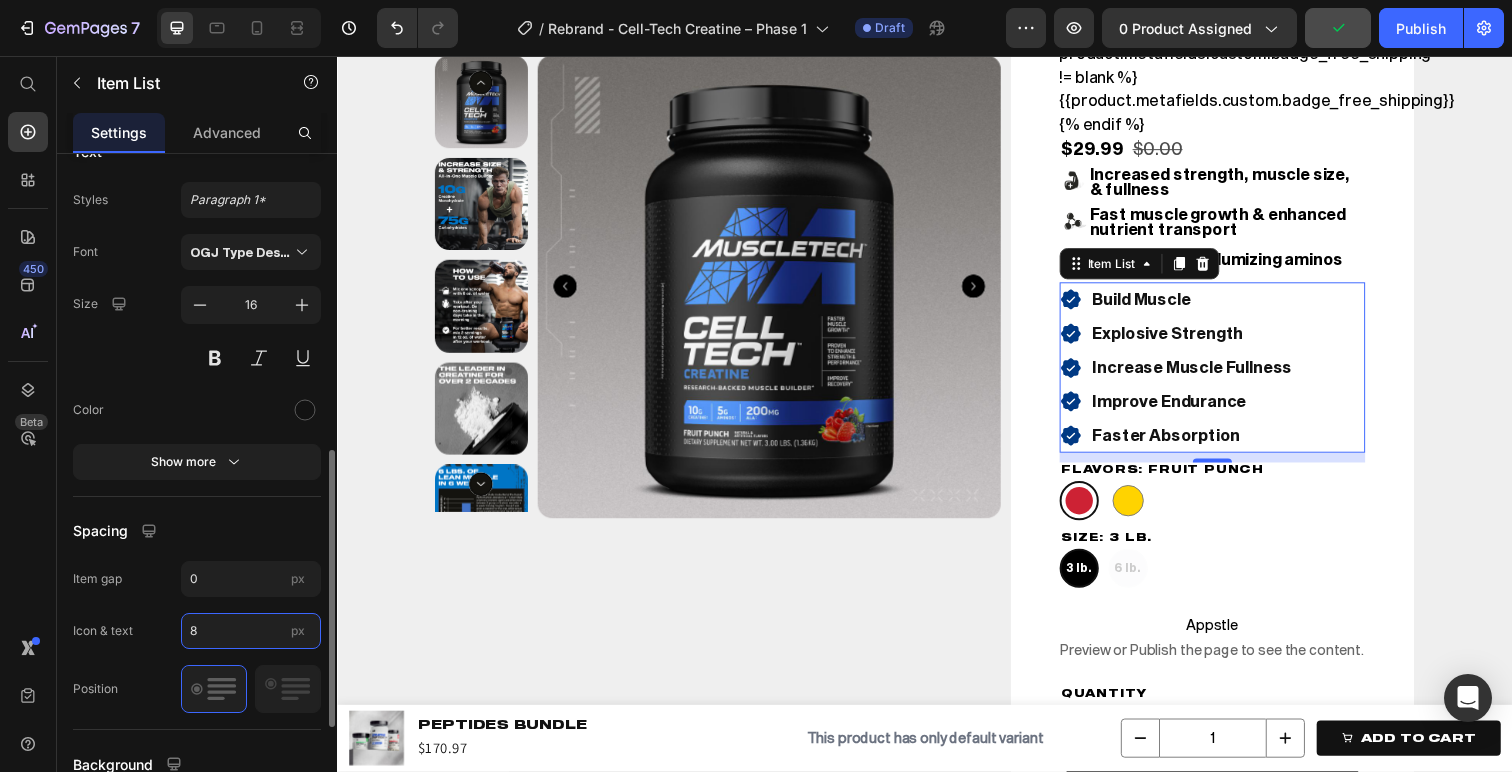 click on "8" at bounding box center (251, 631) 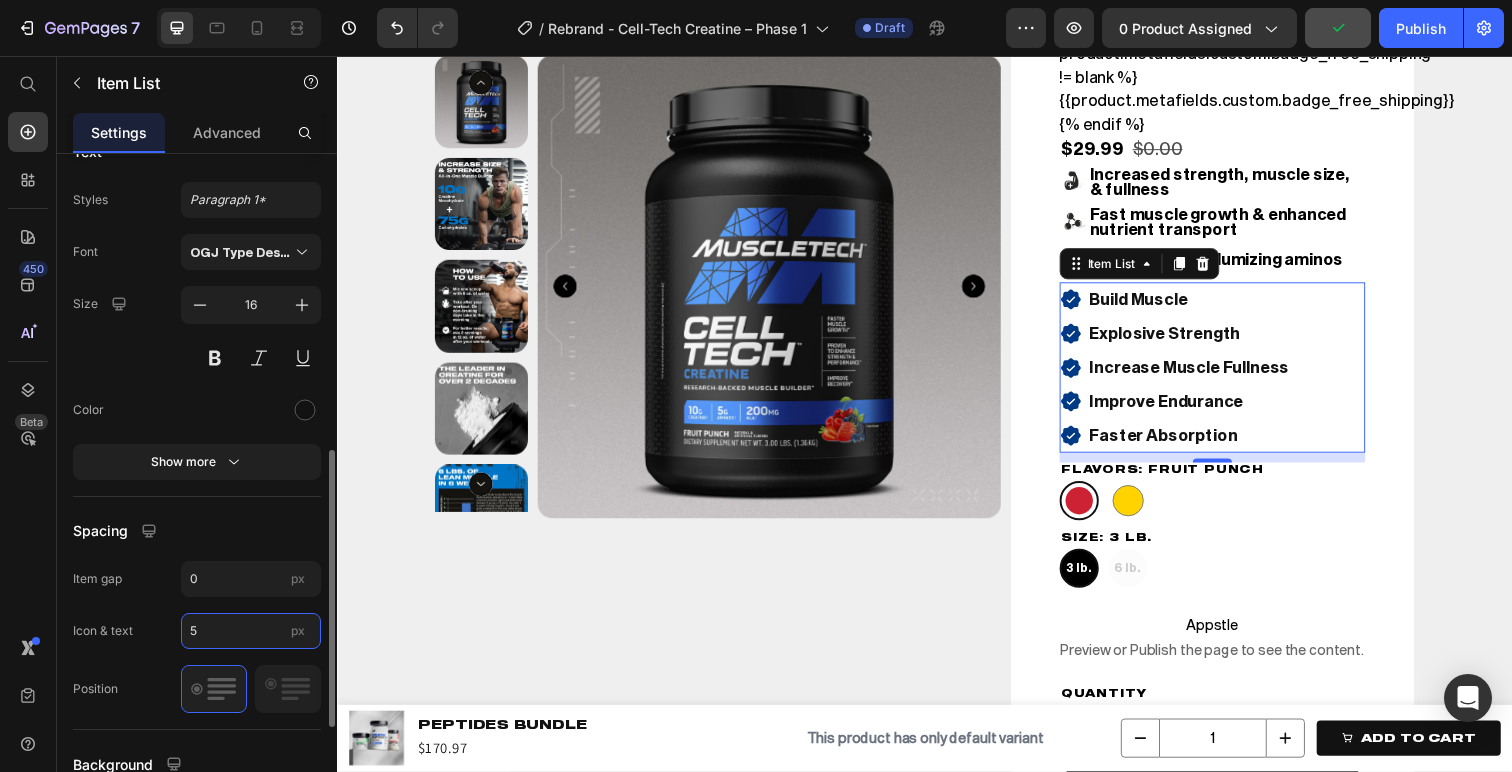 type on "4" 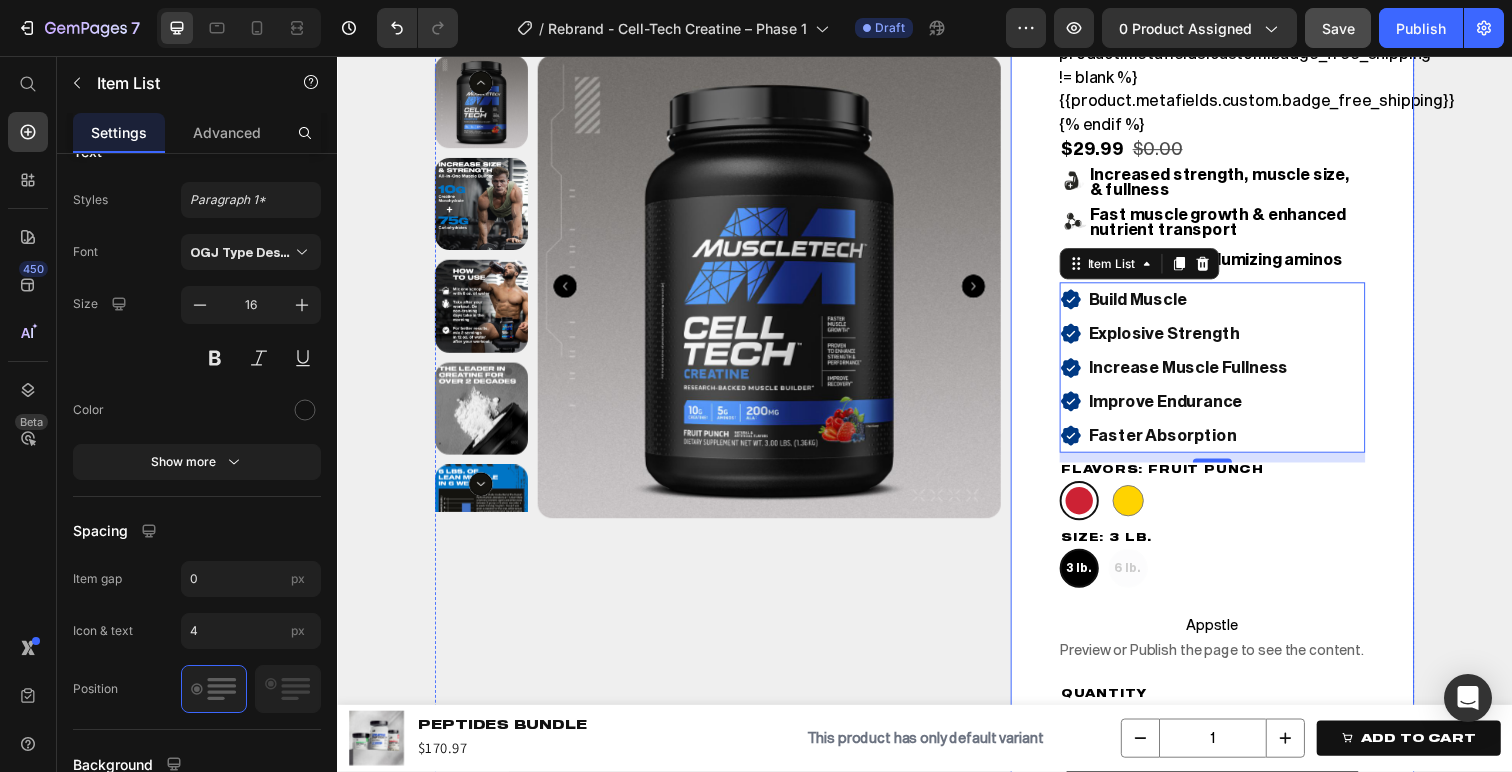 click on "{% if [DOMAIN_NAME] != blank %}
{{[DOMAIN_NAME]}}
{% endif %} Promo Cell-Tech Heading  creatine Heading
Publish the page to see the content.
Retailer Review Badge {% if product.metafields.custom.badge_bestseller != blank %}
{{product.metafields.custom.badge_bestseller}}
{% endif %}
{% if product.metafields.custom.badge_popular != blank %}
{{product.metafields.custom.badge_popular}}
{% endif %}
{% if product.metafields.custom.badge_free_shipping != blank %}
{{product.metafields.custom.badge_free_shipping}}
{% endif %} Badge $29.99 Product Price $0.00 Product Price Row Image Increased strength, muscle size, & fullness Text Block Image Fast muscle growth & enhanced nutrient transport Text Block Image BCAAs & cell-volumizing aminos Text Block Advanced List
Build Muscle
Explosive Strength
Increase Muscle Fullness
Improve Endurance
Faster Absorption Item List   10 3 lb. 1" at bounding box center (1231, 461) 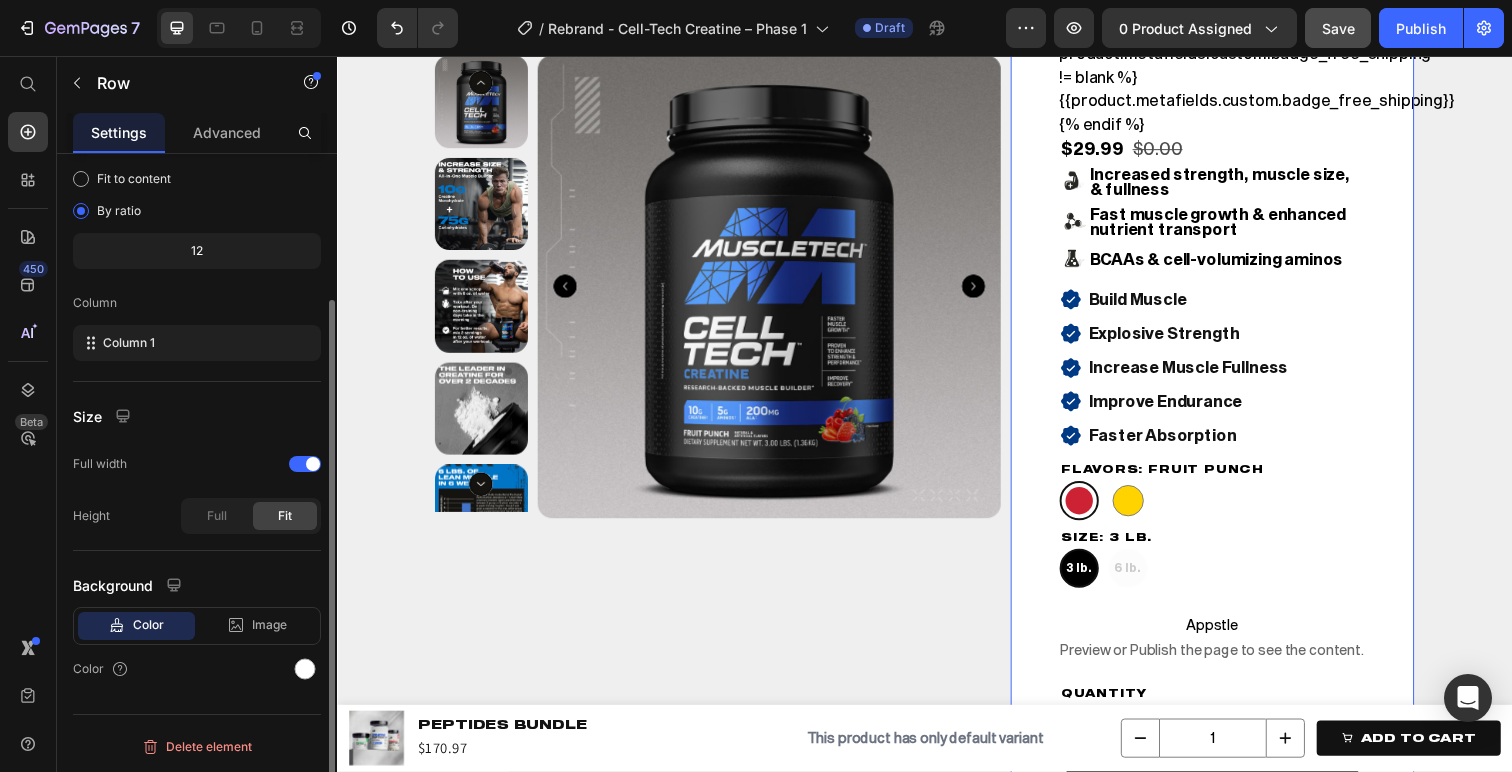 scroll, scrollTop: 0, scrollLeft: 0, axis: both 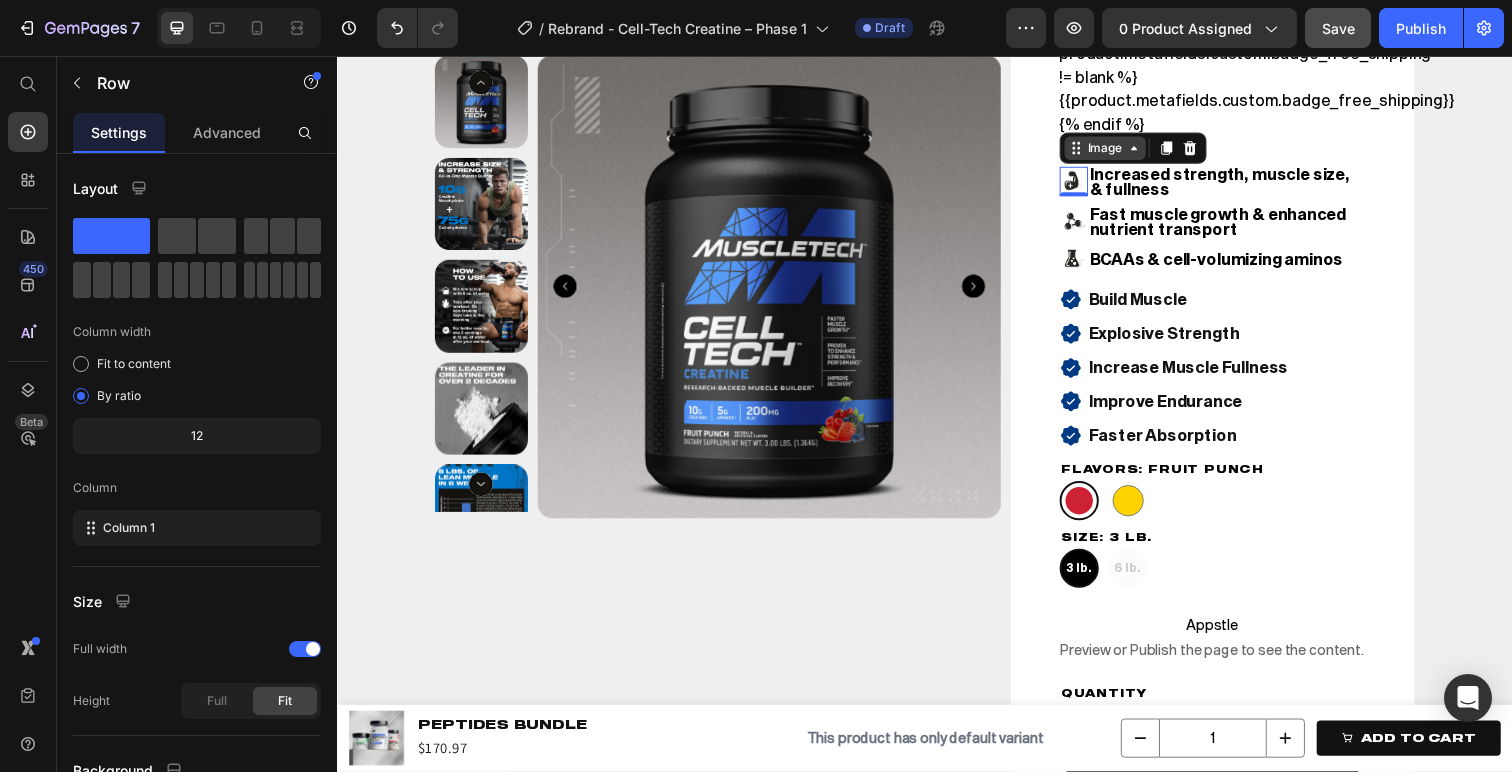 click on "Image" at bounding box center [1121, 151] 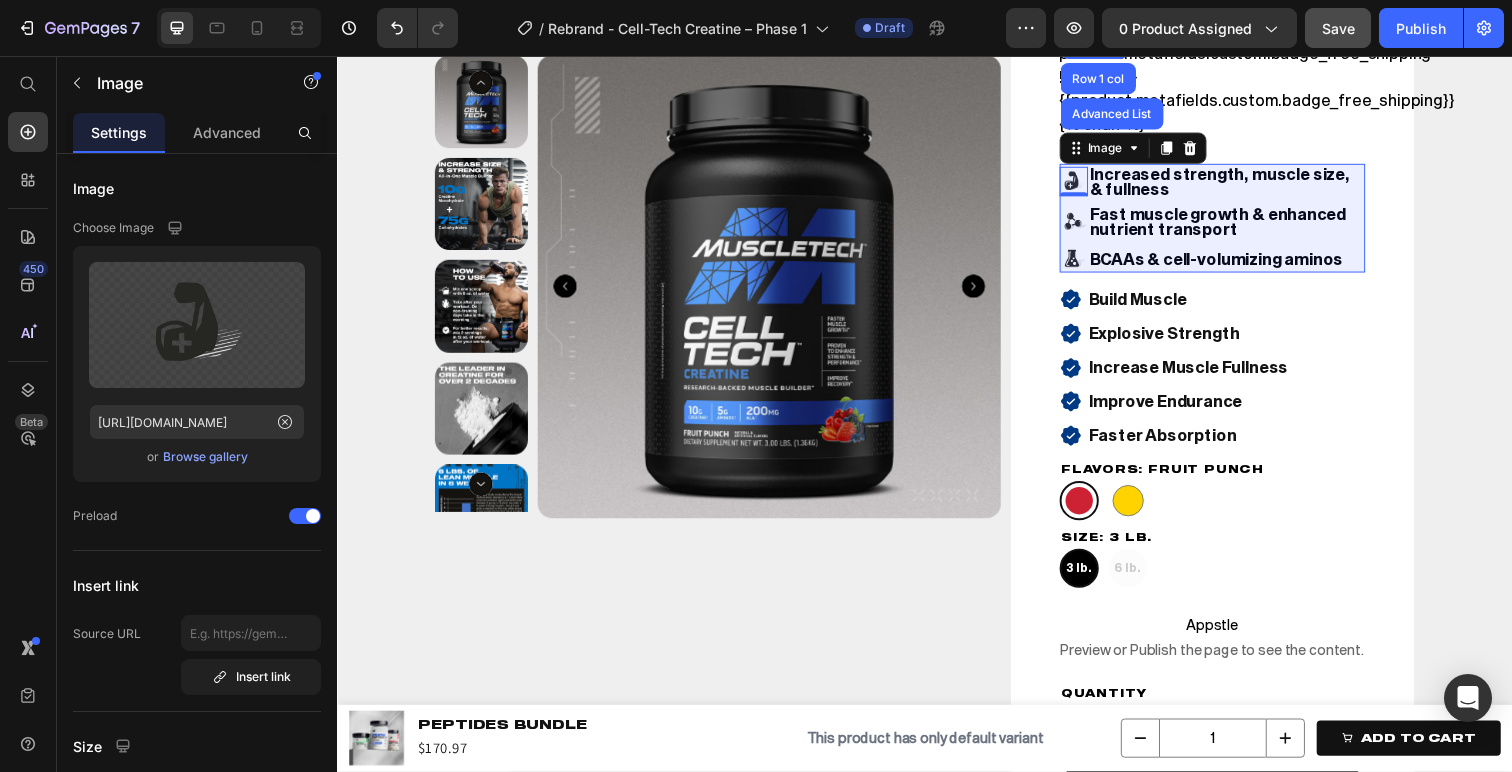 drag, startPoint x: 1109, startPoint y: 174, endPoint x: 1121, endPoint y: 173, distance: 12.0415945 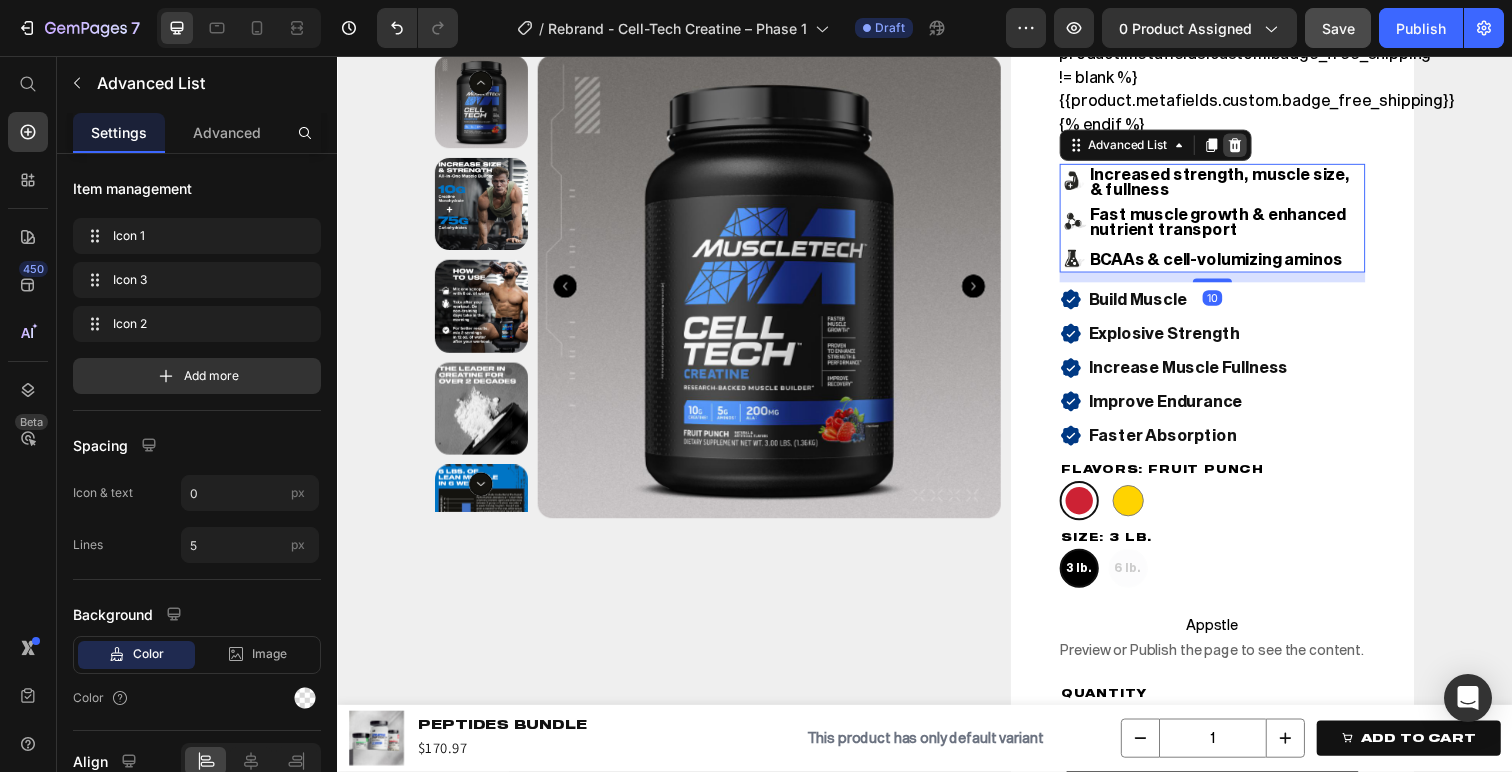 click 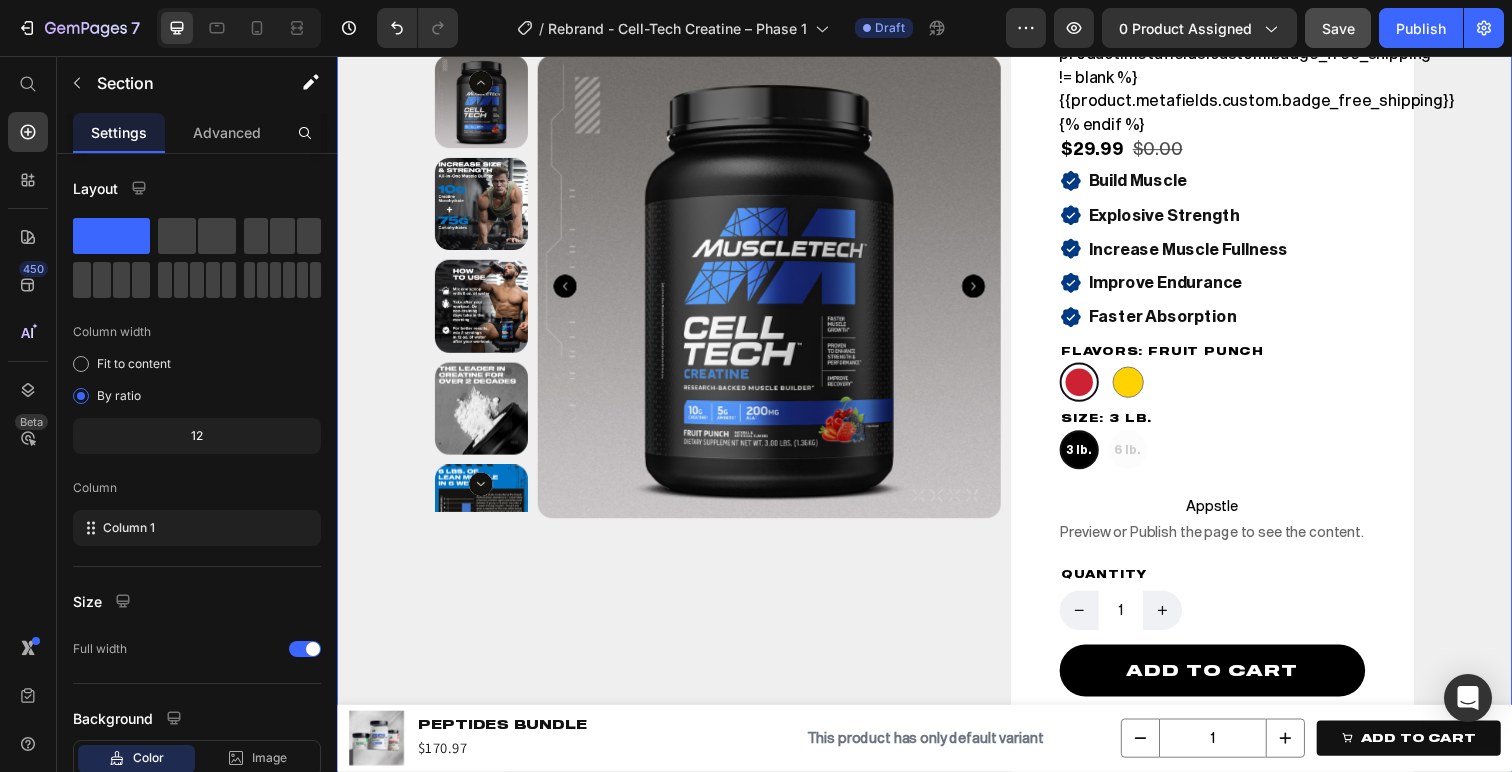 click on "Product Images Row {% if [DOMAIN_NAME] != blank %}
{{[DOMAIN_NAME]}}
{% endif %} Promo Cell-Tech Heading  creatine Heading
Publish the page to see the content.
Retailer Review Badge {% if product.metafields.custom.badge_bestseller != blank %}
{{product.metafields.custom.badge_bestseller}}
{% endif %}
{% if product.metafields.custom.badge_popular != blank %}
{{product.metafields.custom.badge_popular}}
{% endif %}
{% if product.metafields.custom.badge_free_shipping != blank %}
{{product.metafields.custom.badge_free_shipping}}
{% endif %} Badge $29.99 Product Price $0.00 Product Price Row
Build Muscle
Explosive Strength
Increase Muscle Fullness
Improve Endurance
Faster Absorption Item List Flavors: Fruit Punch Fruit Punch Fruit Punch Citrus Punch Citrus Punch Size: 3 lb. 3 lb. 3 lb. 3 lb. 6 lb. 6 lb. 6 lb.
Appstle 1" at bounding box center [937, 400] 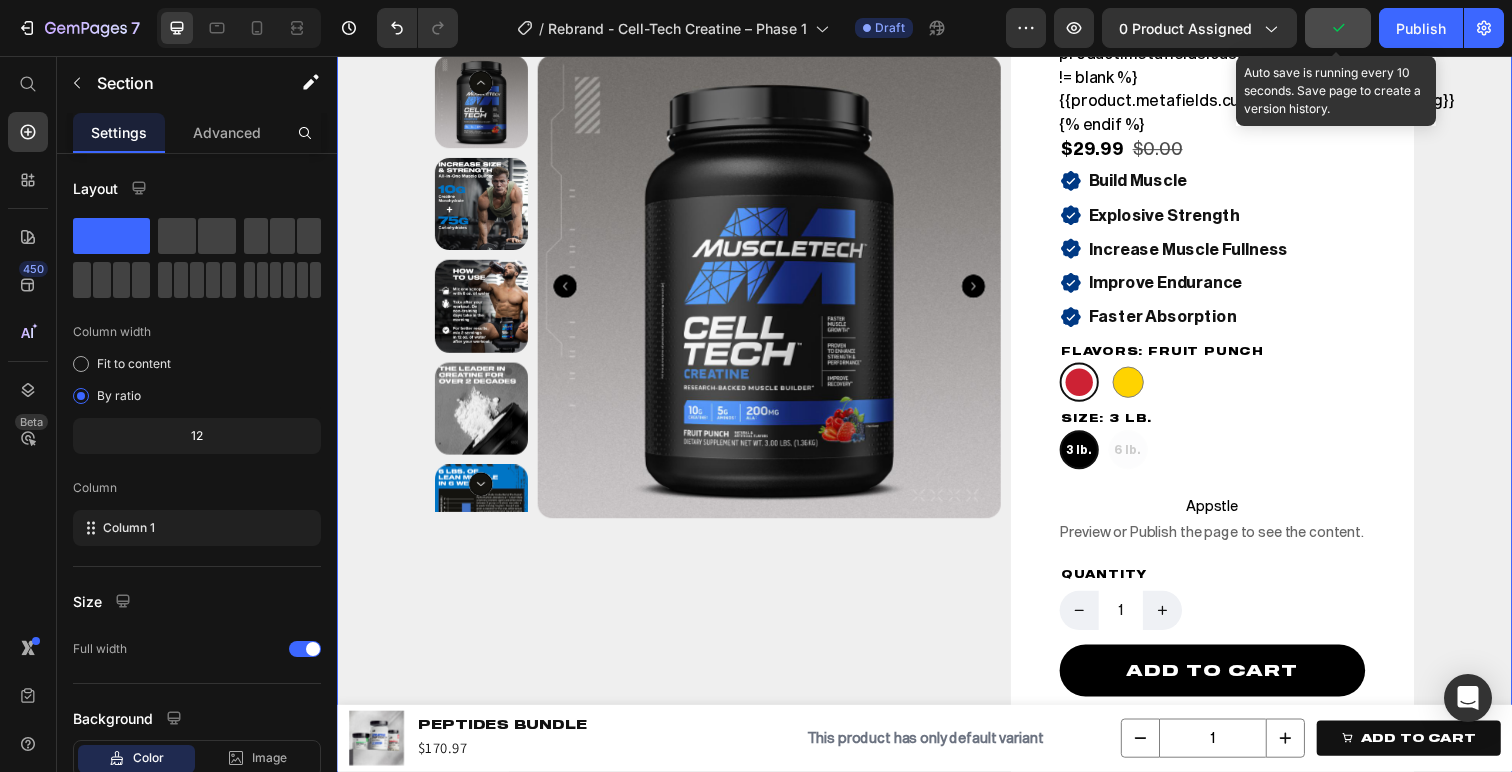 click 